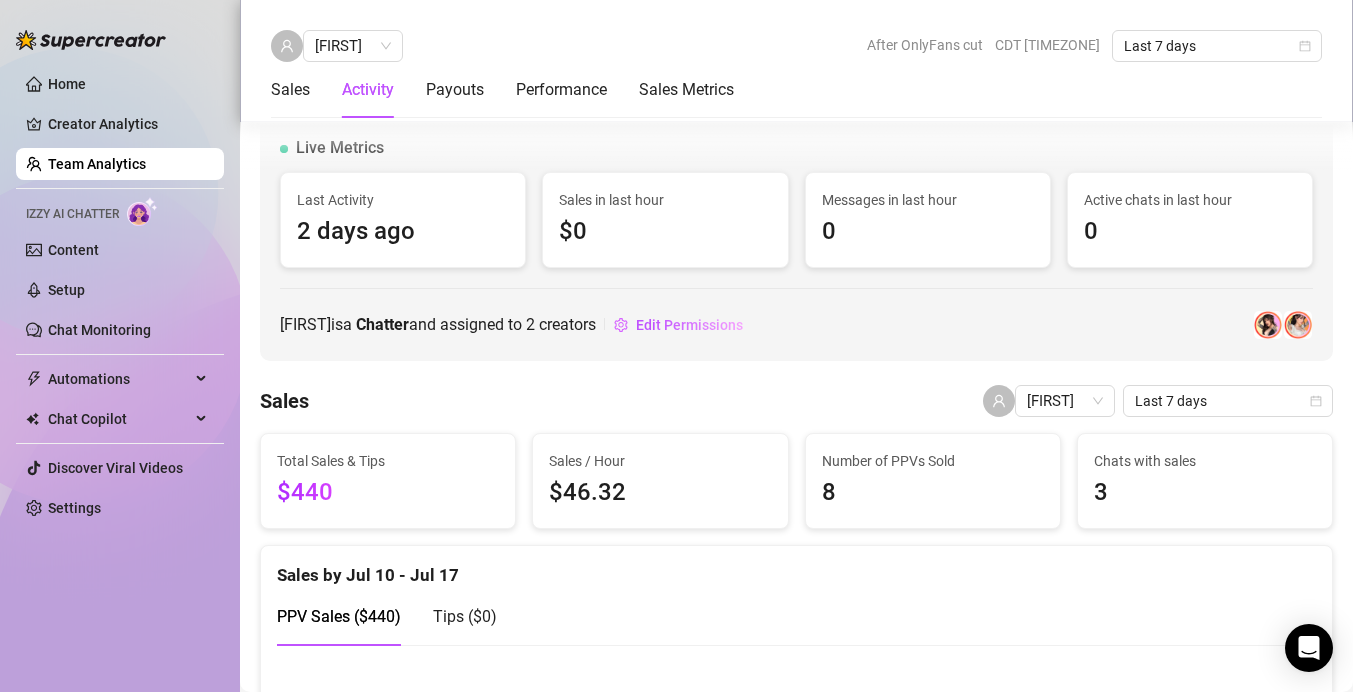 scroll, scrollTop: 0, scrollLeft: 0, axis: both 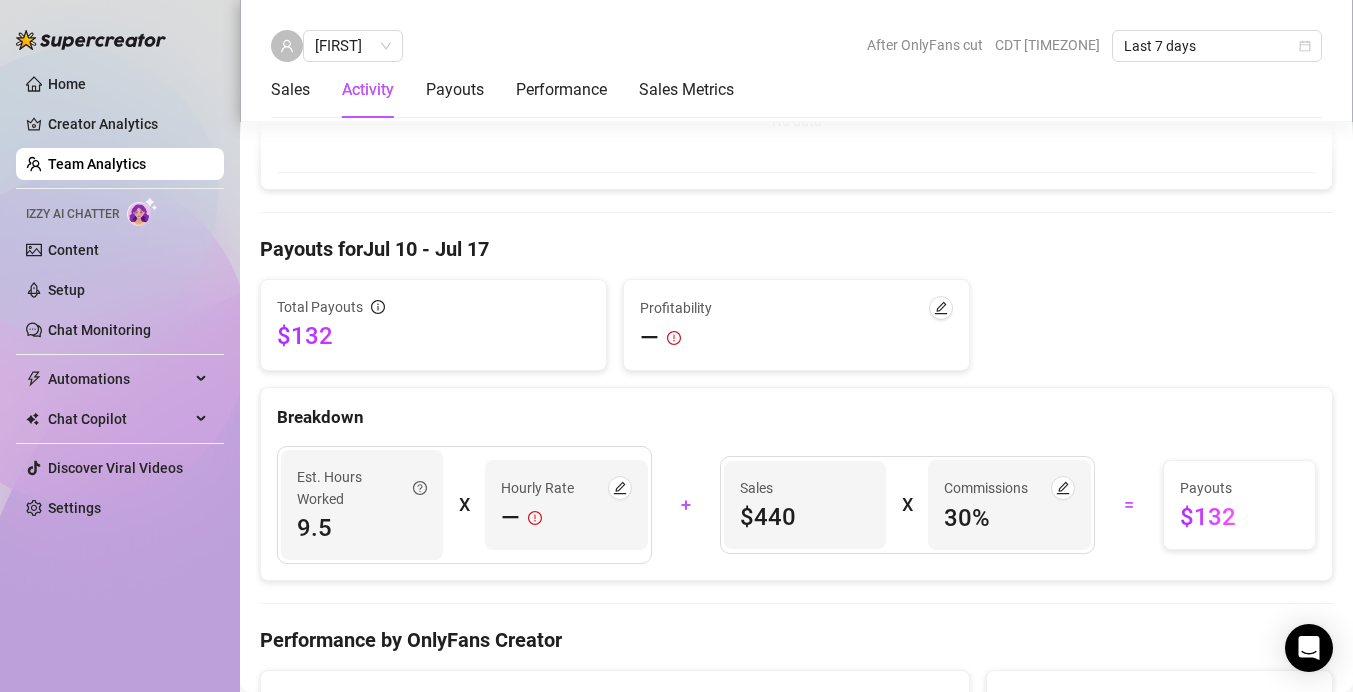 click on "Team Analytics" at bounding box center [97, 164] 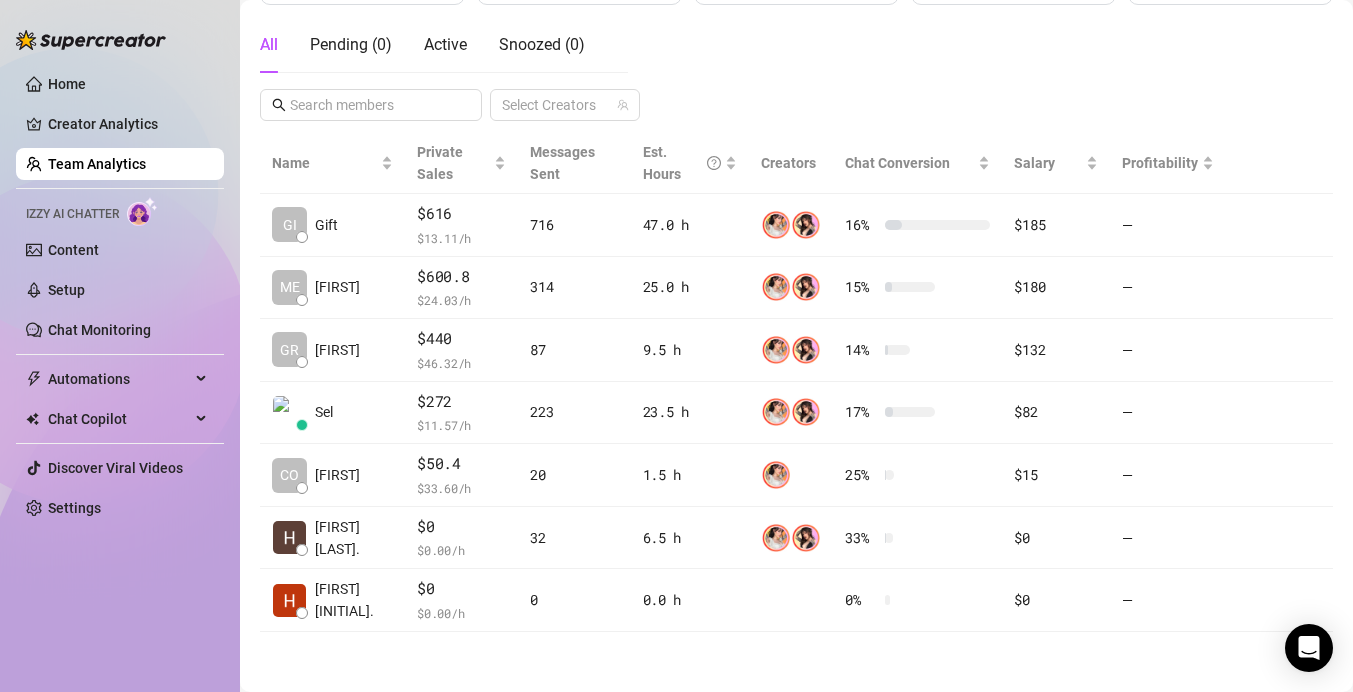 scroll, scrollTop: 406, scrollLeft: 0, axis: vertical 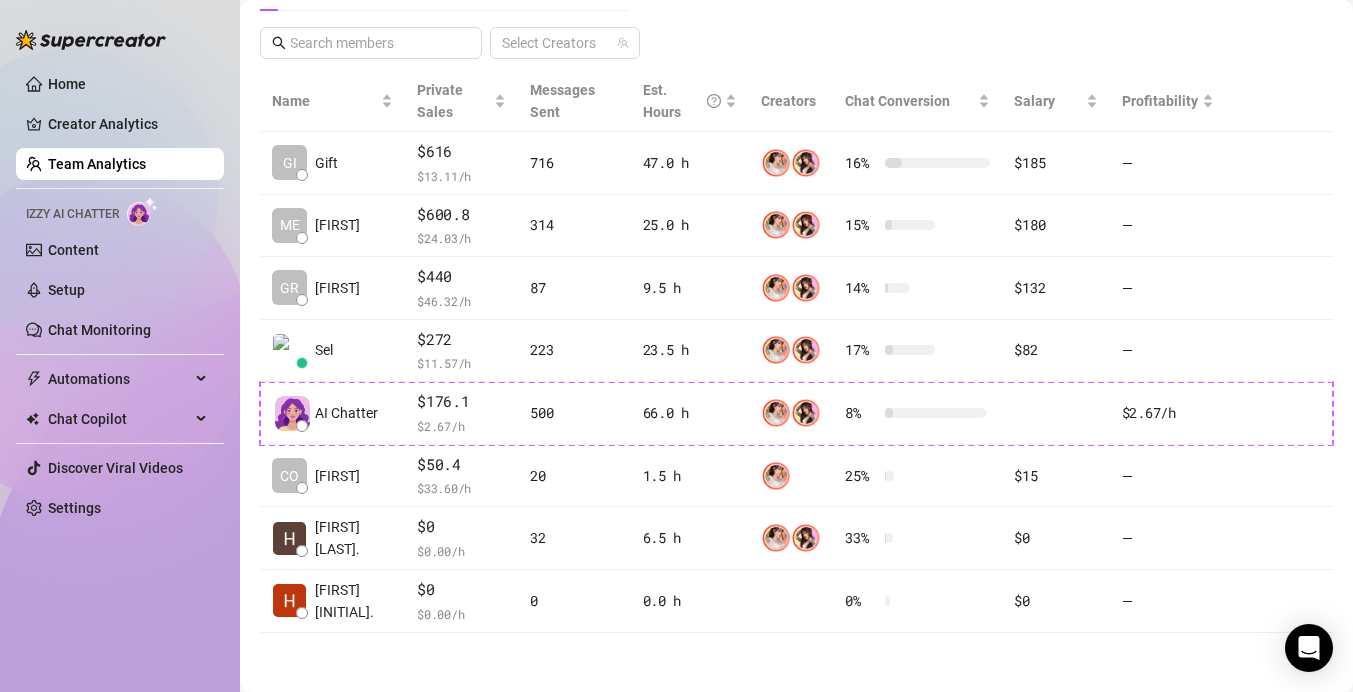 click on "Team Analytics" at bounding box center [97, 164] 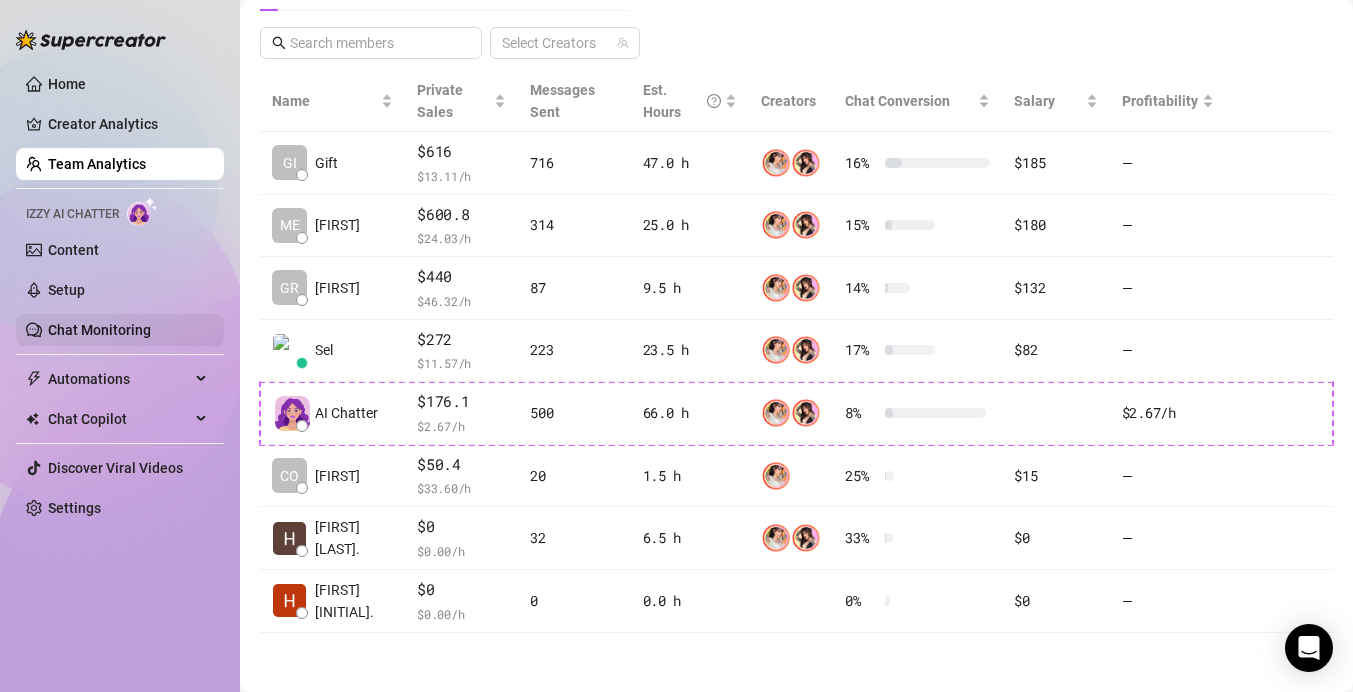 click on "Chat Monitoring" at bounding box center (99, 330) 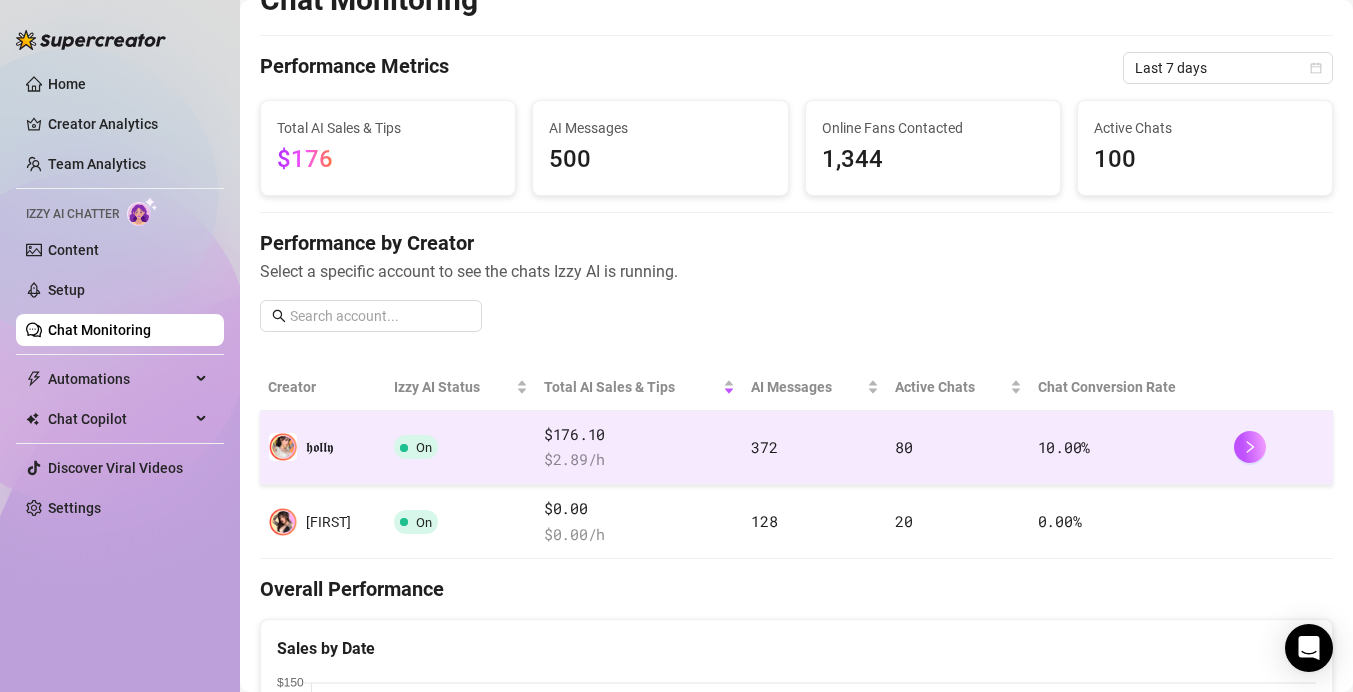 scroll, scrollTop: 0, scrollLeft: 0, axis: both 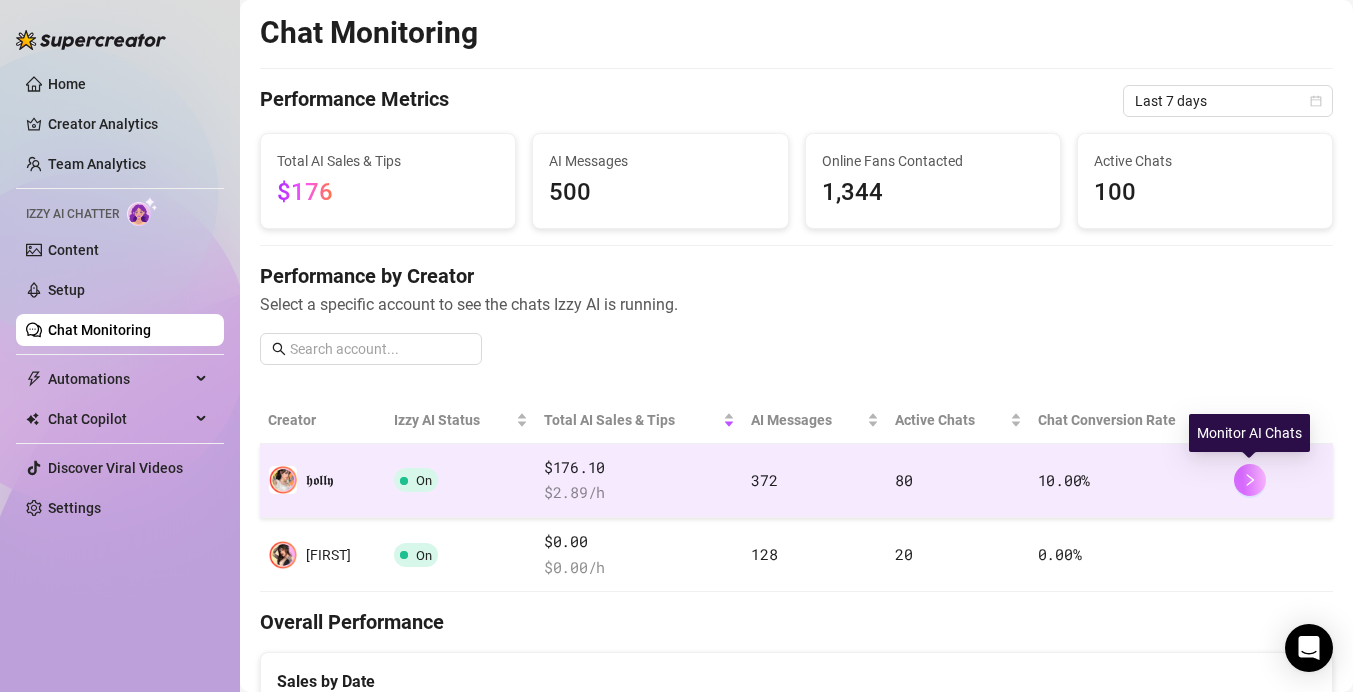 click 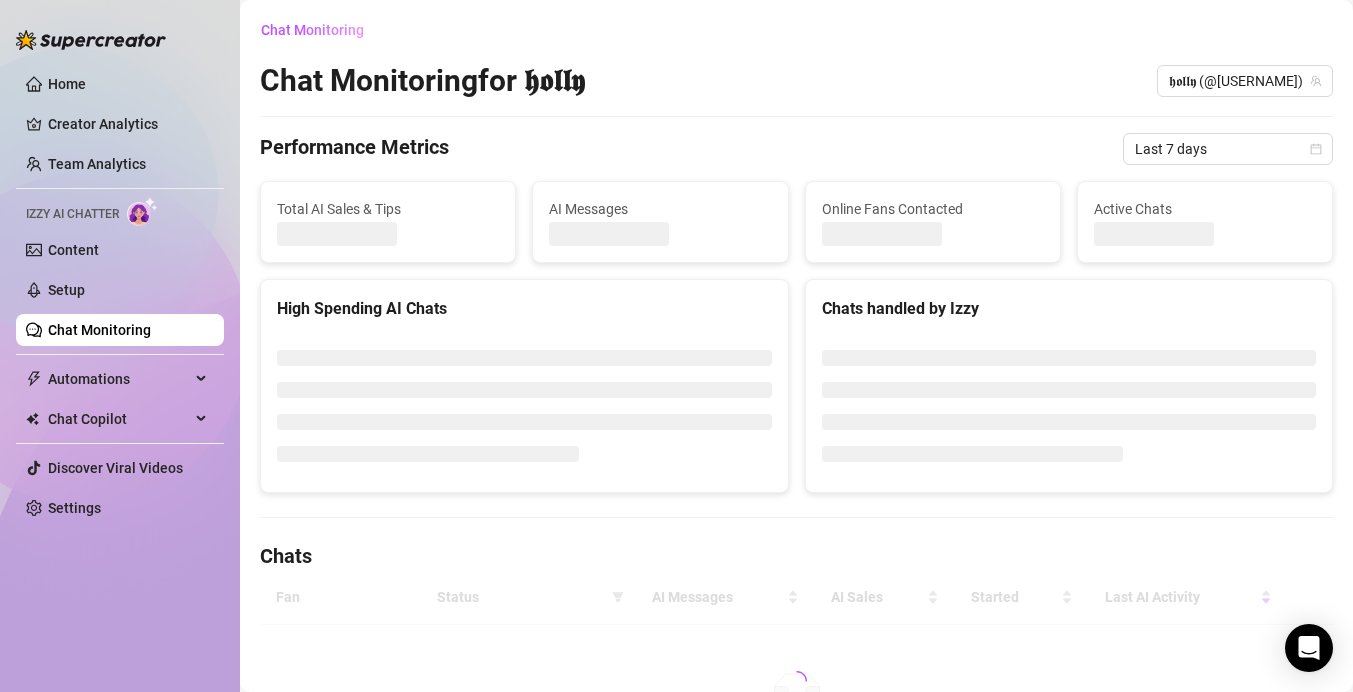 scroll, scrollTop: 160, scrollLeft: 0, axis: vertical 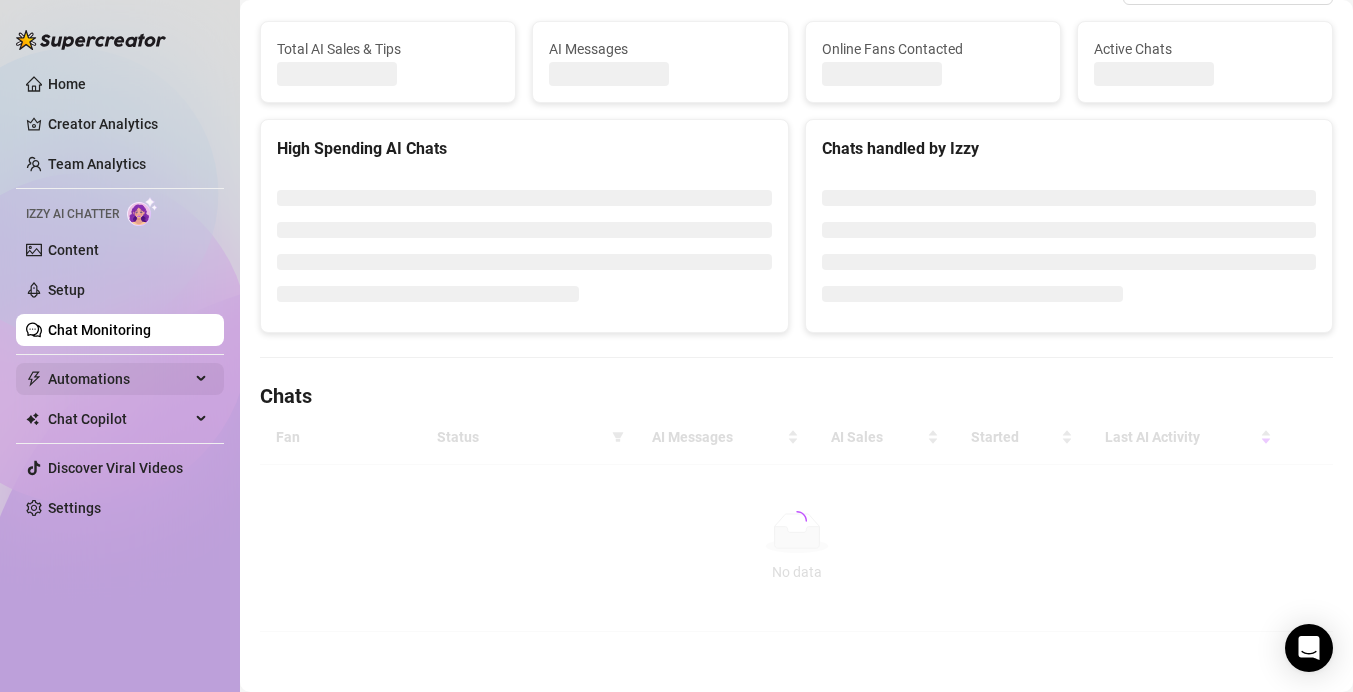 click on "Automations" at bounding box center (119, 379) 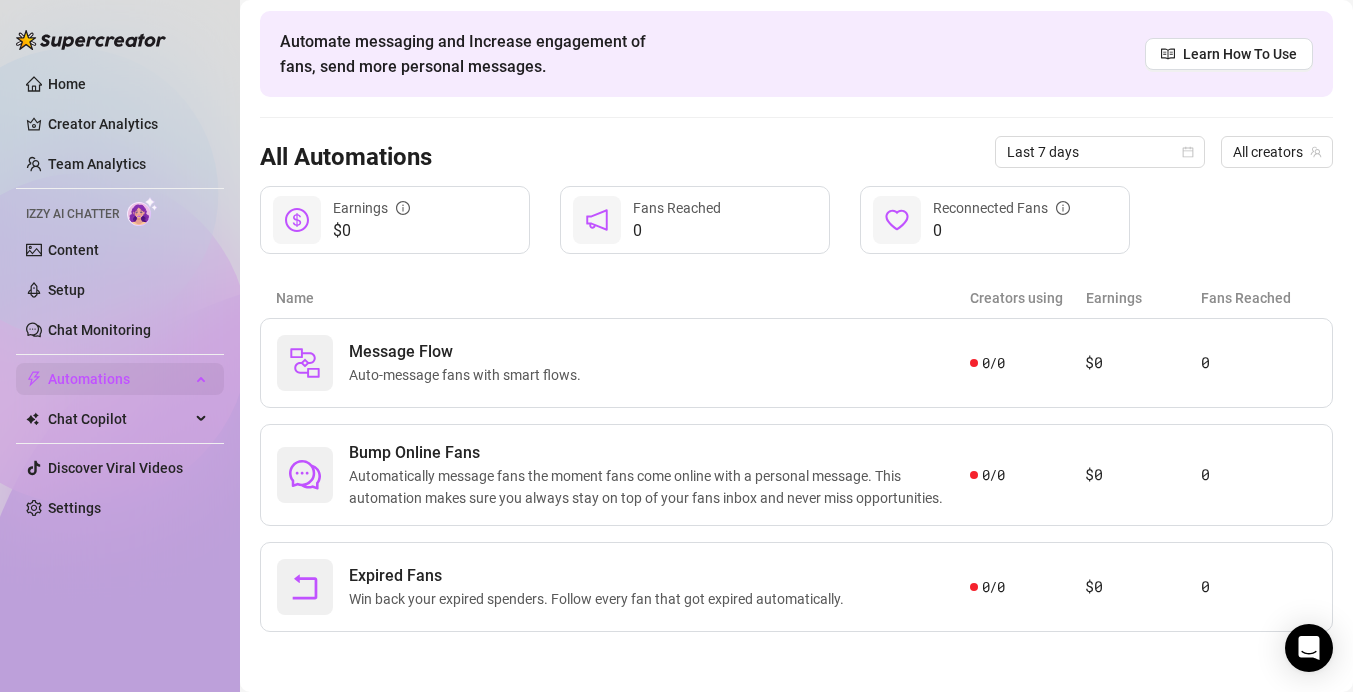 scroll, scrollTop: 73, scrollLeft: 0, axis: vertical 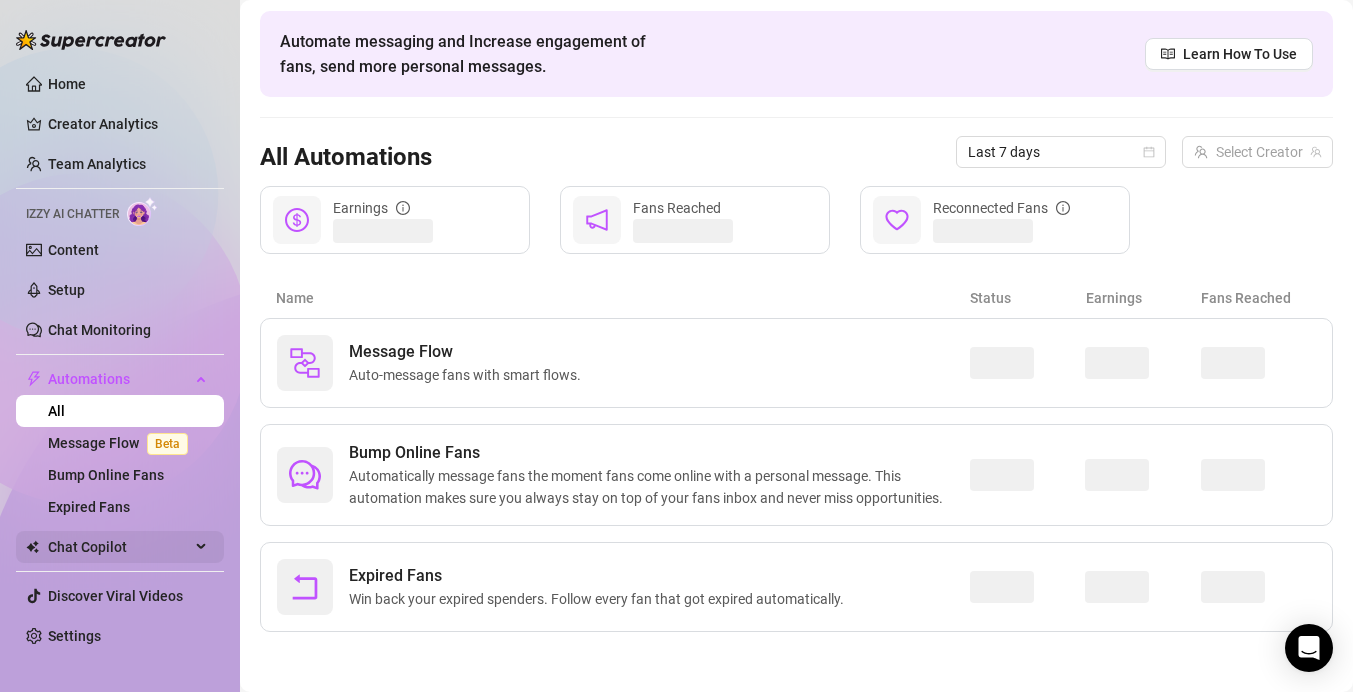 click on "Chat Copilot" at bounding box center (119, 547) 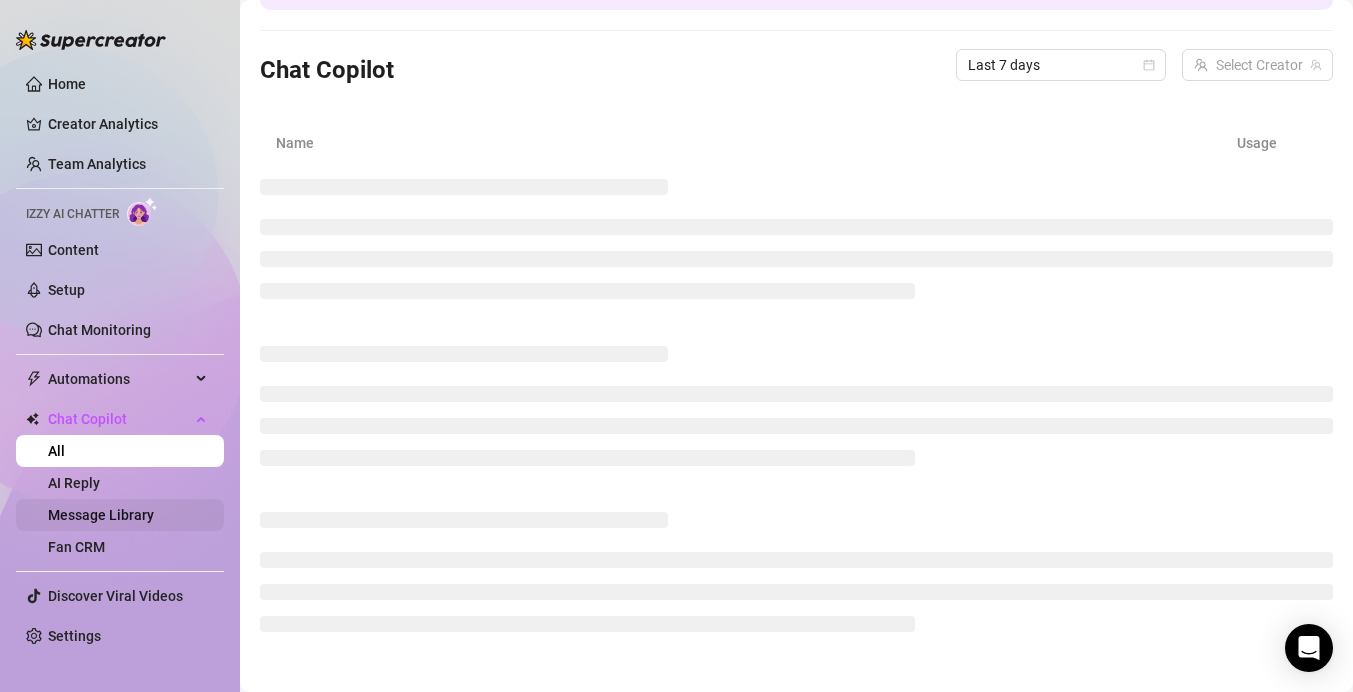 click on "Message Library" at bounding box center (101, 515) 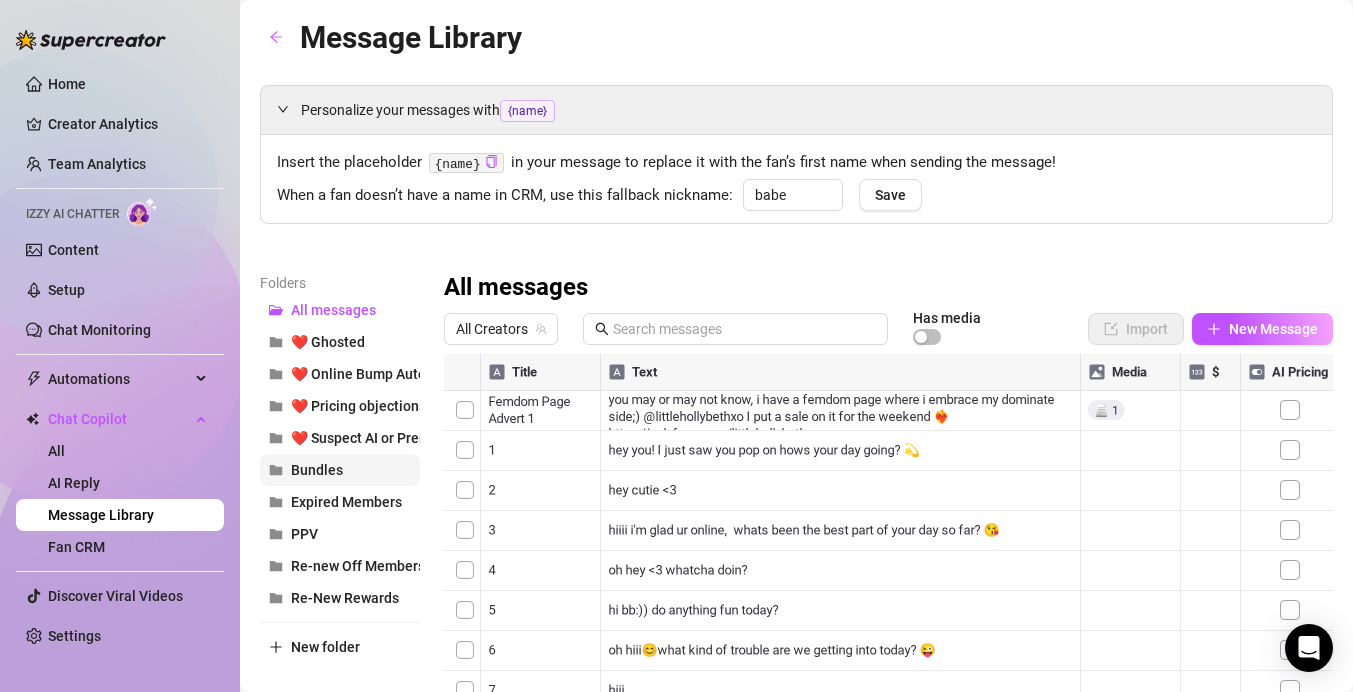 click on "Bundles" at bounding box center (317, 470) 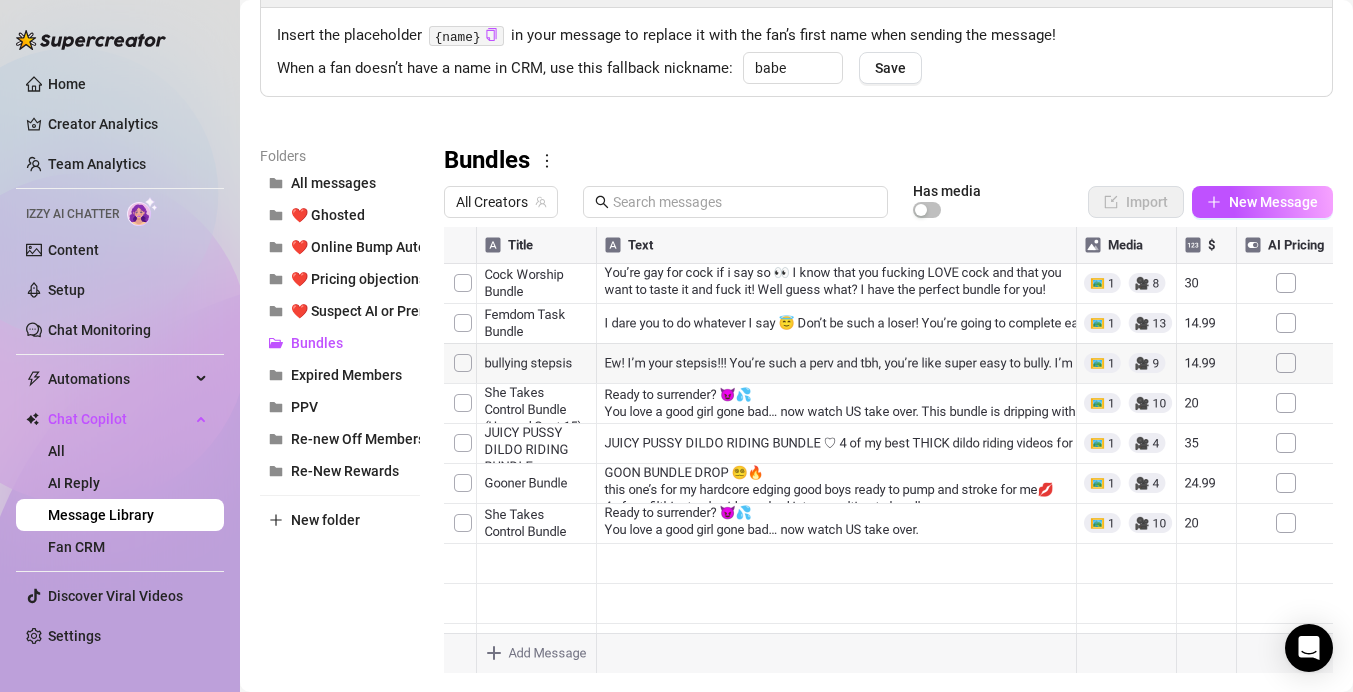 scroll, scrollTop: 150, scrollLeft: 0, axis: vertical 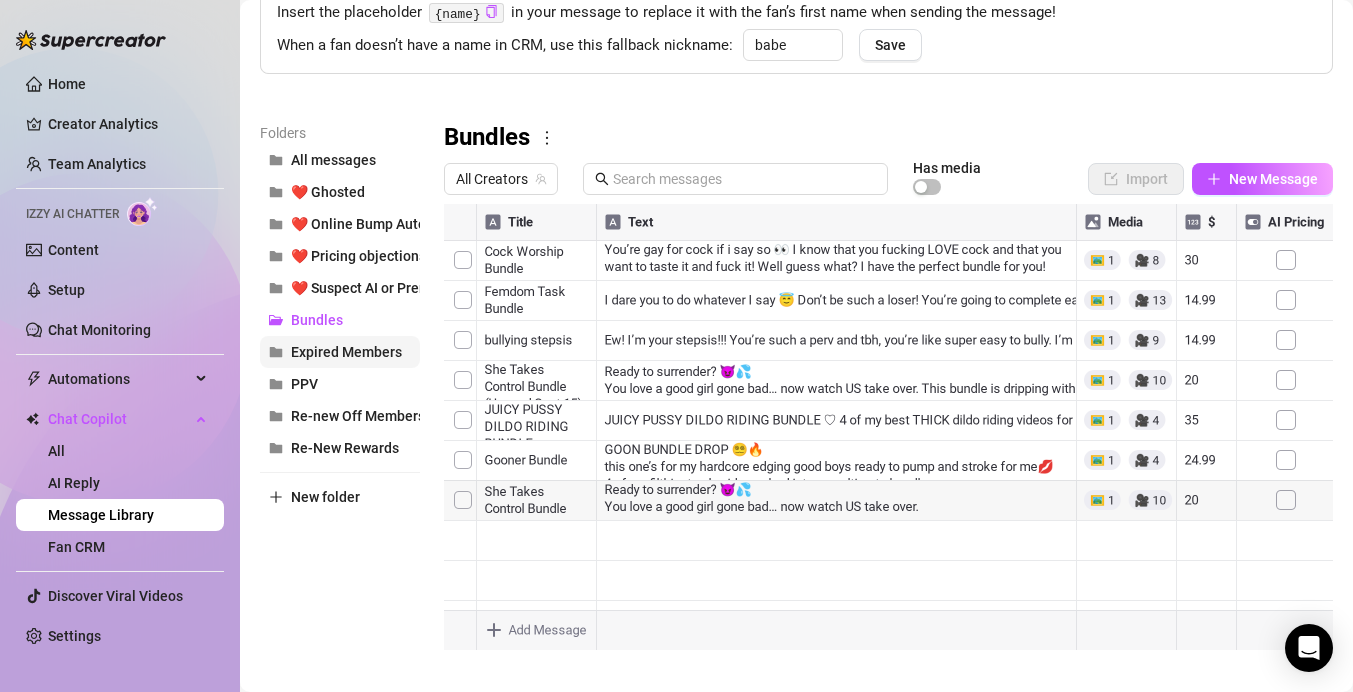 click on "Expired Members" at bounding box center [346, 352] 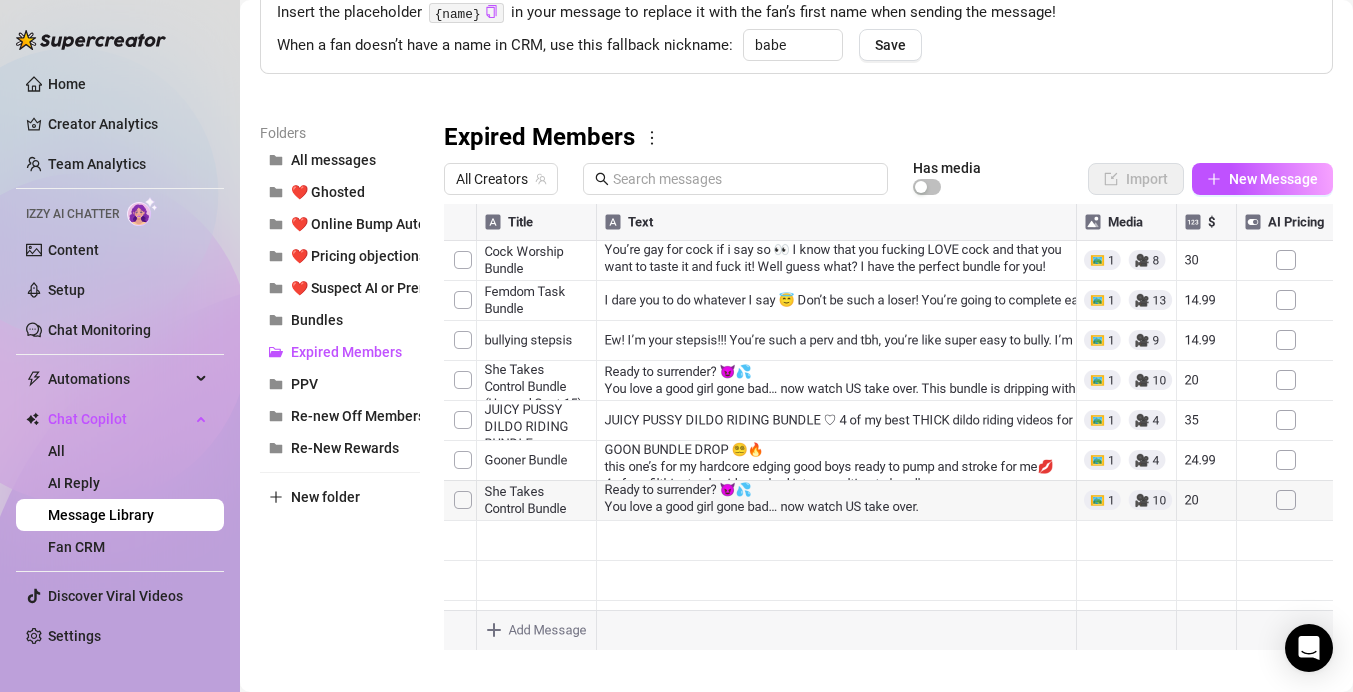scroll, scrollTop: 80, scrollLeft: 0, axis: vertical 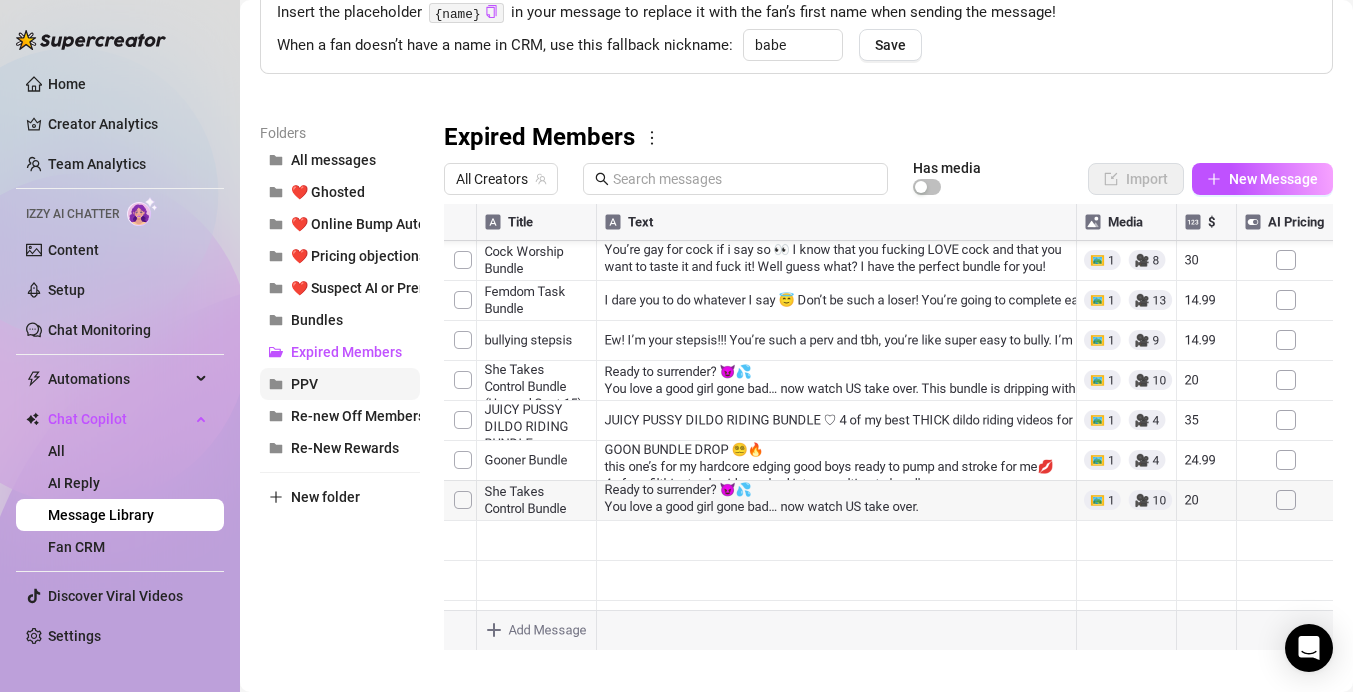 click on "PPV" at bounding box center [340, 384] 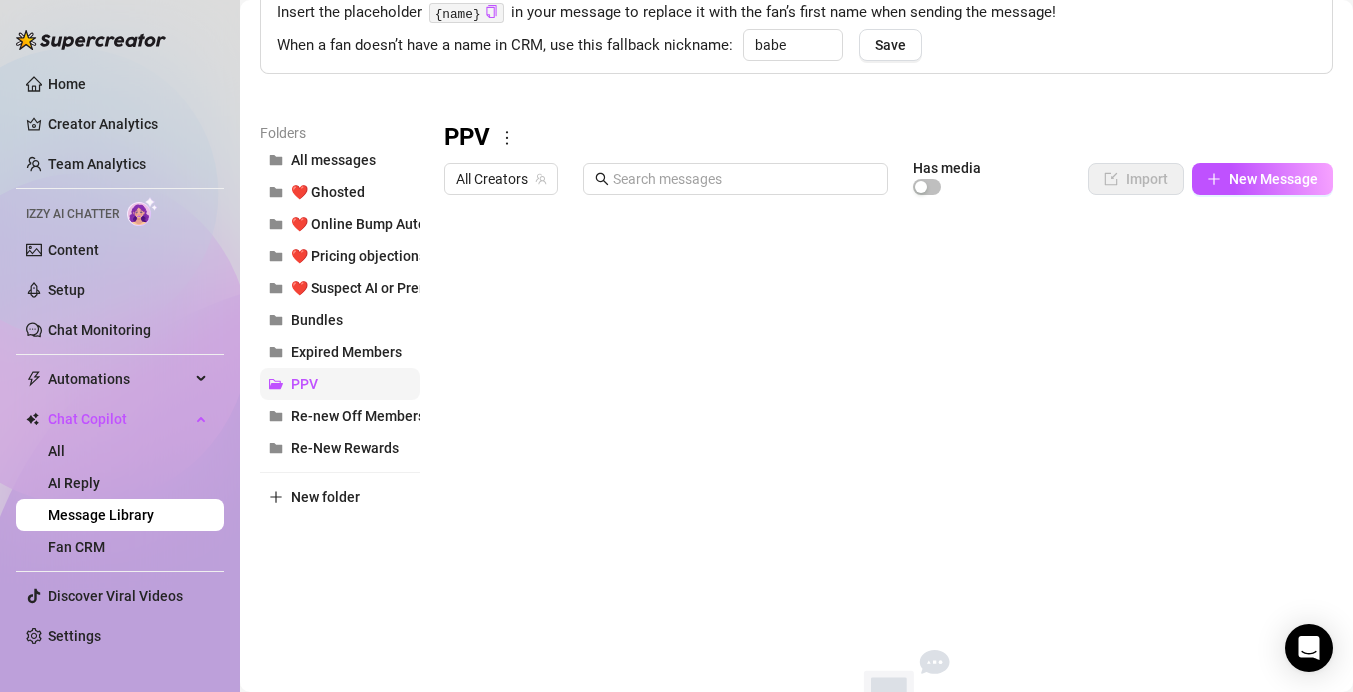 scroll, scrollTop: 0, scrollLeft: 0, axis: both 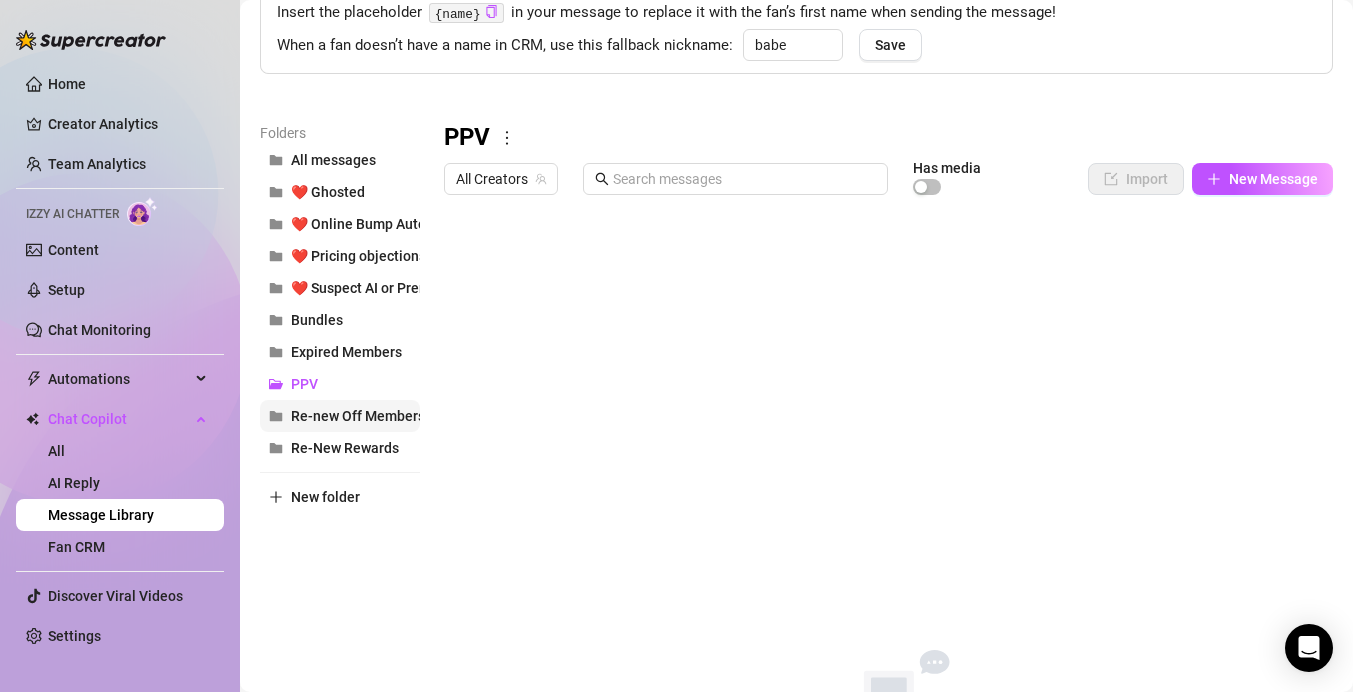click on "Re-new Off Members" at bounding box center [358, 416] 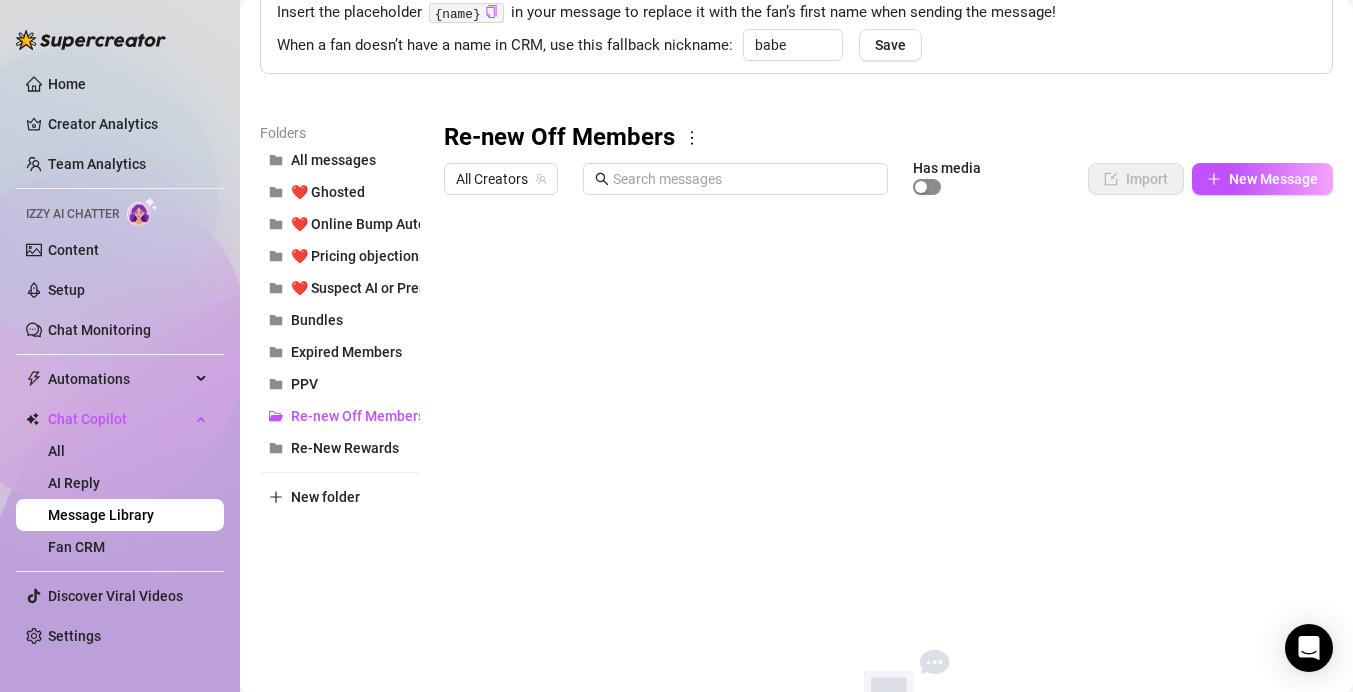 click at bounding box center [921, 187] 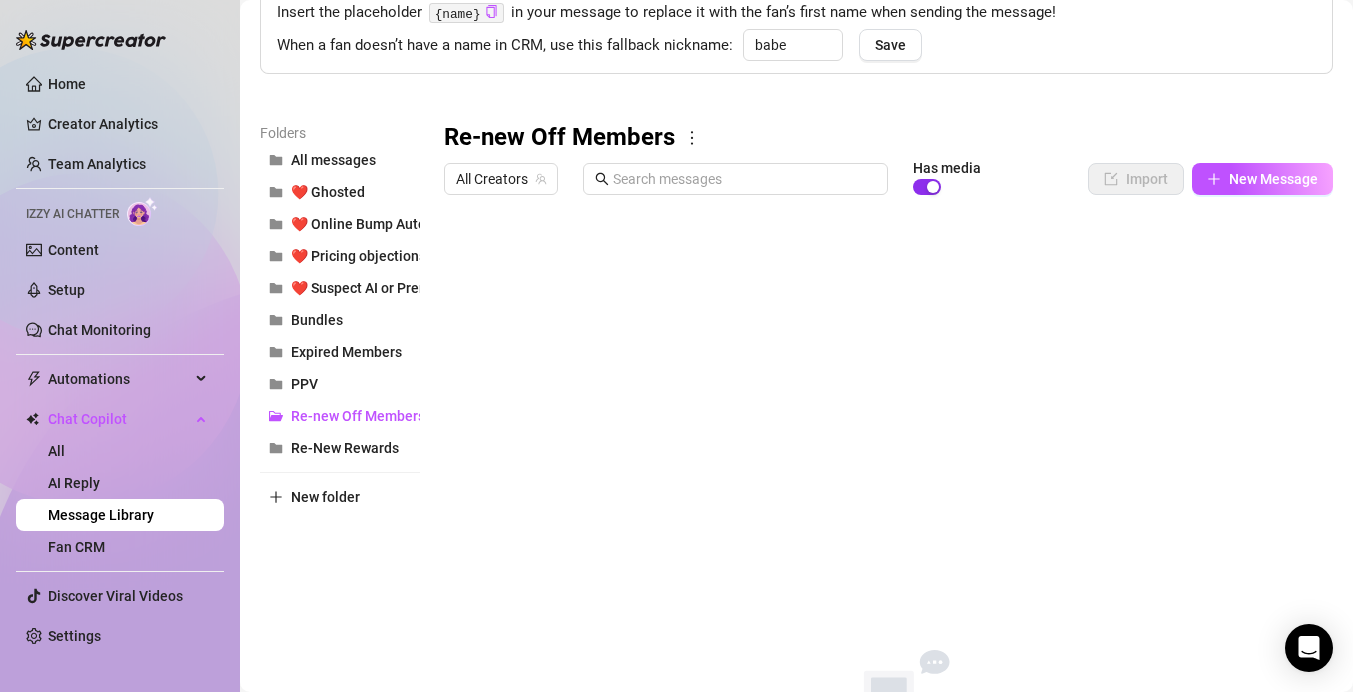 click at bounding box center (927, 187) 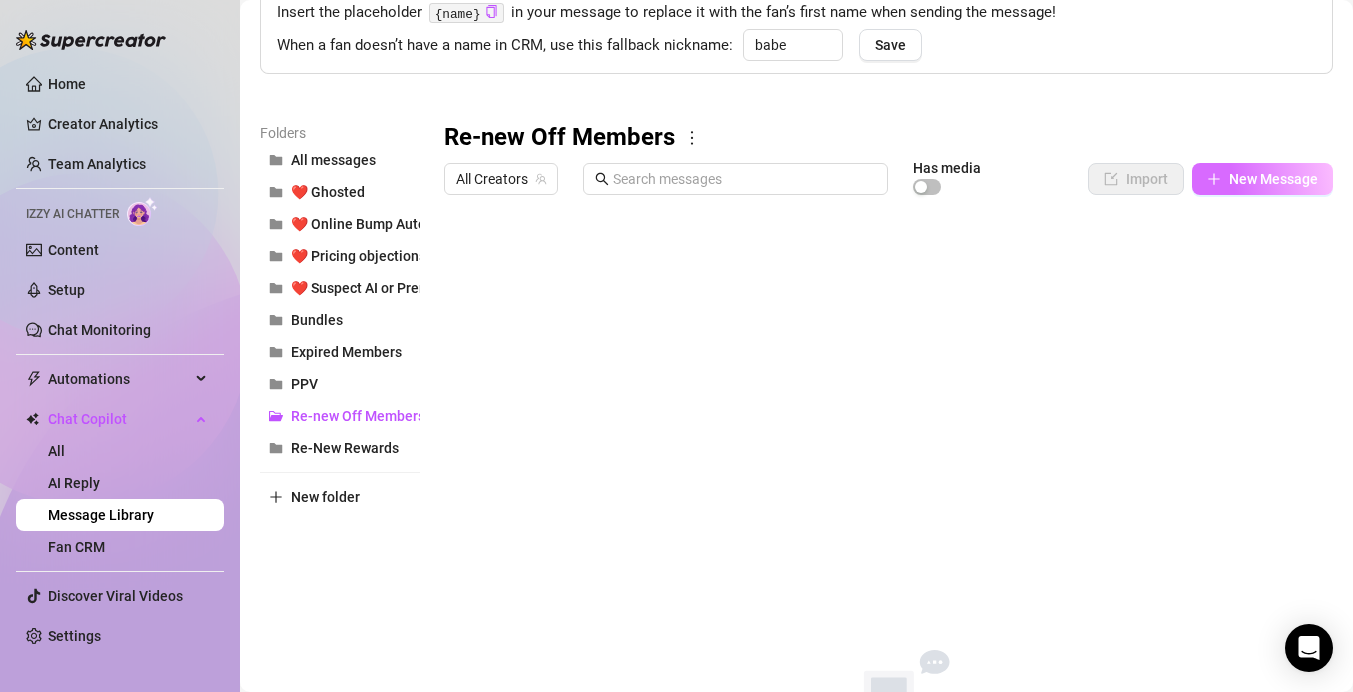 click on "New Message" at bounding box center (1262, 179) 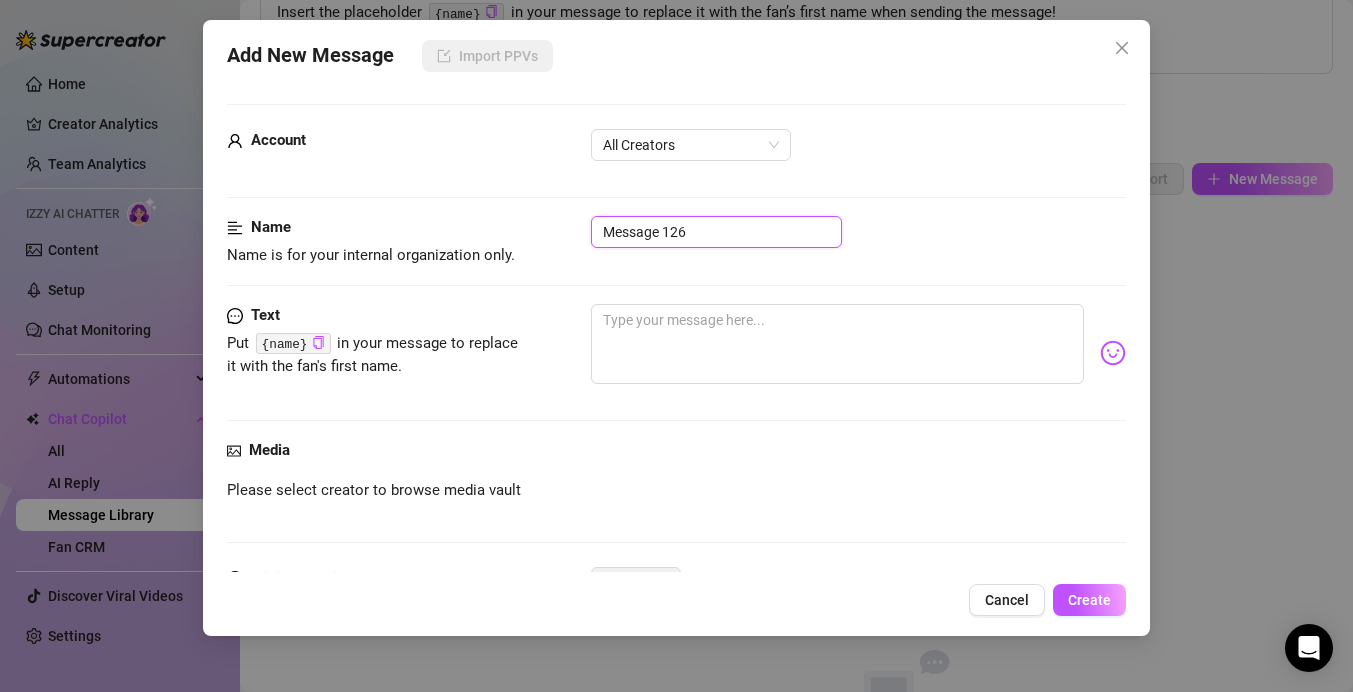 click on "Message 126" at bounding box center (716, 232) 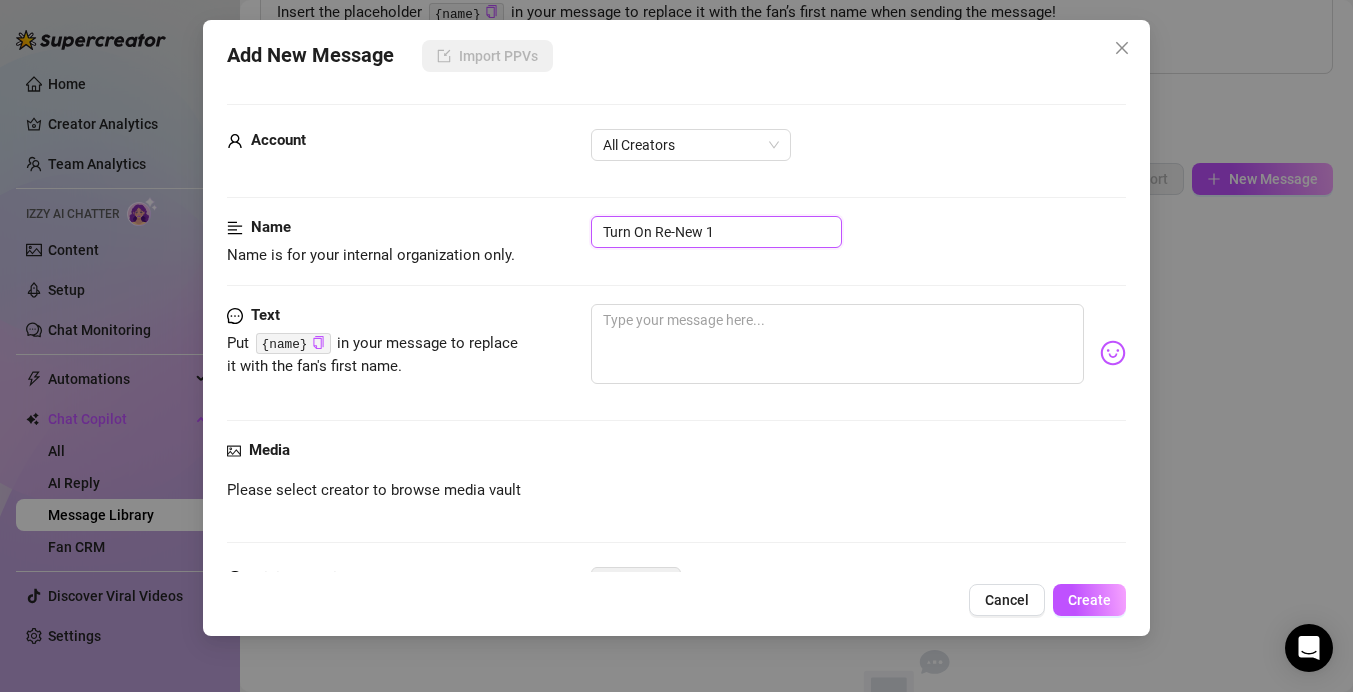 drag, startPoint x: 706, startPoint y: 230, endPoint x: 617, endPoint y: 230, distance: 89 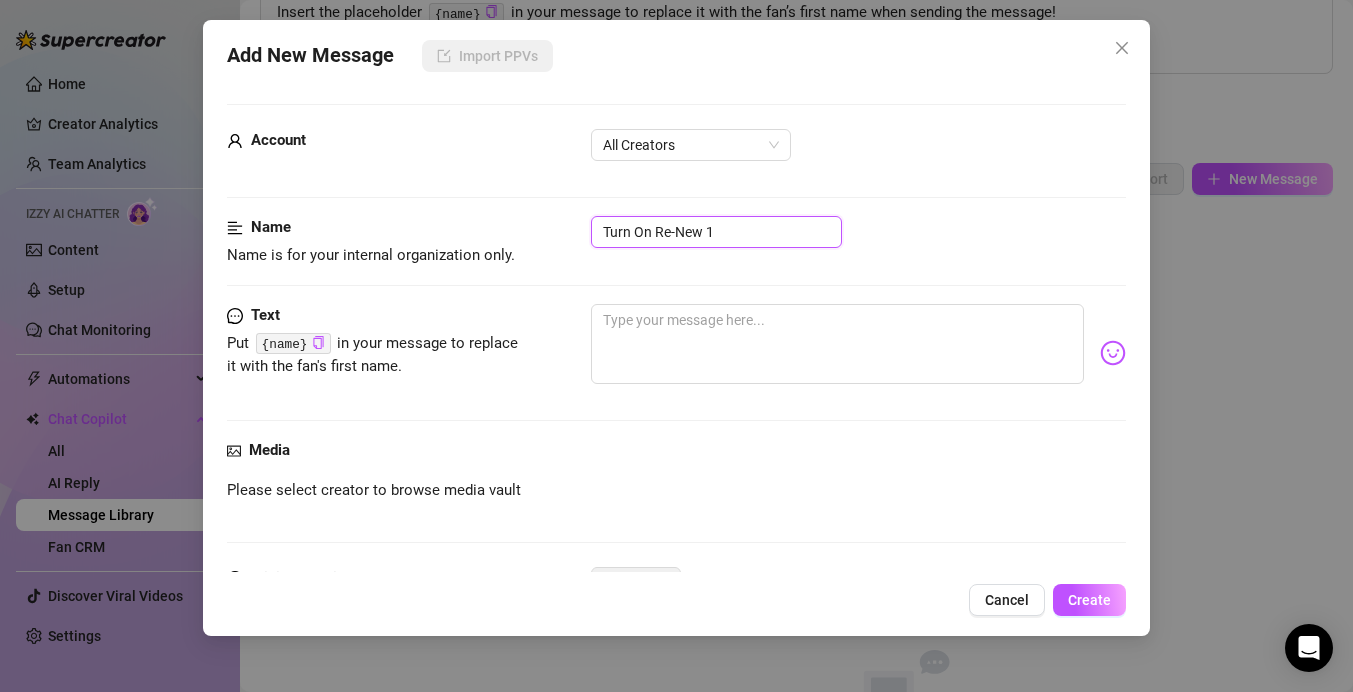 click on "Turn On Re-New 1" at bounding box center (716, 232) 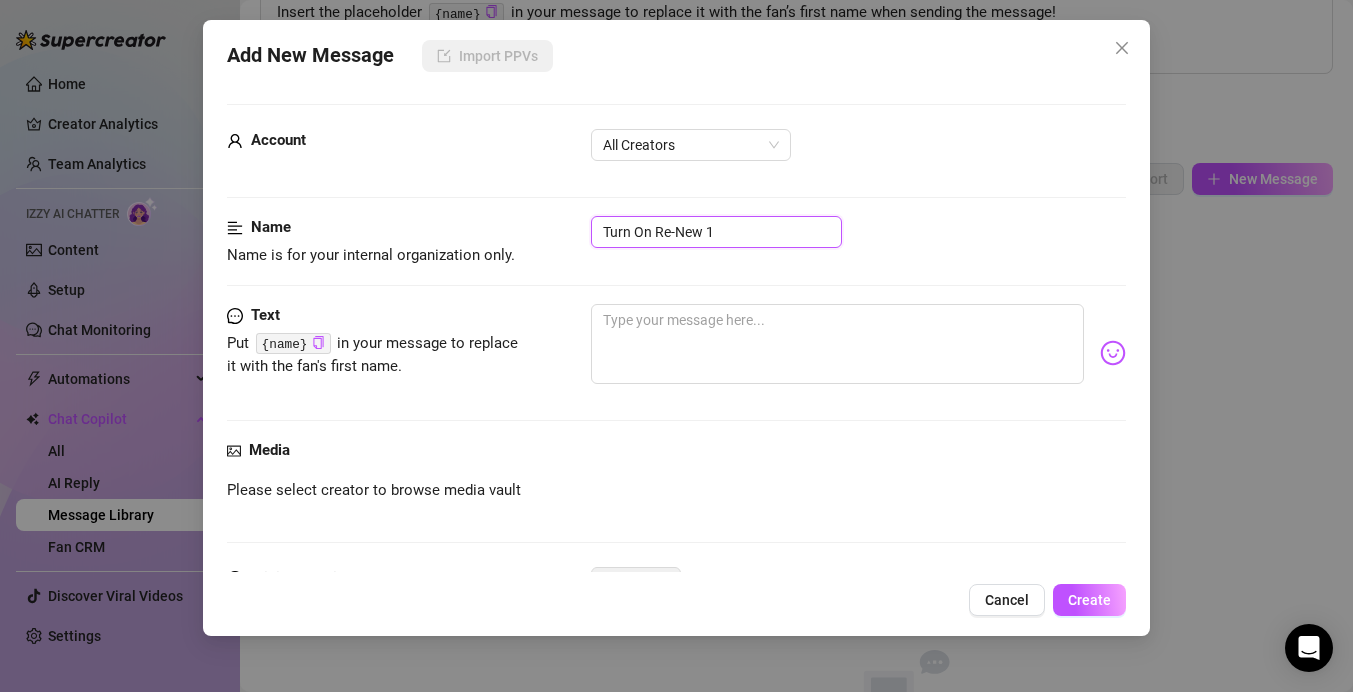 type on "Turn On Re-New 1" 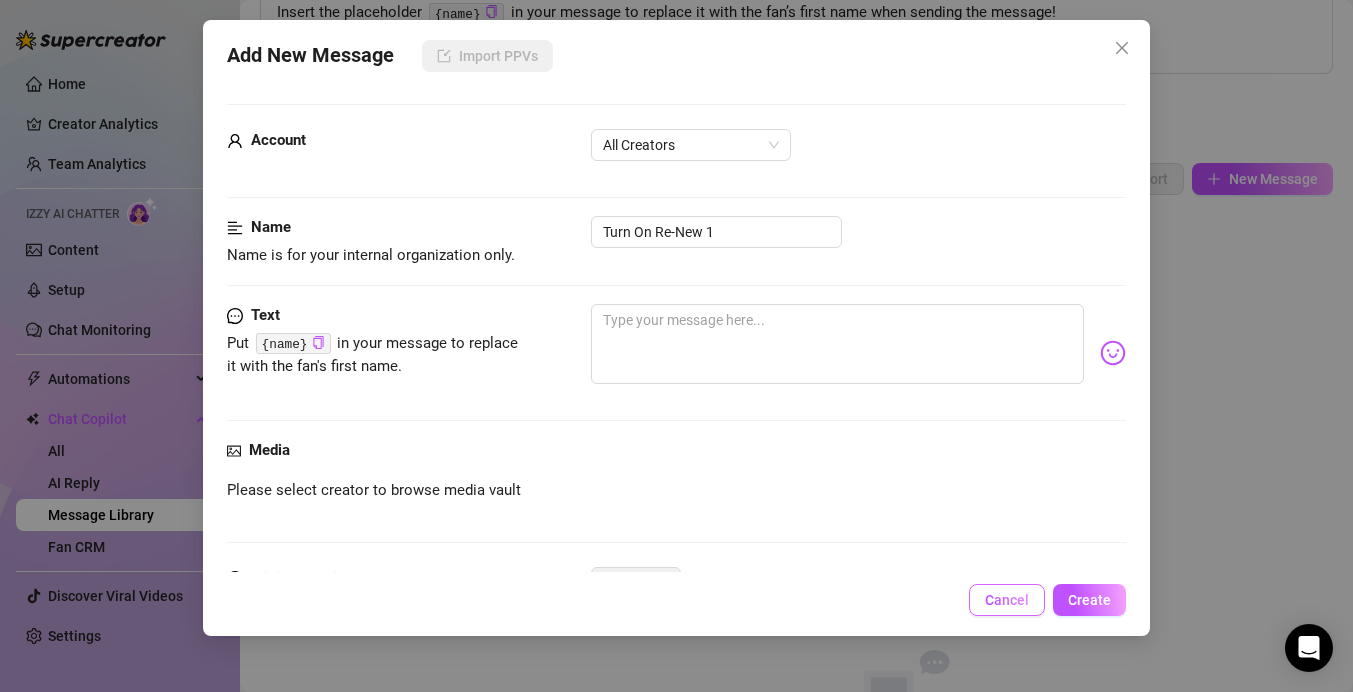 click on "Cancel" at bounding box center (1007, 600) 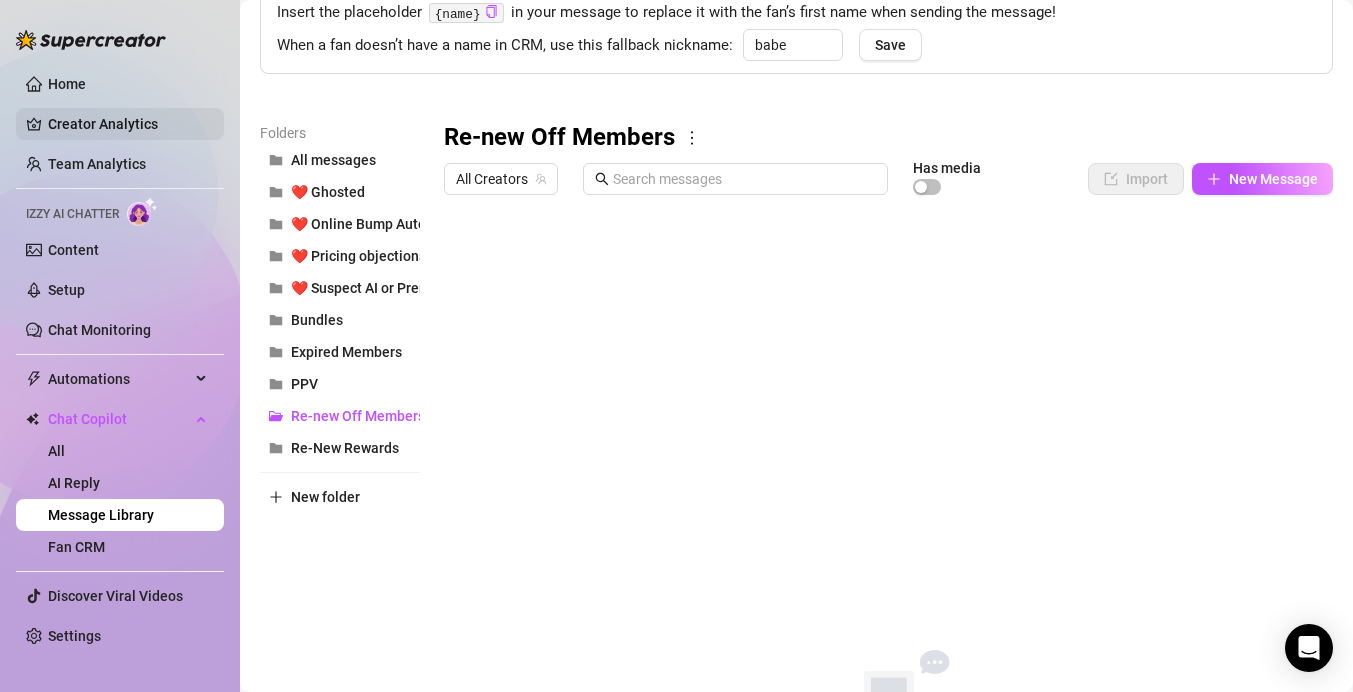 click on "Creator Analytics" at bounding box center [128, 124] 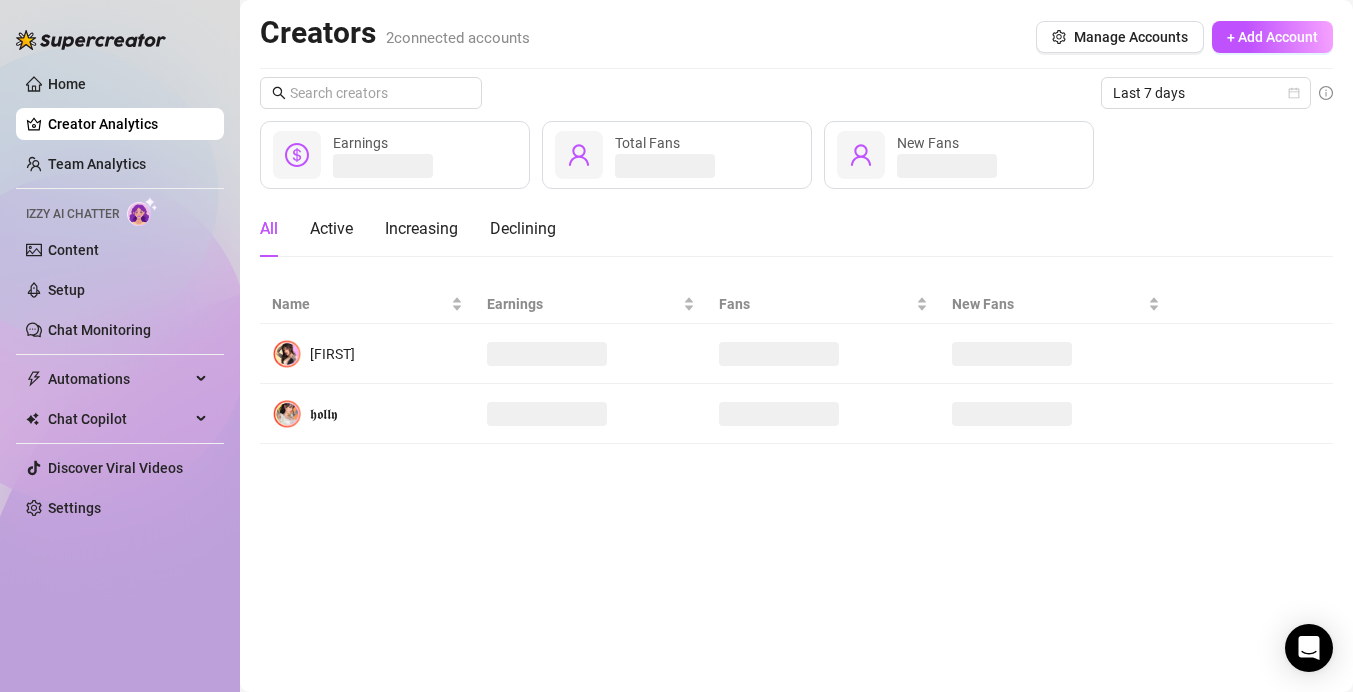 scroll, scrollTop: 0, scrollLeft: 0, axis: both 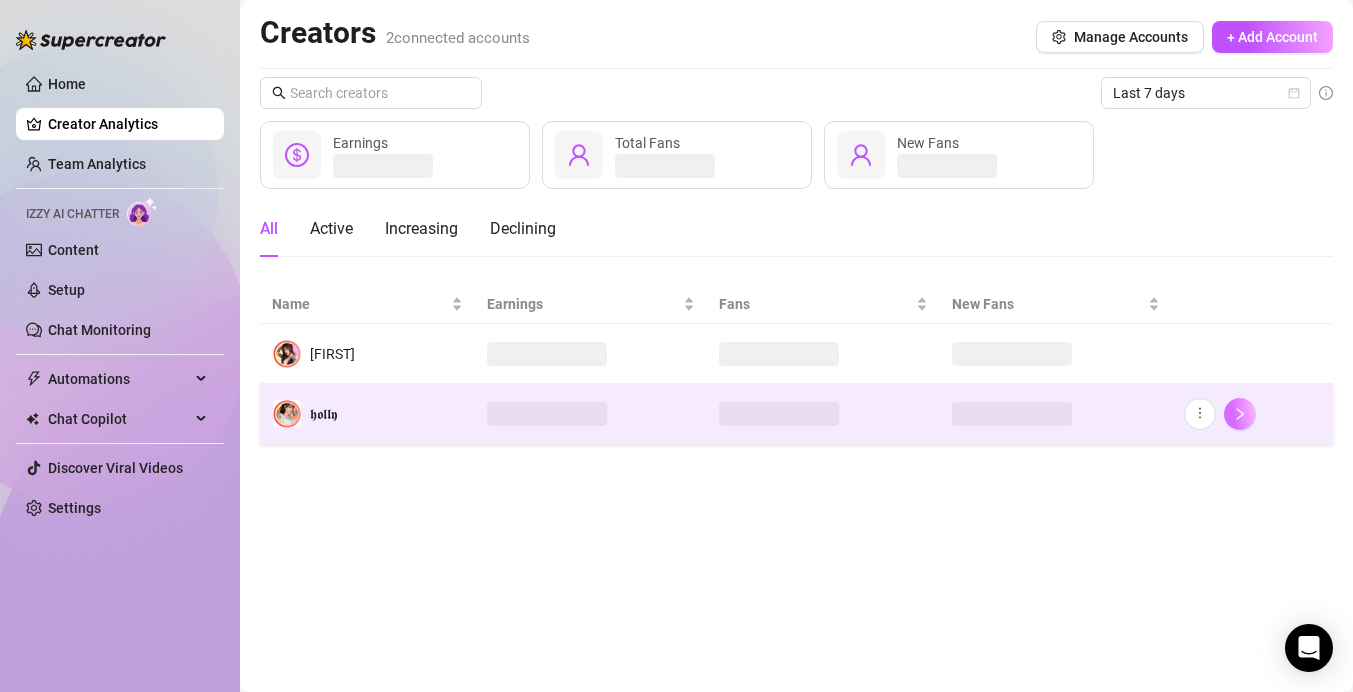 click 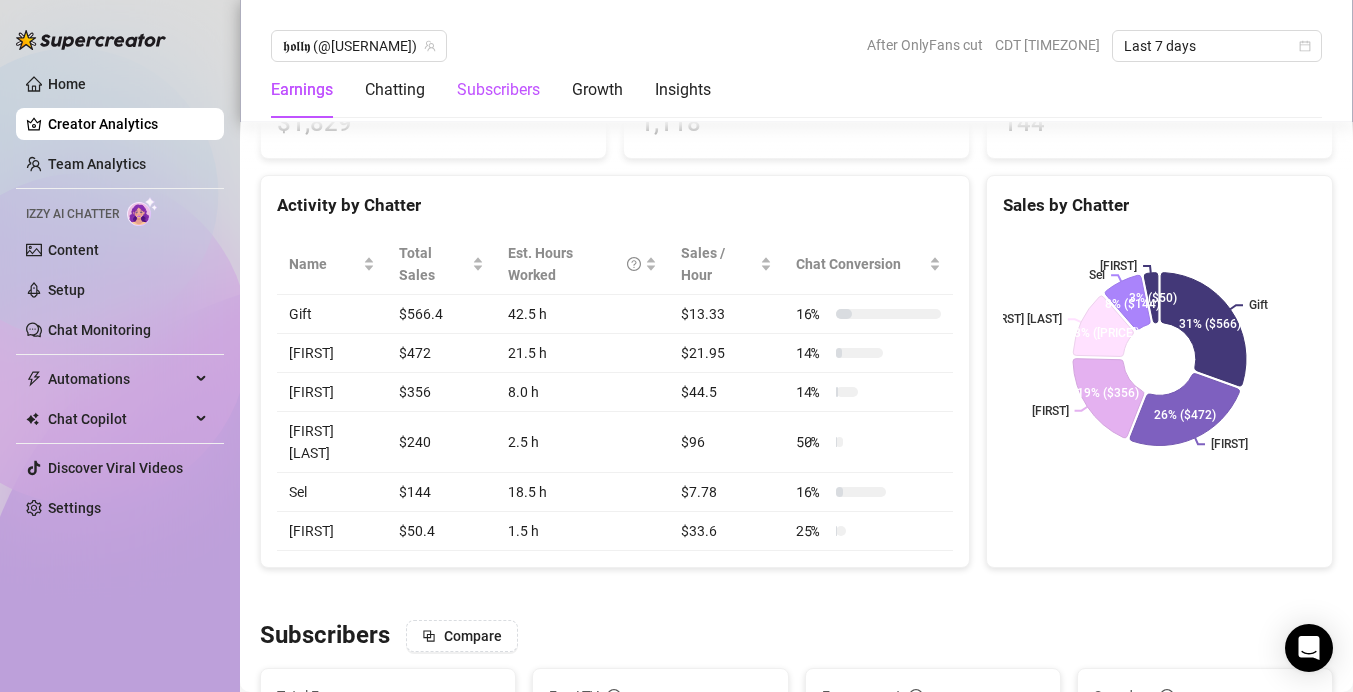 click on "Subscribers" at bounding box center [498, 90] 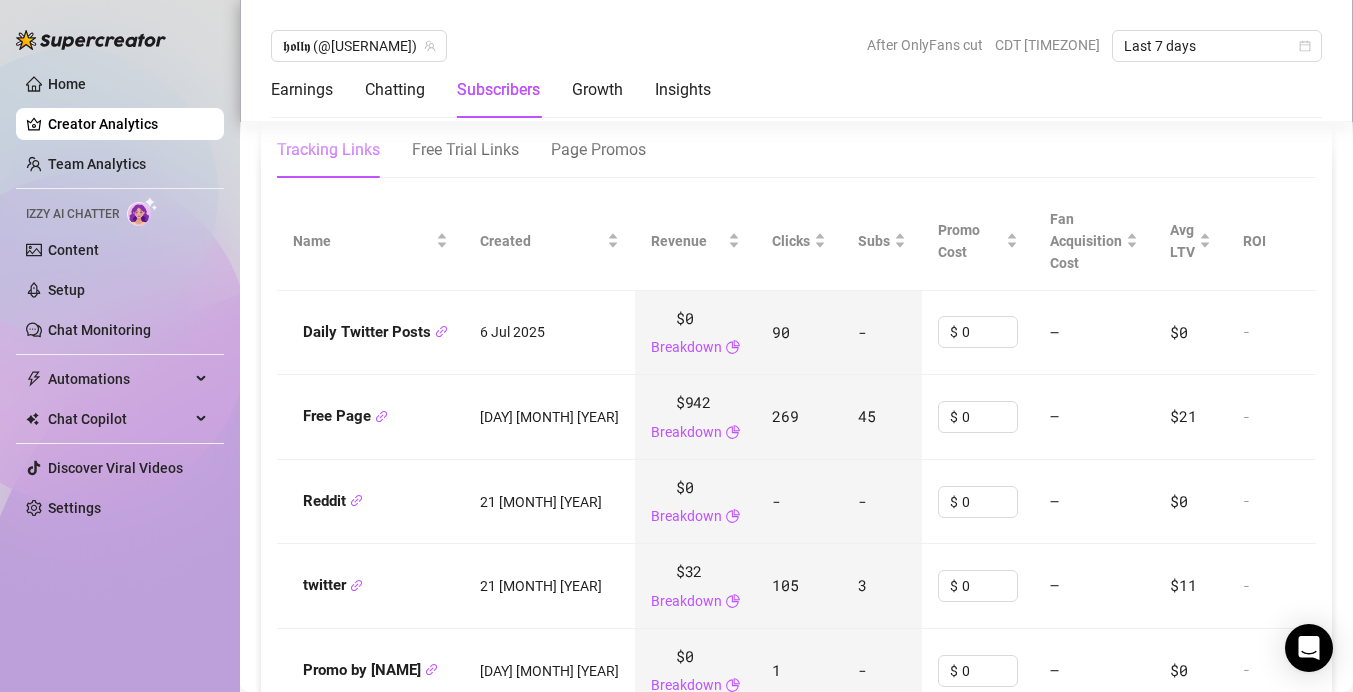 scroll, scrollTop: 2205, scrollLeft: 0, axis: vertical 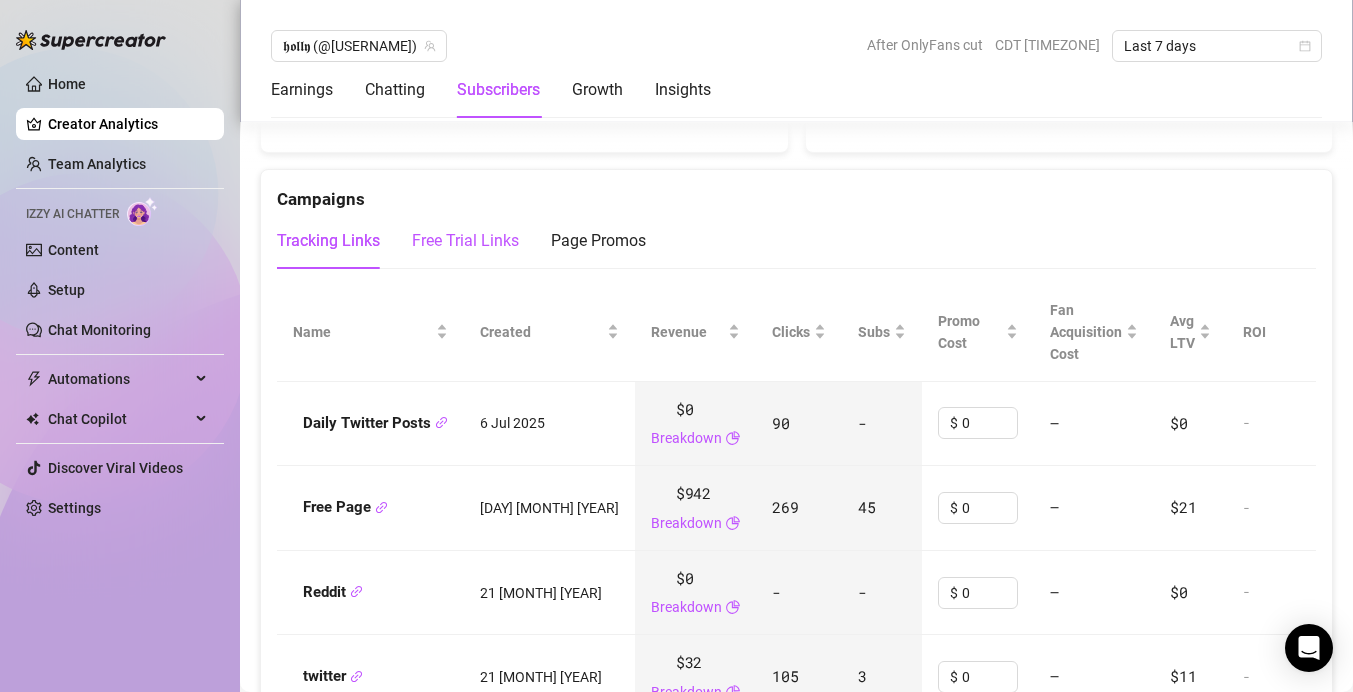 click on "Free Trial Links" at bounding box center [465, 241] 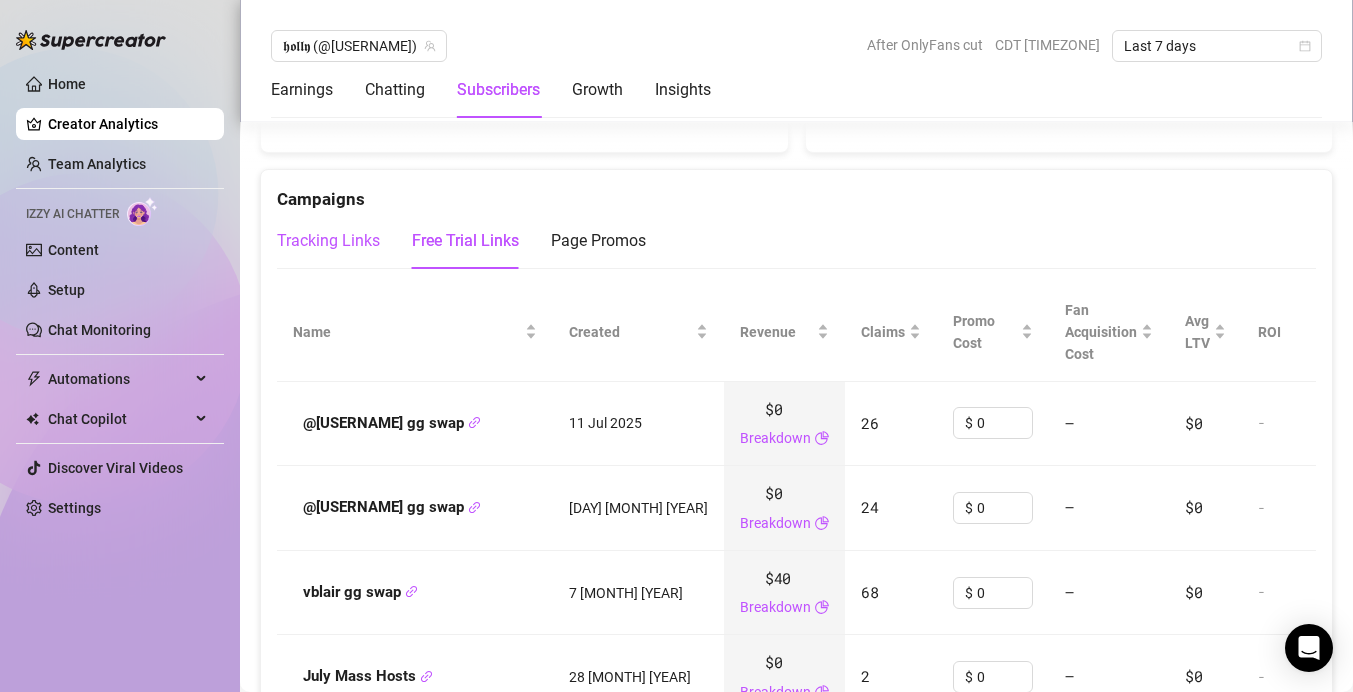 click on "Tracking Links" at bounding box center (328, 241) 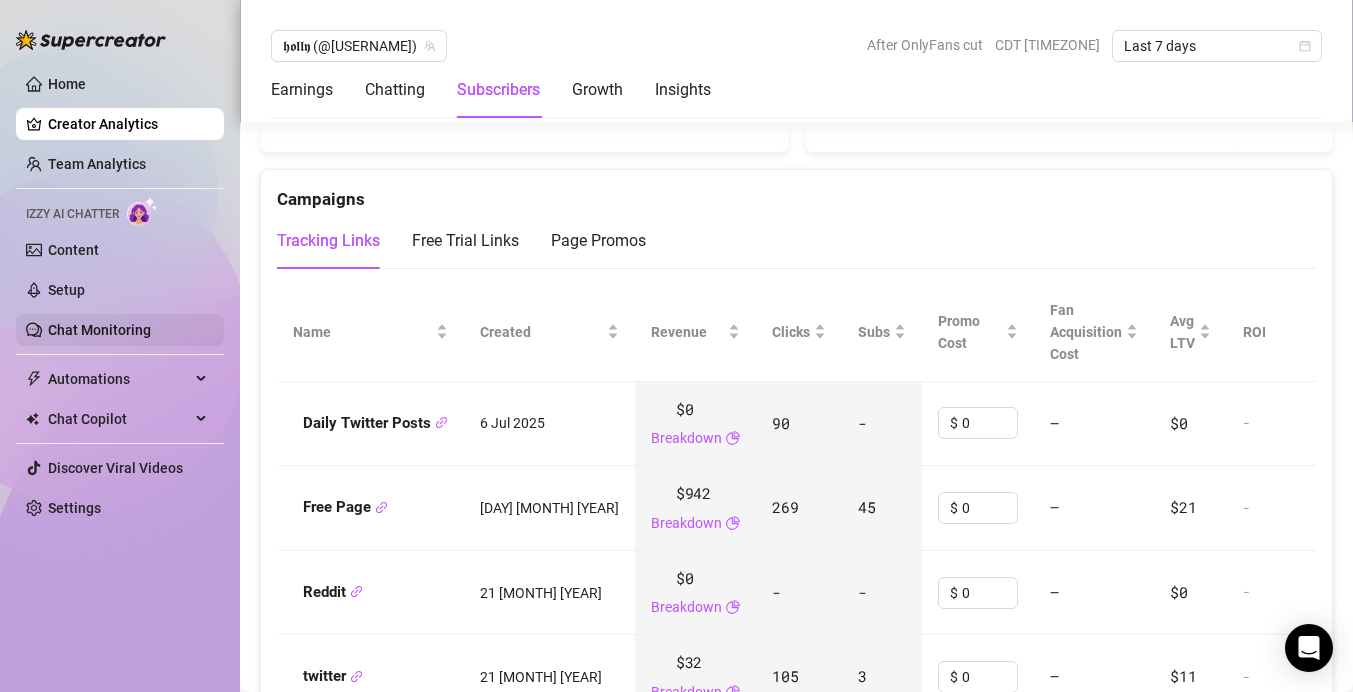 click on "Chat Monitoring" at bounding box center (99, 330) 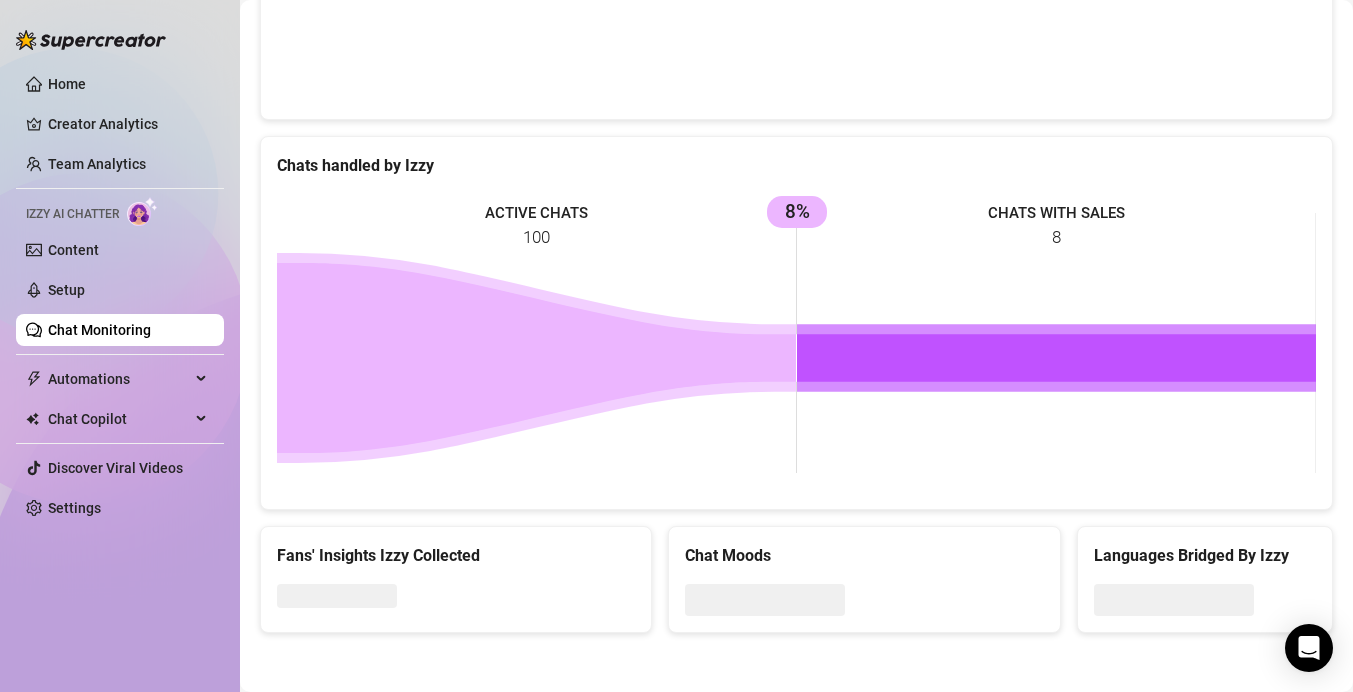 scroll, scrollTop: 206, scrollLeft: 0, axis: vertical 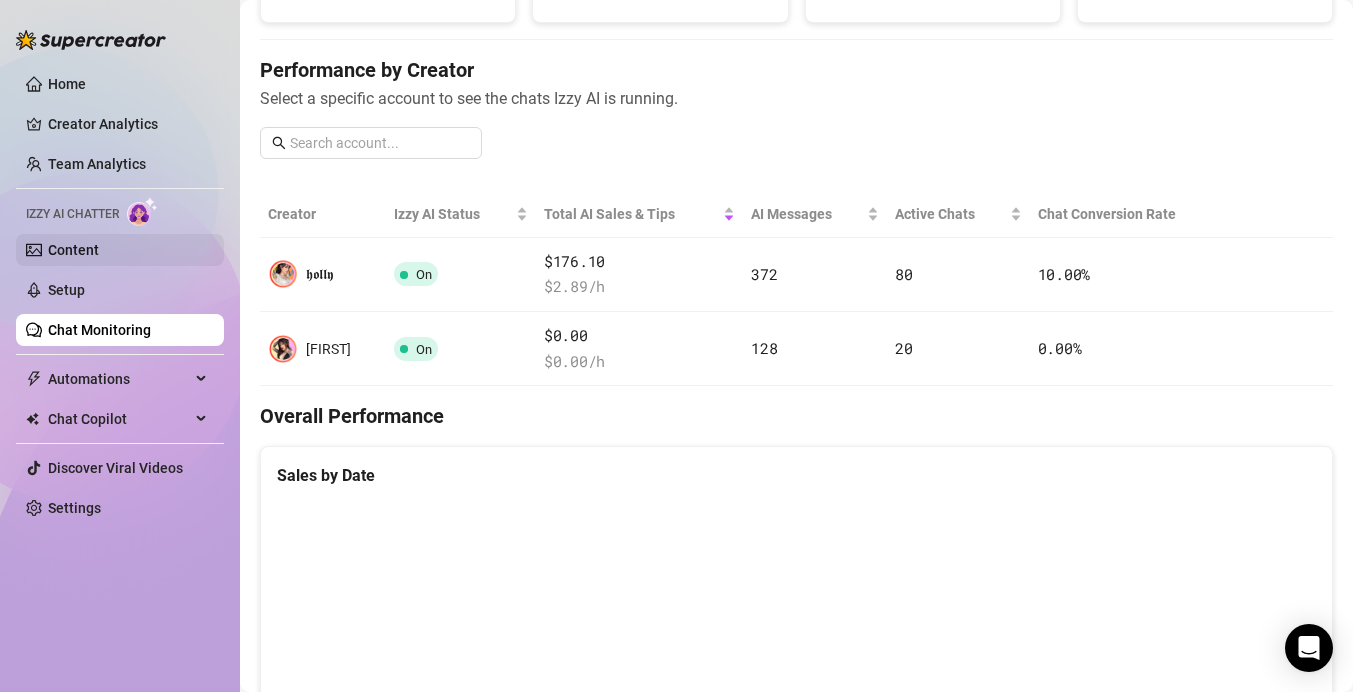 click on "Content" at bounding box center [73, 250] 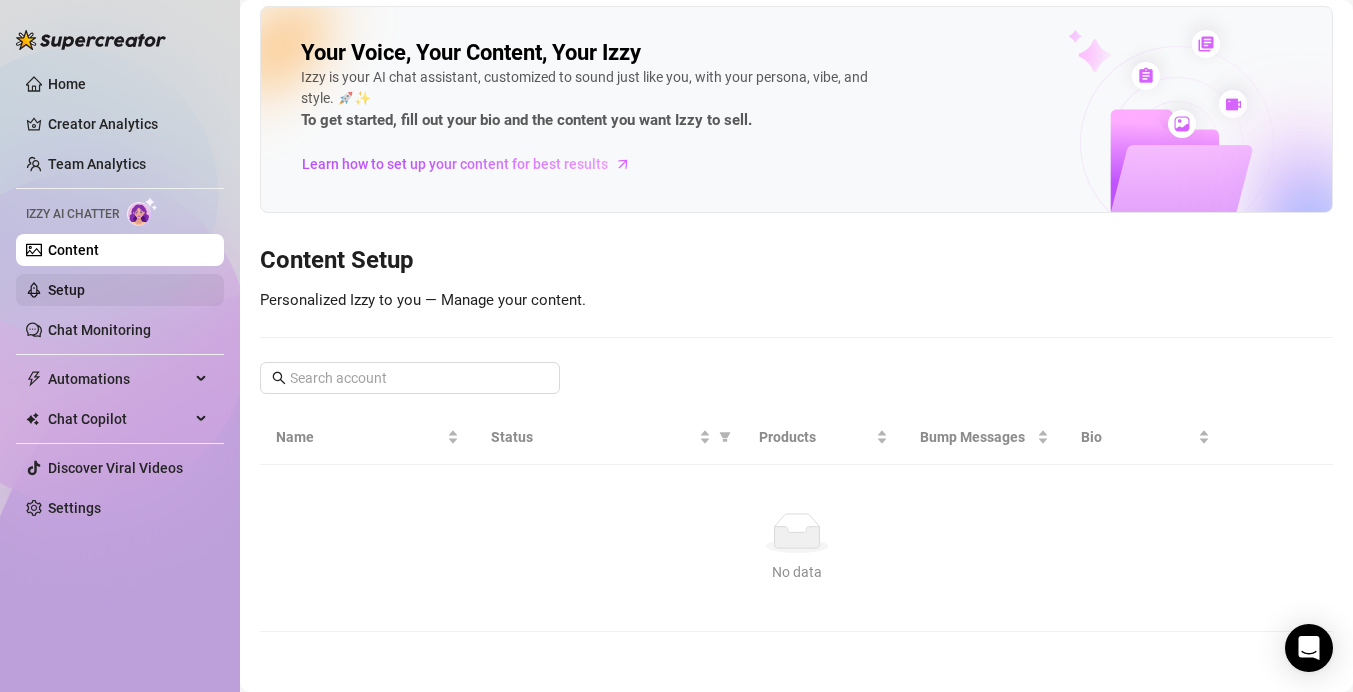 scroll, scrollTop: 0, scrollLeft: 0, axis: both 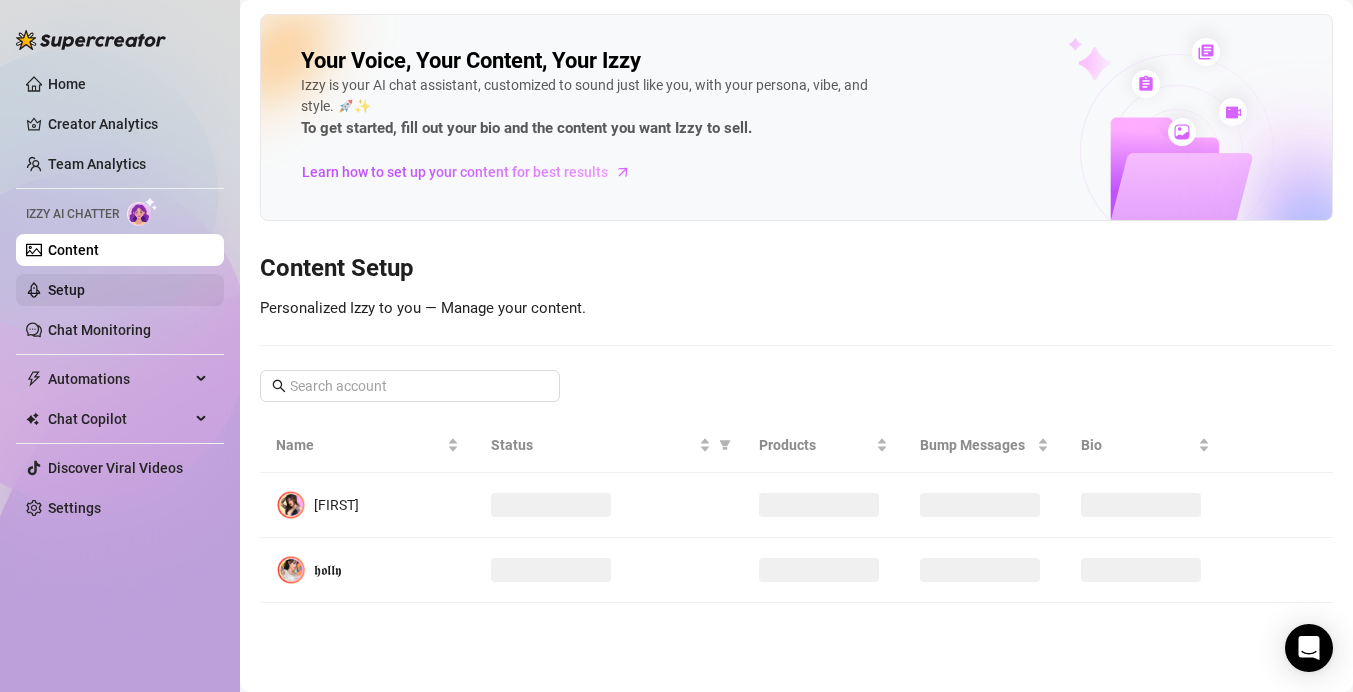 click on "Setup" at bounding box center [66, 290] 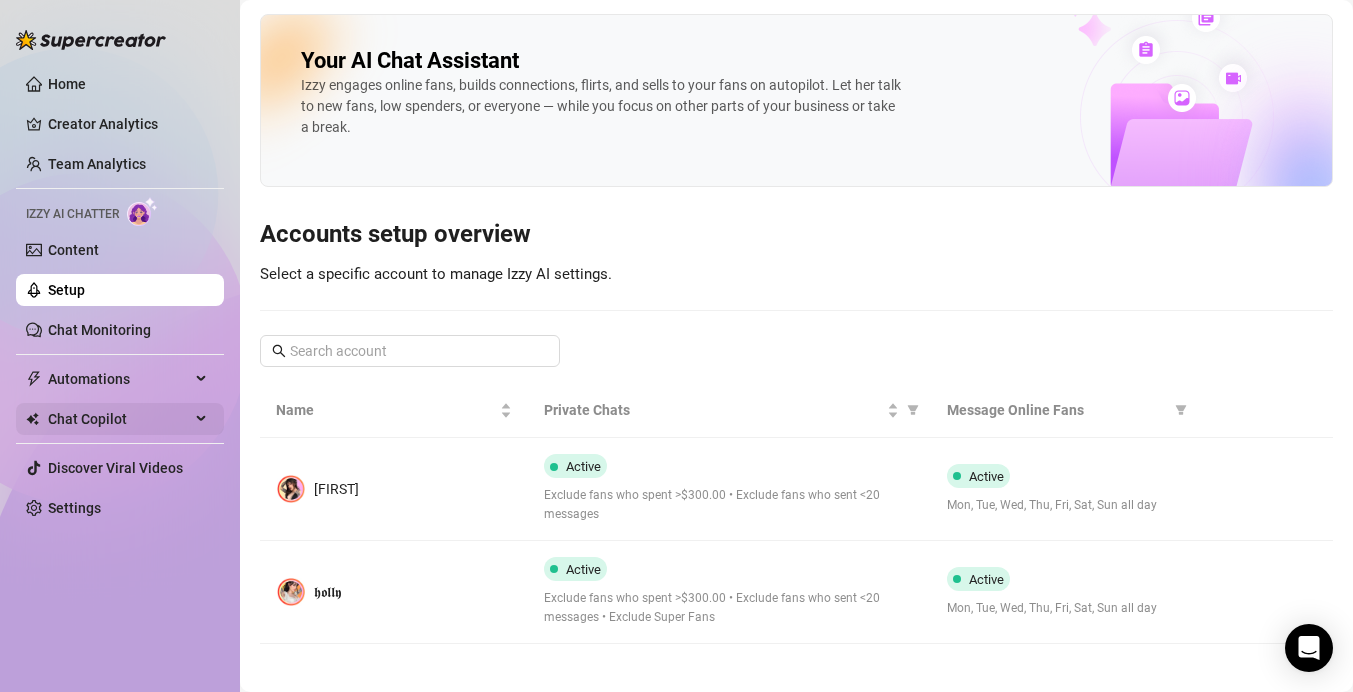 click on "Chat Copilot" at bounding box center (119, 419) 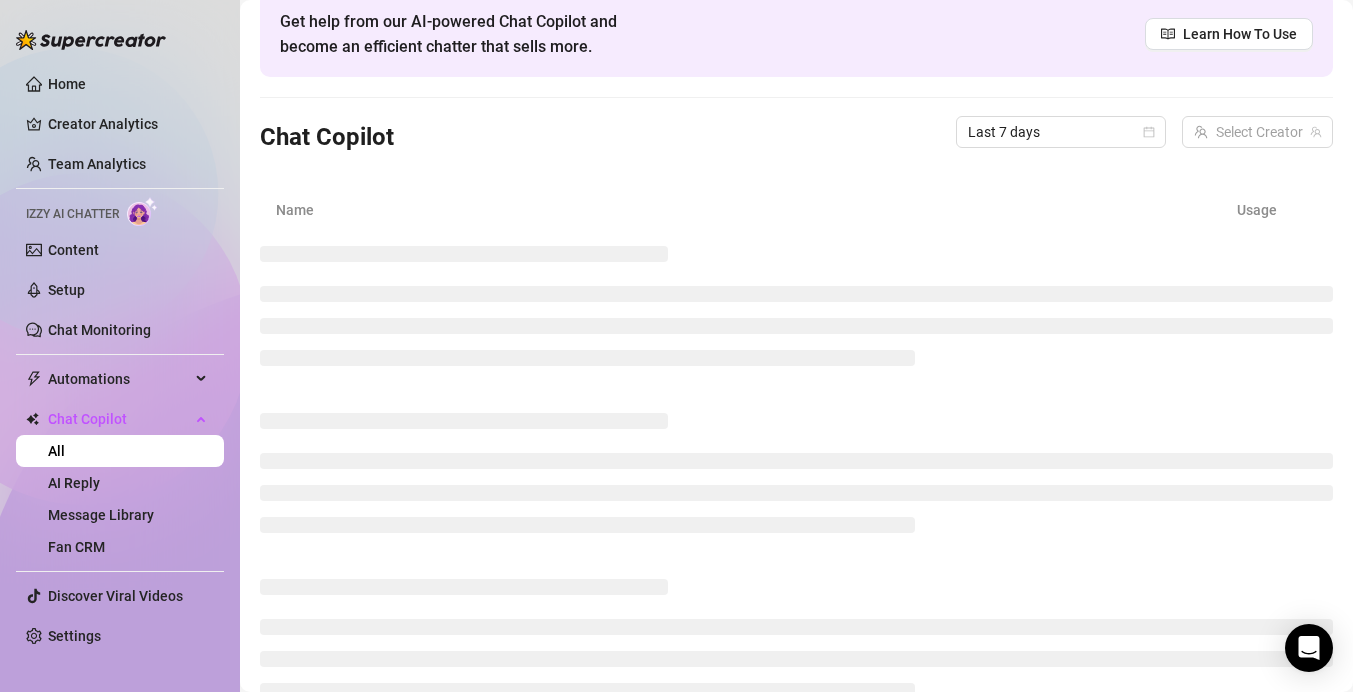 scroll, scrollTop: 99, scrollLeft: 0, axis: vertical 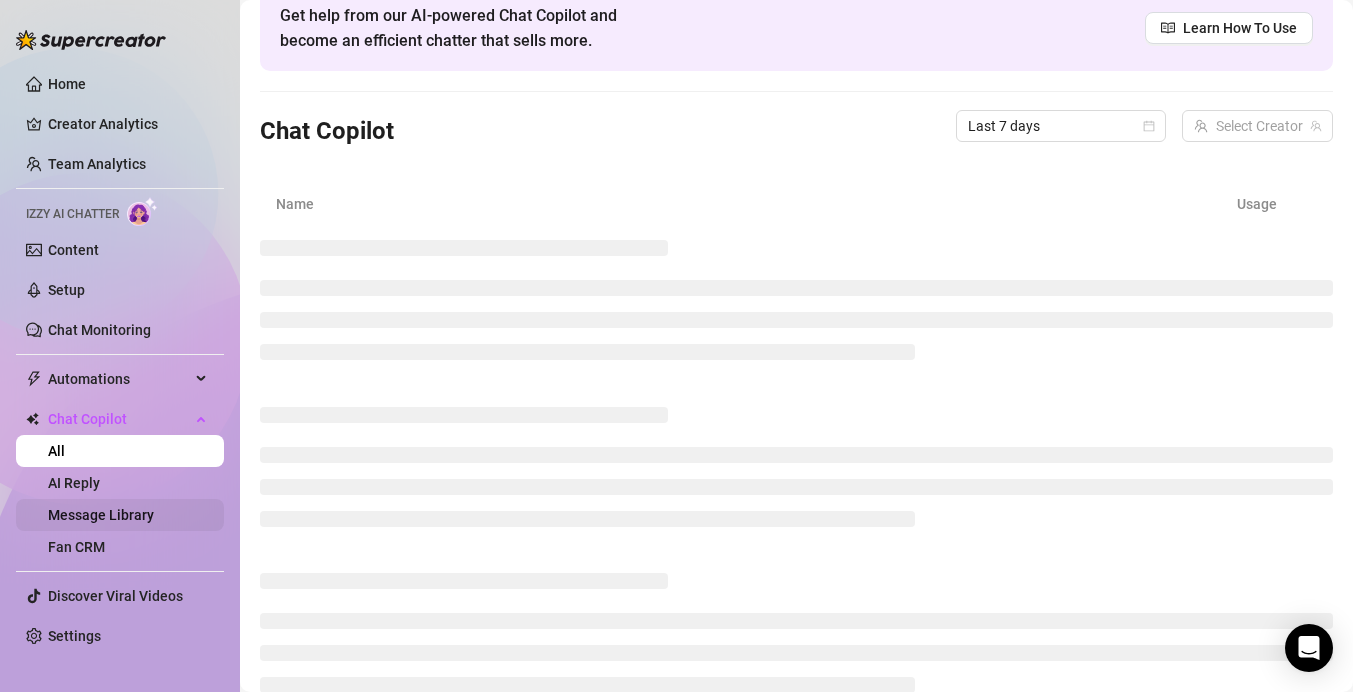 click on "Message Library" at bounding box center (101, 515) 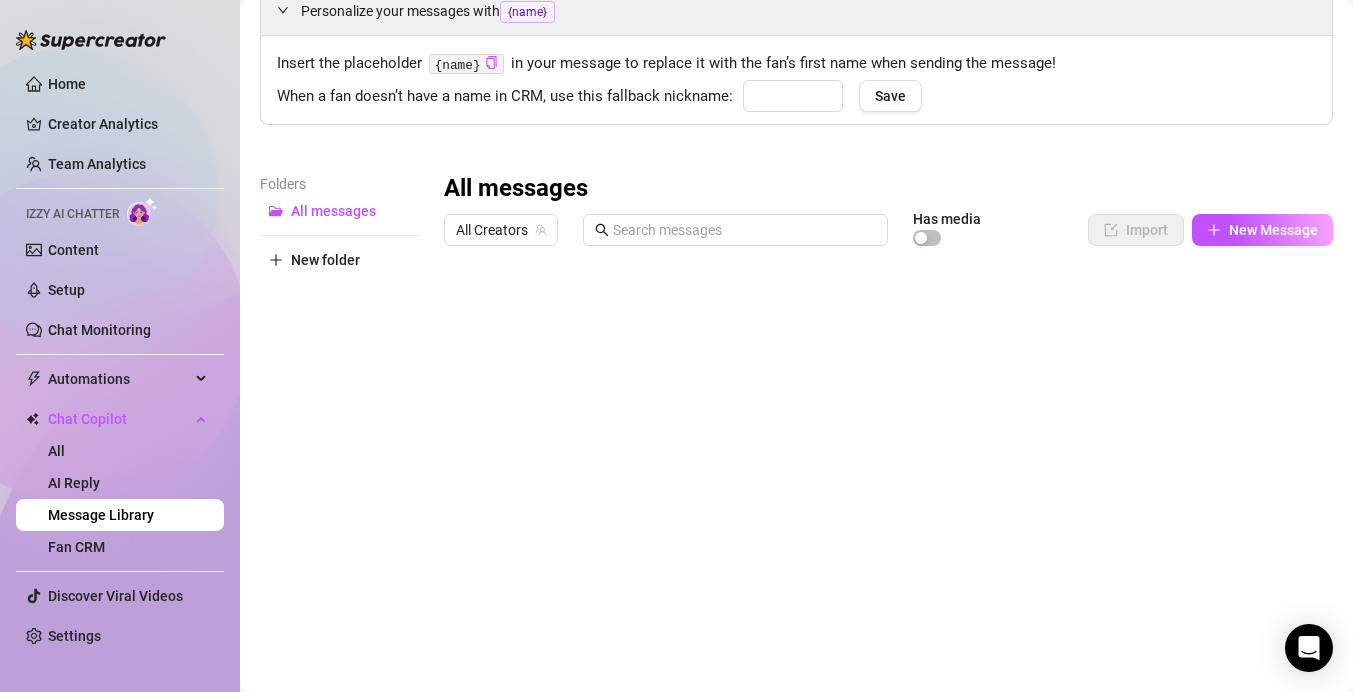 type on "babe" 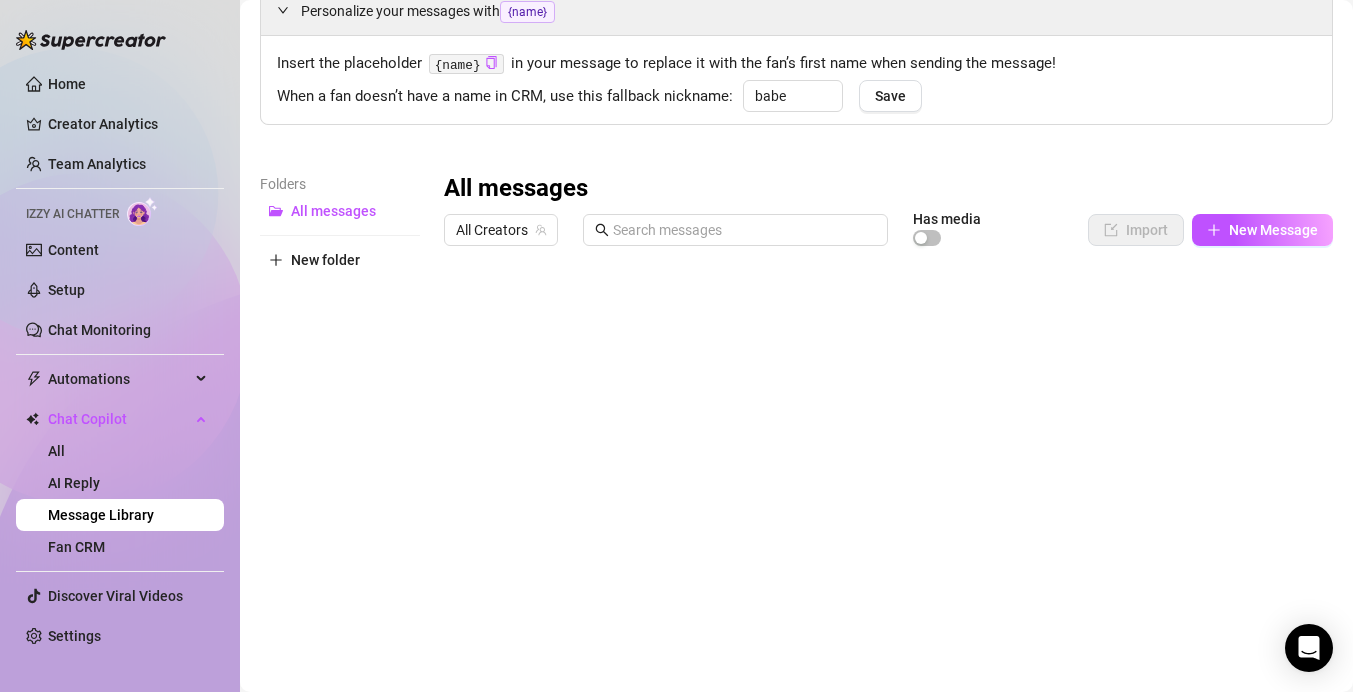 scroll, scrollTop: 0, scrollLeft: 0, axis: both 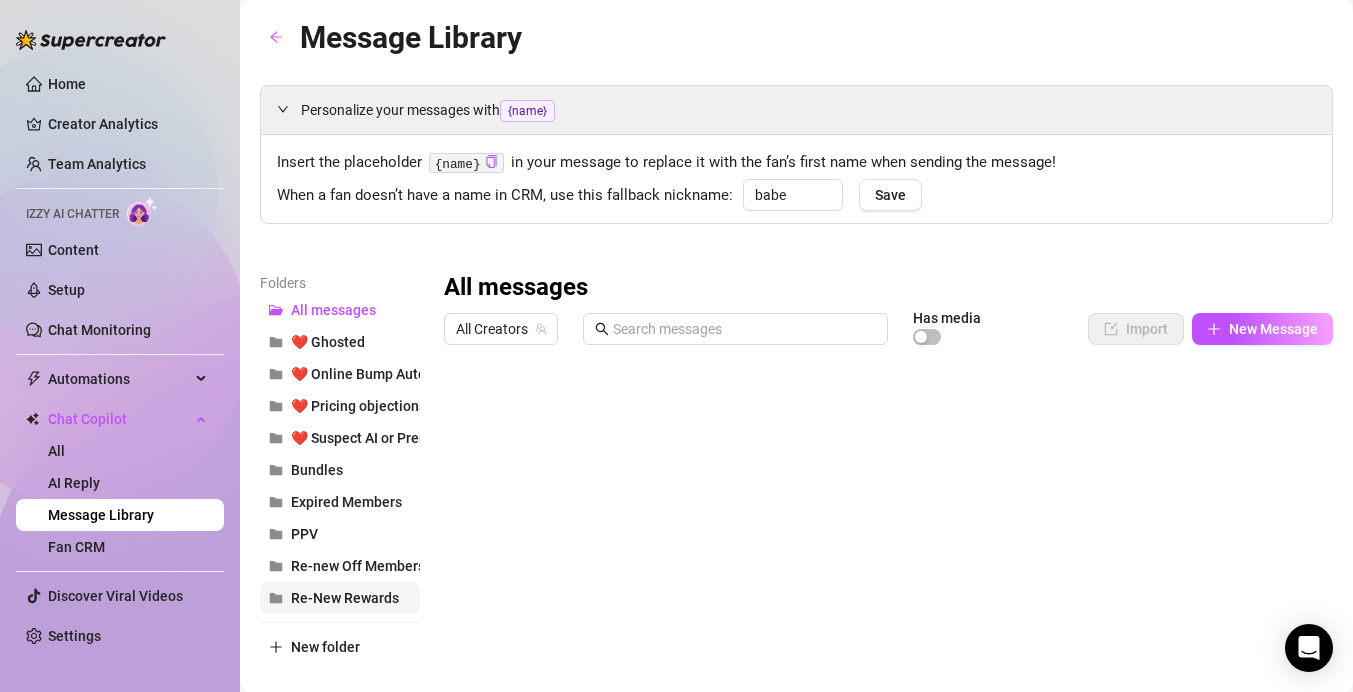 click on "Re-New Rewards" at bounding box center [345, 598] 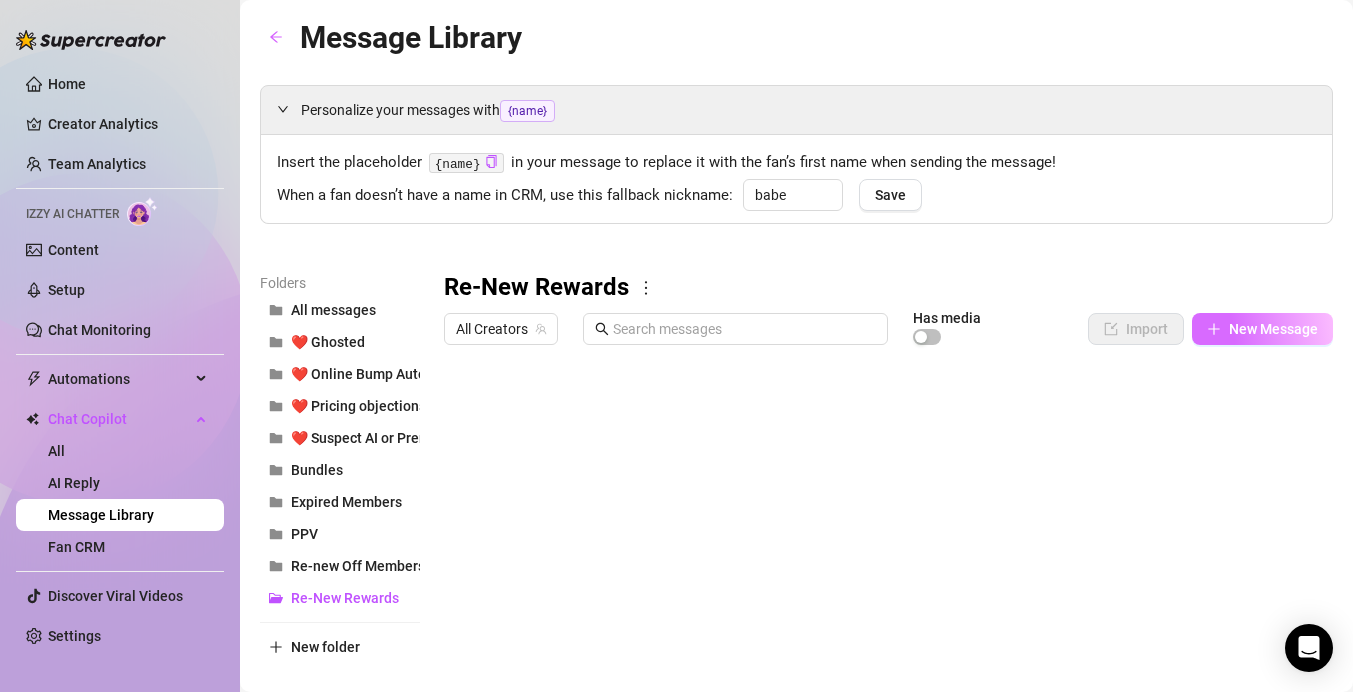 click on "New Message" at bounding box center (1262, 329) 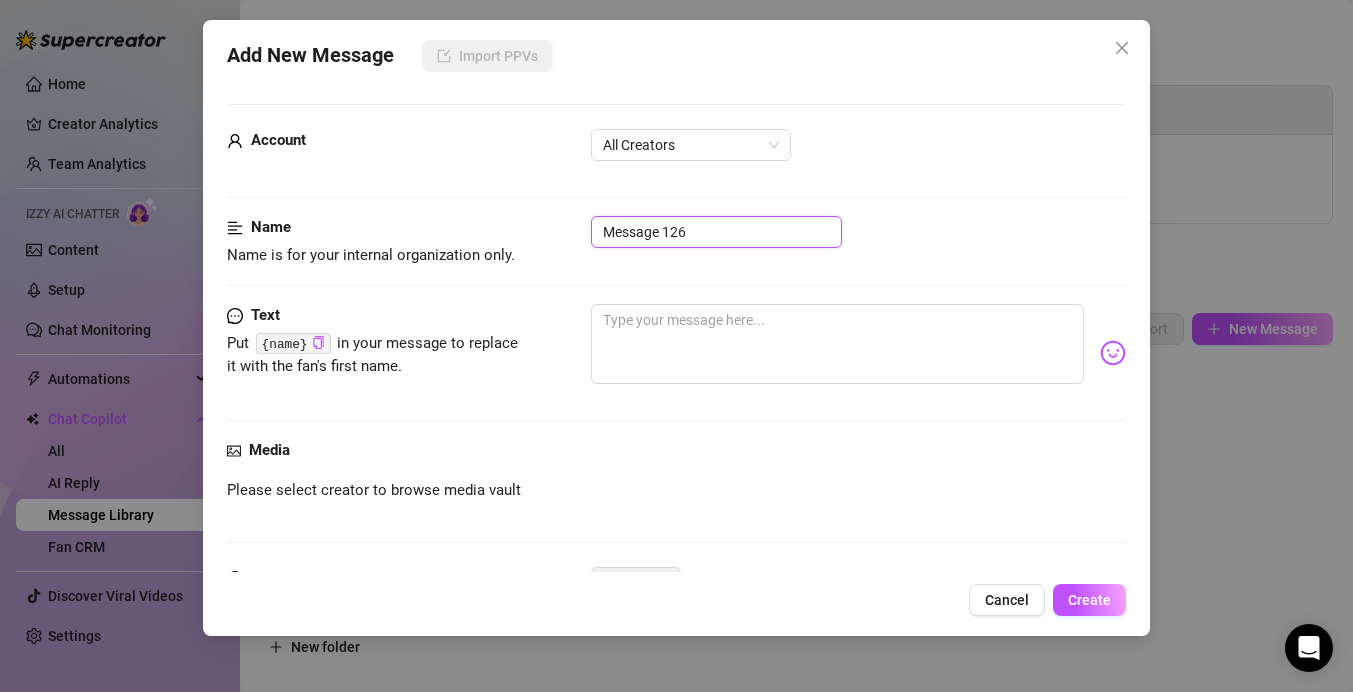 click on "Message 126" at bounding box center (716, 232) 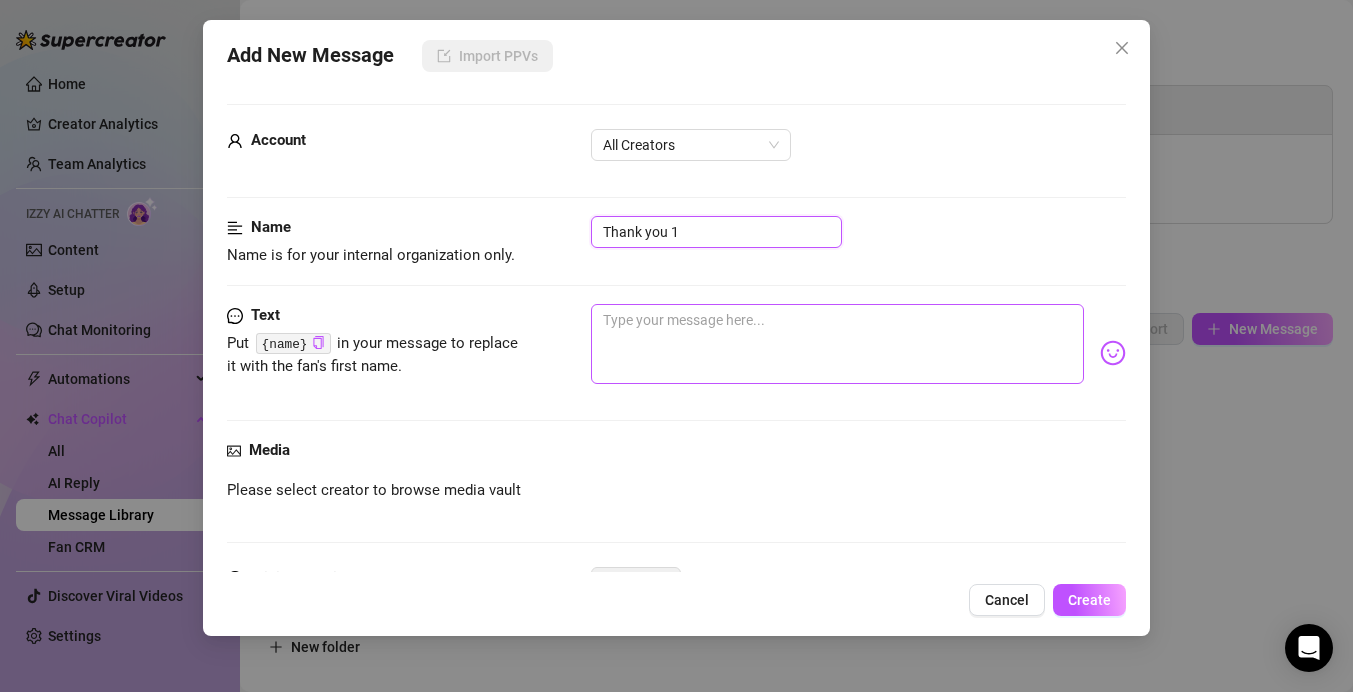type on "Thank you 1" 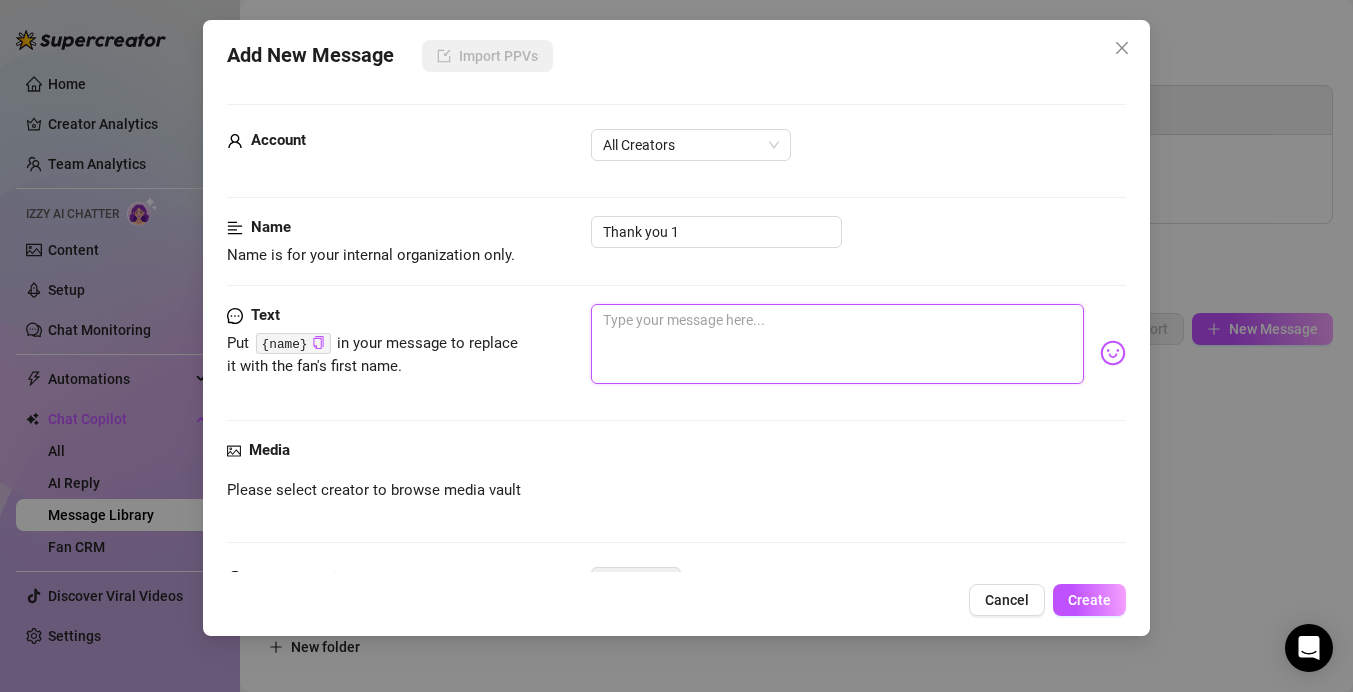 click at bounding box center (837, 344) 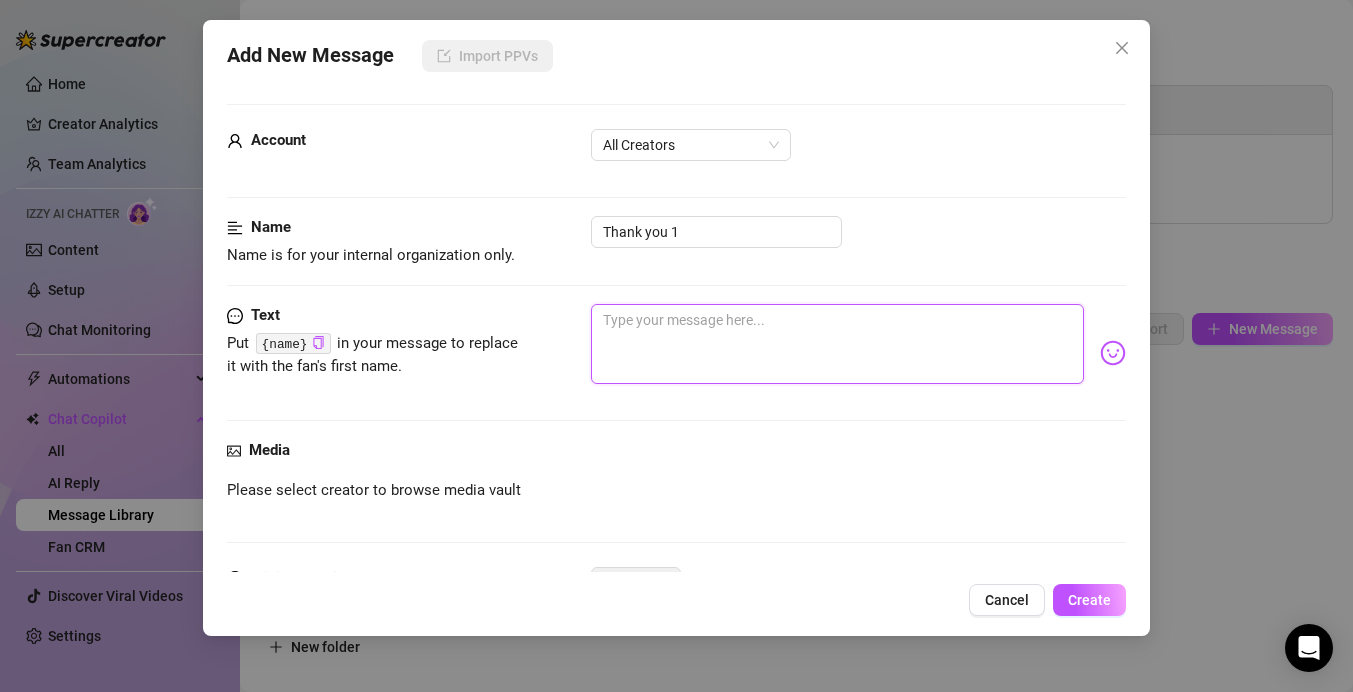 paste on "just wanted to send a lil thank-you treat for staying with me 💗 this one’s just for my loyal babes who keep renew on… hope it makes your day (or night) a little more fun 😇" 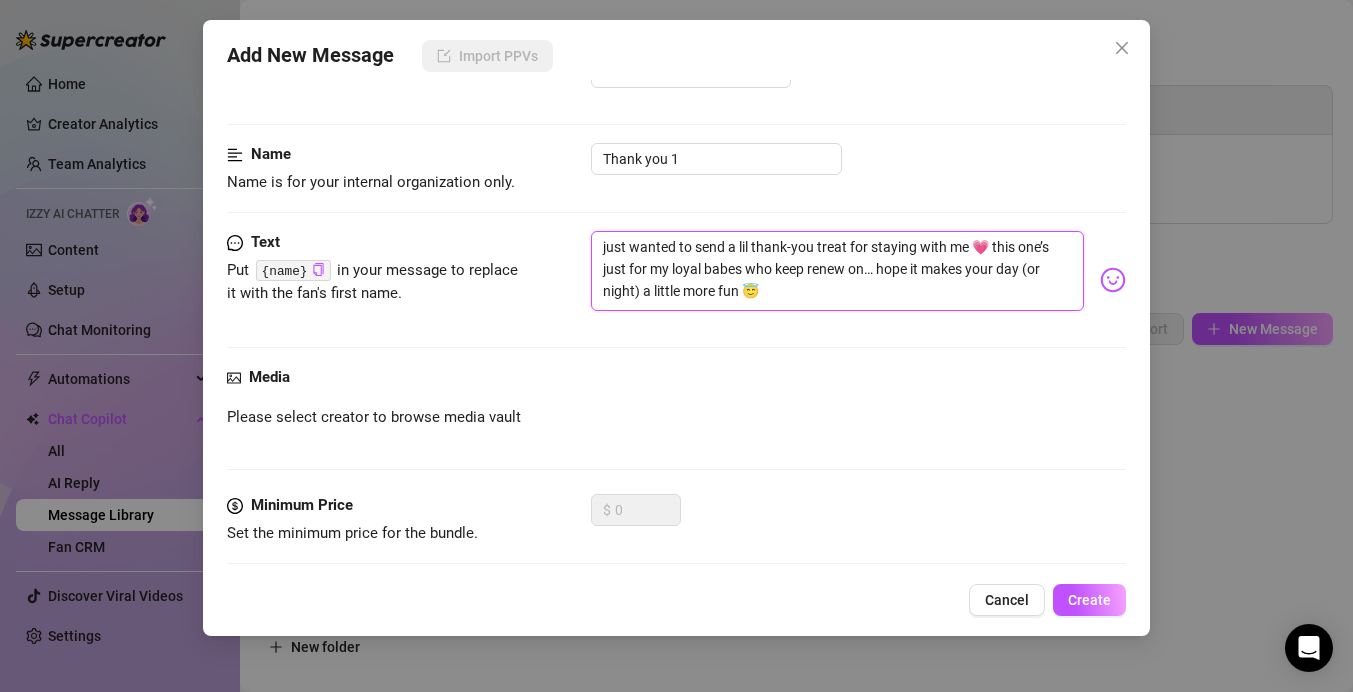 scroll, scrollTop: 170, scrollLeft: 0, axis: vertical 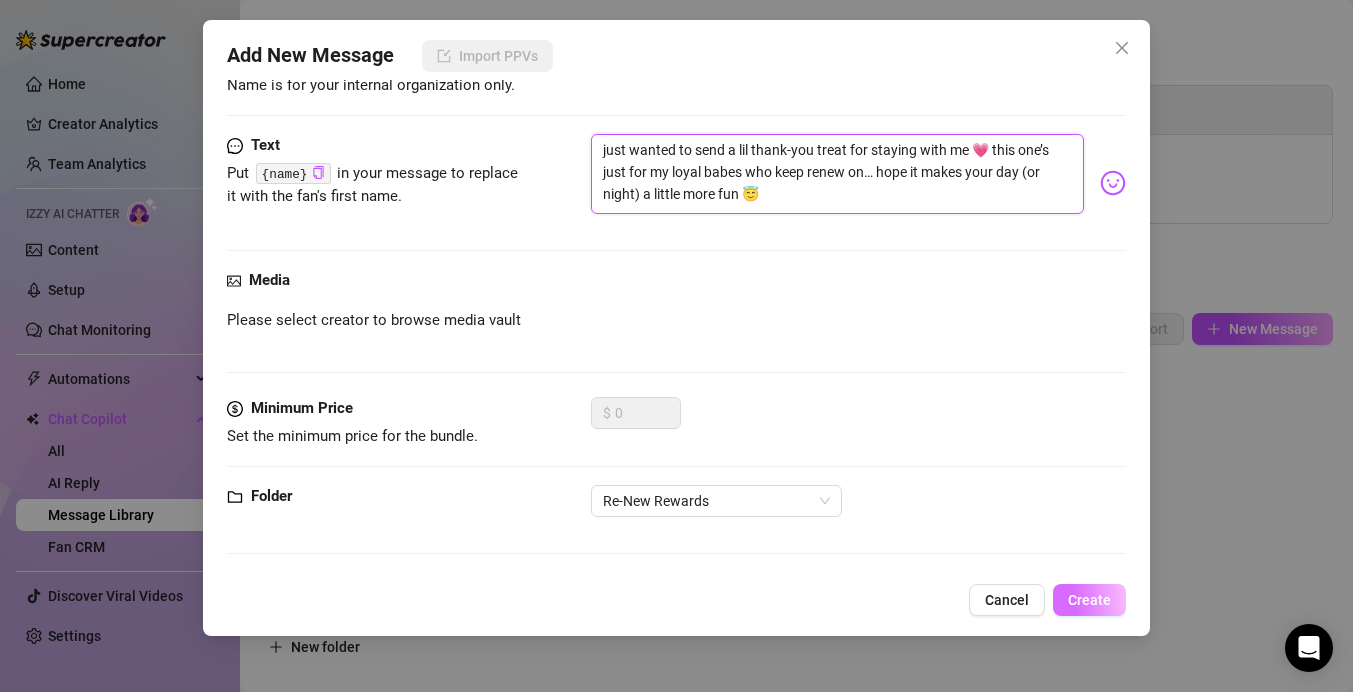 type on "just wanted to send a lil thank-you treat for staying with me 💗 this one’s just for my loyal babes who keep renew on… hope it makes your day (or night) a little more fun 😇" 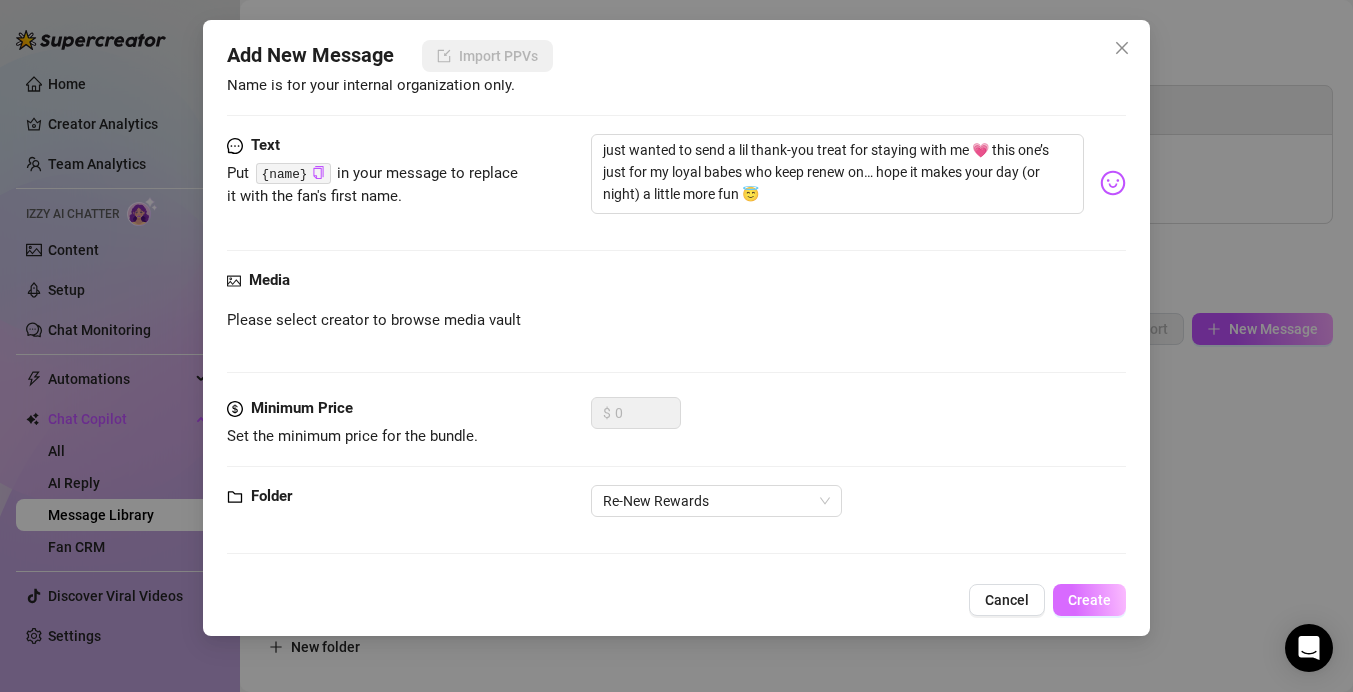 click on "Create" at bounding box center (1089, 600) 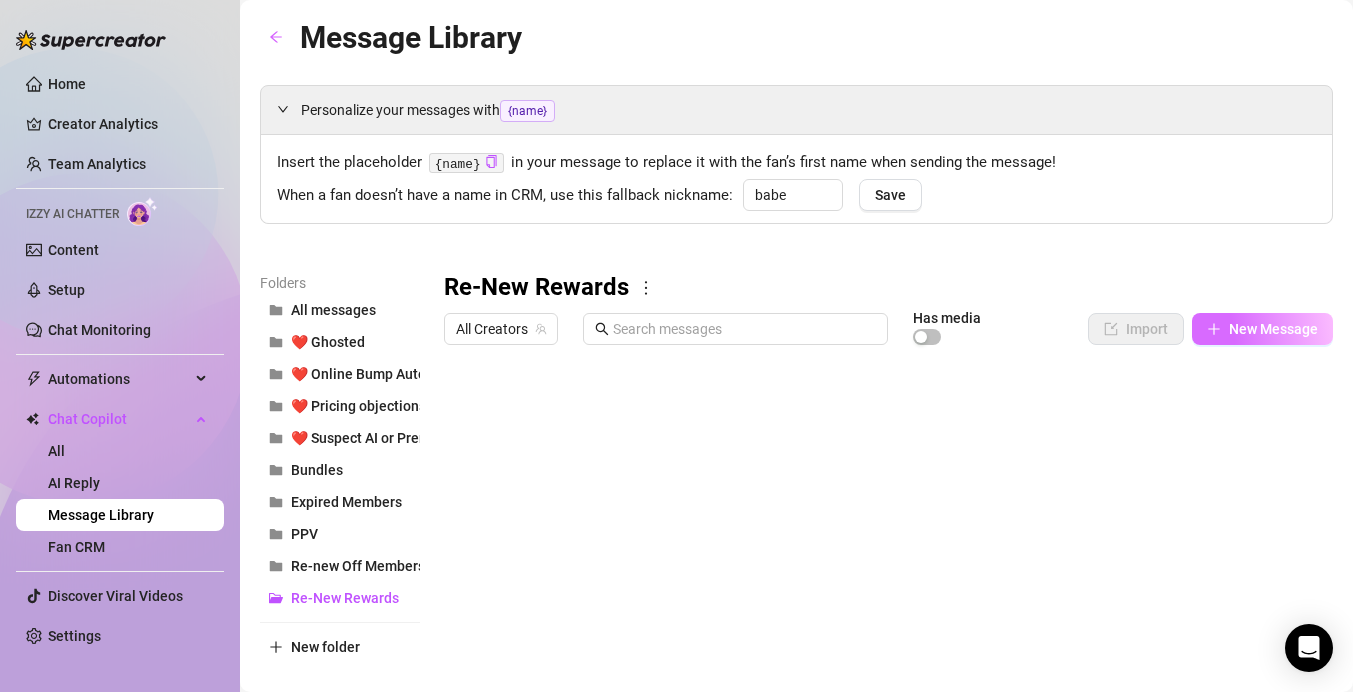 click on "New Message" at bounding box center [1273, 329] 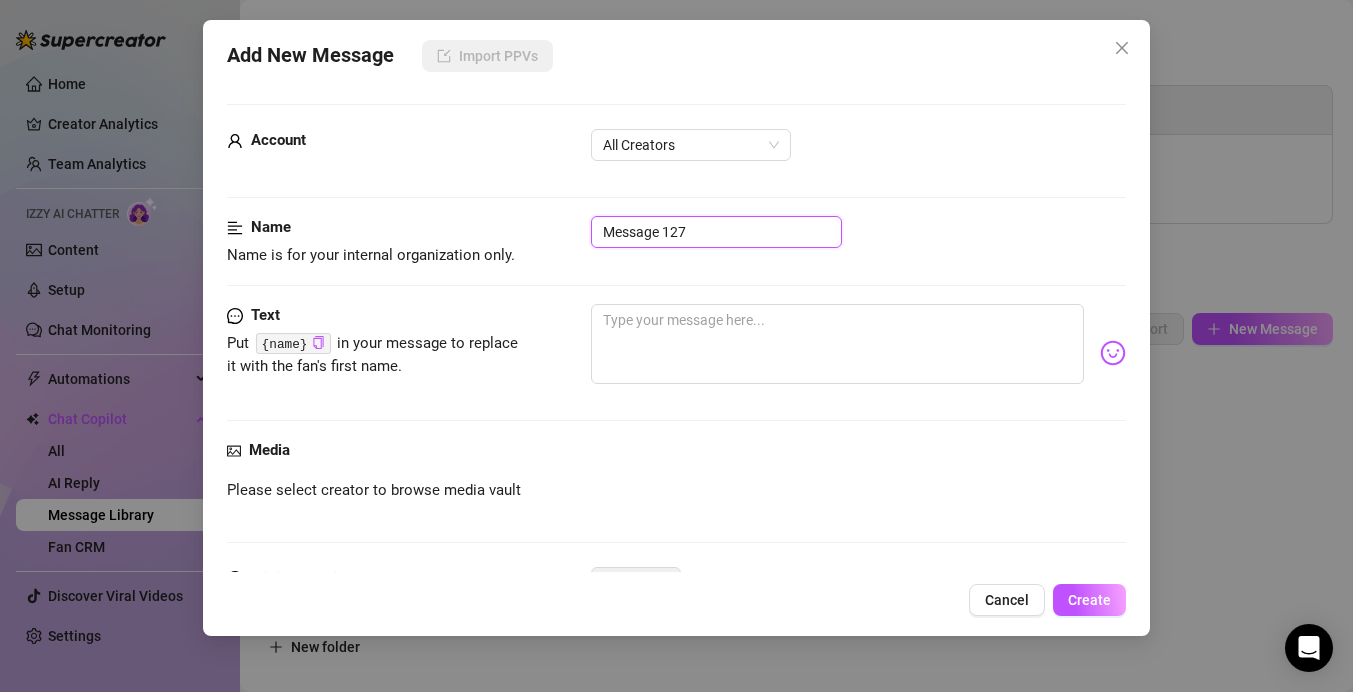 click on "Message 127" at bounding box center [716, 232] 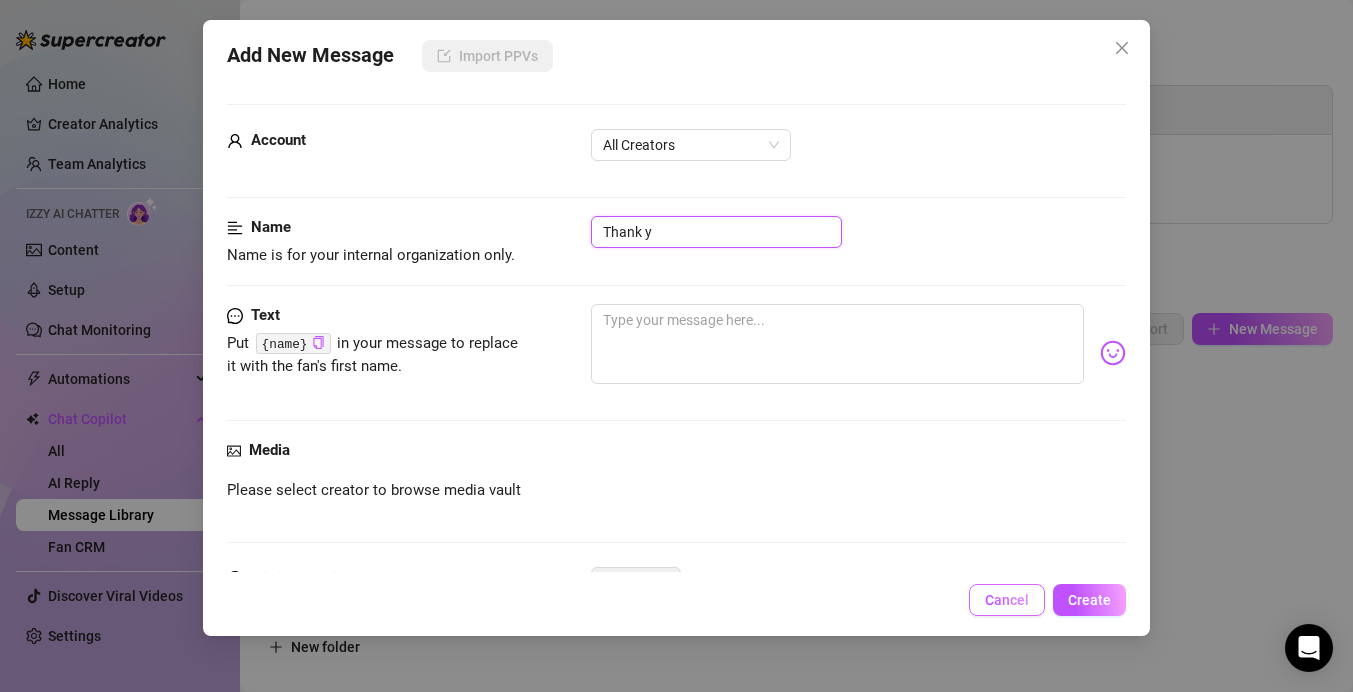 type on "Thank y" 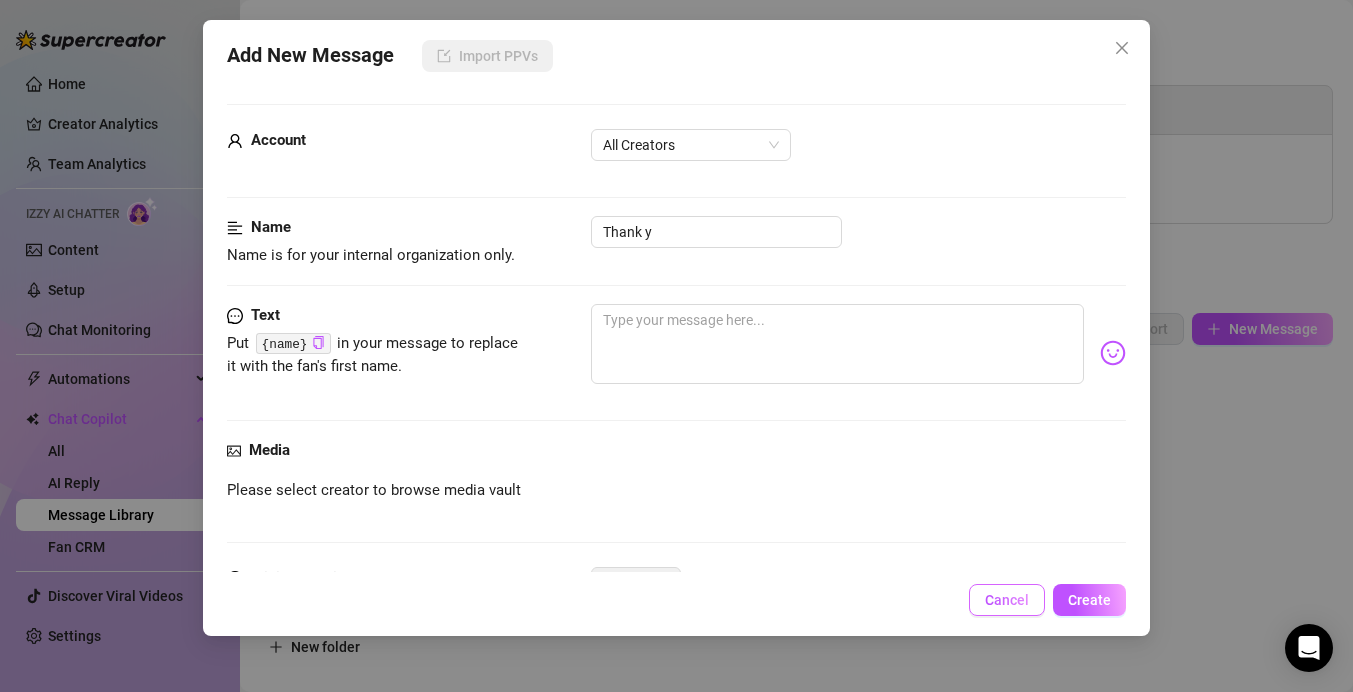 click on "Cancel" at bounding box center [1007, 600] 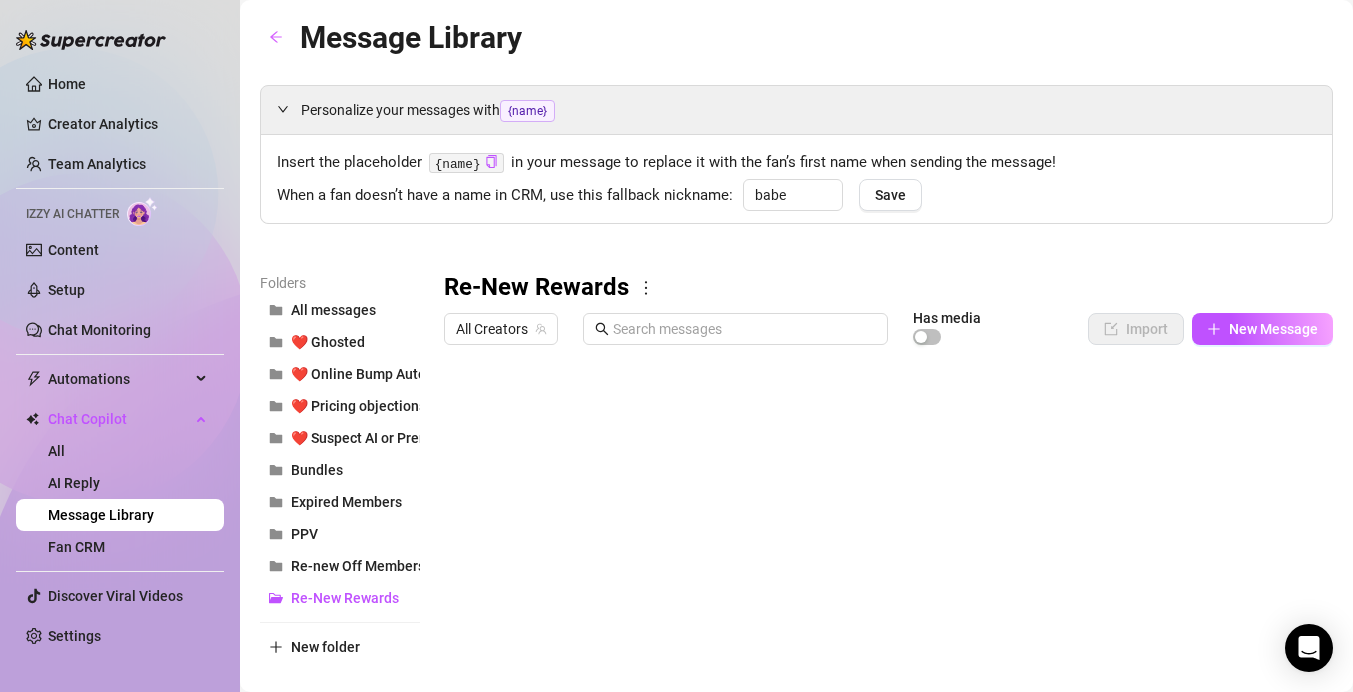 click at bounding box center (888, 577) 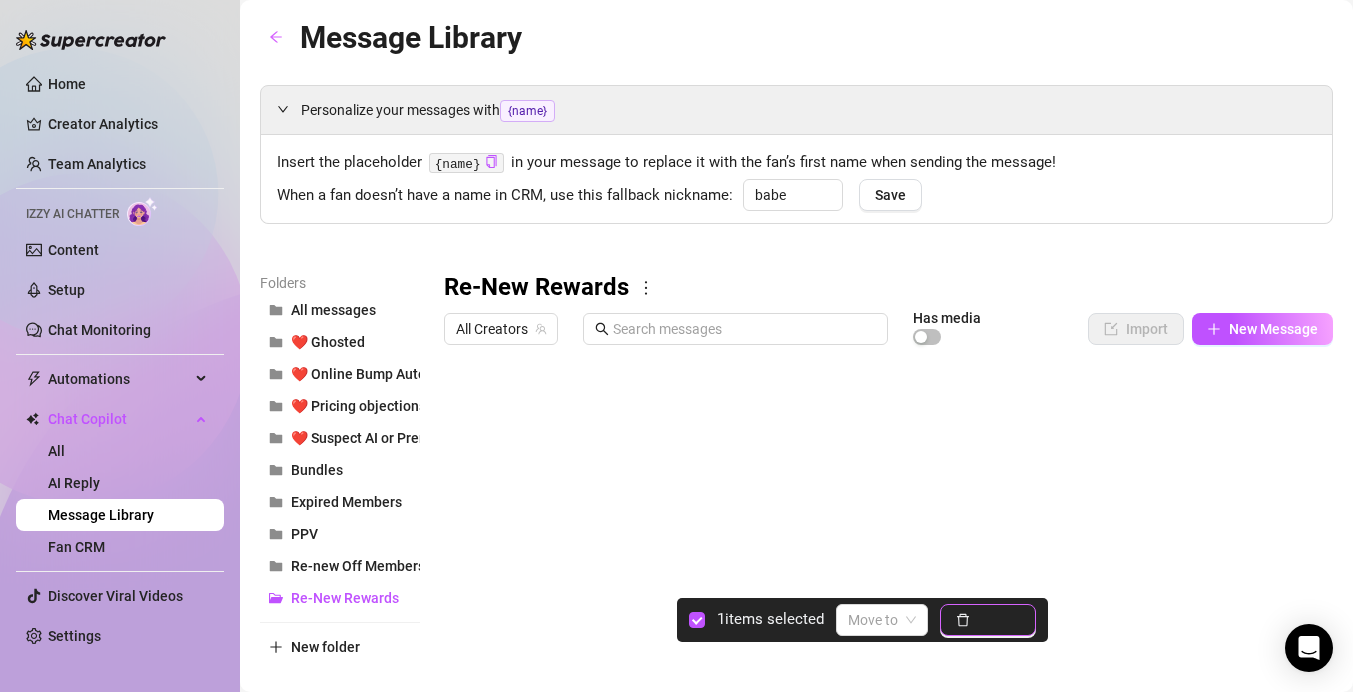 click on "Delete" at bounding box center [999, 620] 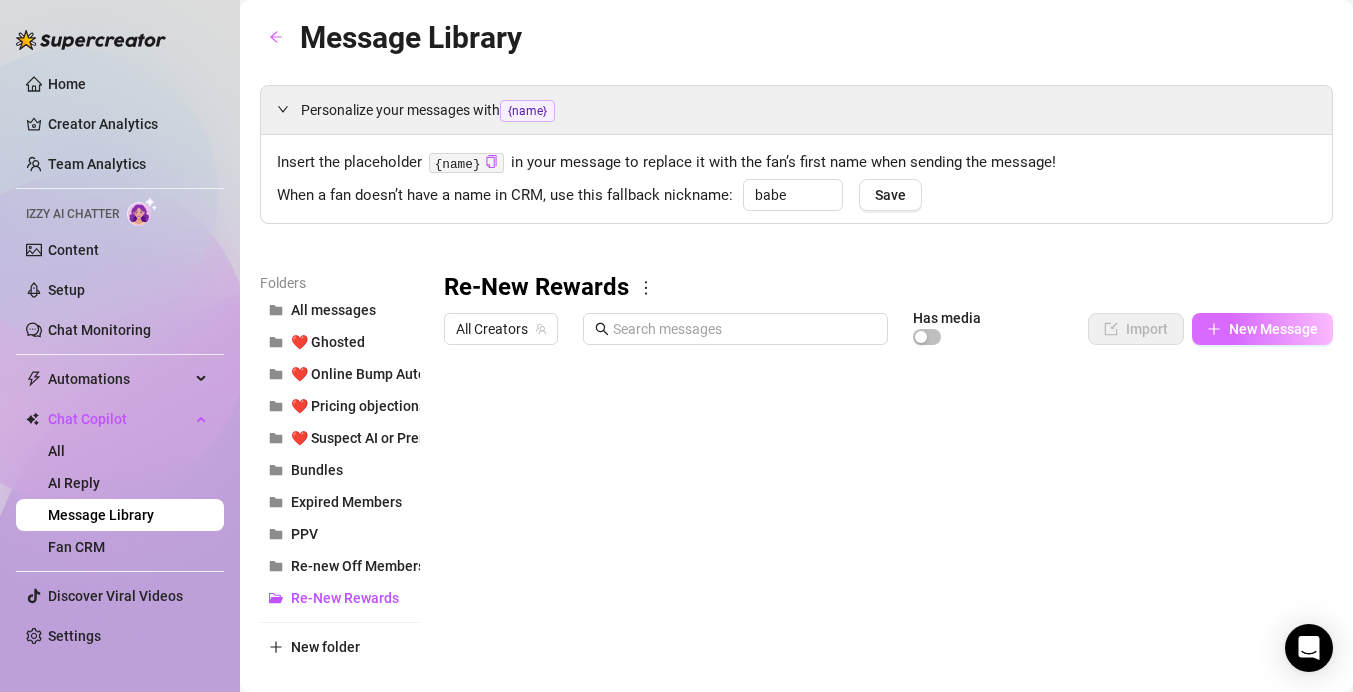 click on "New Message" at bounding box center (1262, 329) 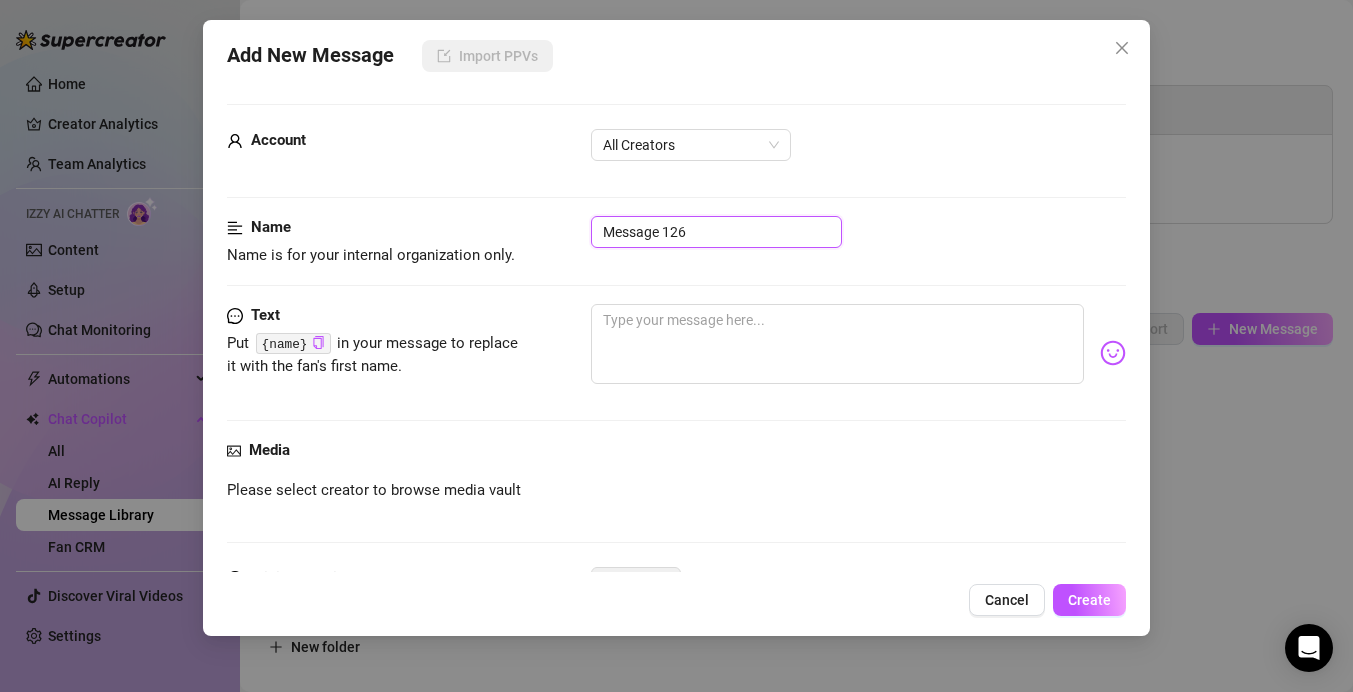 click on "Message 126" at bounding box center (716, 232) 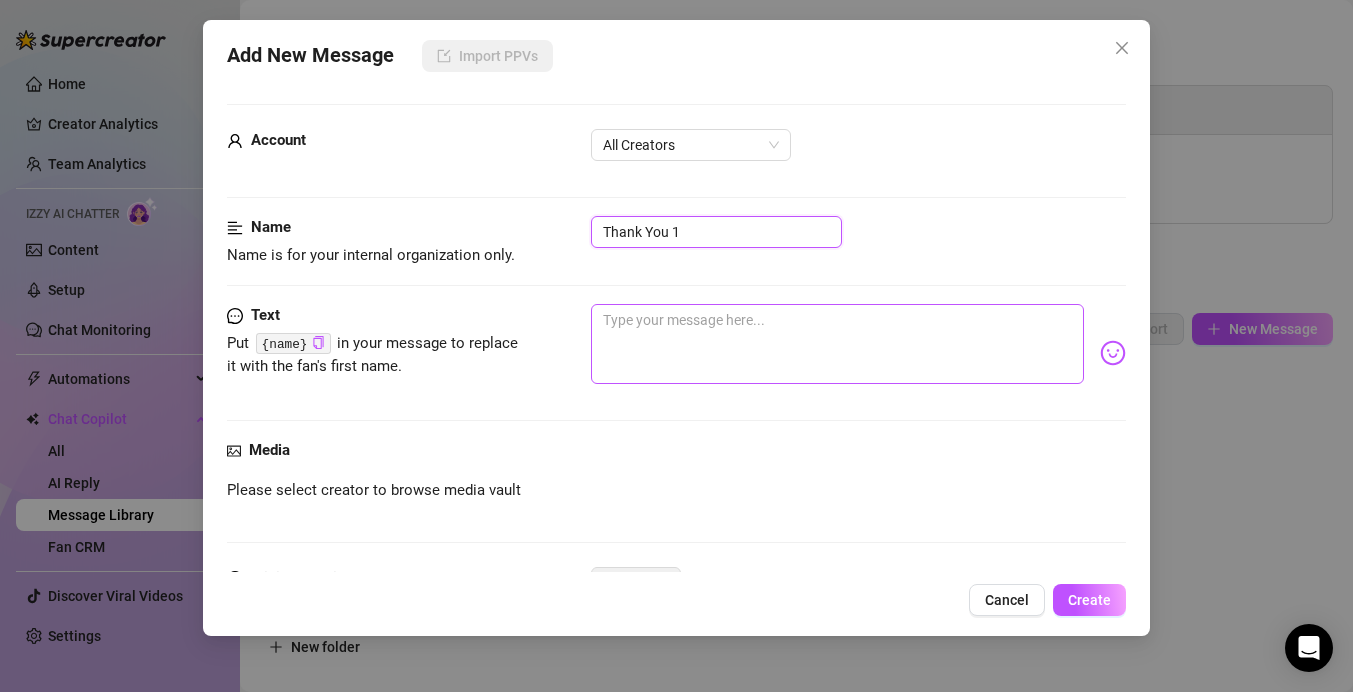 type on "Thank You 1" 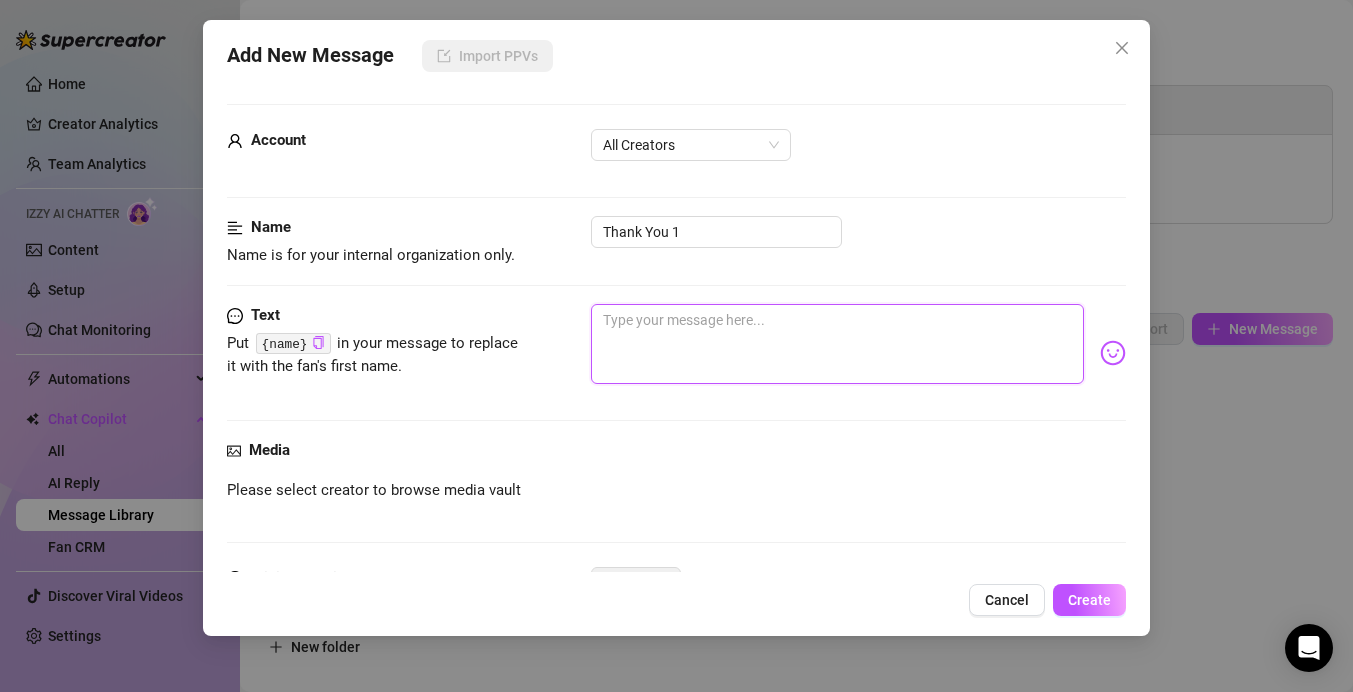 click at bounding box center (837, 344) 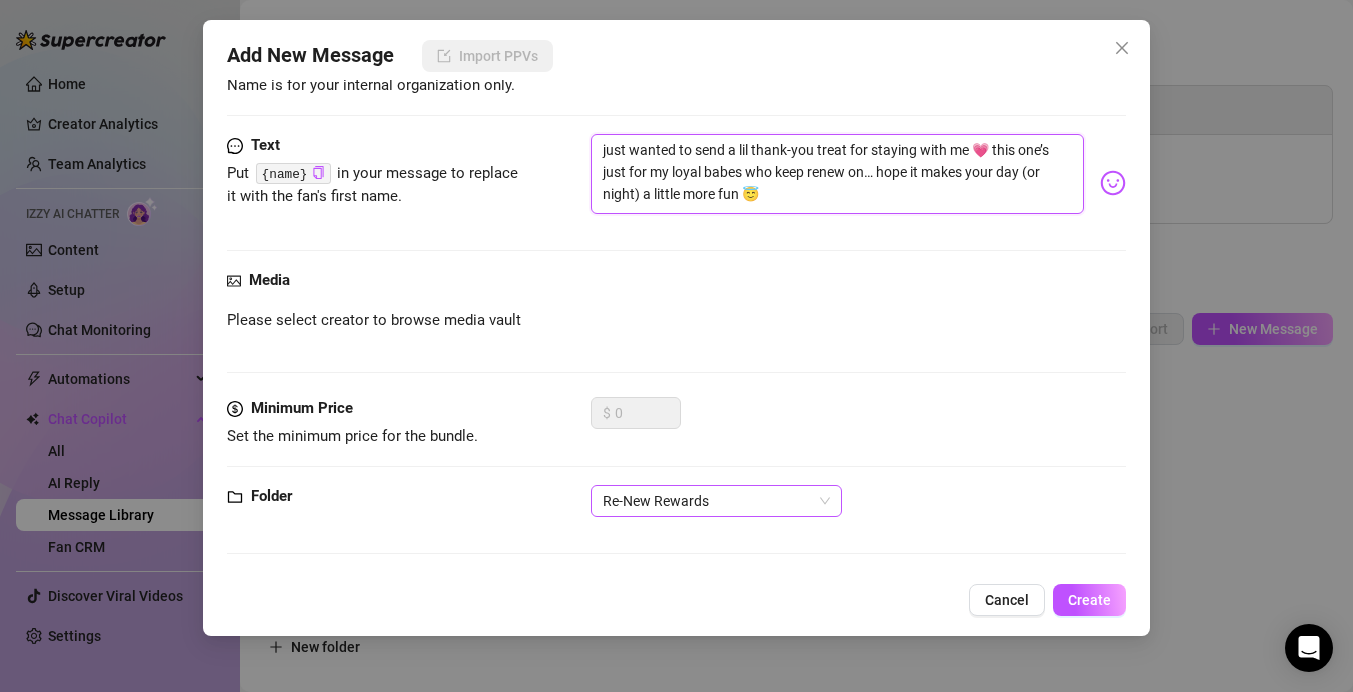 scroll, scrollTop: 0, scrollLeft: 0, axis: both 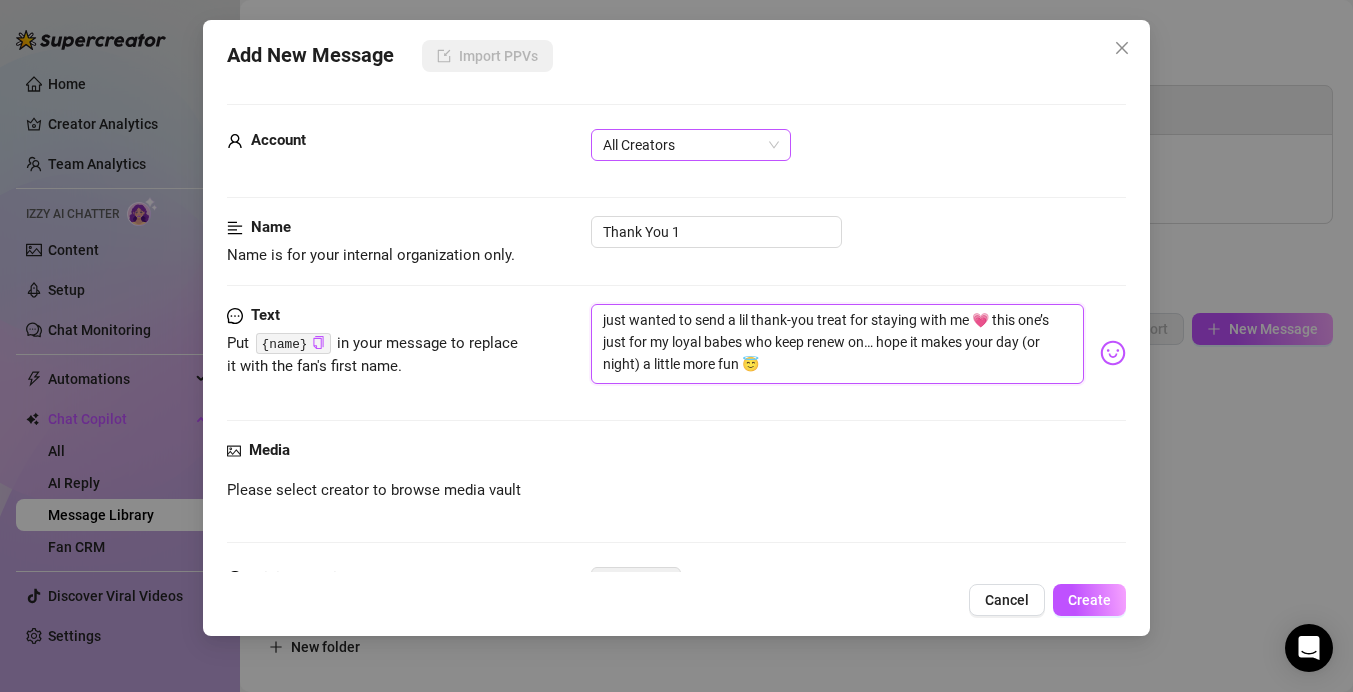 click on "All Creators" at bounding box center [691, 145] 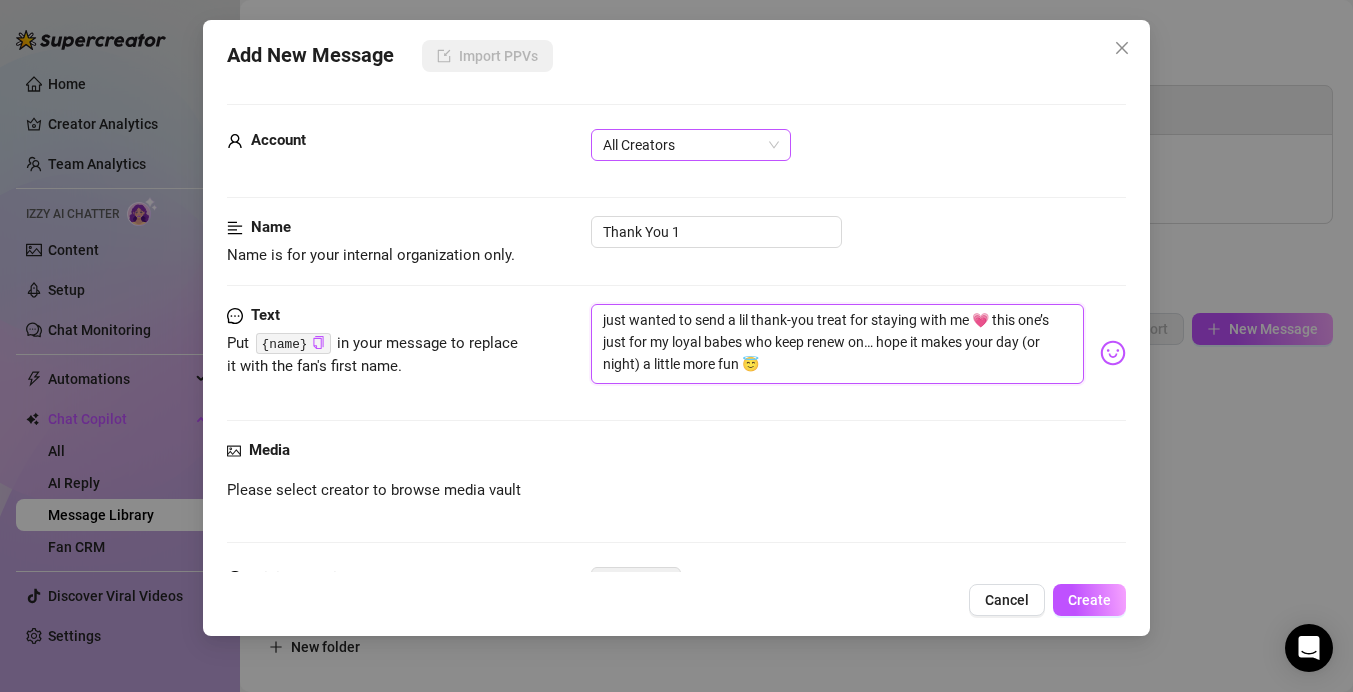 type on "just wanted to send a lil thank-you treat for staying with me 💗 this one’s just for my loyal babes who keep renew on… hope it makes your day (or night) a little more fun 😇" 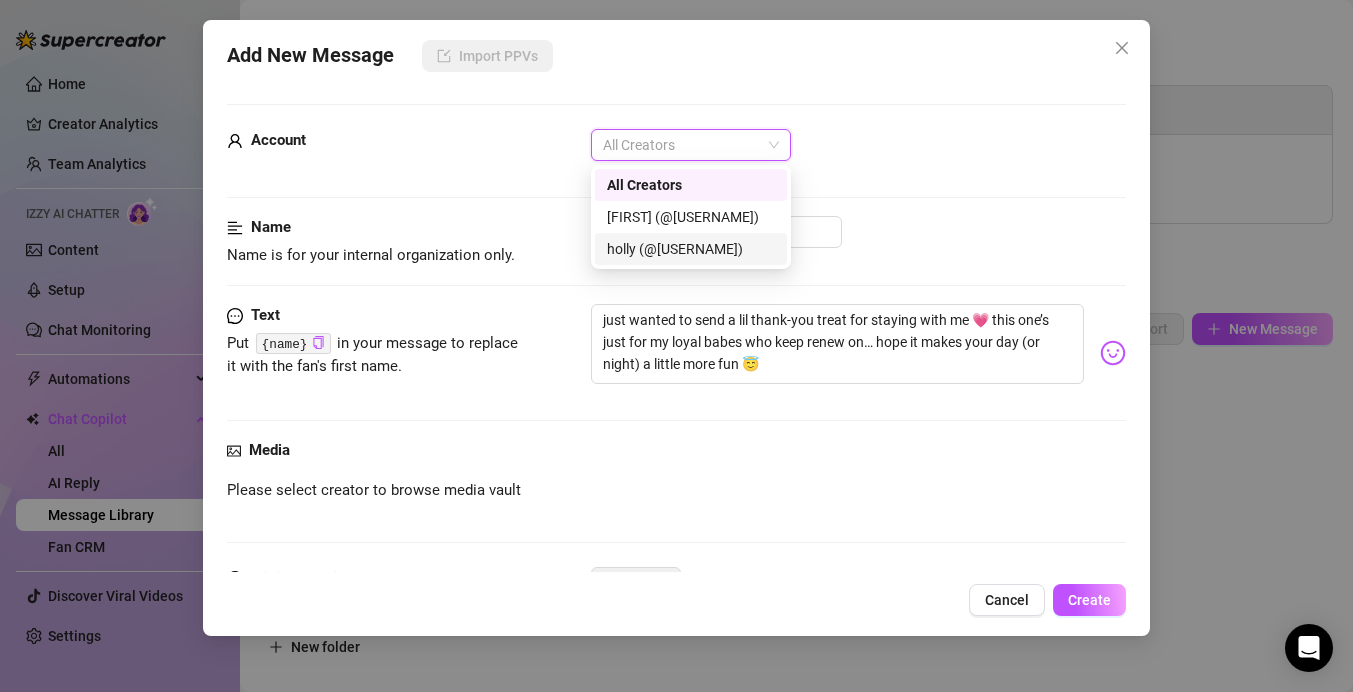click on "holly (@[USERNAME])" at bounding box center [691, 249] 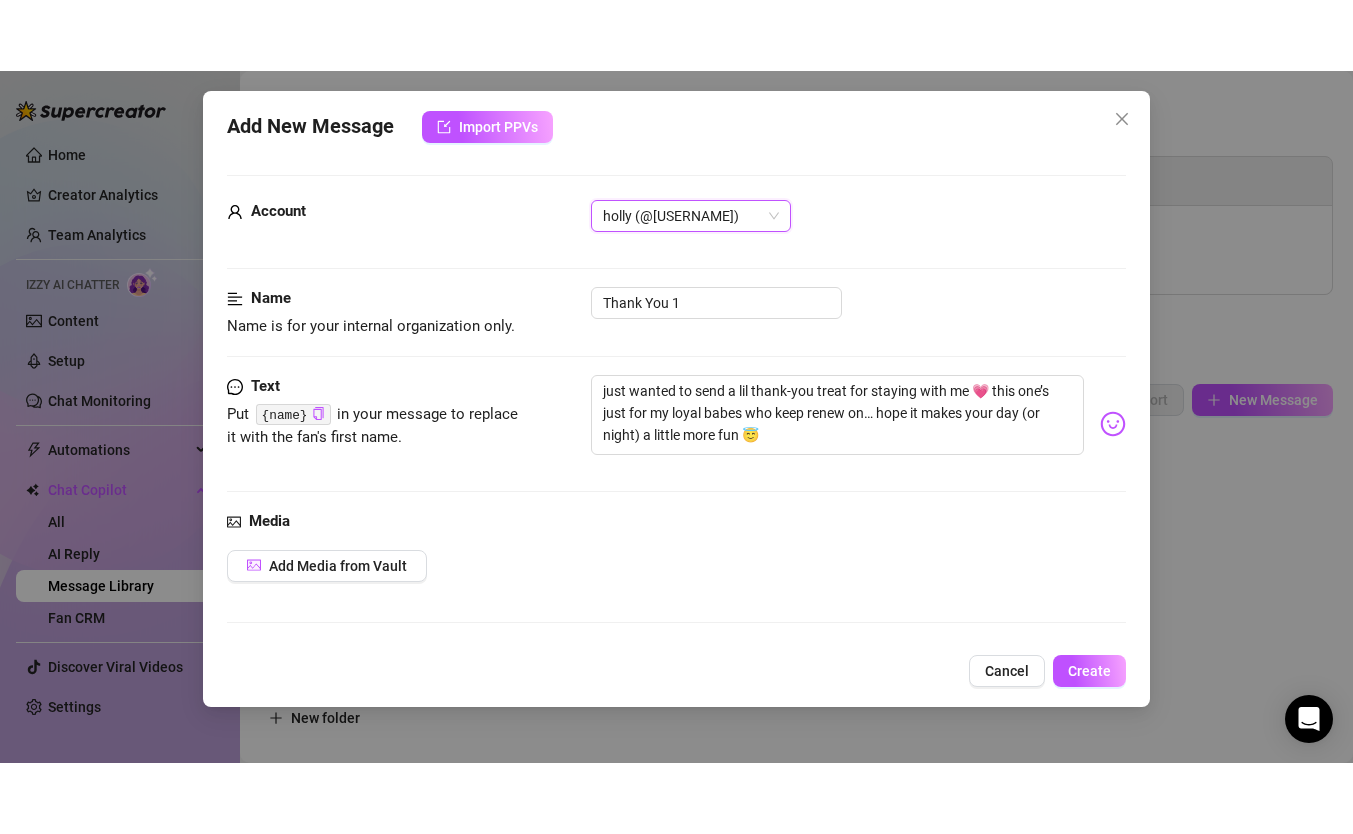 scroll, scrollTop: 179, scrollLeft: 0, axis: vertical 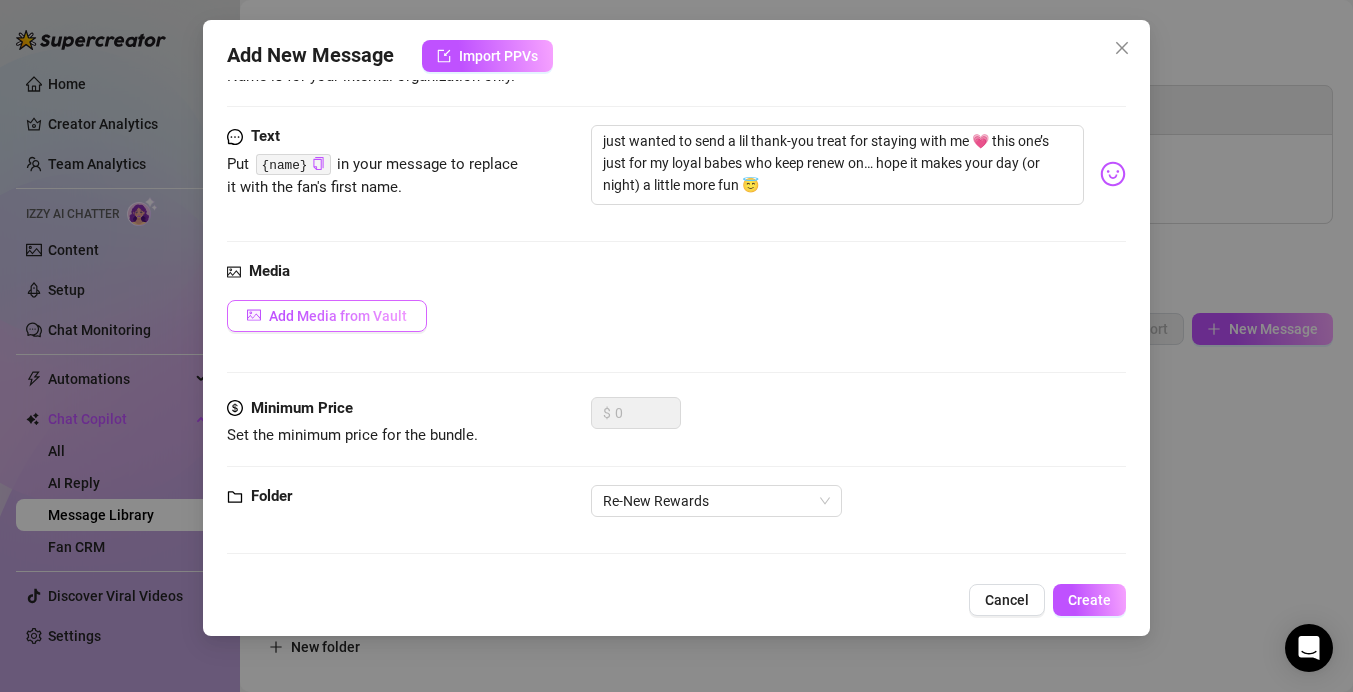 click on "Add Media from Vault" at bounding box center [338, 316] 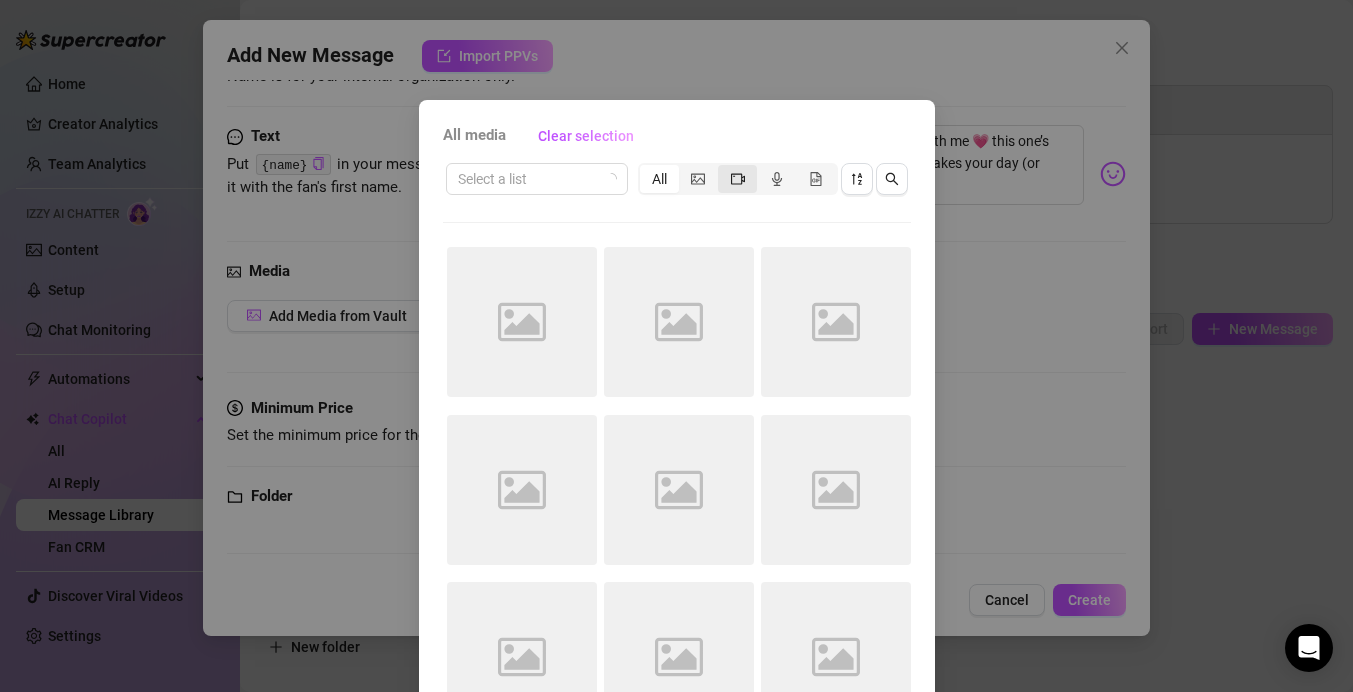 click 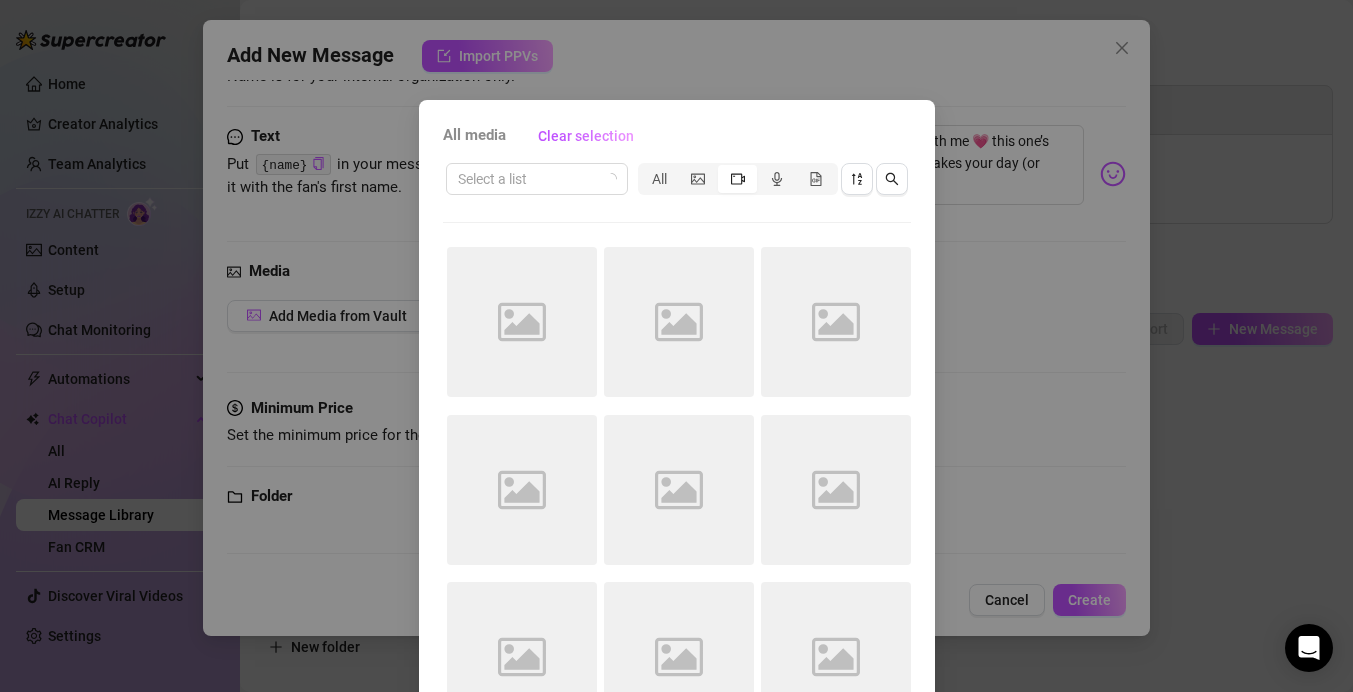 click on "All media Clear selection Select a list All Image placeholder Image placeholder Image placeholder Image placeholder Image placeholder Image placeholder Image placeholder Image placeholder Image placeholder Cancel OK" at bounding box center (676, 346) 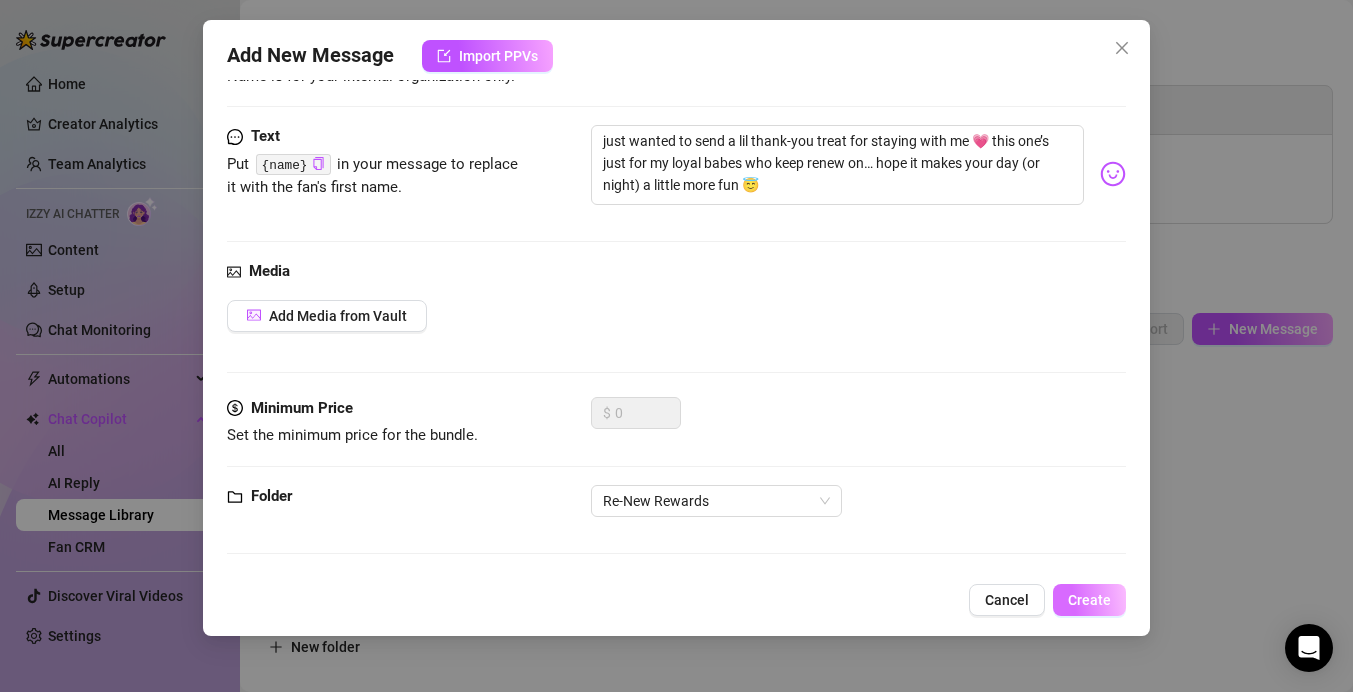 click on "Create" at bounding box center [1089, 600] 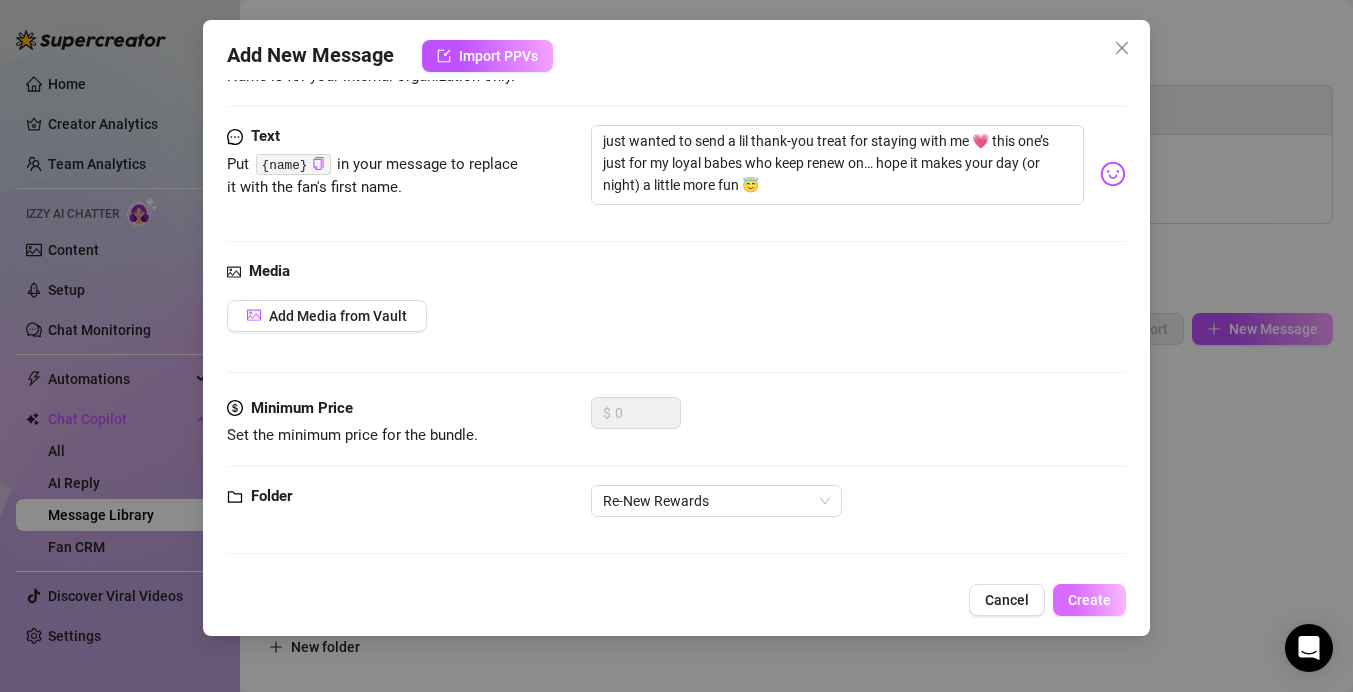 click on "Create" at bounding box center (1089, 600) 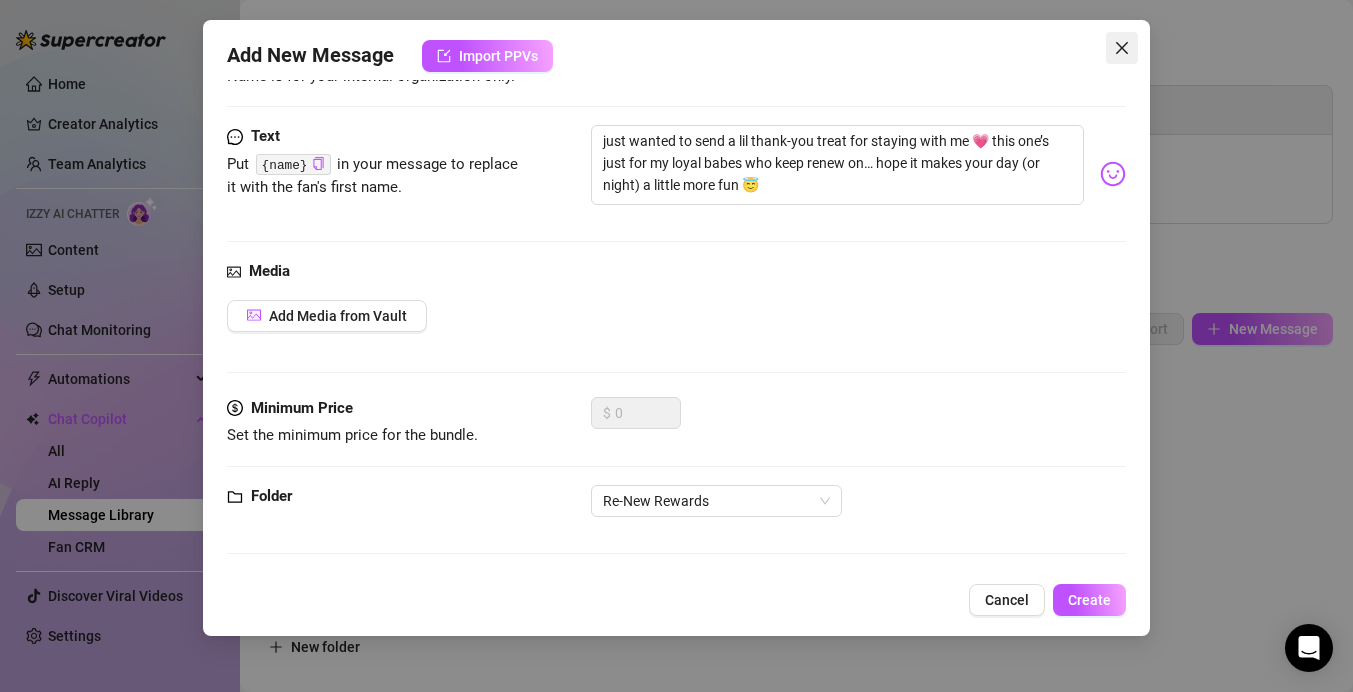 click 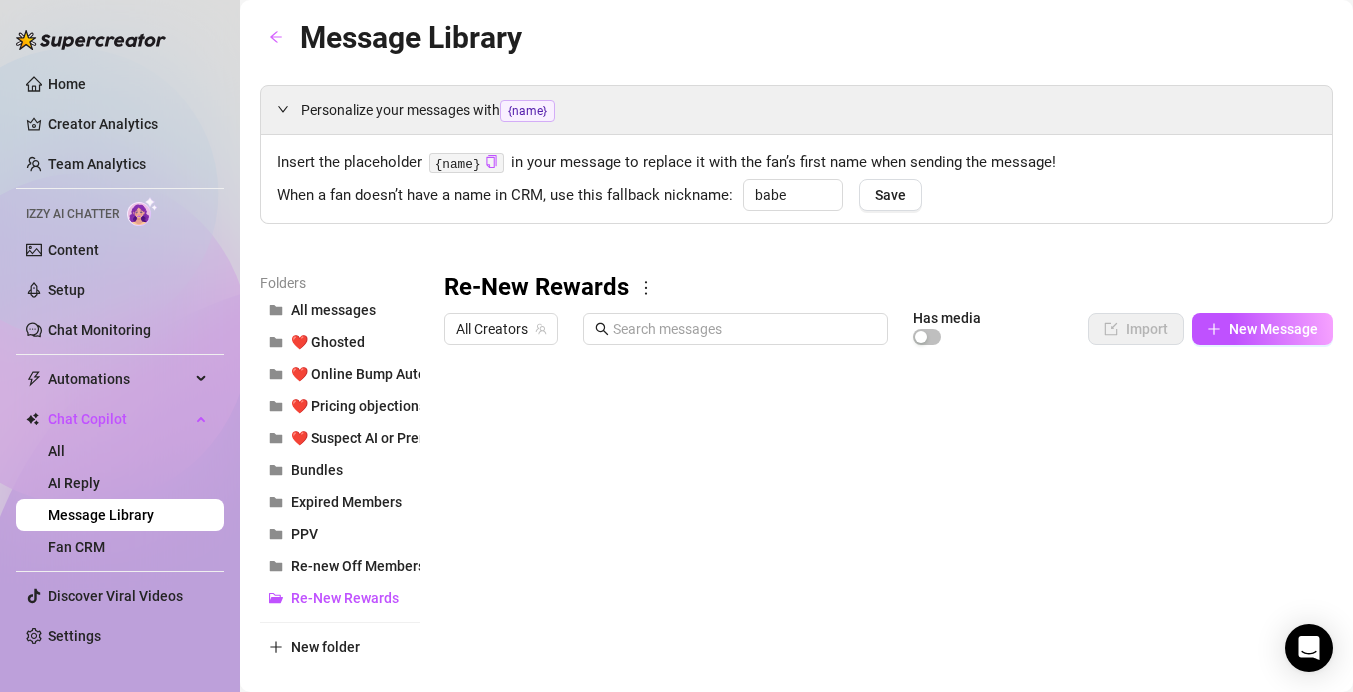 click at bounding box center (888, 577) 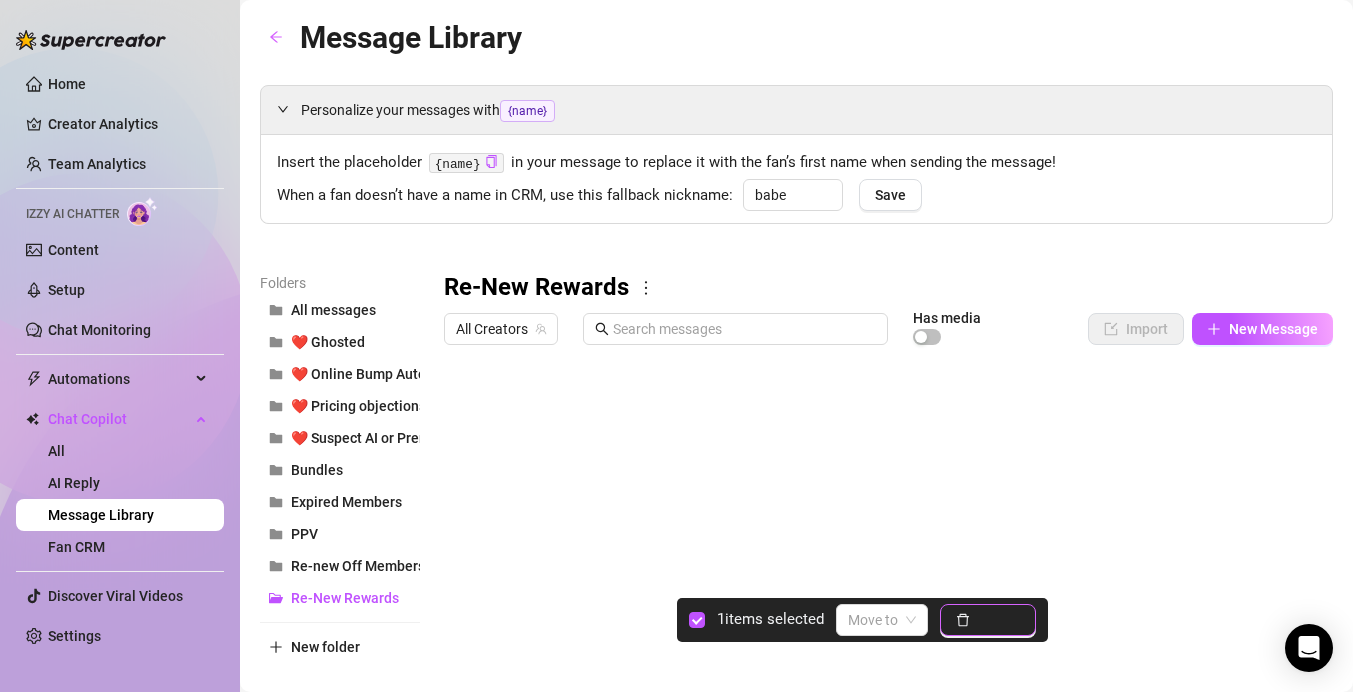 click on "Delete" at bounding box center [999, 620] 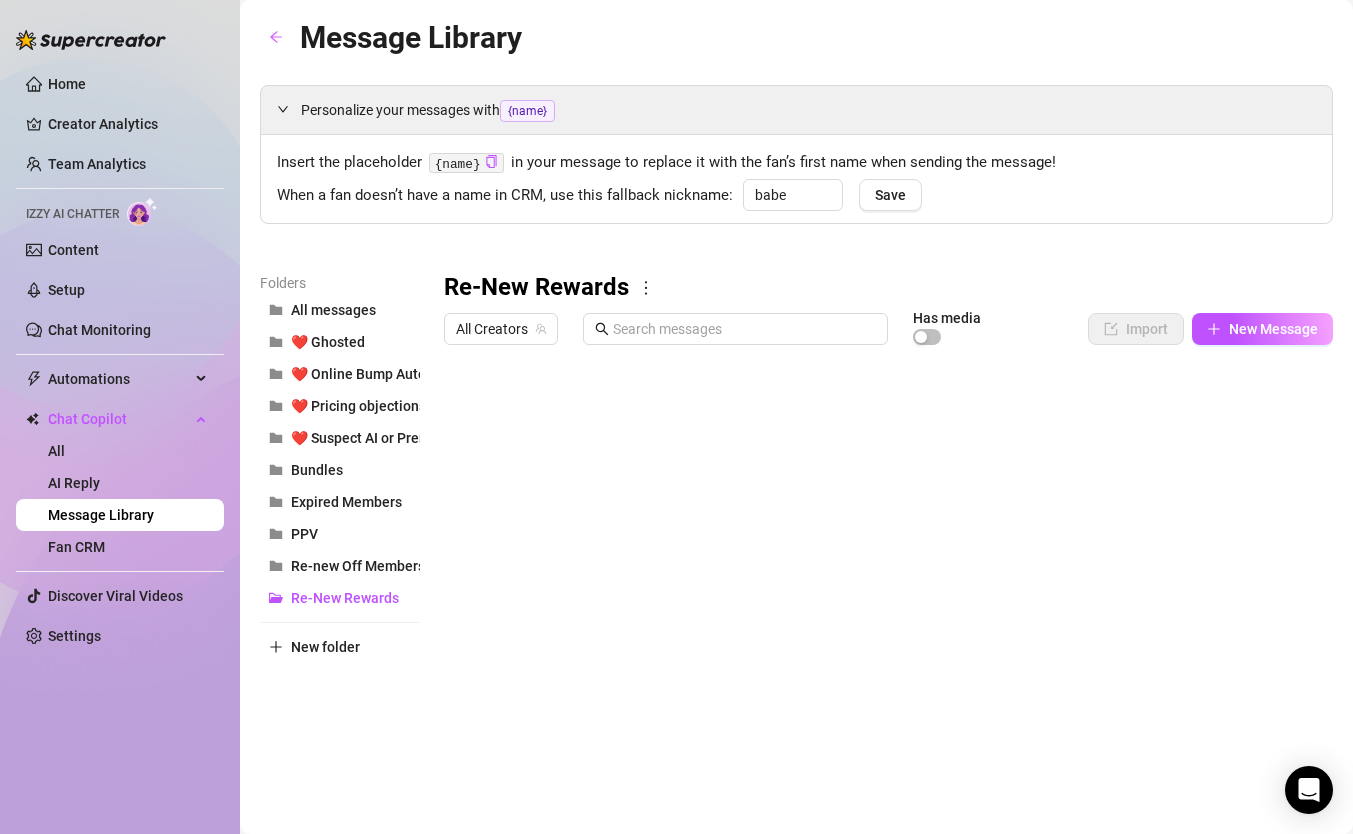 click at bounding box center [888, 577] 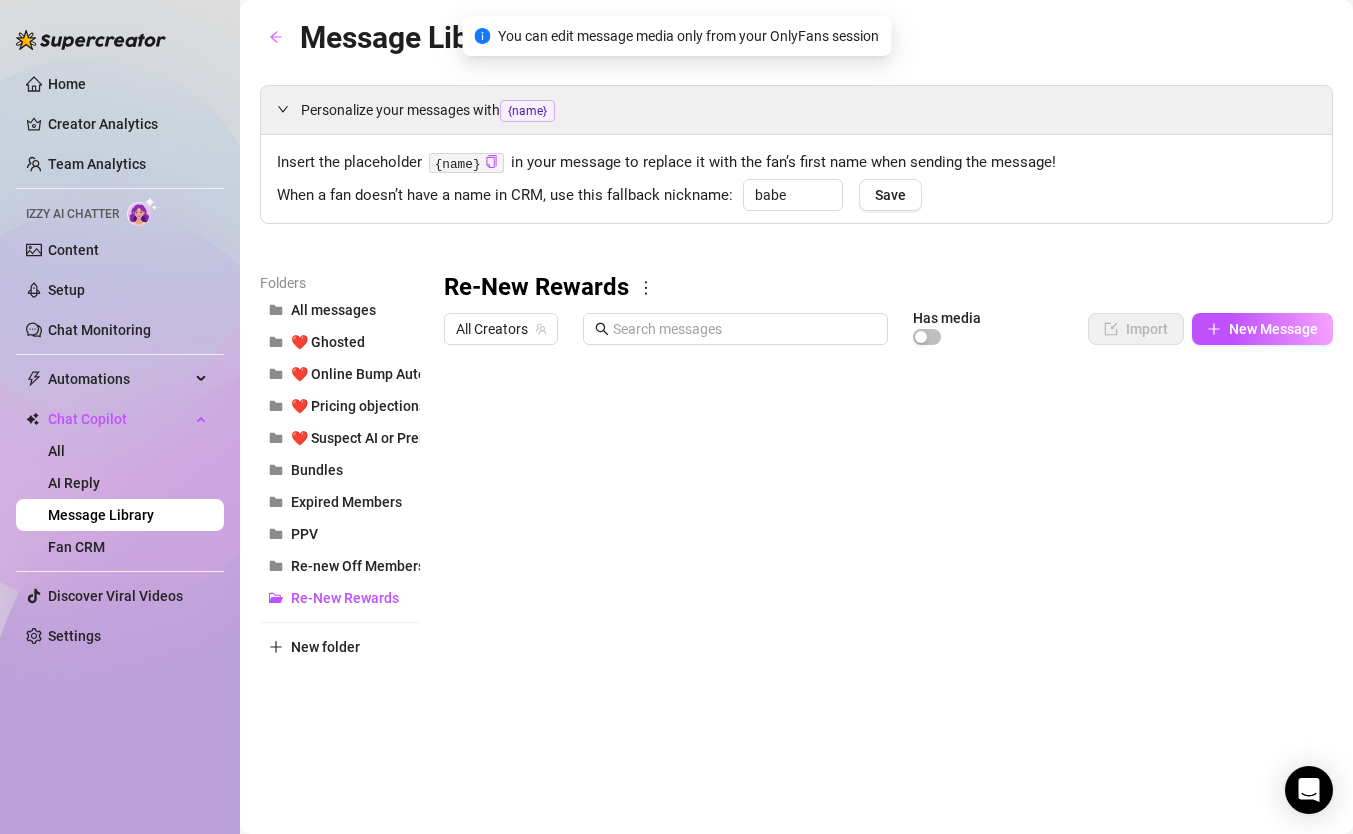 click at bounding box center [888, 577] 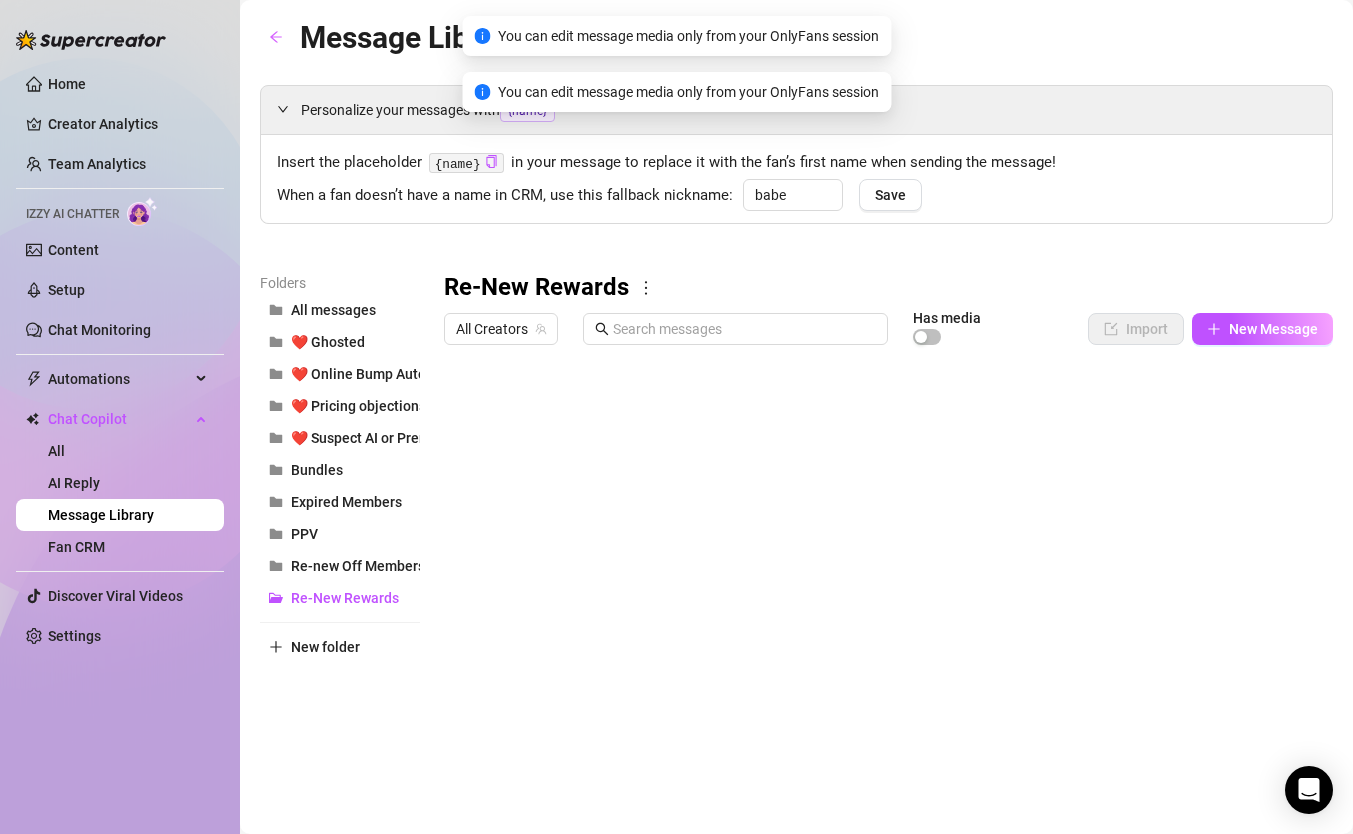 click at bounding box center (888, 577) 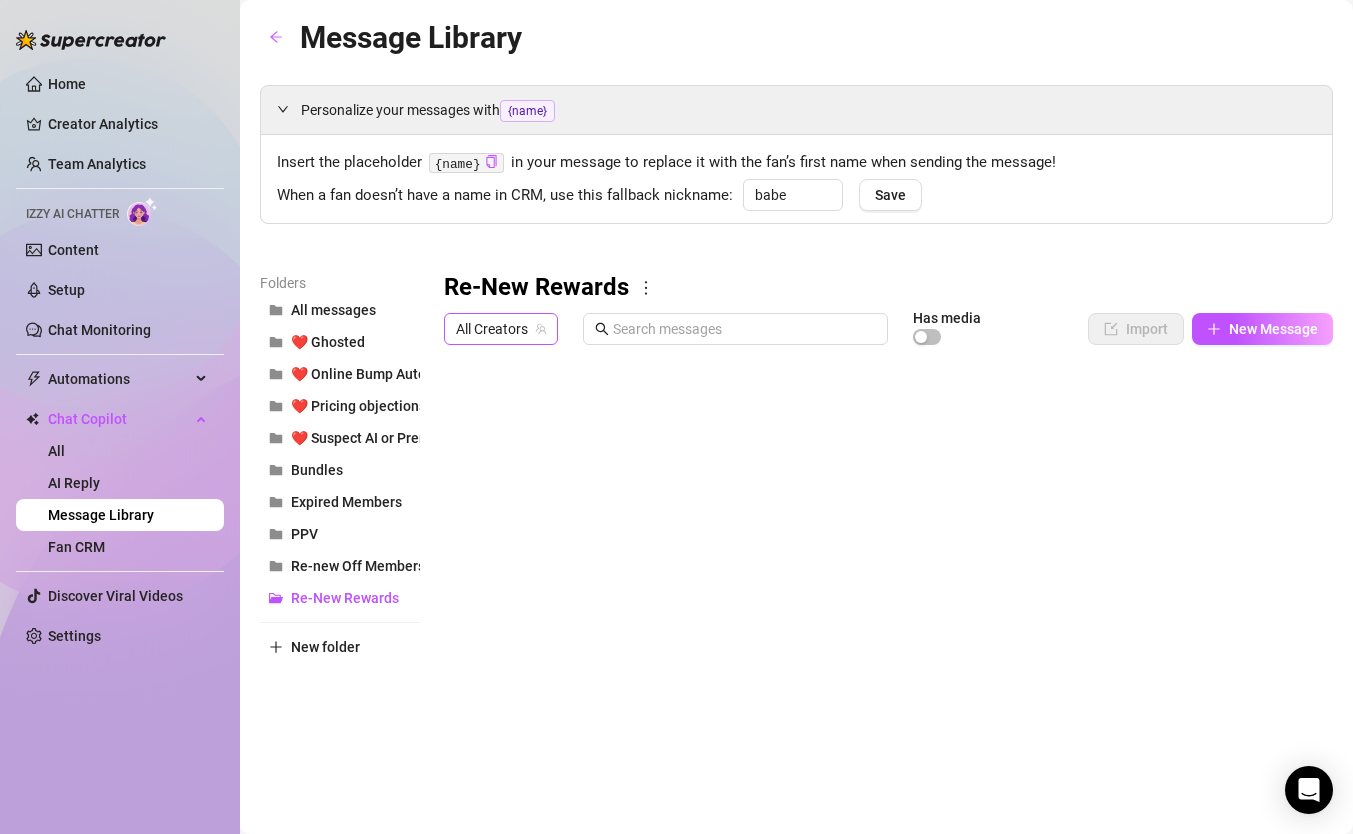 click on "All Creators" at bounding box center (501, 329) 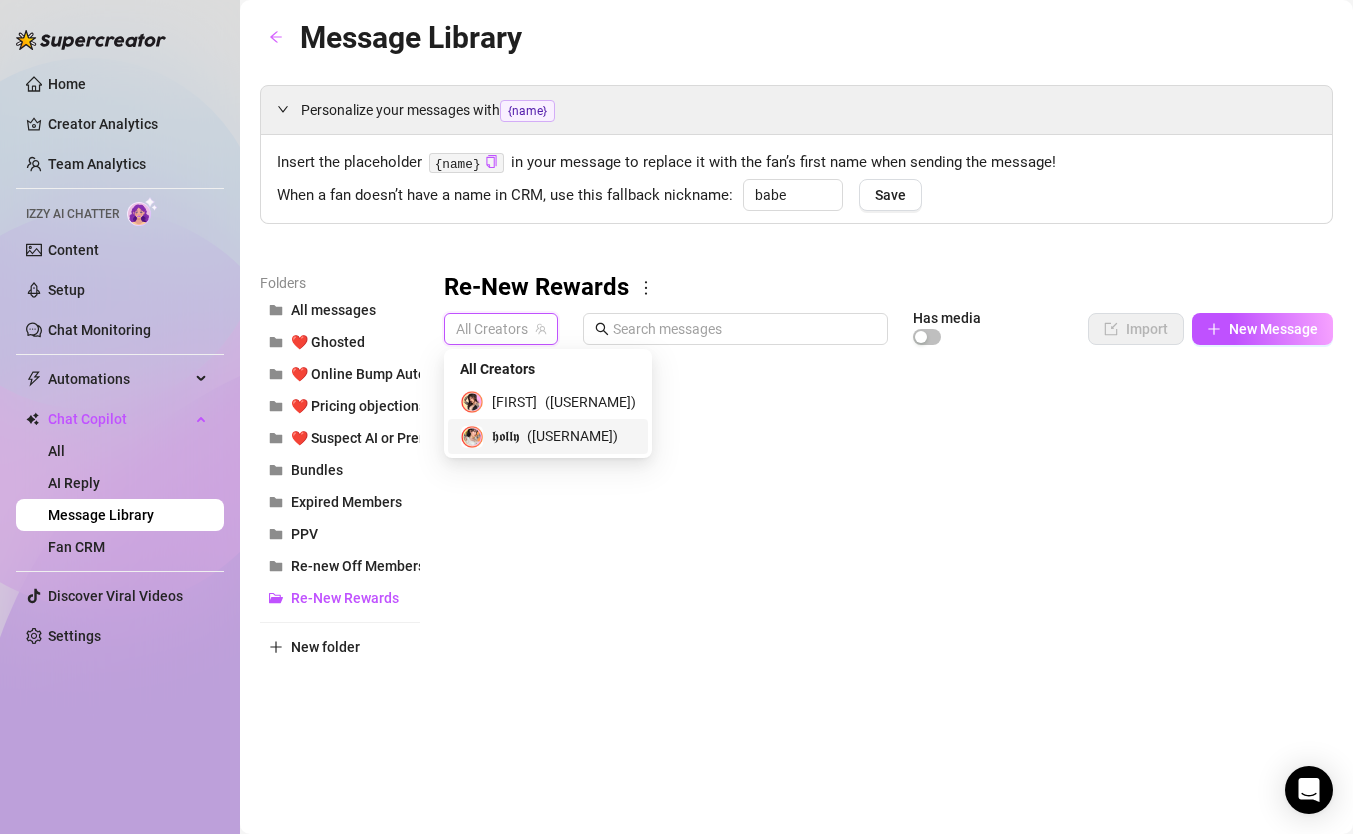 click on "𝖍𝖔𝖑𝖑𝖞" at bounding box center (505, 436) 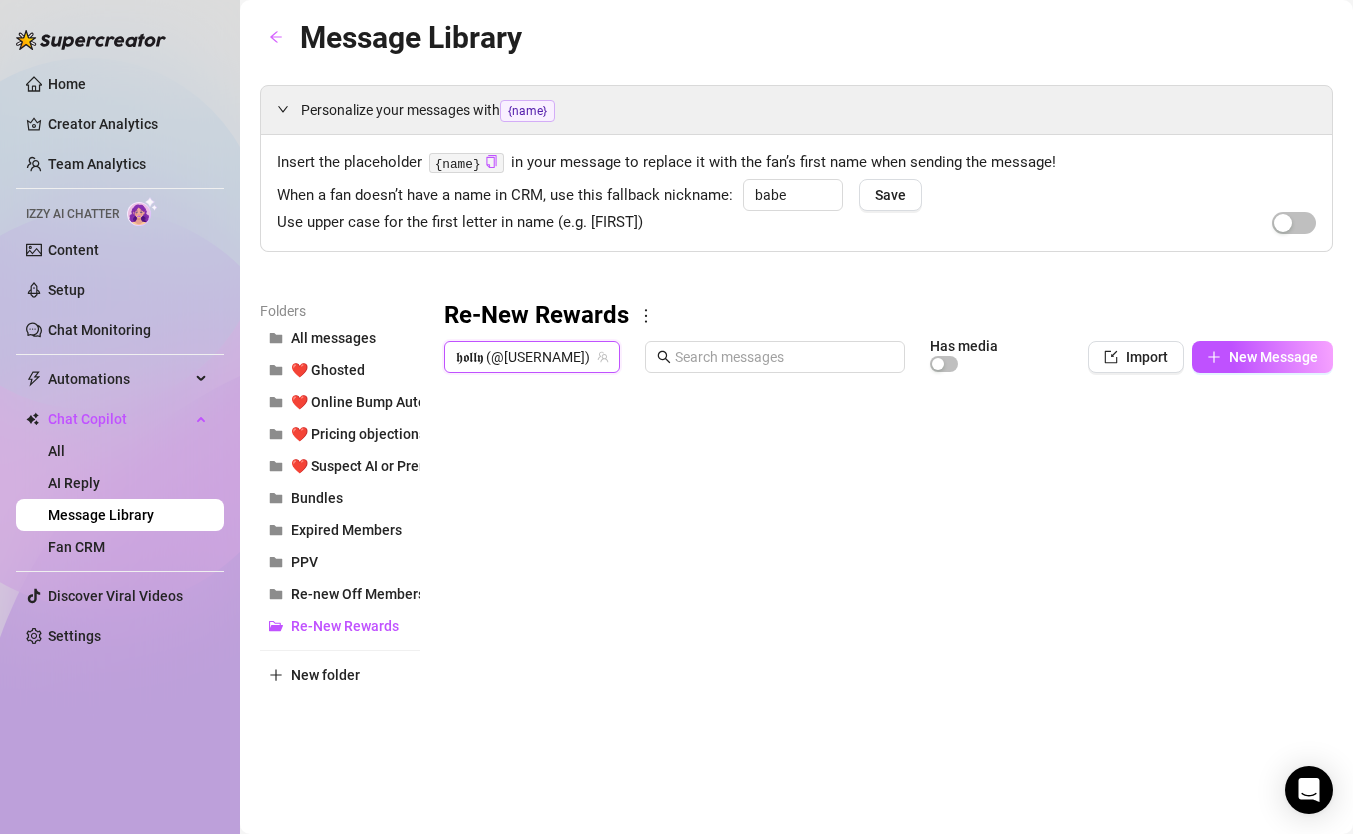 click at bounding box center [888, 605] 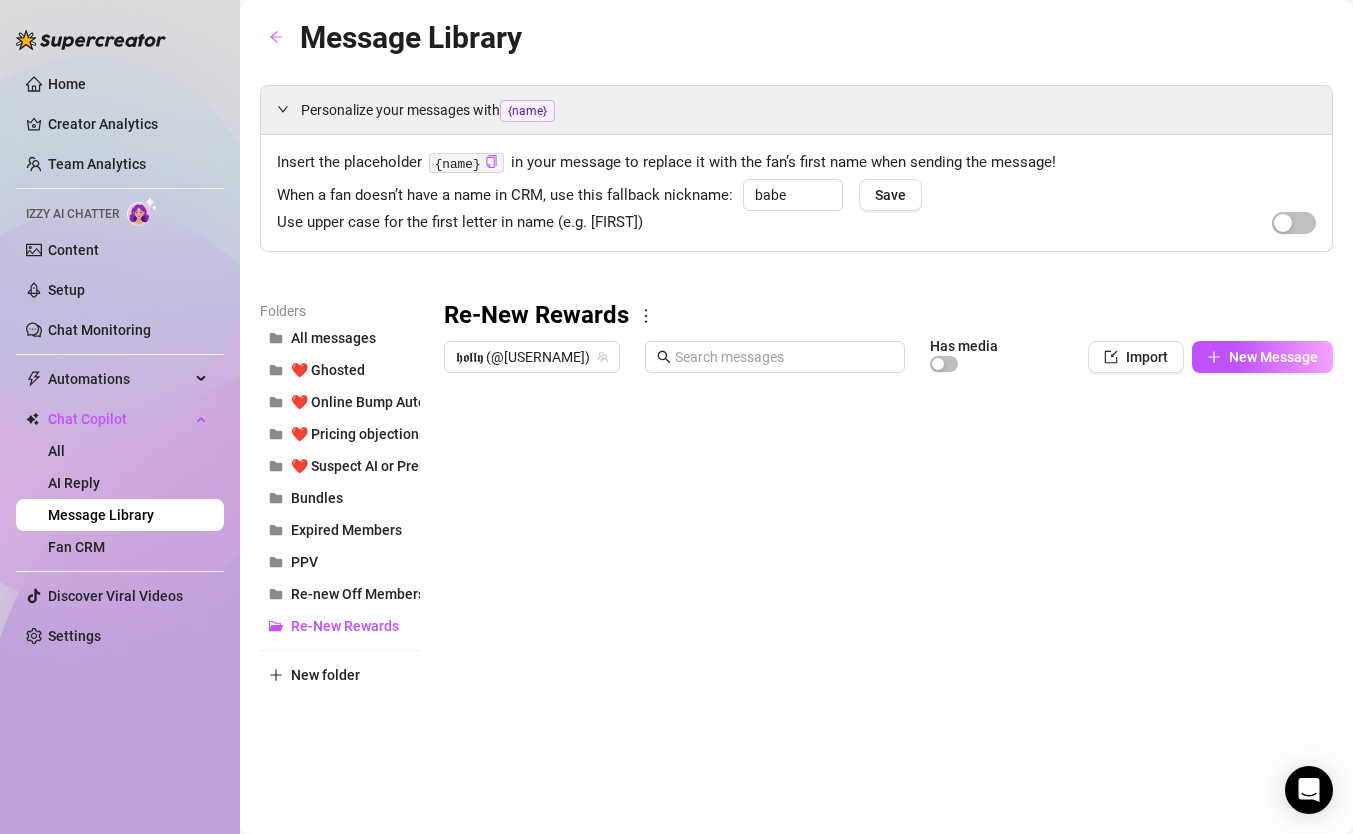 click at bounding box center (888, 605) 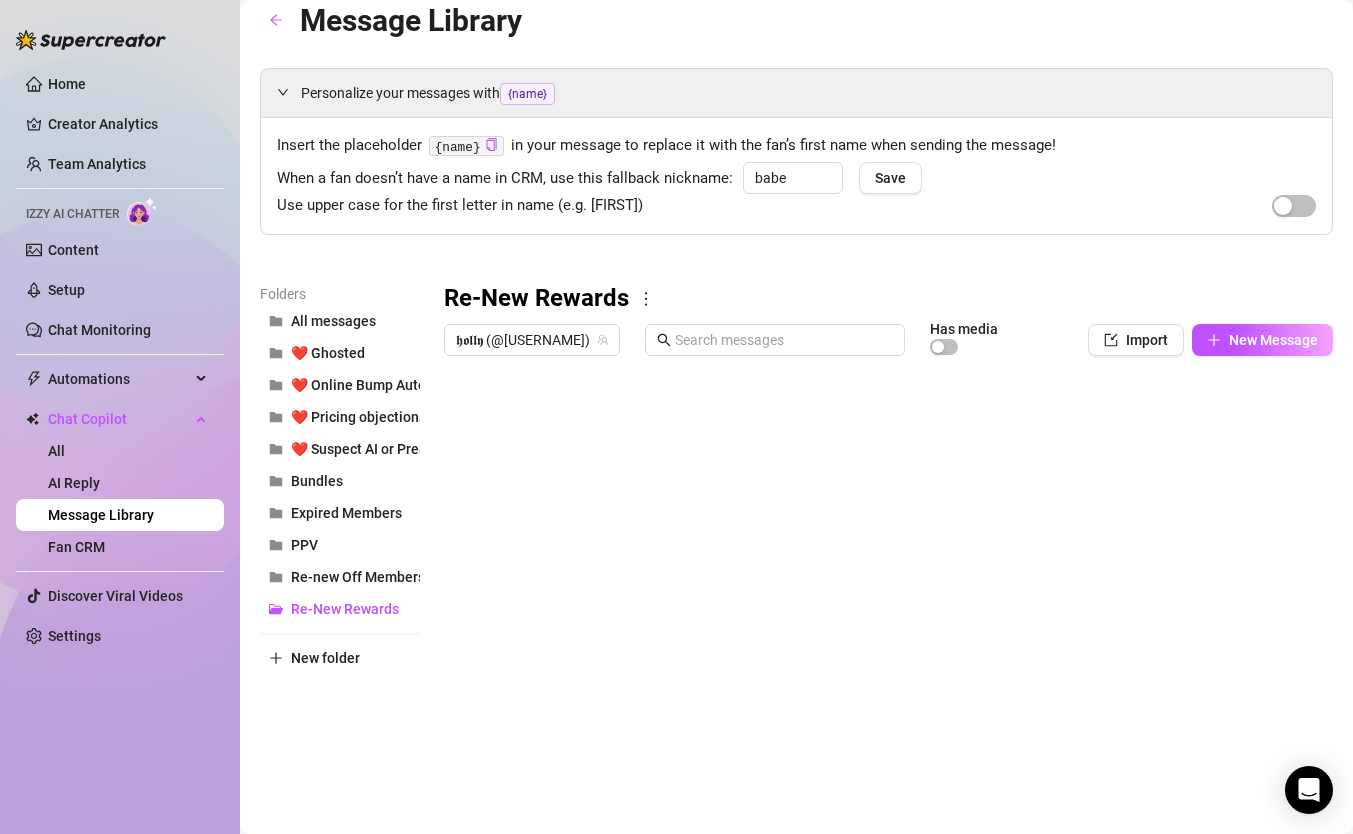 scroll, scrollTop: 18, scrollLeft: 0, axis: vertical 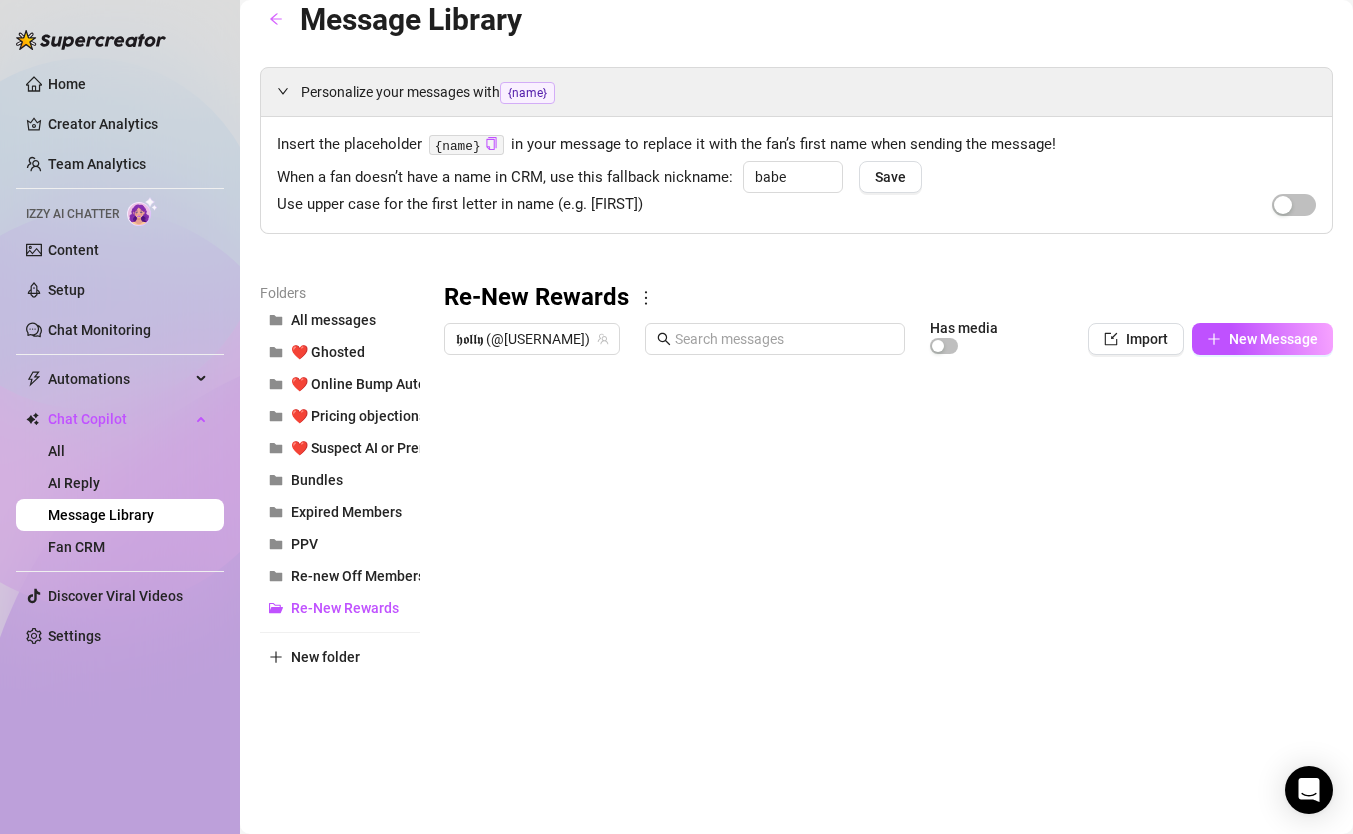 click at bounding box center [888, 587] 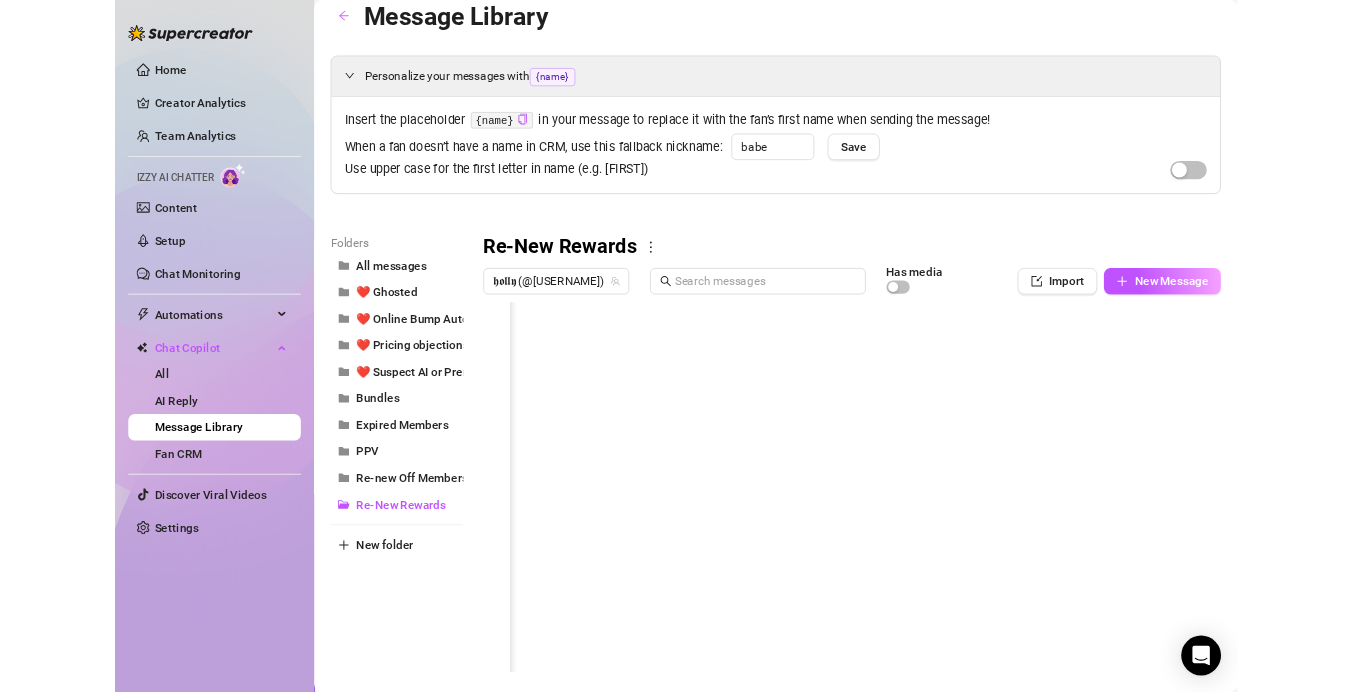 scroll, scrollTop: 0, scrollLeft: 0, axis: both 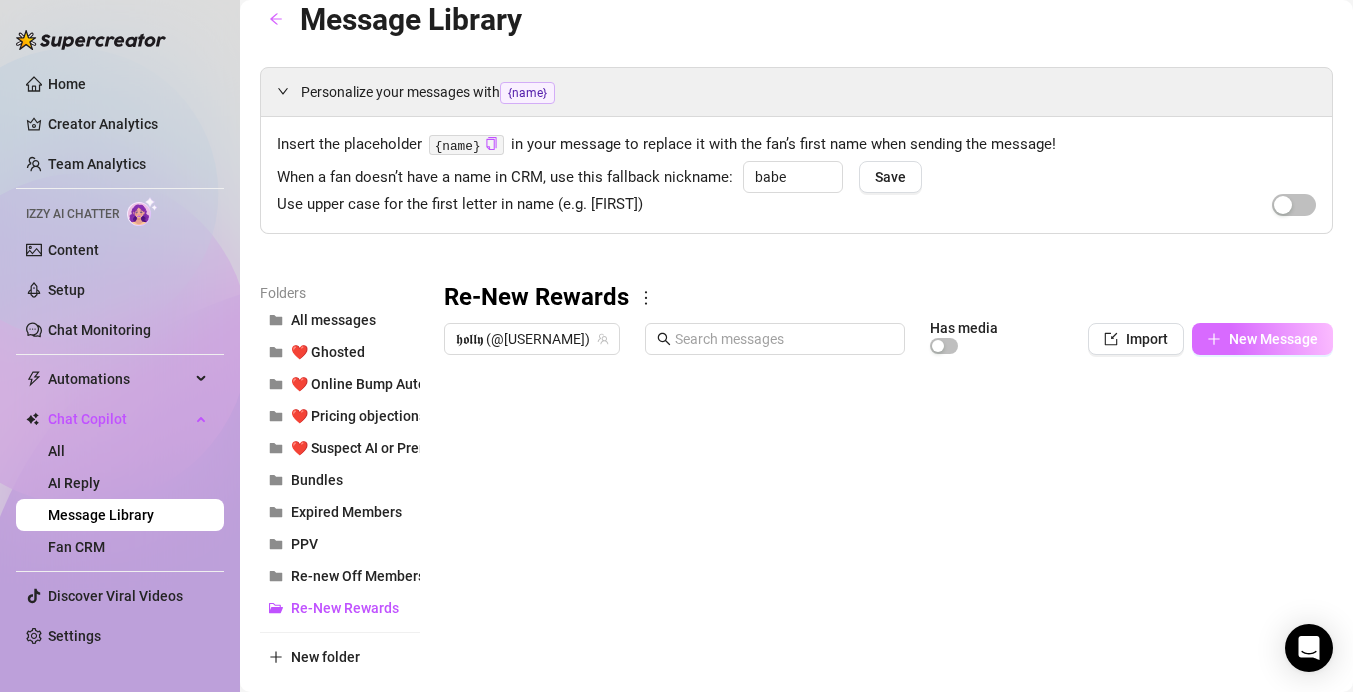 click on "New Message" at bounding box center (1273, 339) 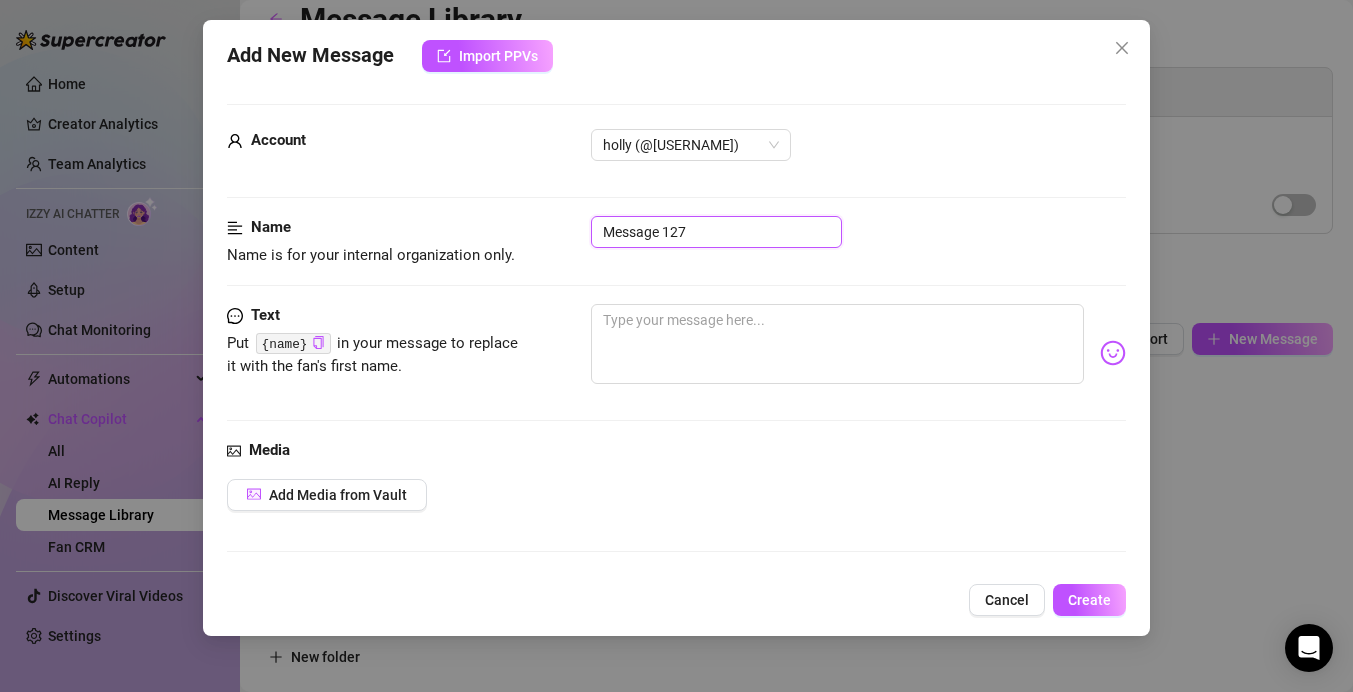 click on "Message 127" at bounding box center [716, 232] 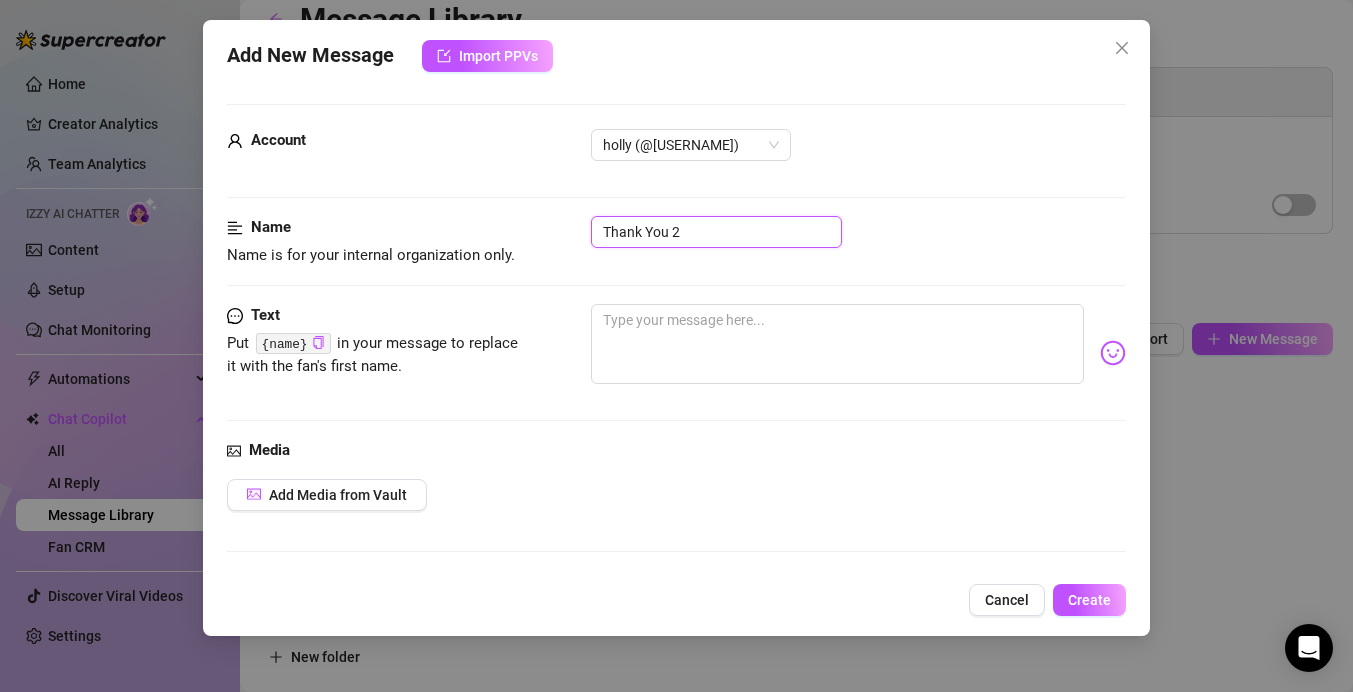 type on "Thank You 2" 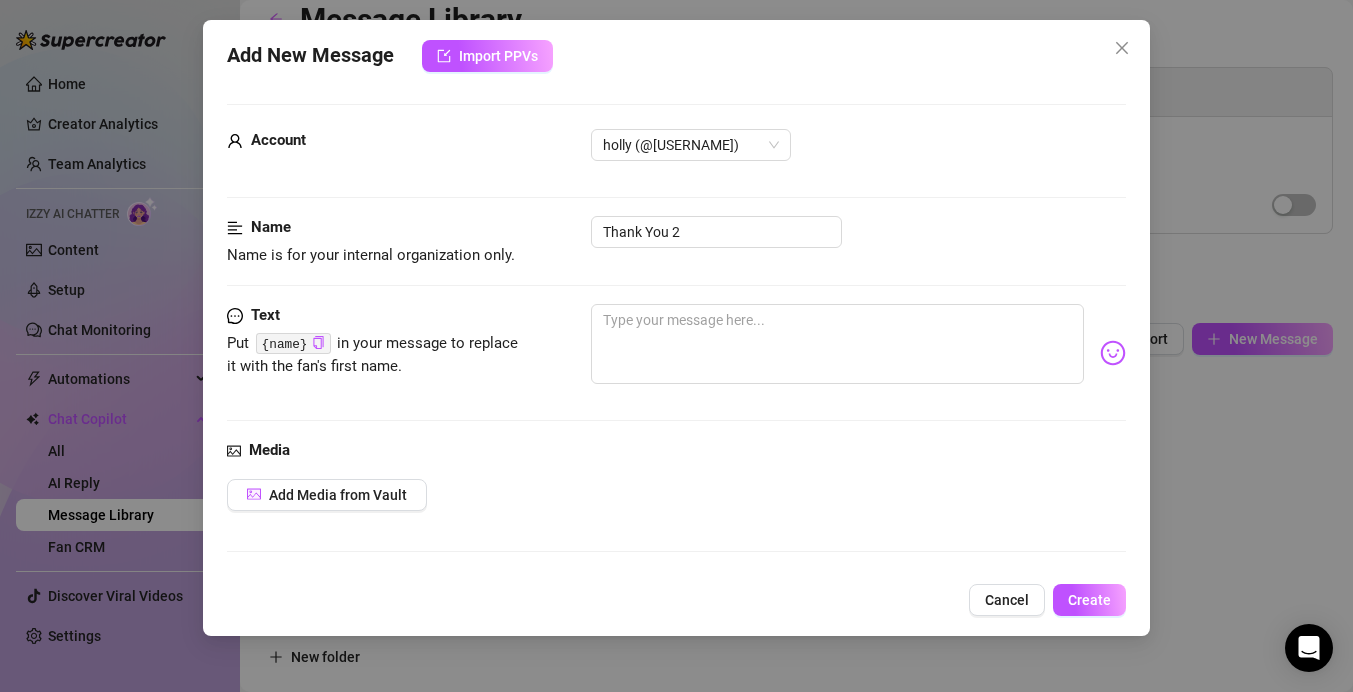 click at bounding box center (858, 353) 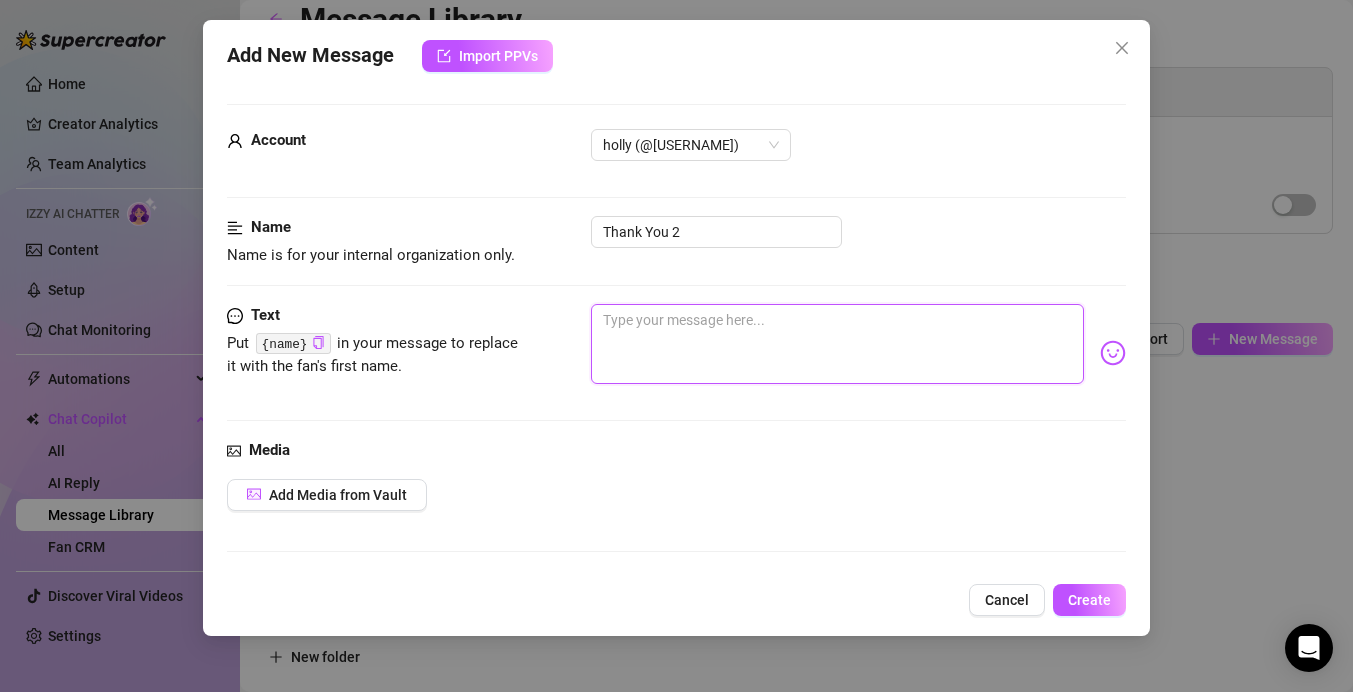click at bounding box center [837, 344] 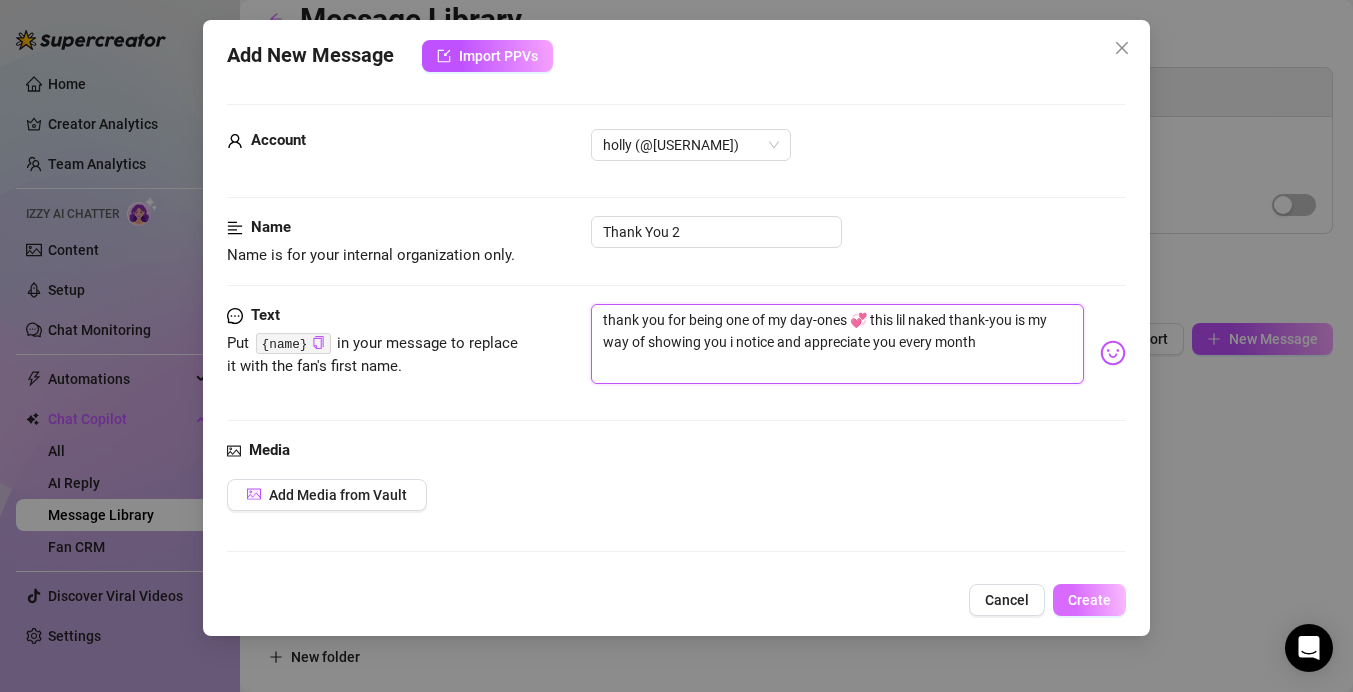 type on "thank you for being one of my day-ones 💞 this lil naked thank-you is my way of showing you i notice and appreciate you every month" 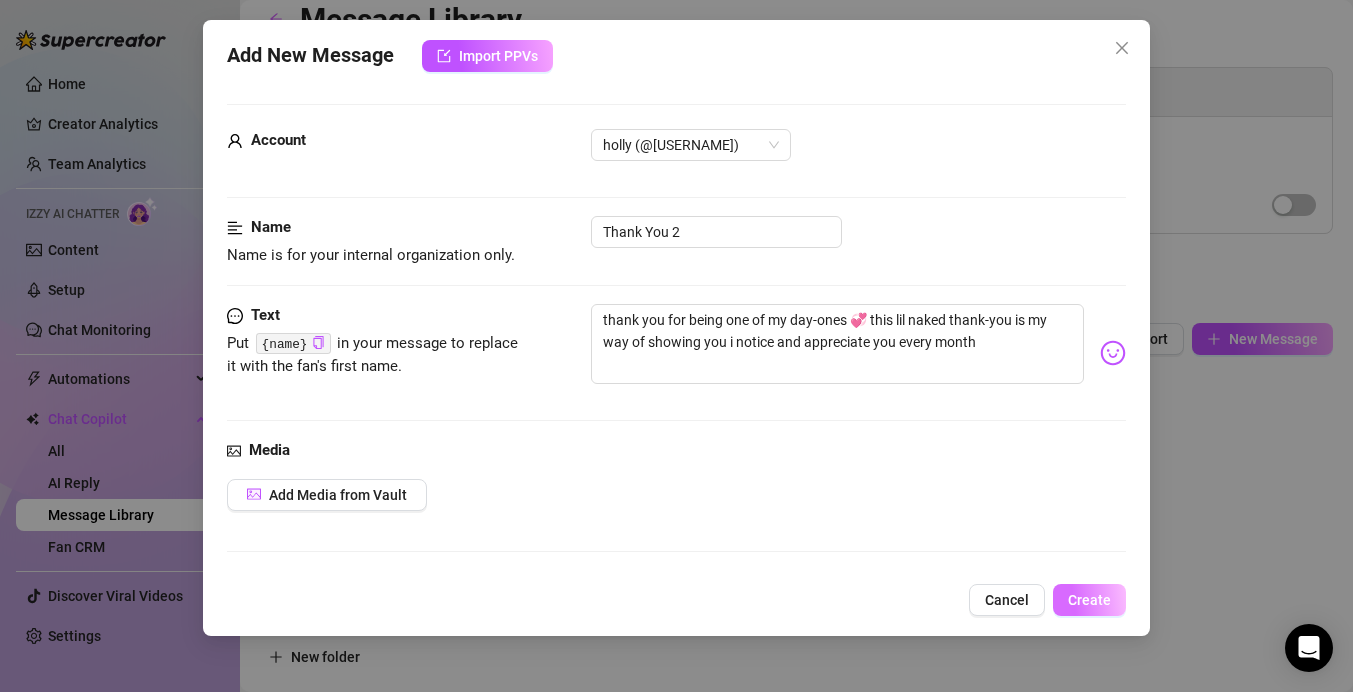 click on "Create" at bounding box center [1089, 600] 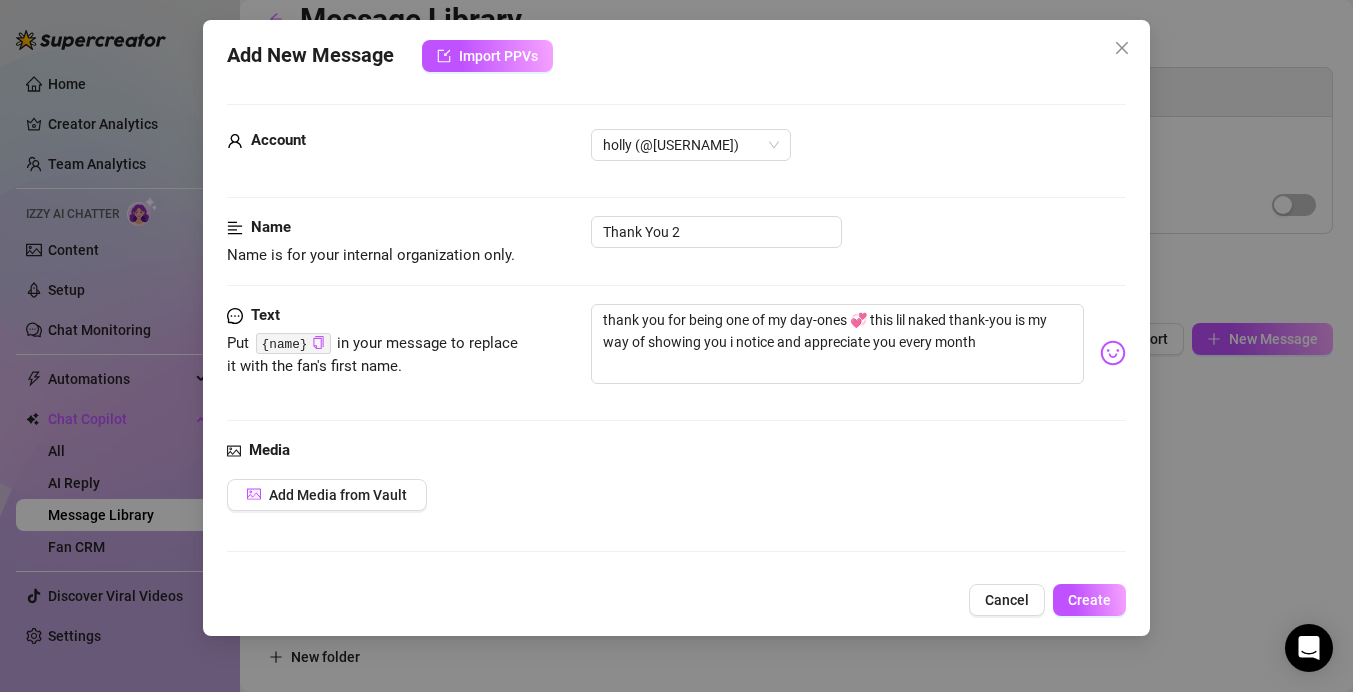 scroll, scrollTop: 179, scrollLeft: 0, axis: vertical 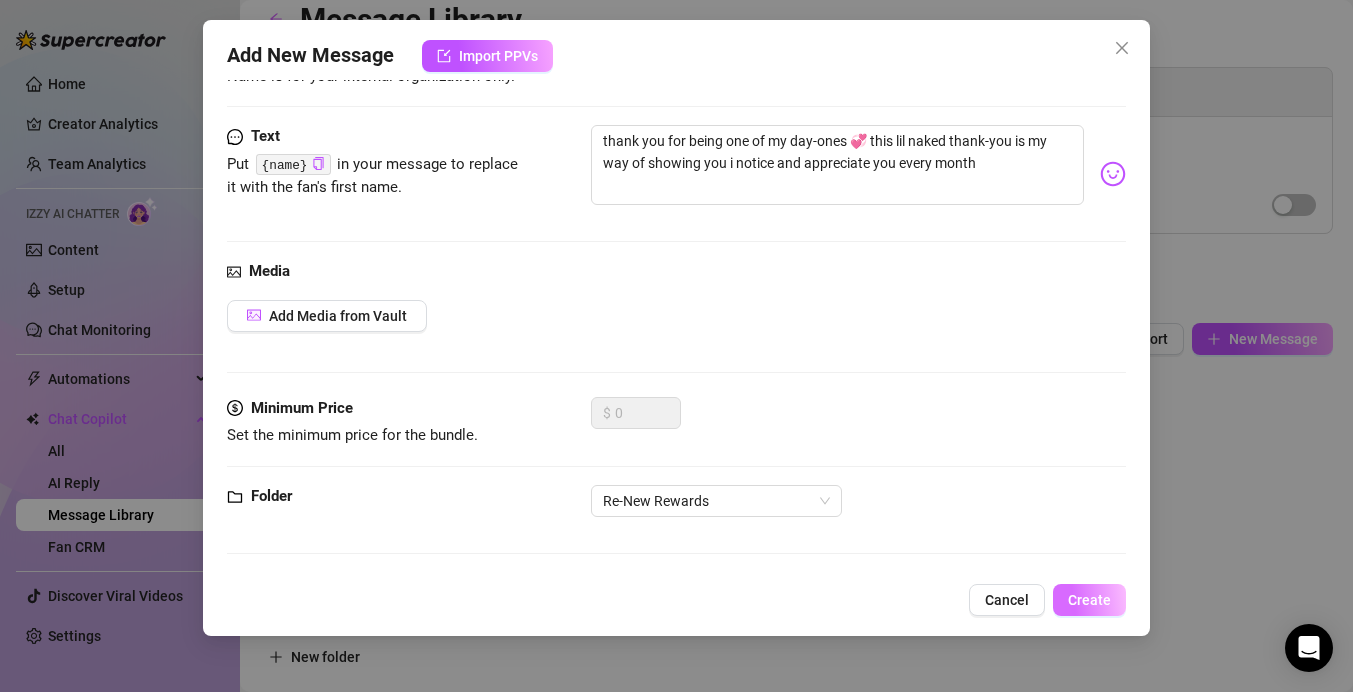 click on "Create" at bounding box center [1089, 600] 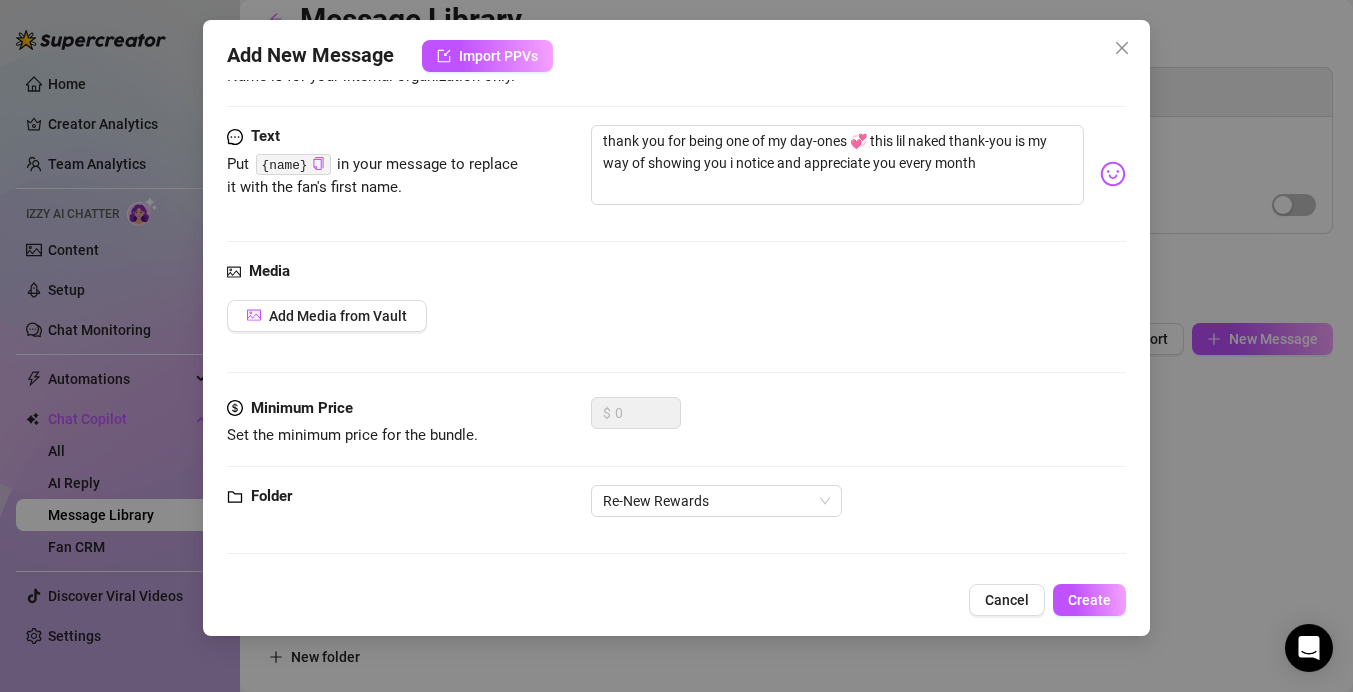 scroll, scrollTop: 0, scrollLeft: 0, axis: both 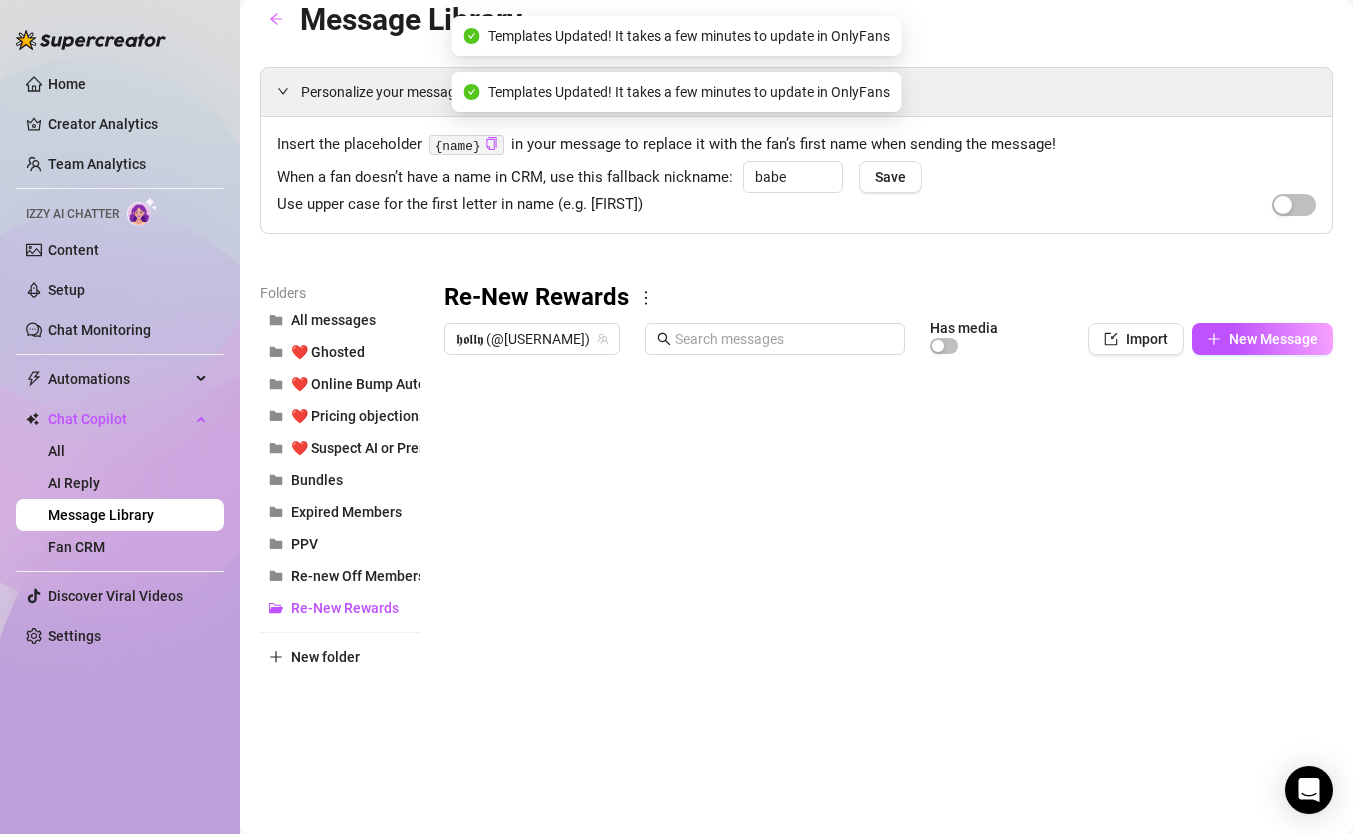 click at bounding box center (888, 587) 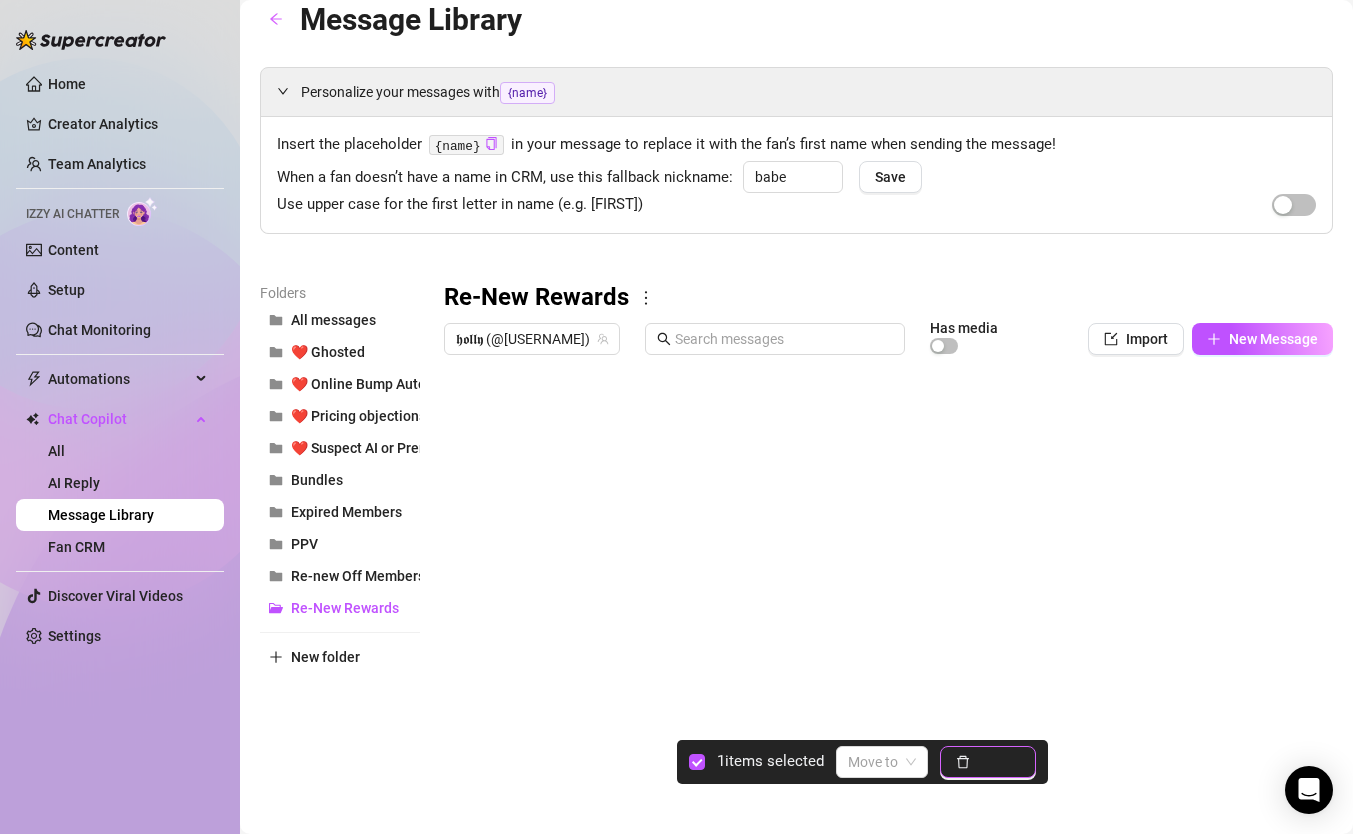 click on "Delete" at bounding box center [999, 762] 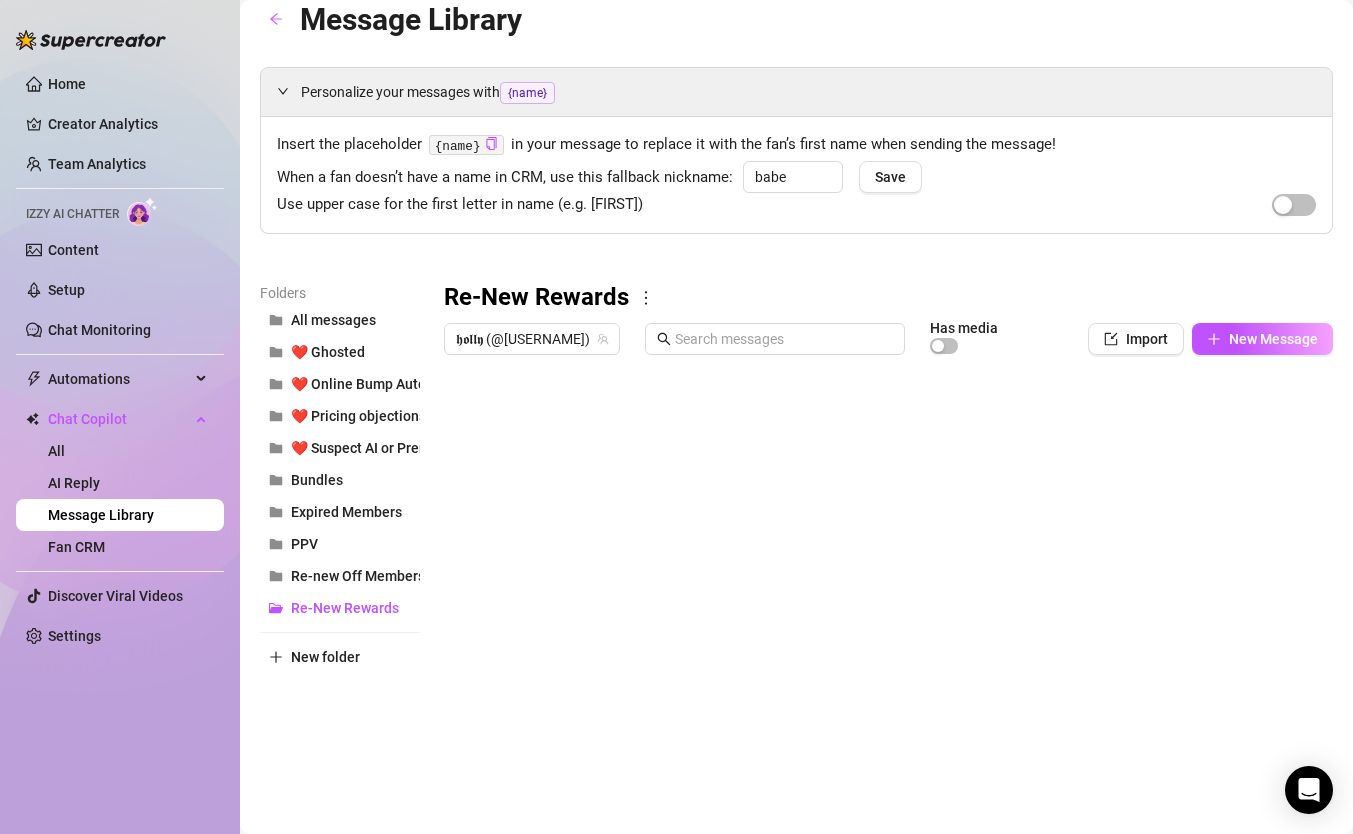 click at bounding box center (888, 587) 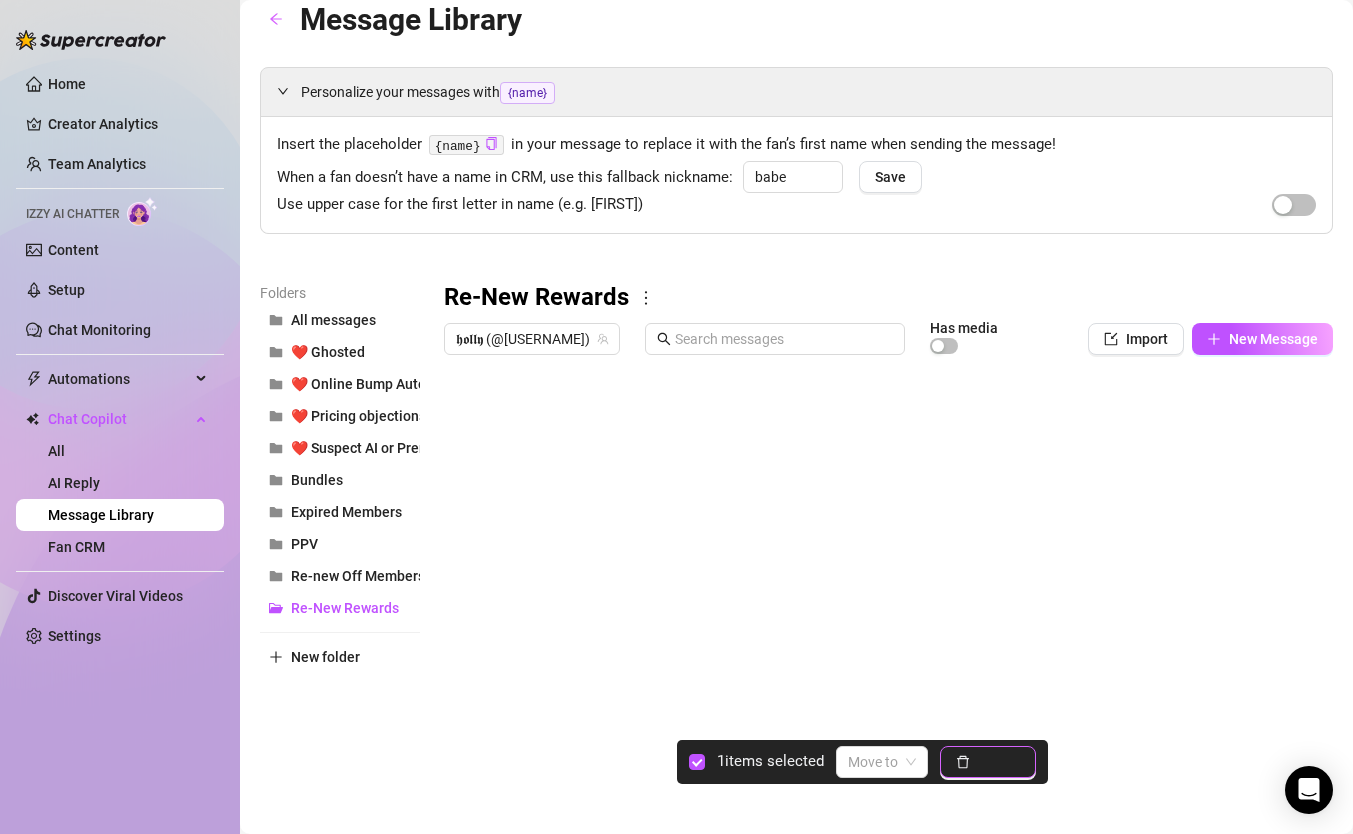 click on "Delete" at bounding box center [999, 762] 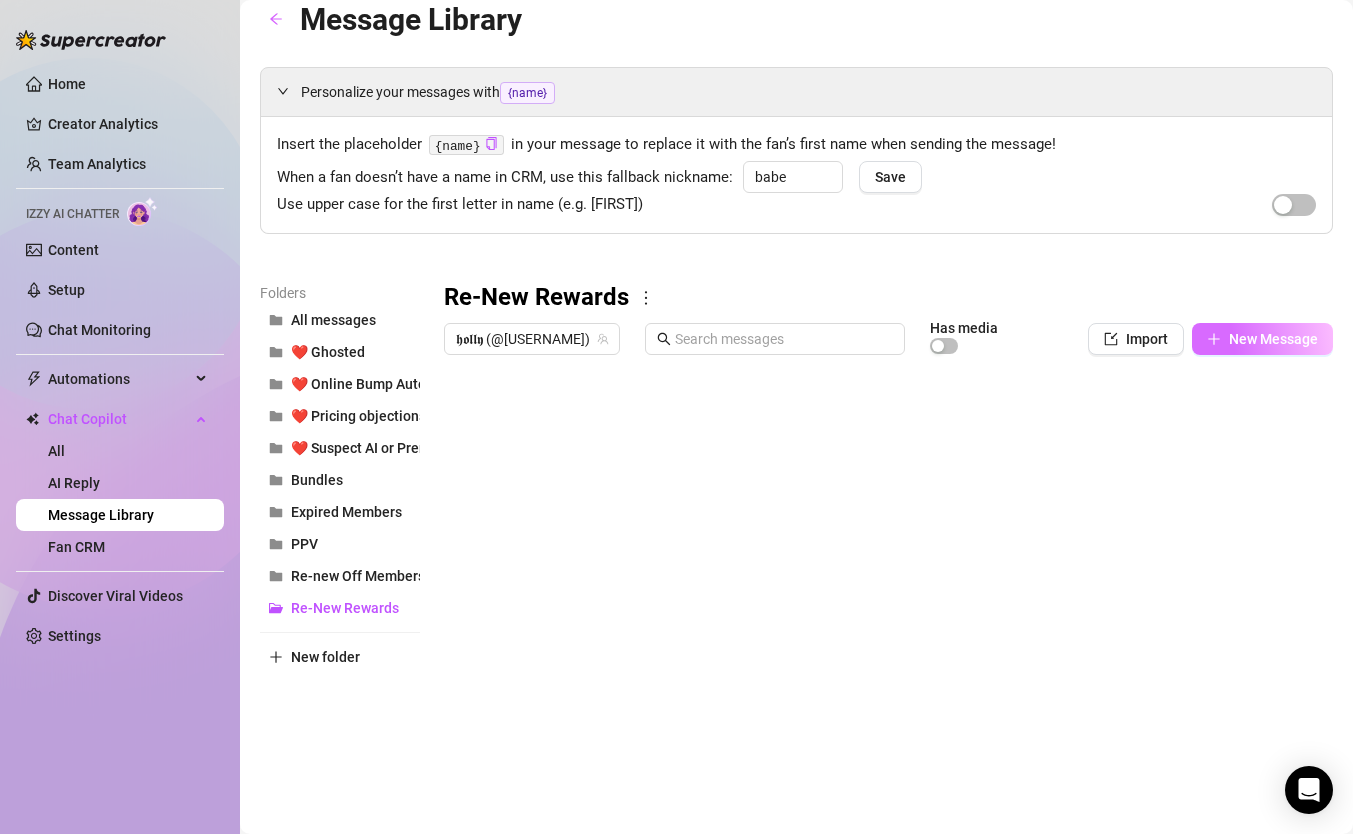 click on "New Message" at bounding box center [1273, 339] 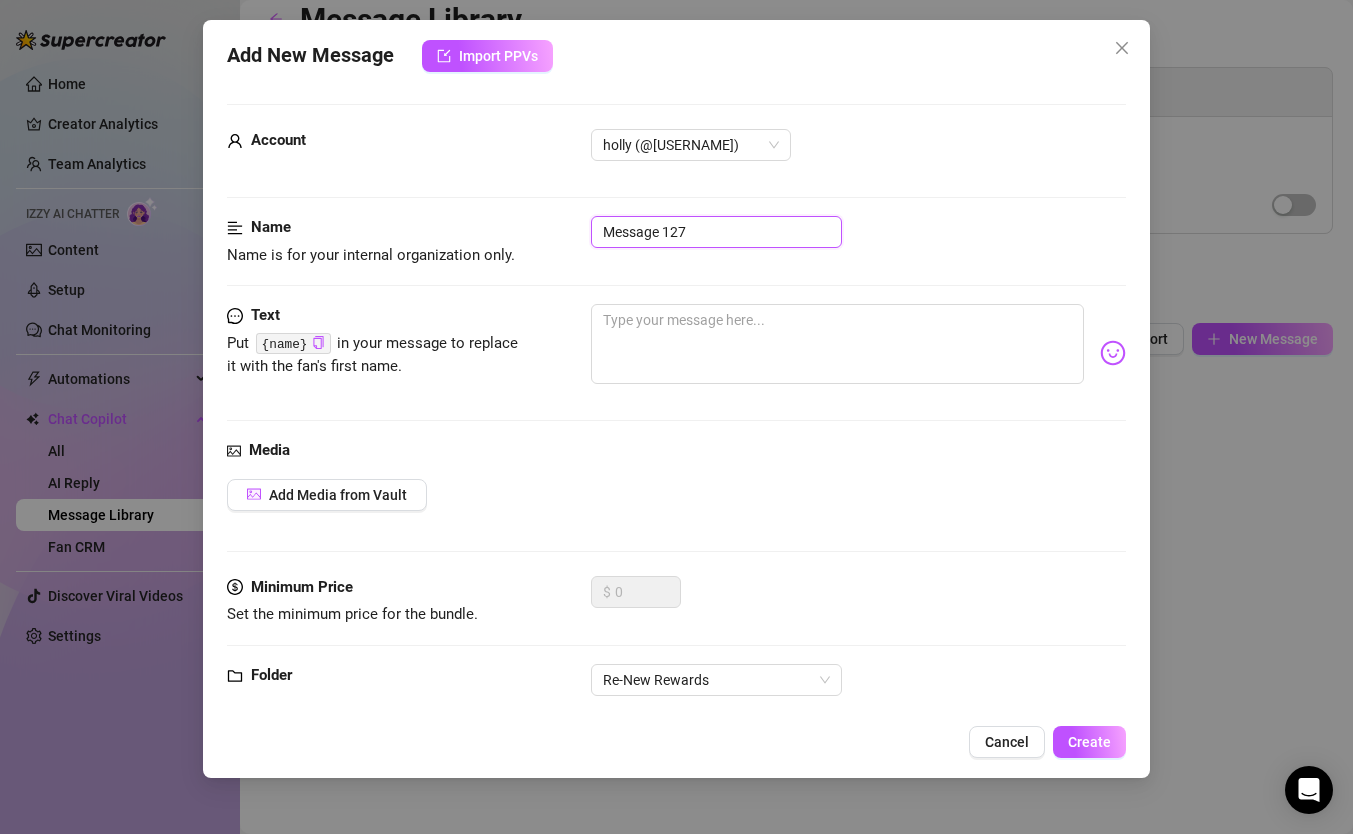click on "Message 127" at bounding box center (716, 232) 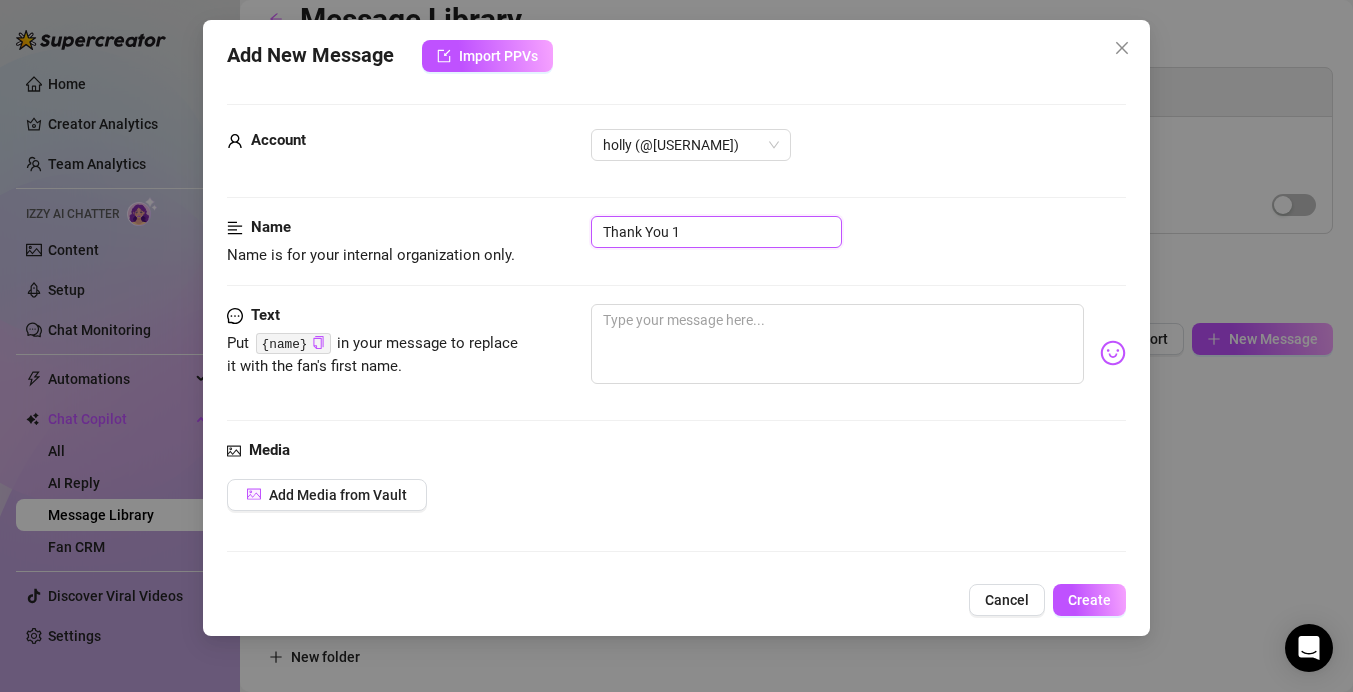 type on "Thank You 1" 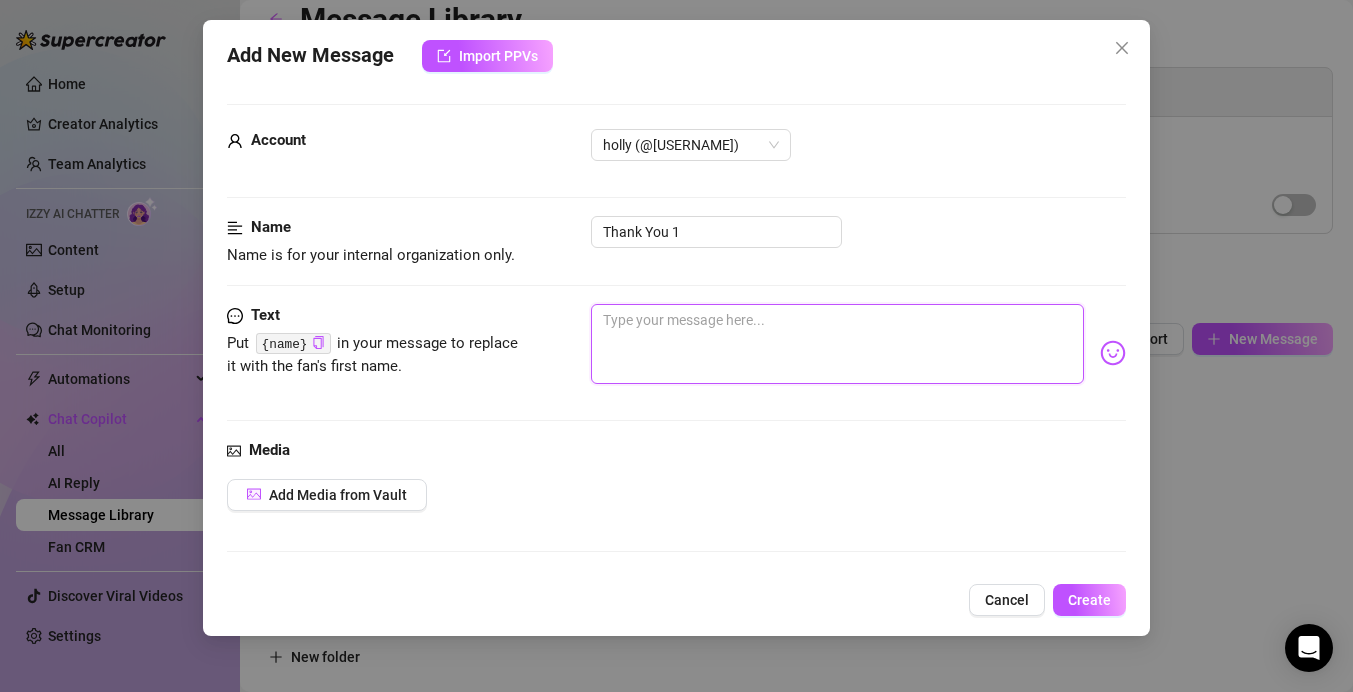 click at bounding box center [837, 344] 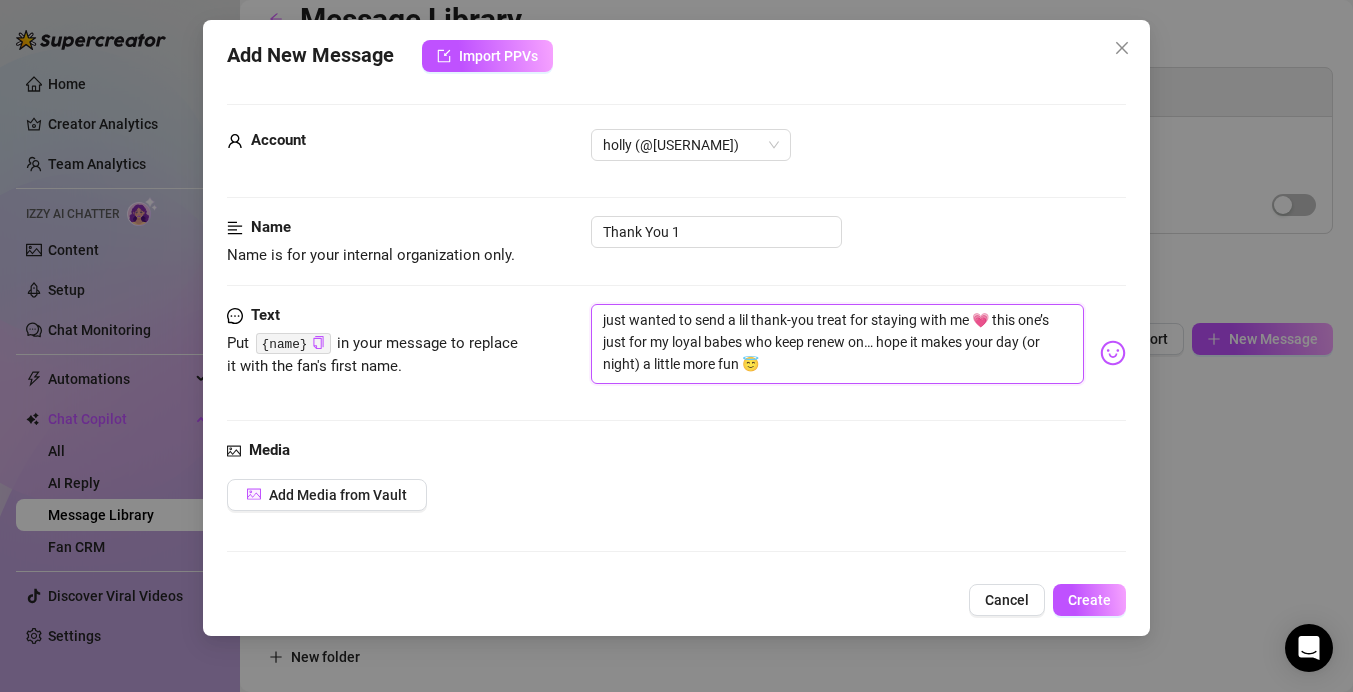 type on "just wanted to send a lil thank-you treat for staying with me 💗 this one’s just for my loyal babes who keep renew on… hope it makes your day (or night) a little more fun 😇" 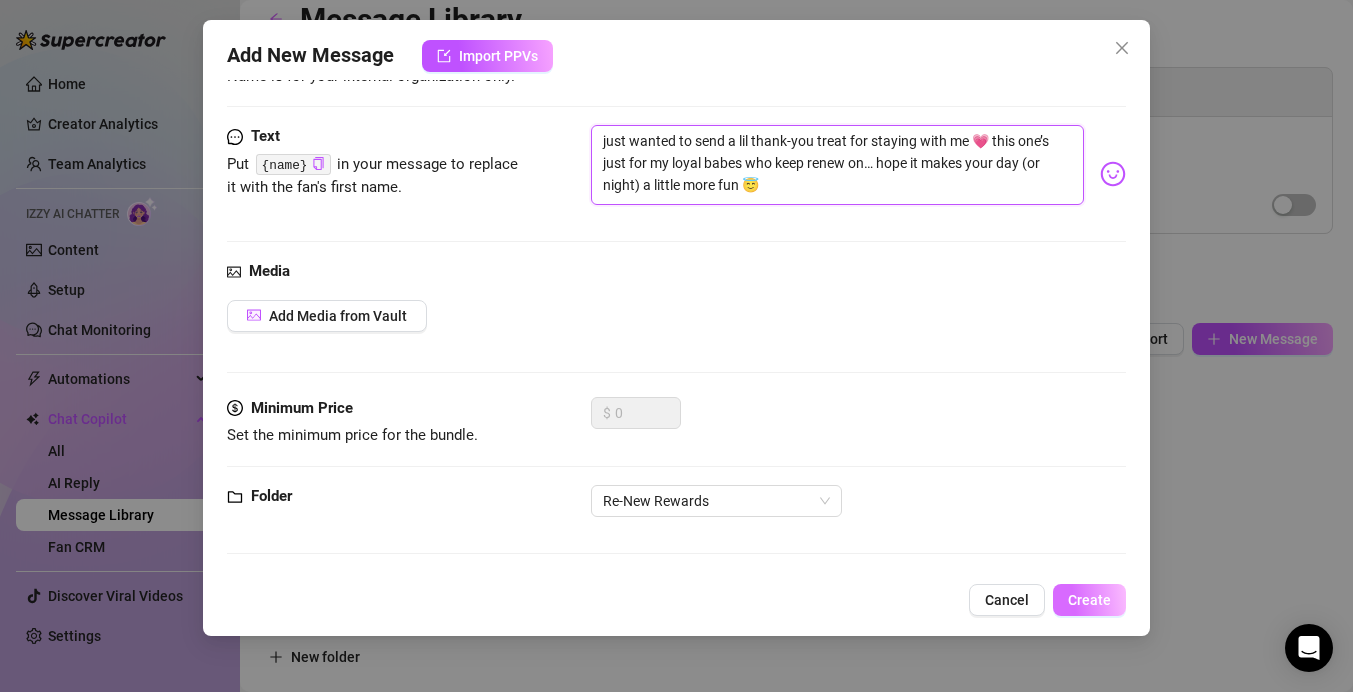 type on "just wanted to send a lil thank-you treat for staying with me 💗 this one’s just for my loyal babes who keep renew on… hope it makes your day (or night) a little more fun 😇" 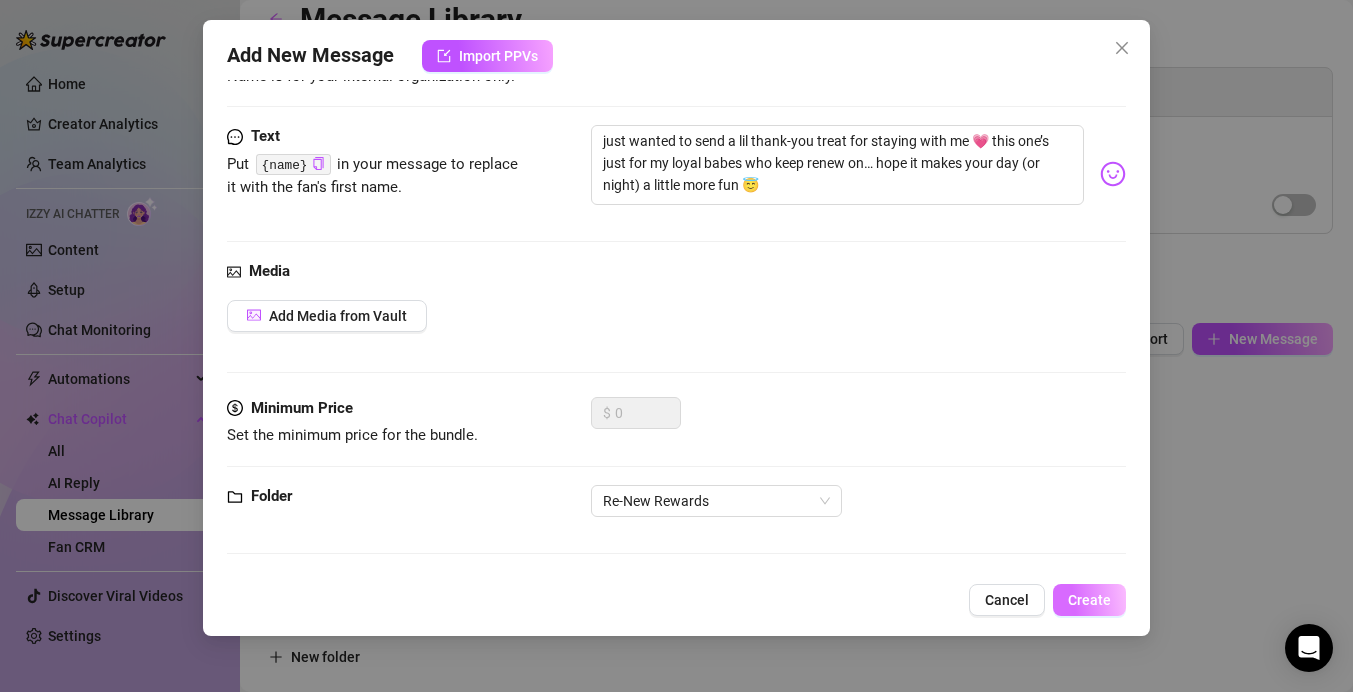 click on "Create" at bounding box center [1089, 600] 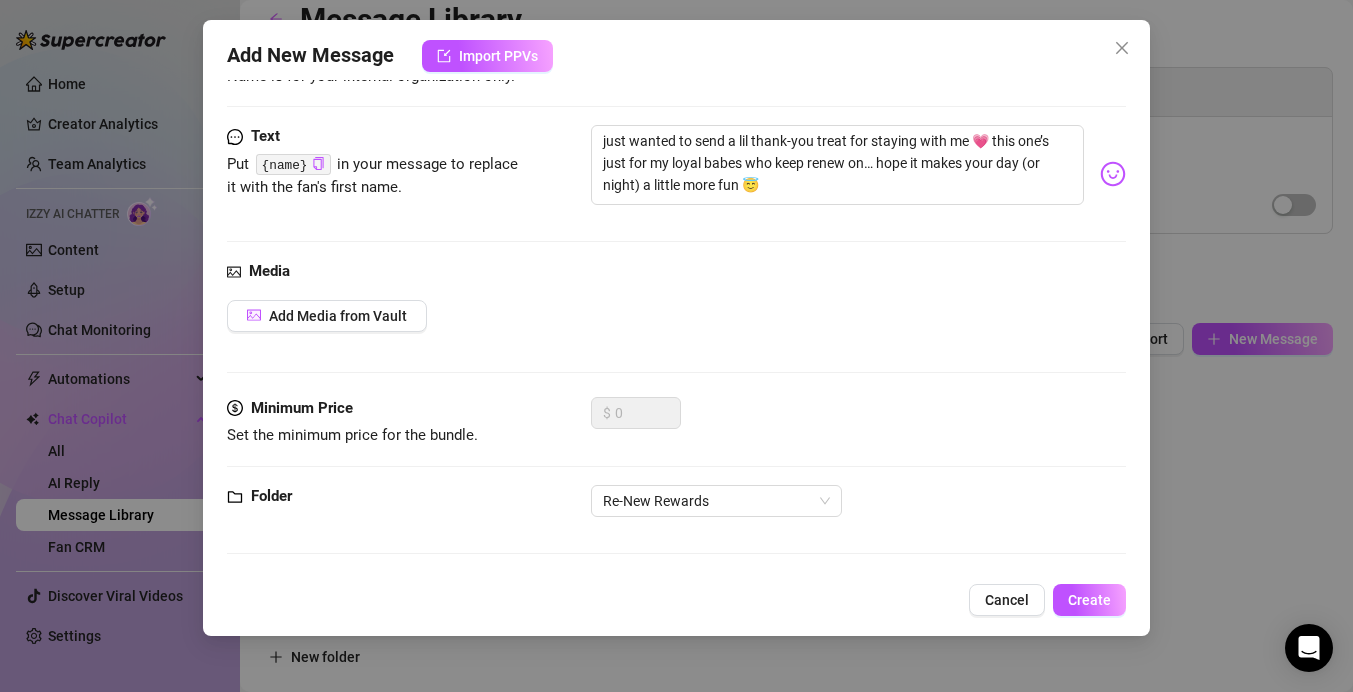 click on "Add New Message Import PPVs Account 𝖍𝖔𝖑𝖑𝖞 (@littlehollybeth) Name Name is for your internal organization only. Thank You 1 Text Put   {name}   in your message to replace it with the fan's first name. just wanted to send a lil thank-you treat for staying with me 💗 this one’s just for my loyal babes who keep renew on… hope it makes your day (or night) a little more fun 😇 Media Add Media from Vault Minimum Price Set the minimum price for the bundle. $ 0 Folder Re-New Rewards Cancel Create" at bounding box center (676, 346) 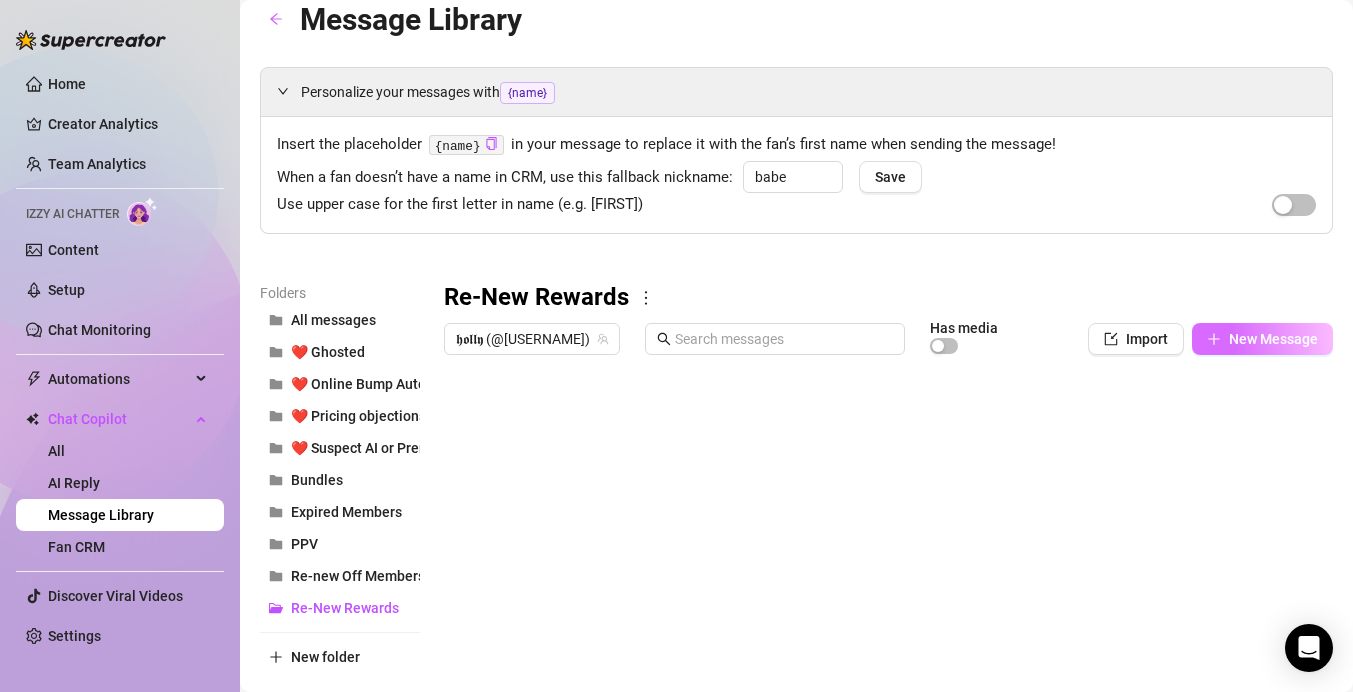 click on "New Message" at bounding box center (1262, 339) 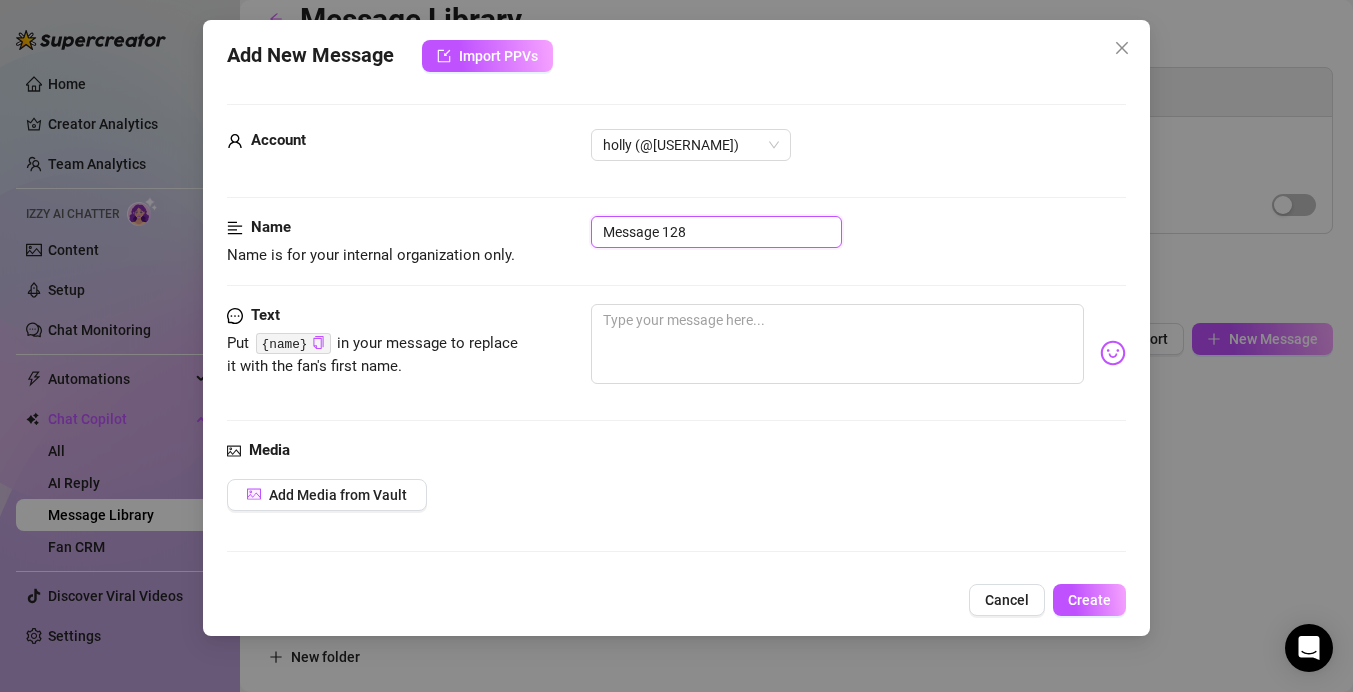 click on "Message 128" at bounding box center (716, 232) 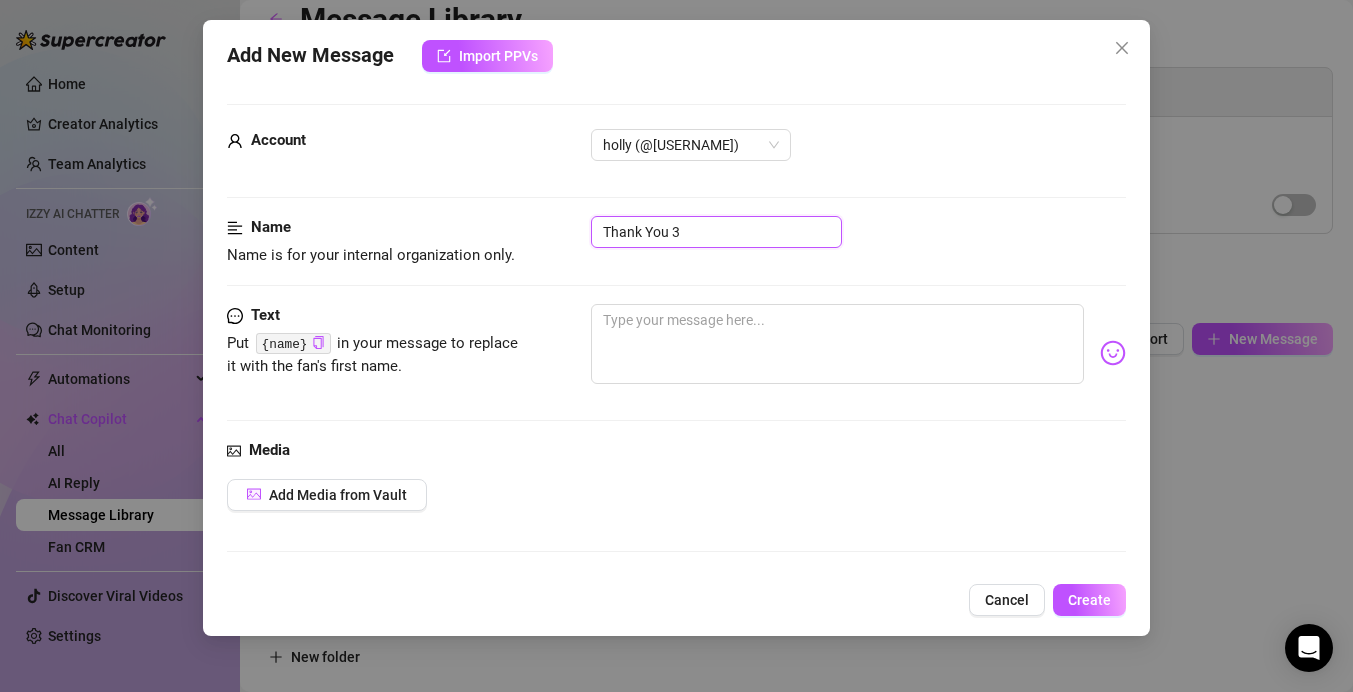 type on "Thank You 3" 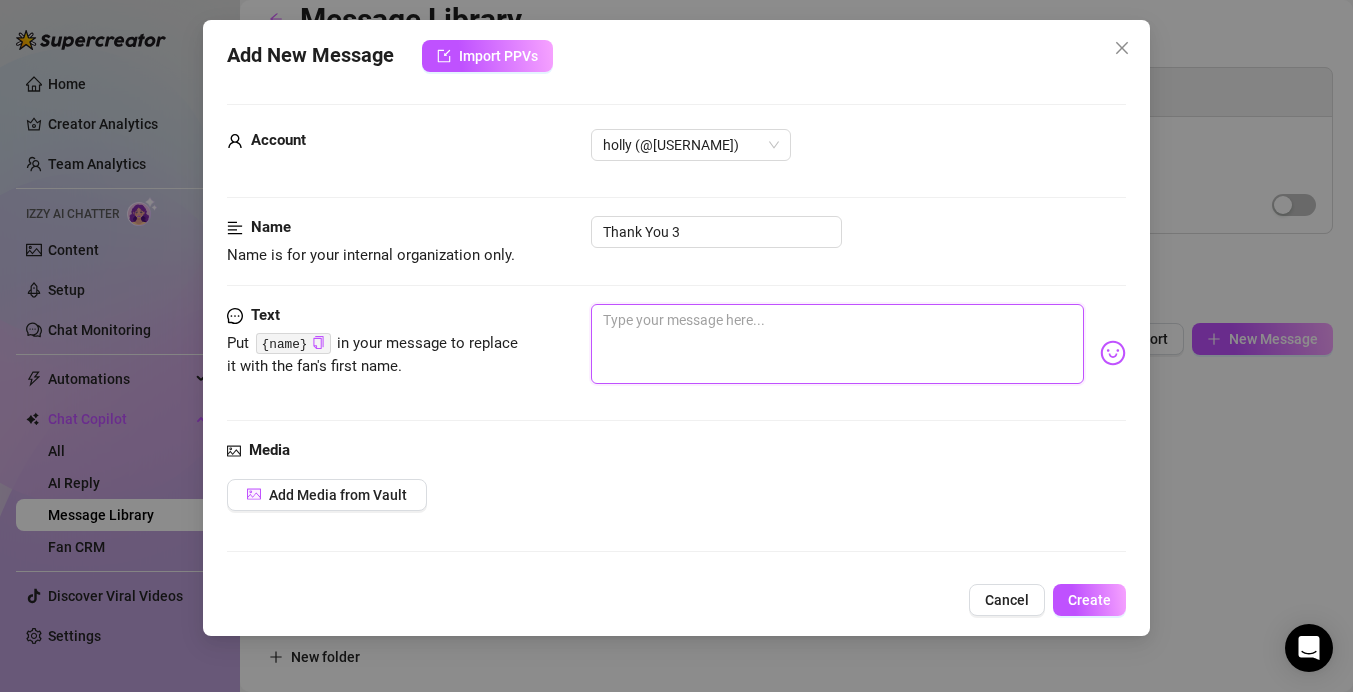 click at bounding box center (837, 344) 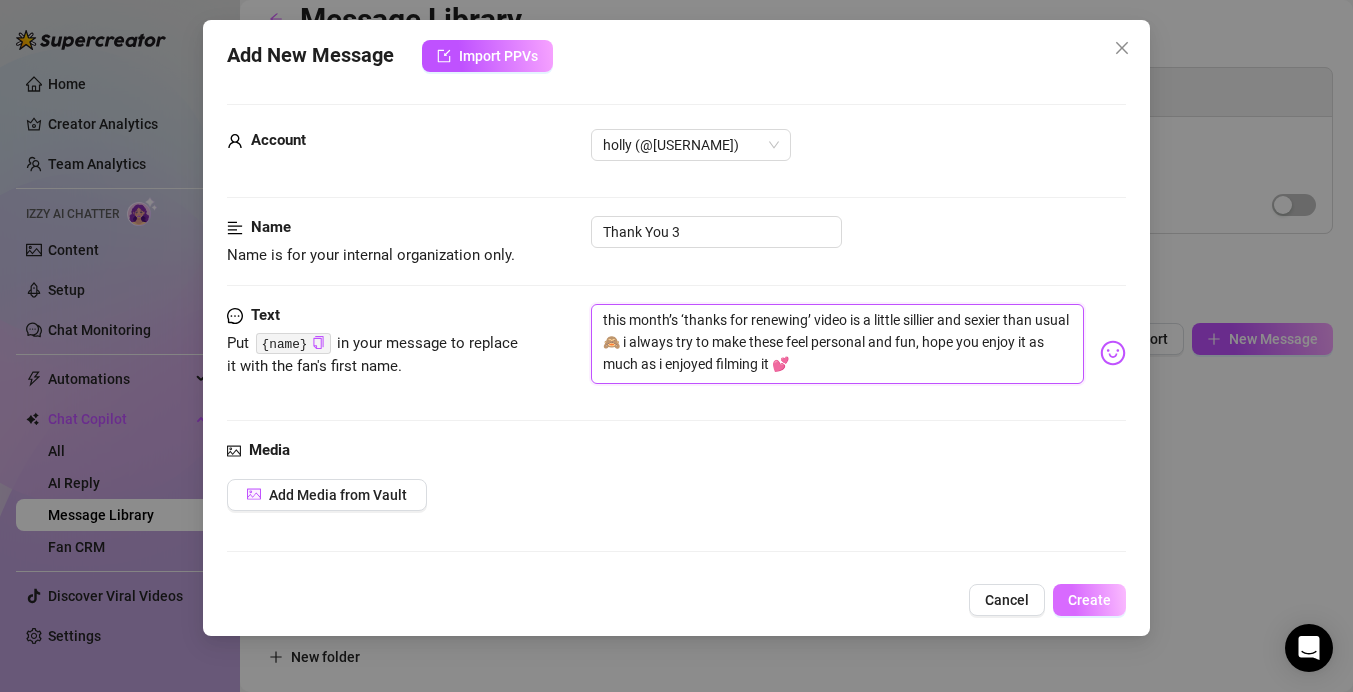 type on "this month’s ‘thanks for renewing’ video is a little sillier and sexier than usual 🙈 i always try to make these feel personal and fun, hope you enjoy it as much as i enjoyed filming it 💕" 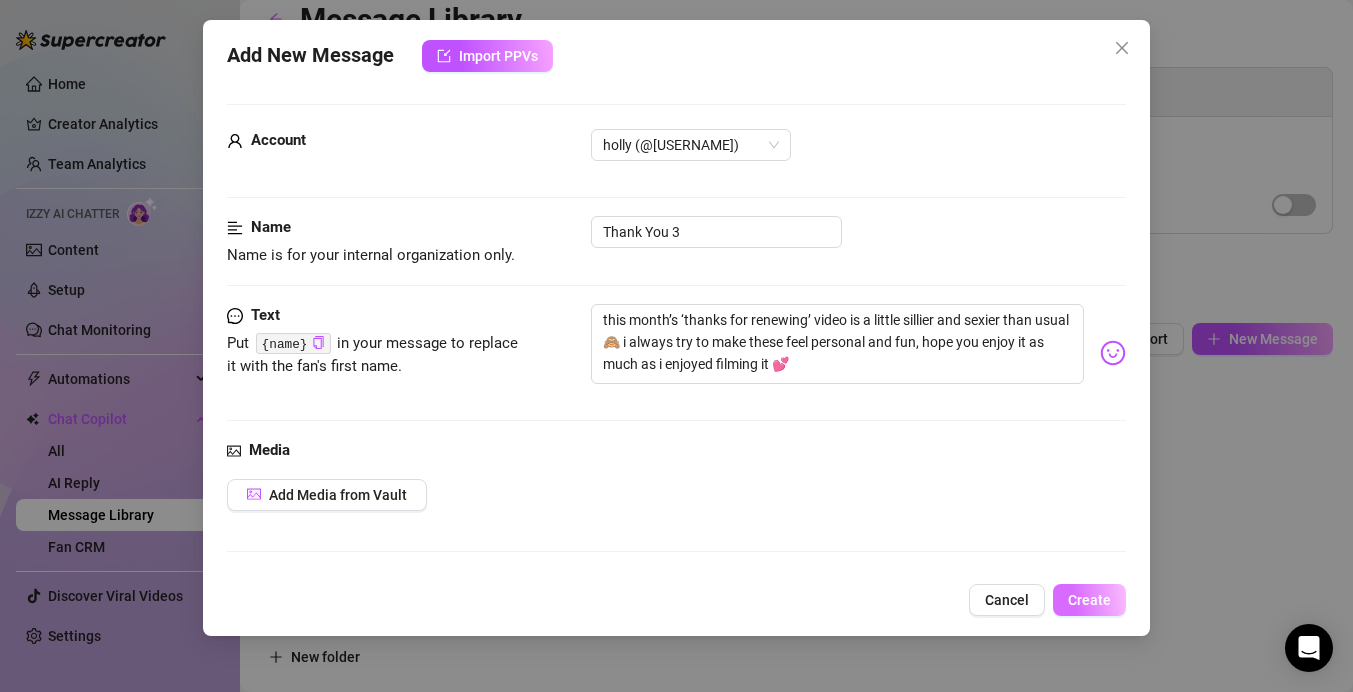 click on "Create" at bounding box center [1089, 600] 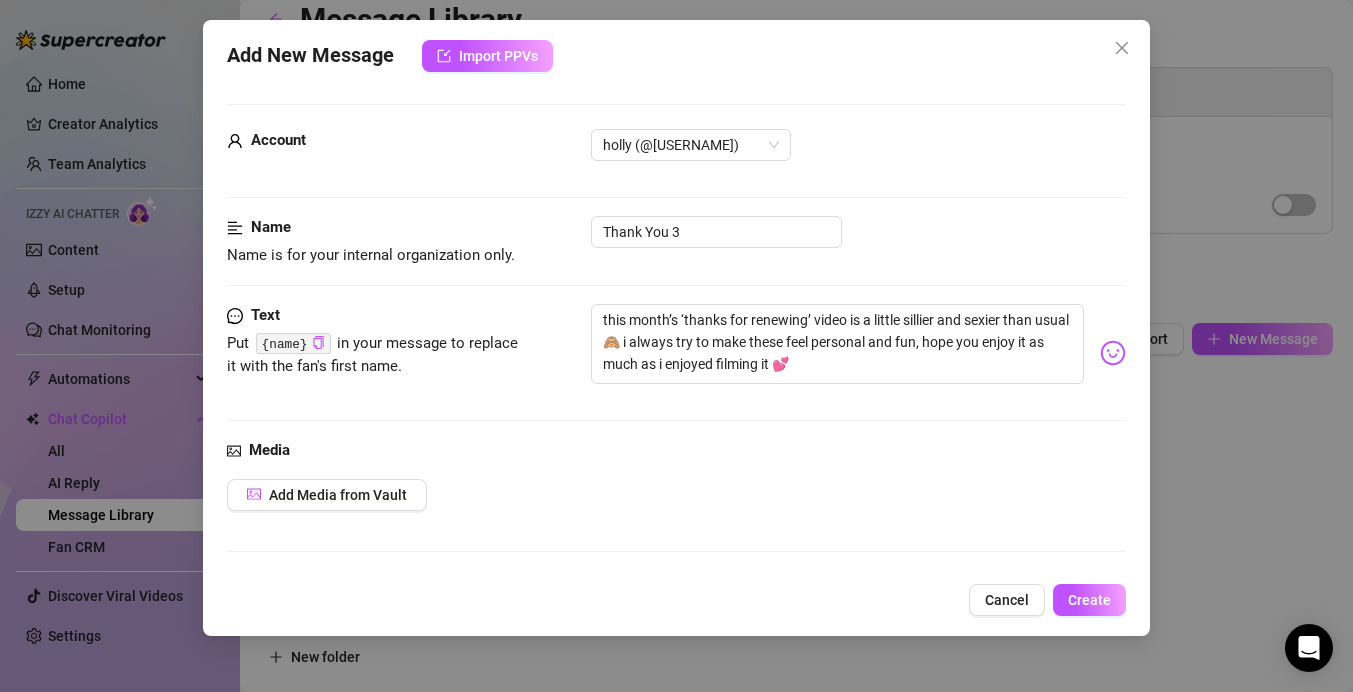 click on "Add New Message Import PPVs Account 𝖍𝖔𝖑𝖑𝖞 (@[USERNAME]) Name Name is for your internal organization only. Thank You 3 Text Put   {name}   in your message to replace it with the fan's first name. this month’s ‘thanks for renewing’ video is a little sillier and sexier than usual 🙈 i always try to make these feel personal and fun, hope you enjoy it as much as i enjoyed filming it 💕 Media Add Media from Vault Minimum Price Set the minimum price for the bundle. $ 0 Folder Re-New Rewards Cancel Create" at bounding box center (676, 346) 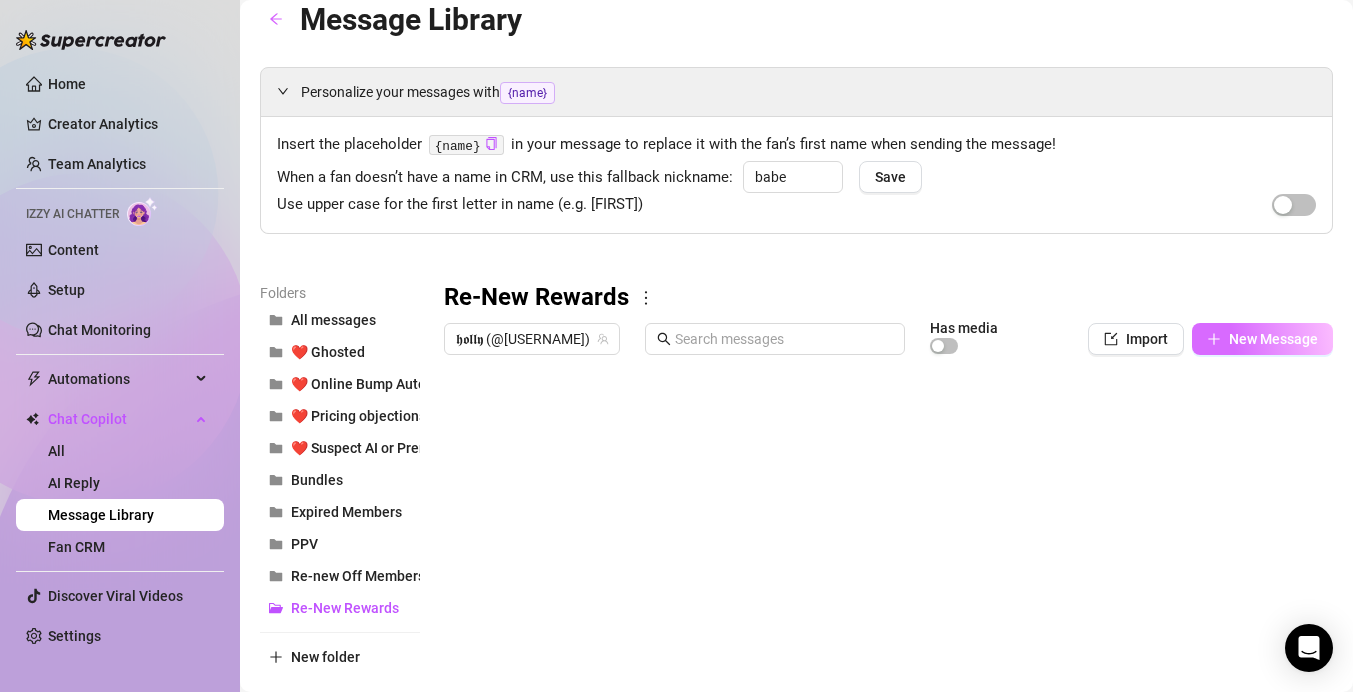 click on "New Message" at bounding box center (1273, 339) 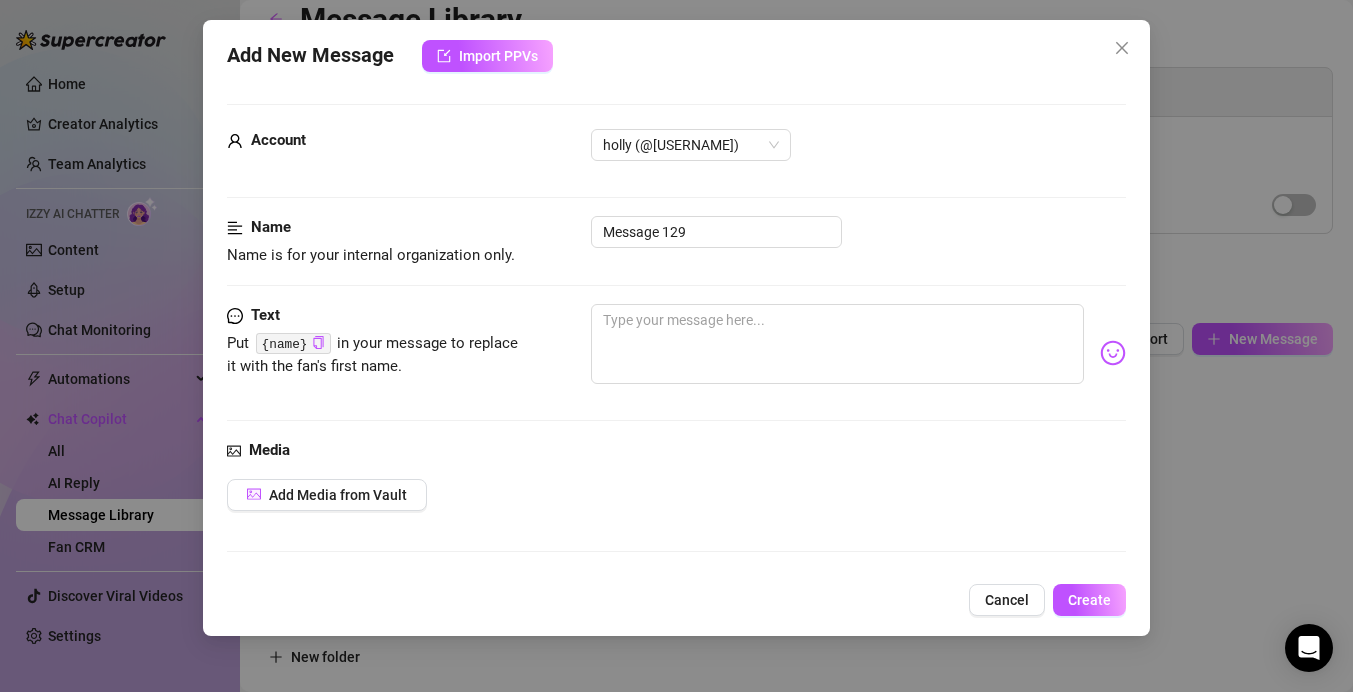 click on "Account 𝖍𝖔𝖑𝖑𝖇 (@[USERNAME])" at bounding box center [676, 172] 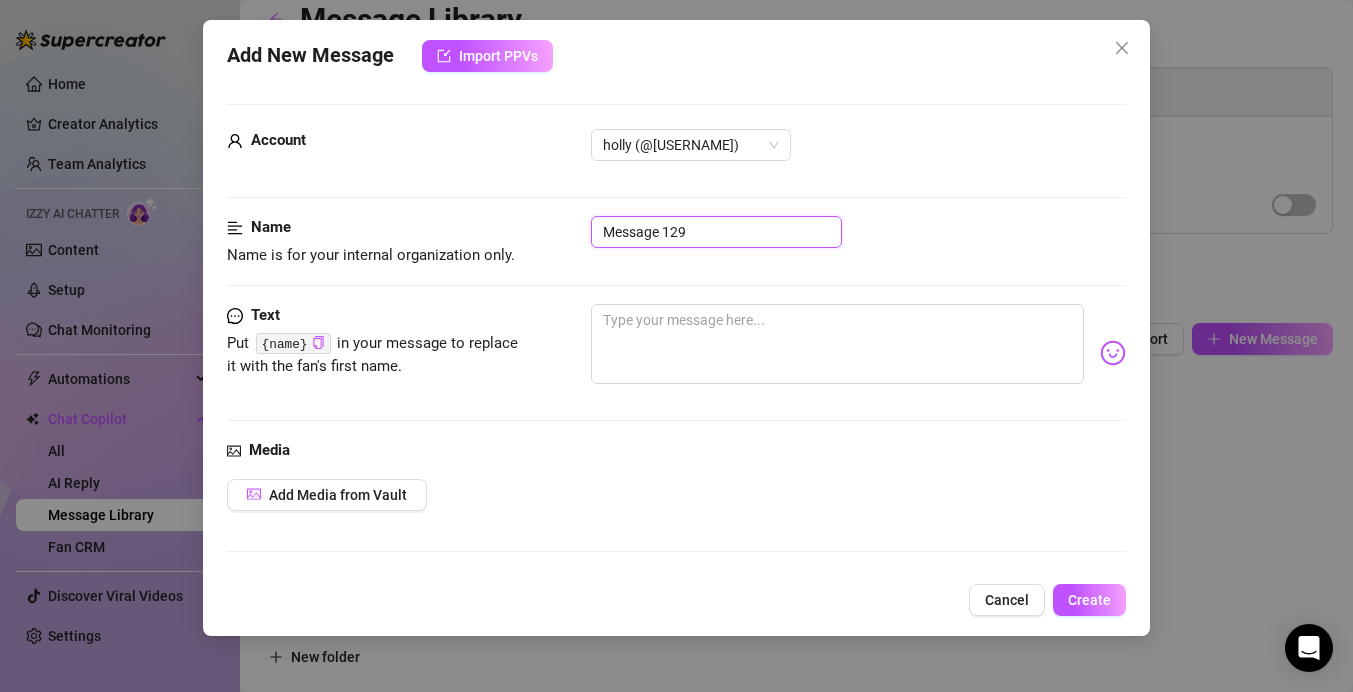 click on "Message 129" at bounding box center [716, 232] 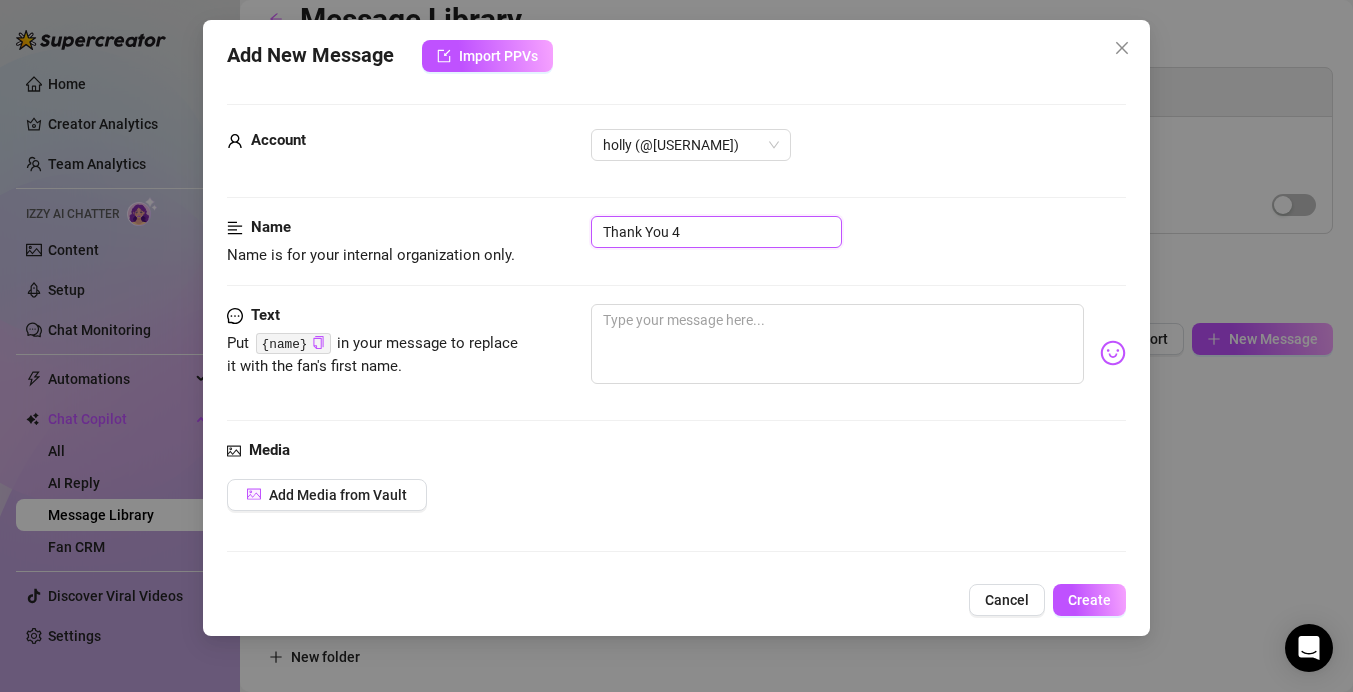type on "Thank You 4" 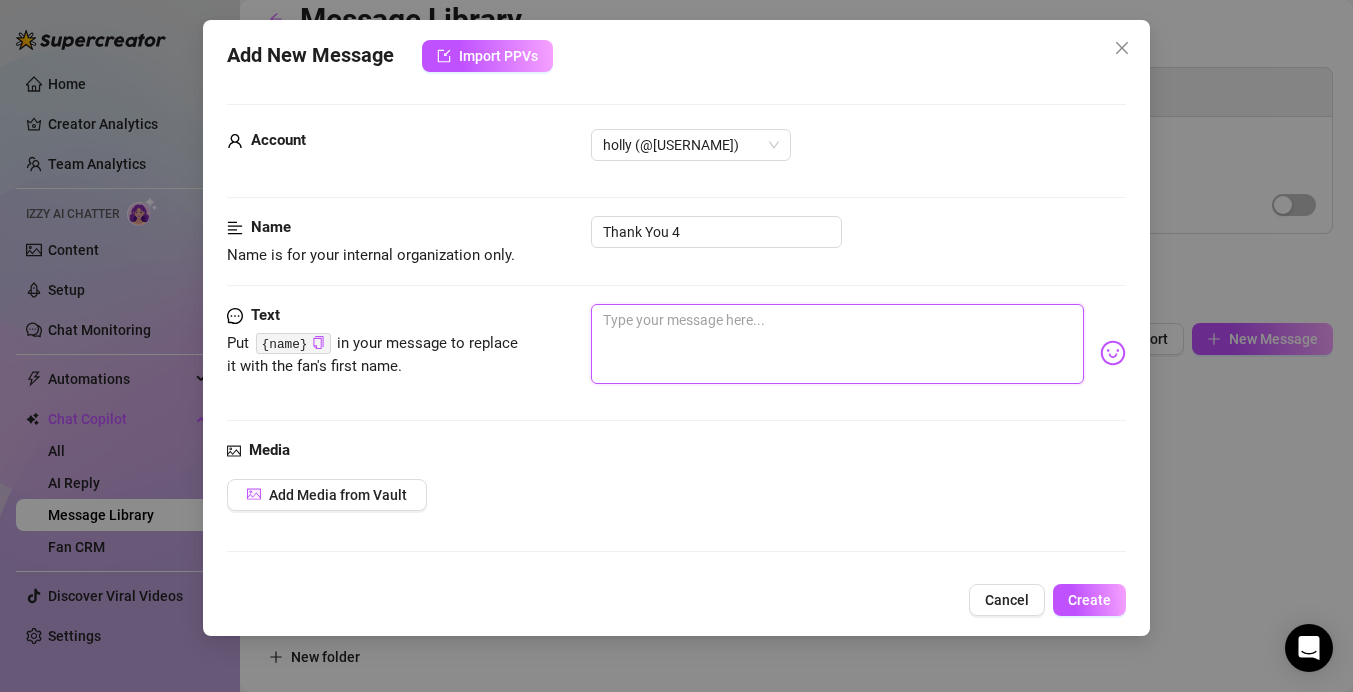 click at bounding box center [837, 344] 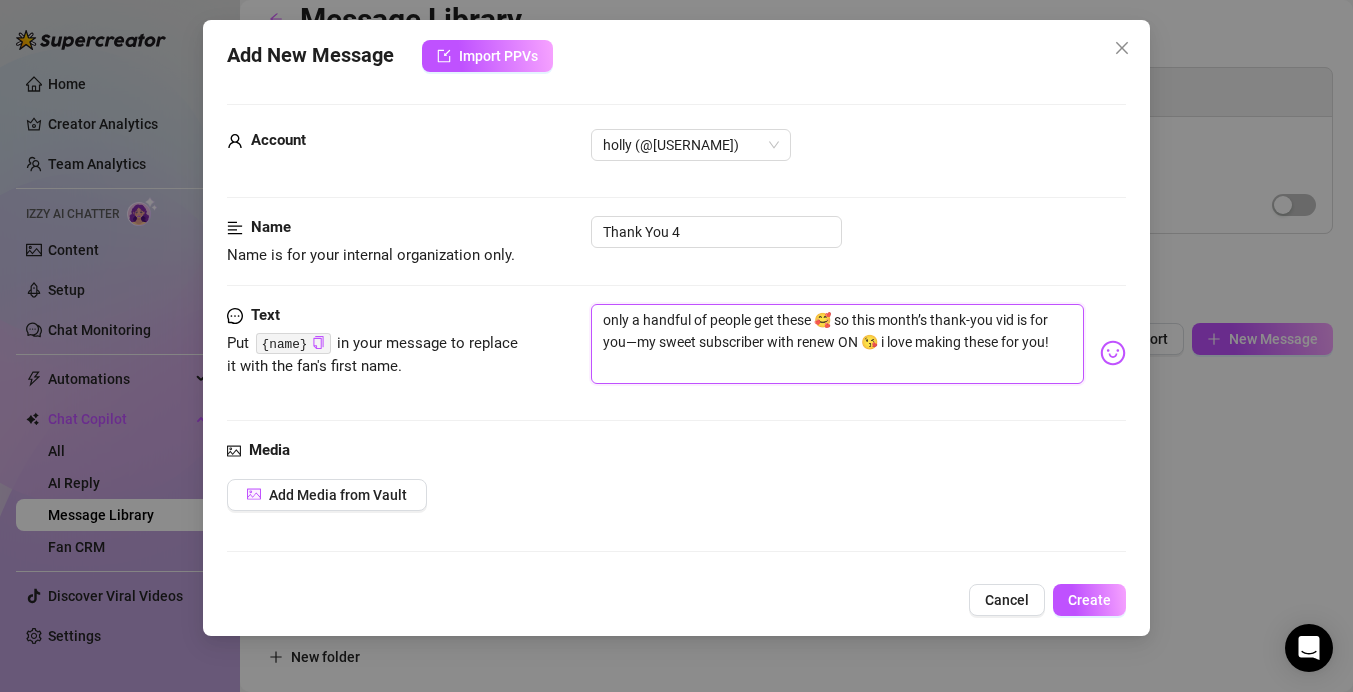 drag, startPoint x: 625, startPoint y: 340, endPoint x: 772, endPoint y: 343, distance: 147.03061 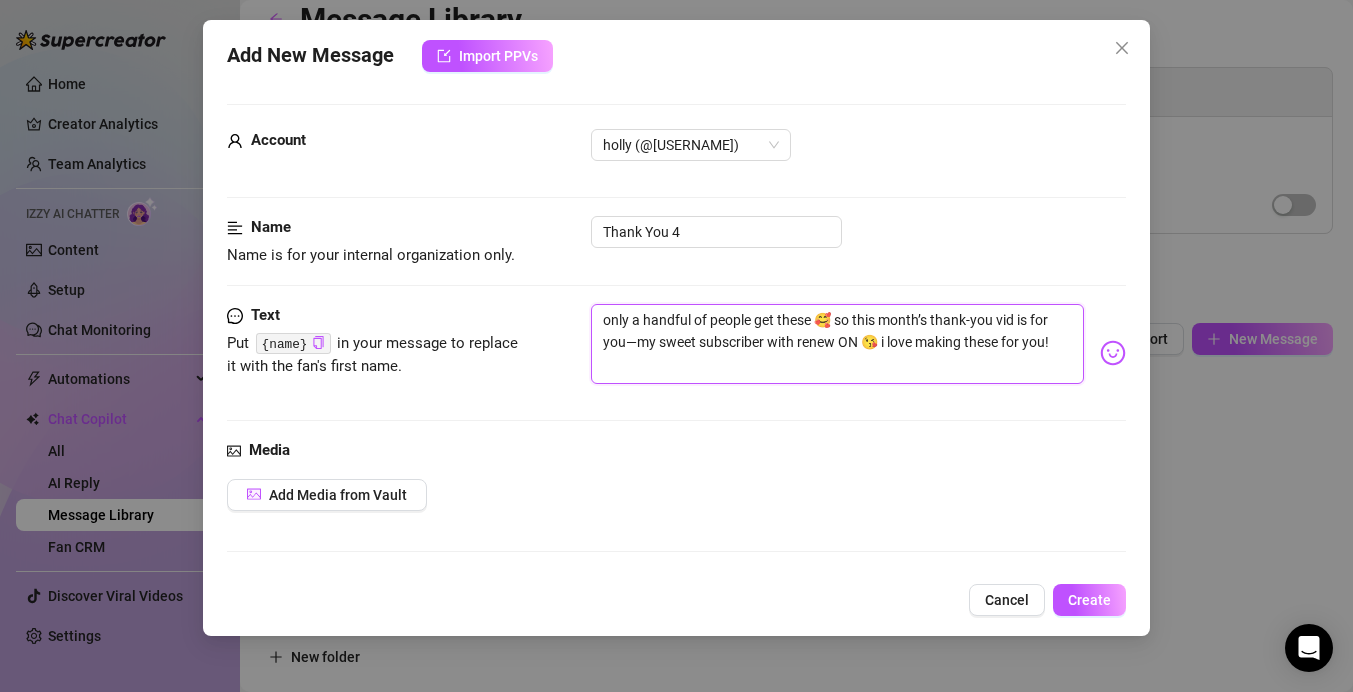 click on "only a handful of people get these 🥰 so this month’s thank-you vid is for you—my sweet subscriber with renew ON 😘 i love making these for you!" at bounding box center [837, 344] 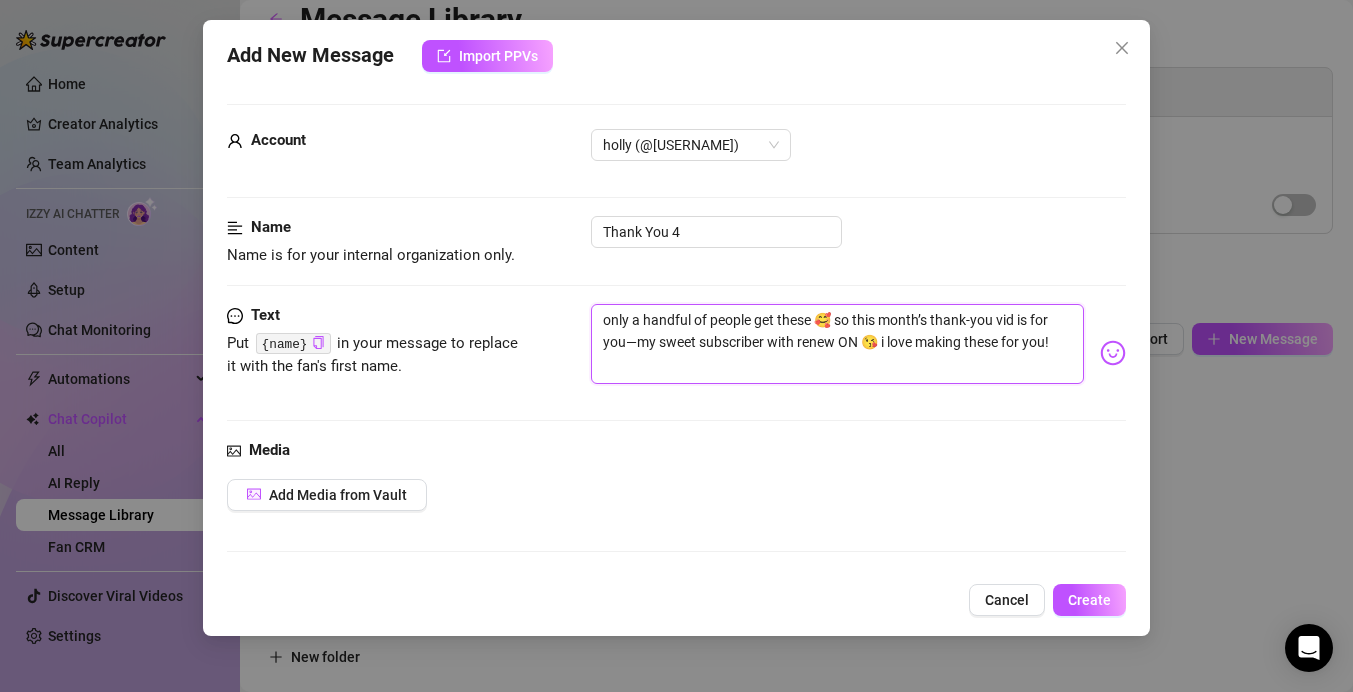 type on "only a handful of people get these 🥰 so this month’s thank-you vid is for youwith renew ON 😘 i love making these for you!" 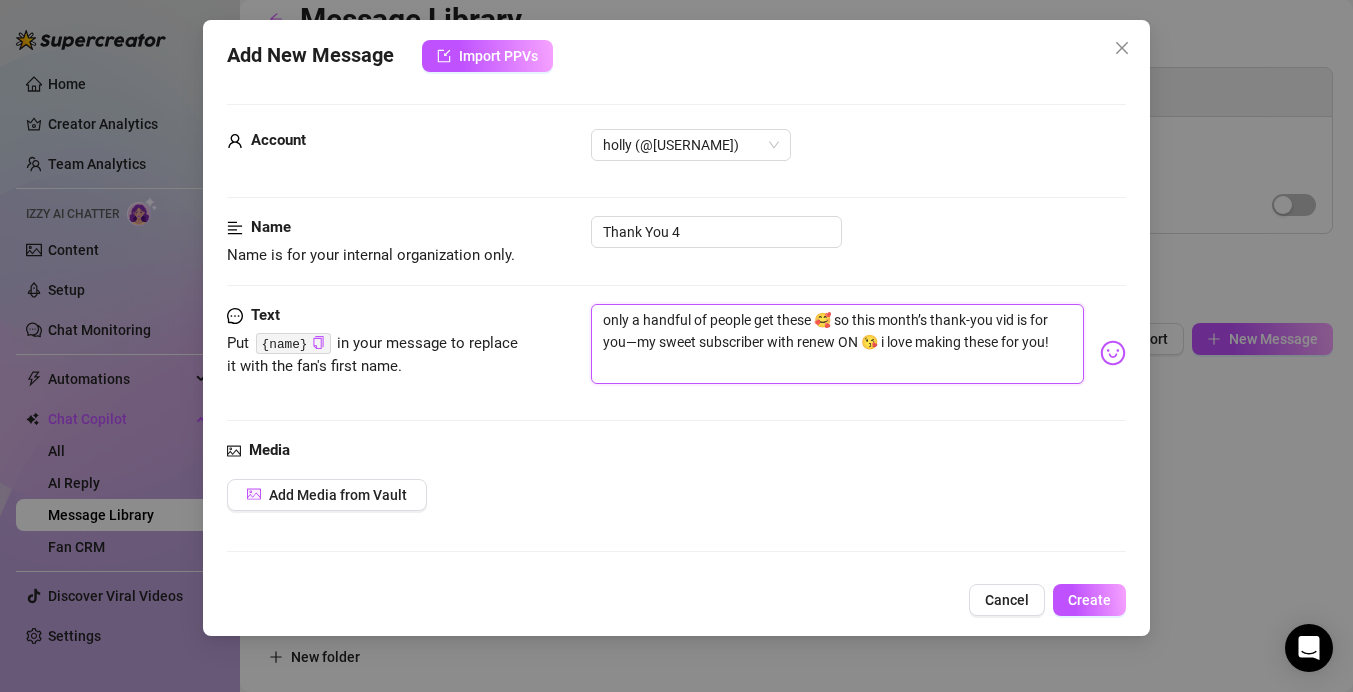 type on "only a handful of people get these 🥰 so this month’s thank-you vid is for youwith renew ON 😘 i love making these for you!" 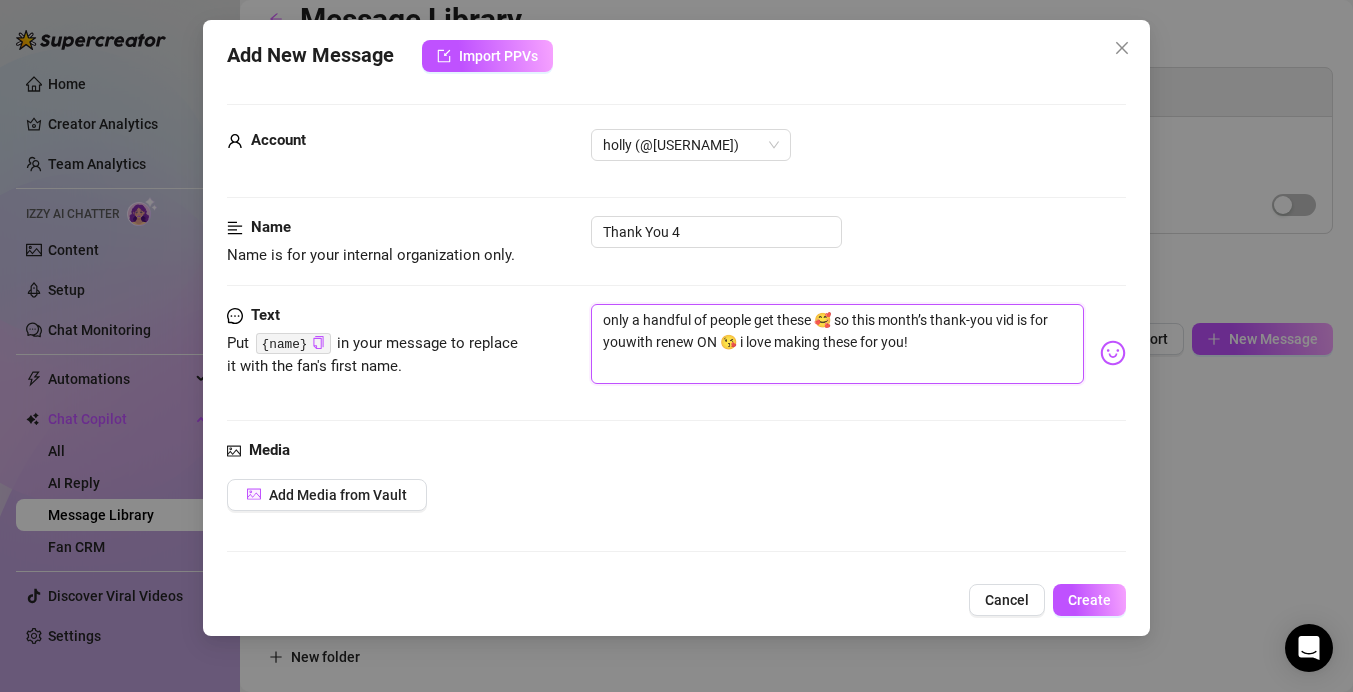 type on "only a handful of people get these 🥰 so this month’s thank-you vid is for youuwith renew ON 😘 i love making these for you!" 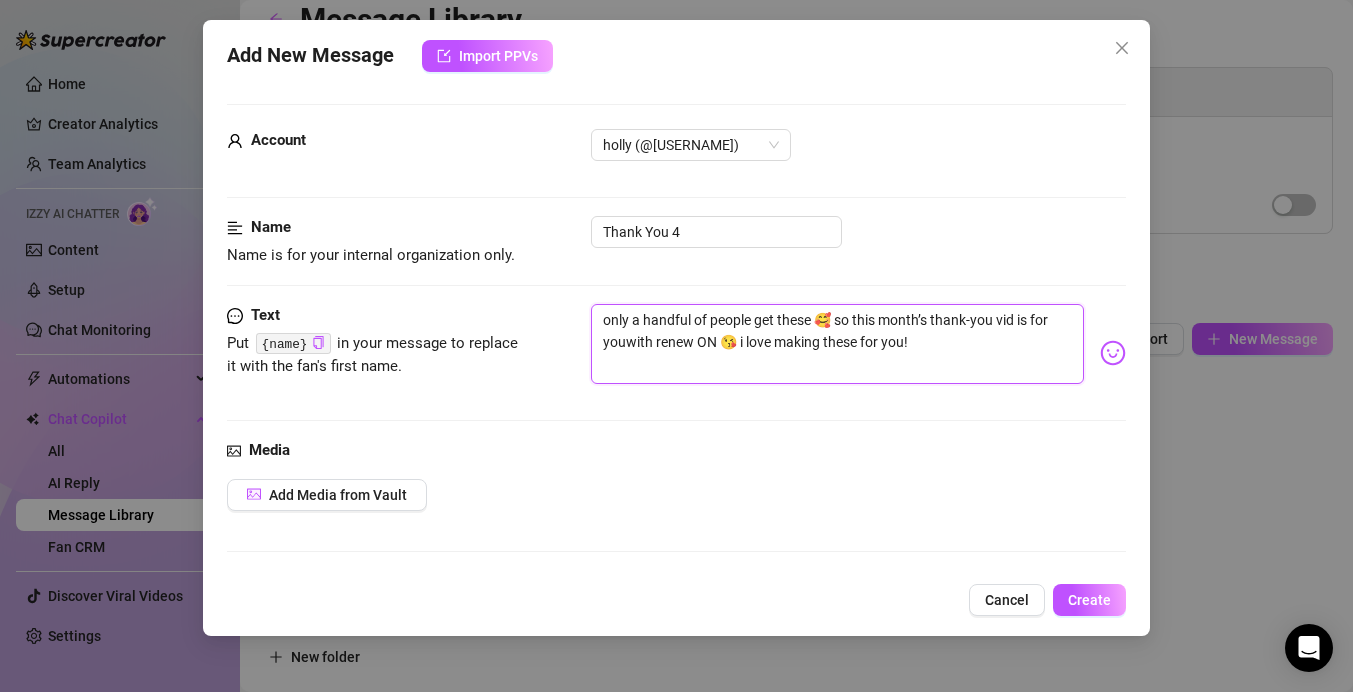 type on "only a handful of people get these 🥰 so this month’s thank-you vid is for youuwith renew ON 😘 i love making these for you!" 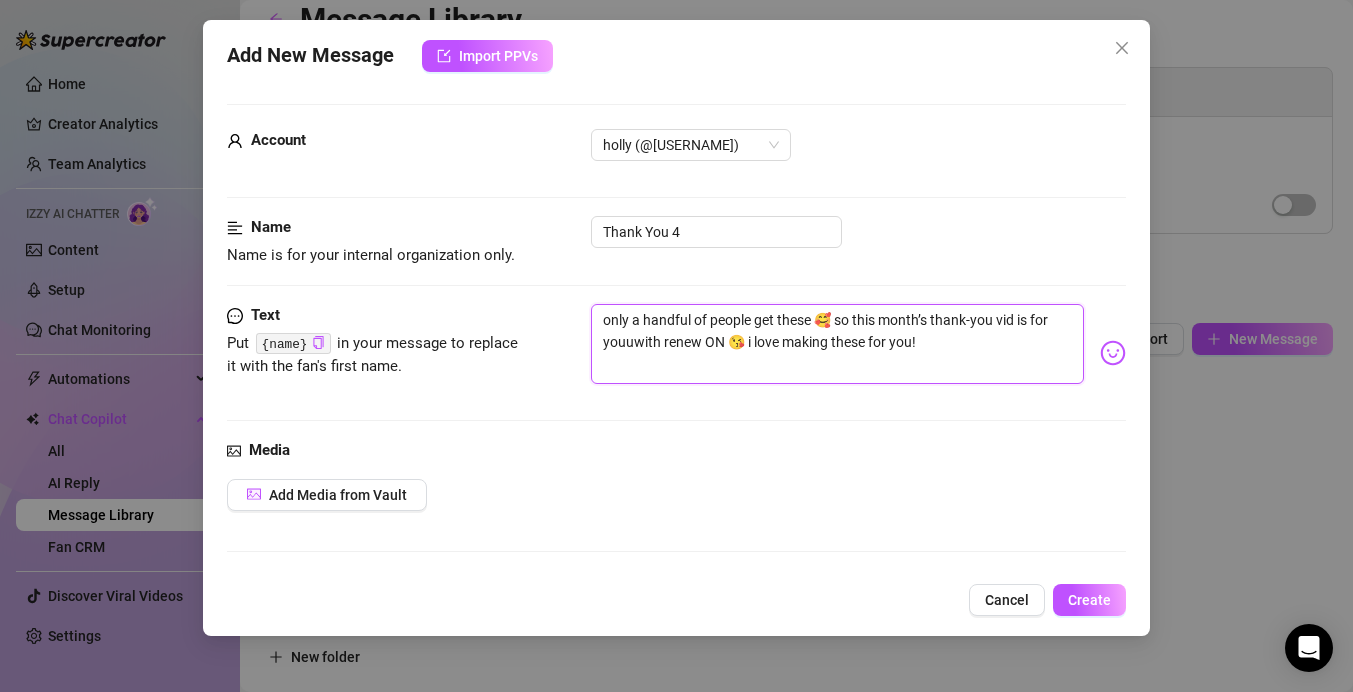type on "only a handful of people get these 🥰 so this month’s thank-you vid is for youuuwith renew ON 😘 i love making these for you!" 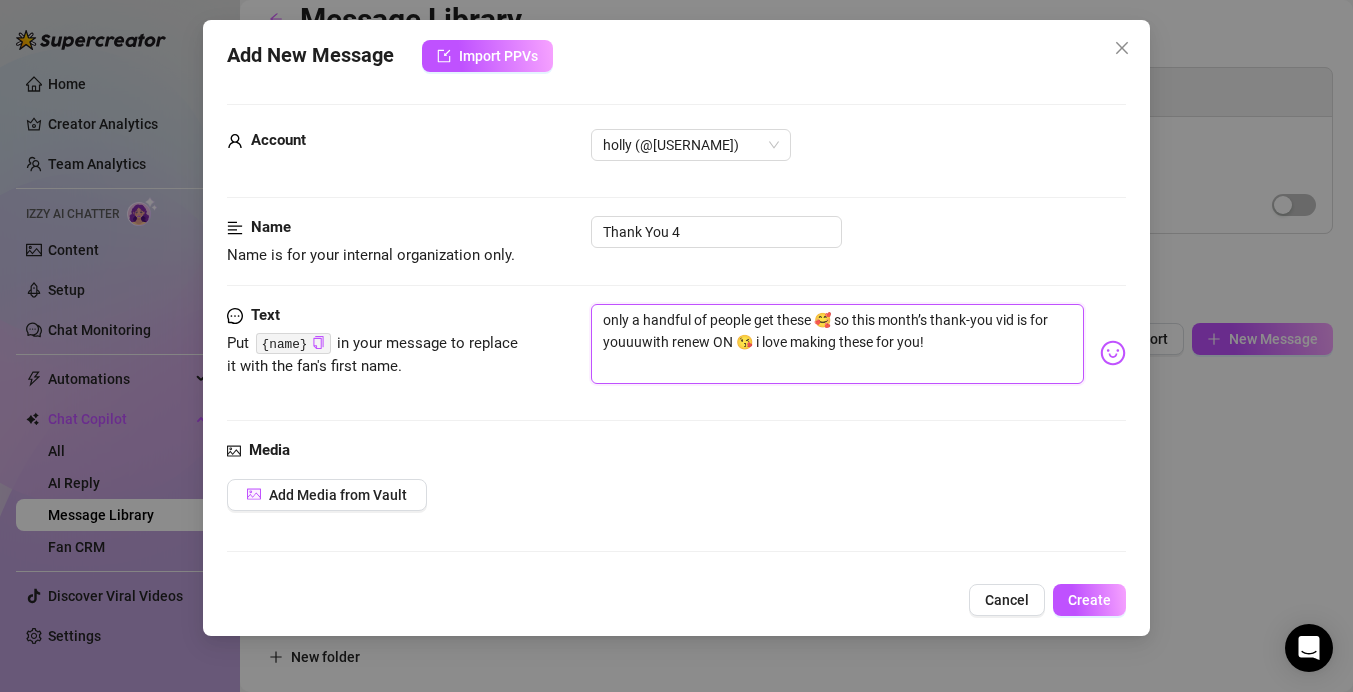 type on "only a handful of people get these 🥰 so this month’s thank-you vid is for youuuuwith renew ON 😘 i love making these for you!" 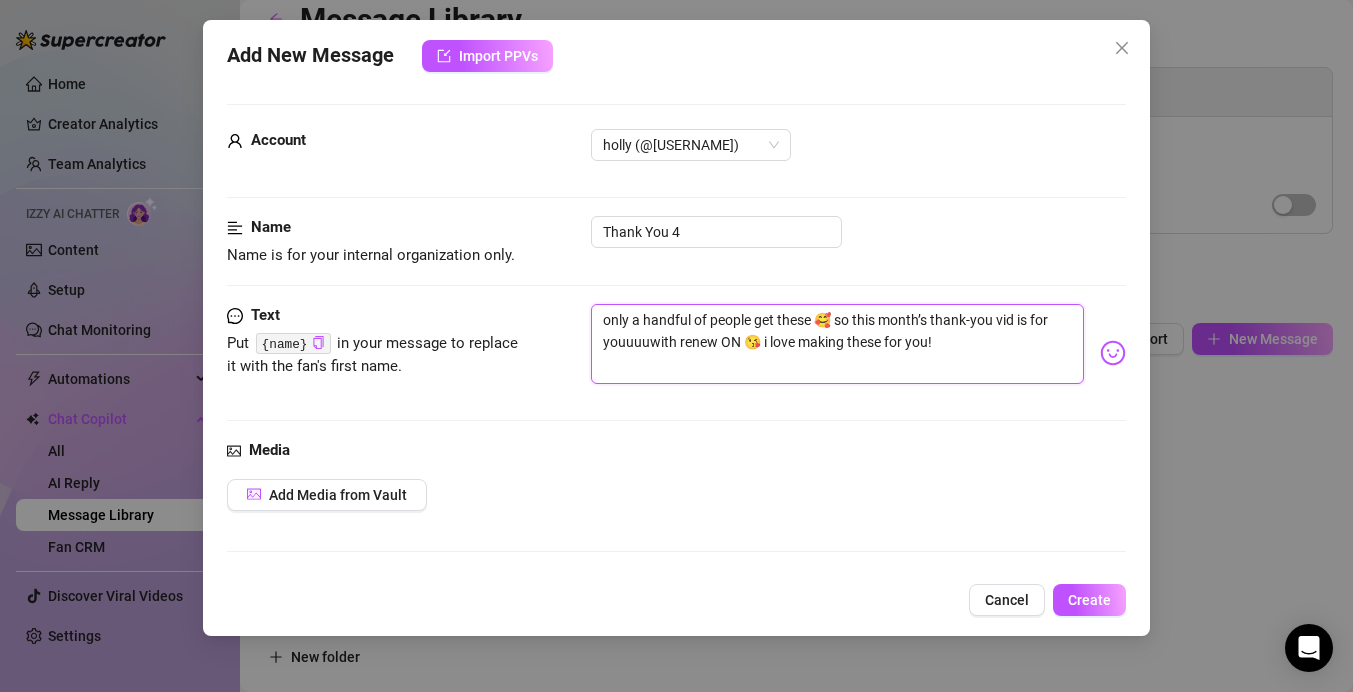 type on "only a handful of people get these 🥰 so this month’s thank-you vid is for youuuu!with renew ON 😘 i love making these for you!" 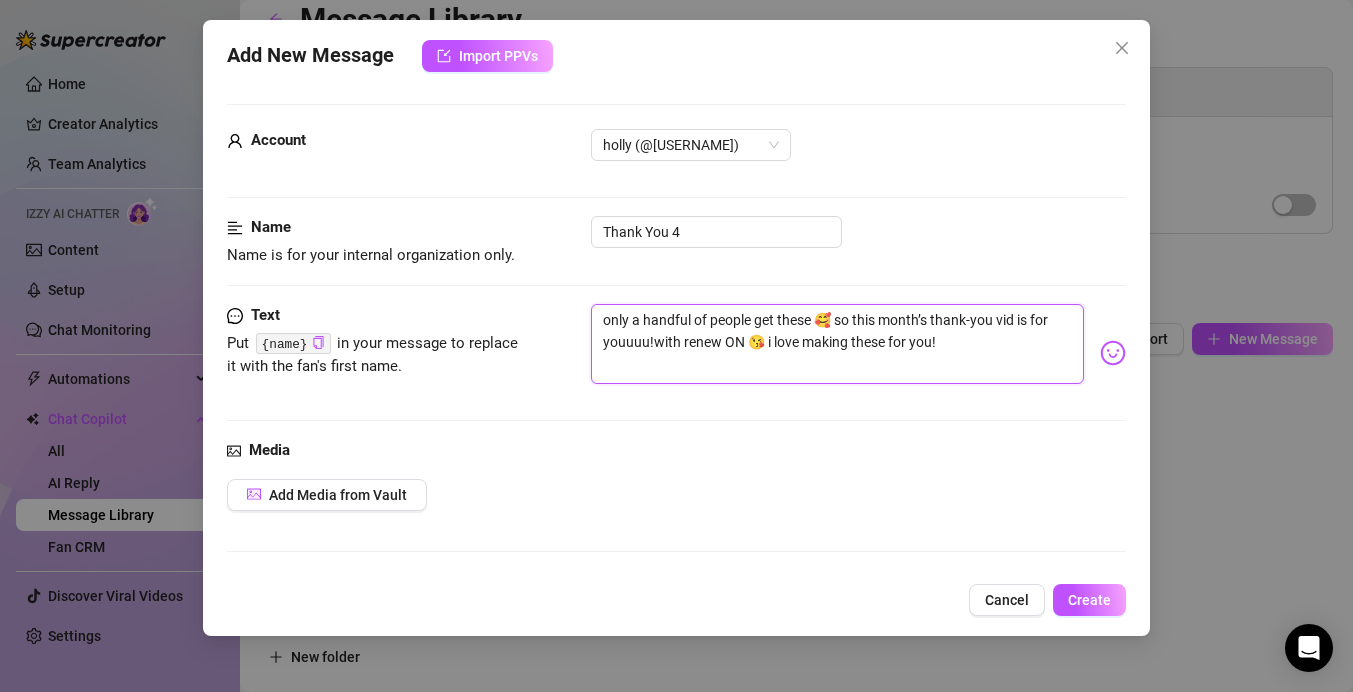 type on "only a handful of people get these 🥰 so this month’s thank-you vid is for youuuu! with renew ON 😘 i love making these for you!" 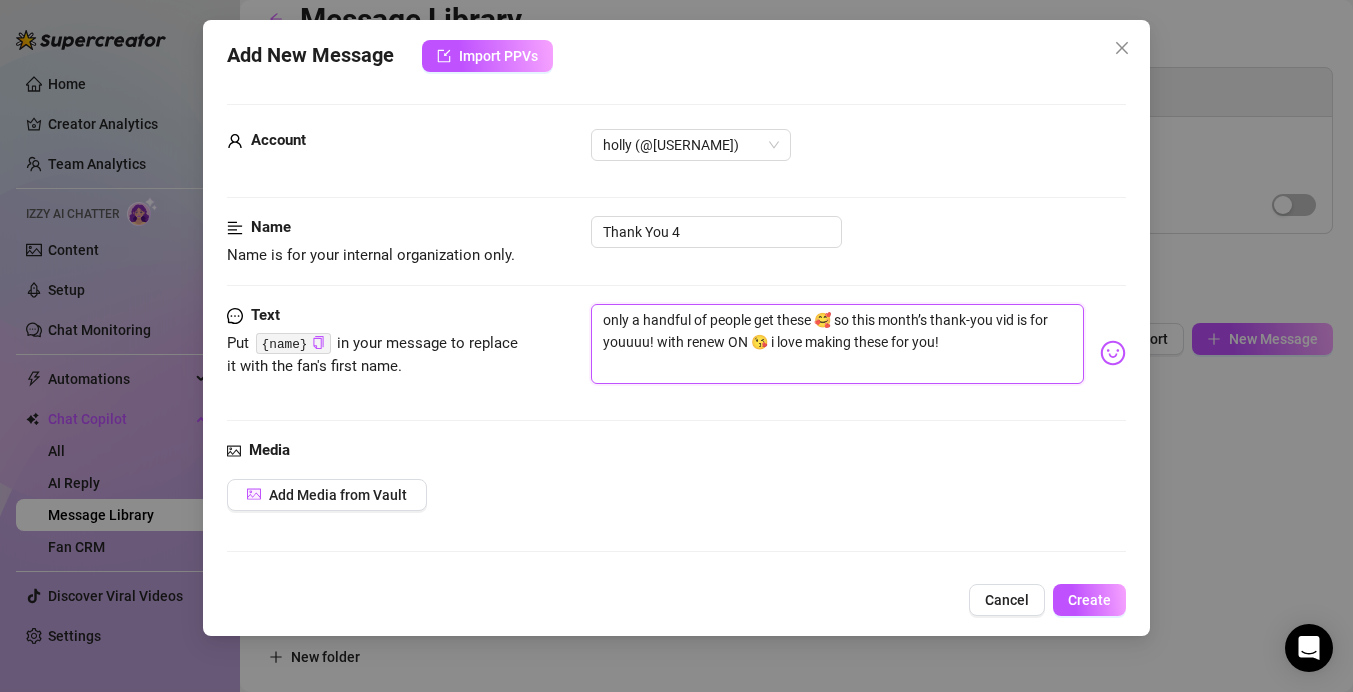 type on "only a handful of people get these 🥰 so this month’s thank-you vid is for youuuu! twith renew ON 😘 i love making these for you!" 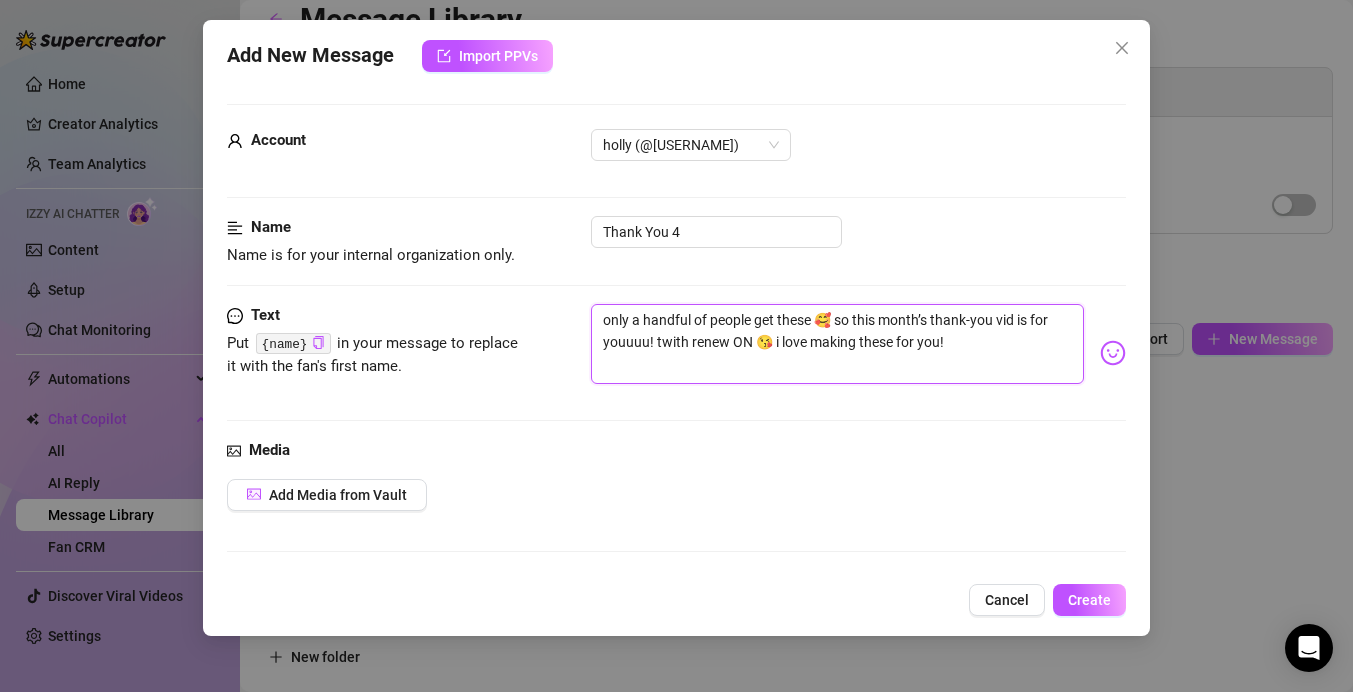 type on "only a handful of people get these 🥰 so this month’s thank-you vid is for youuuu! thwith renew ON 😘 i love making these for you!" 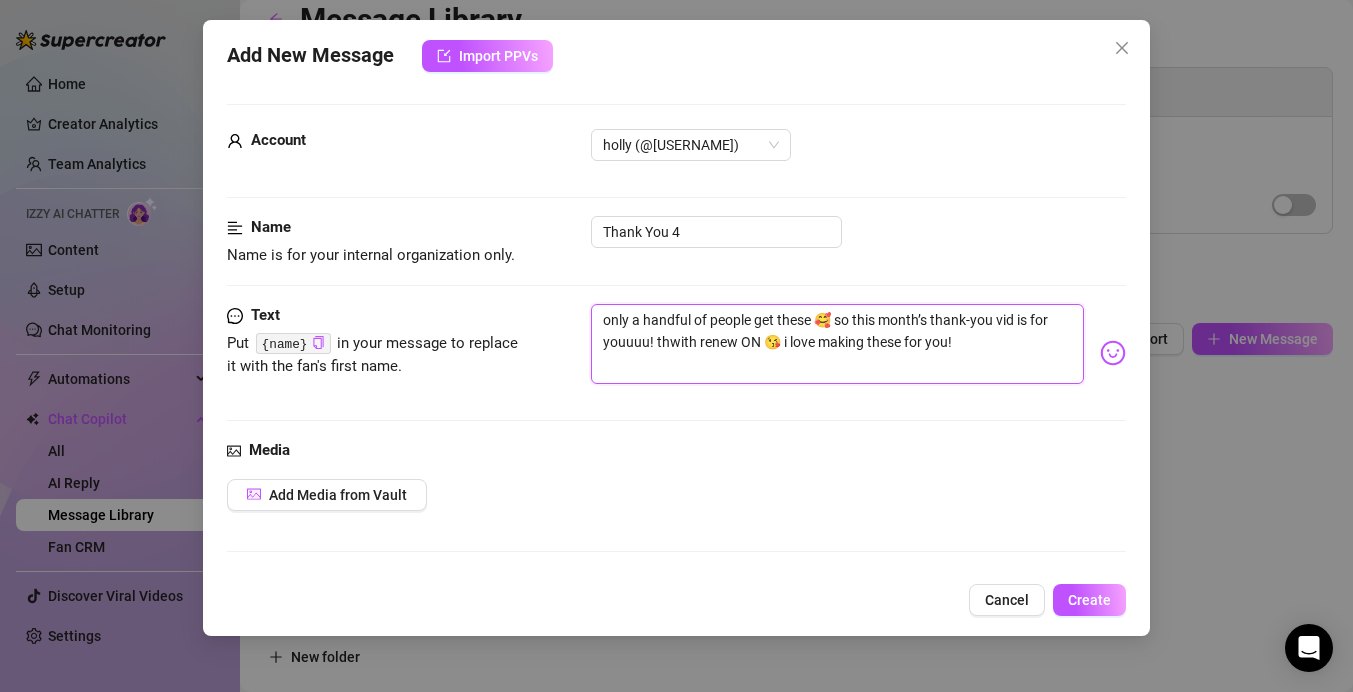 type on "only a handful of people get these 🥰 so this month’s thank-you vid is for youuuu! thawith renew ON 😘 i love making these for you!" 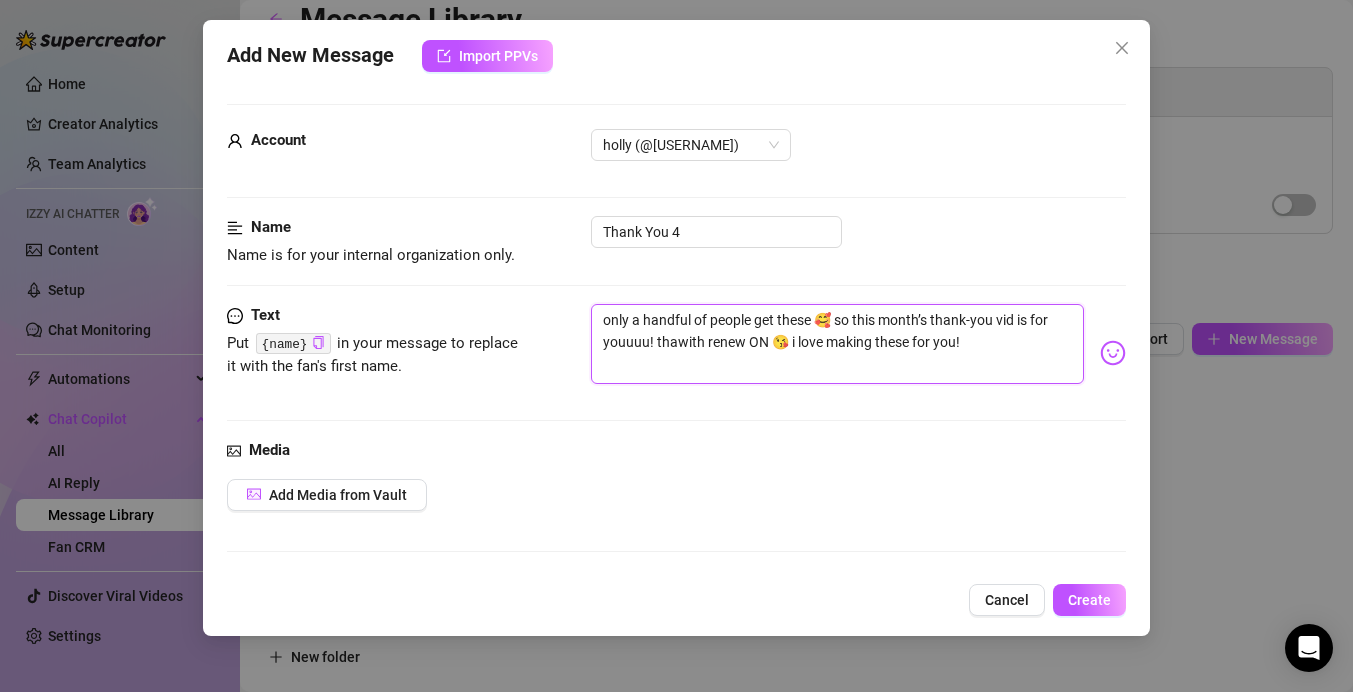 type on "only a handful of people get these 🥰 so this month’s thank-you vid is for youuuu! thanwith renew ON 😘 i love making these for you!" 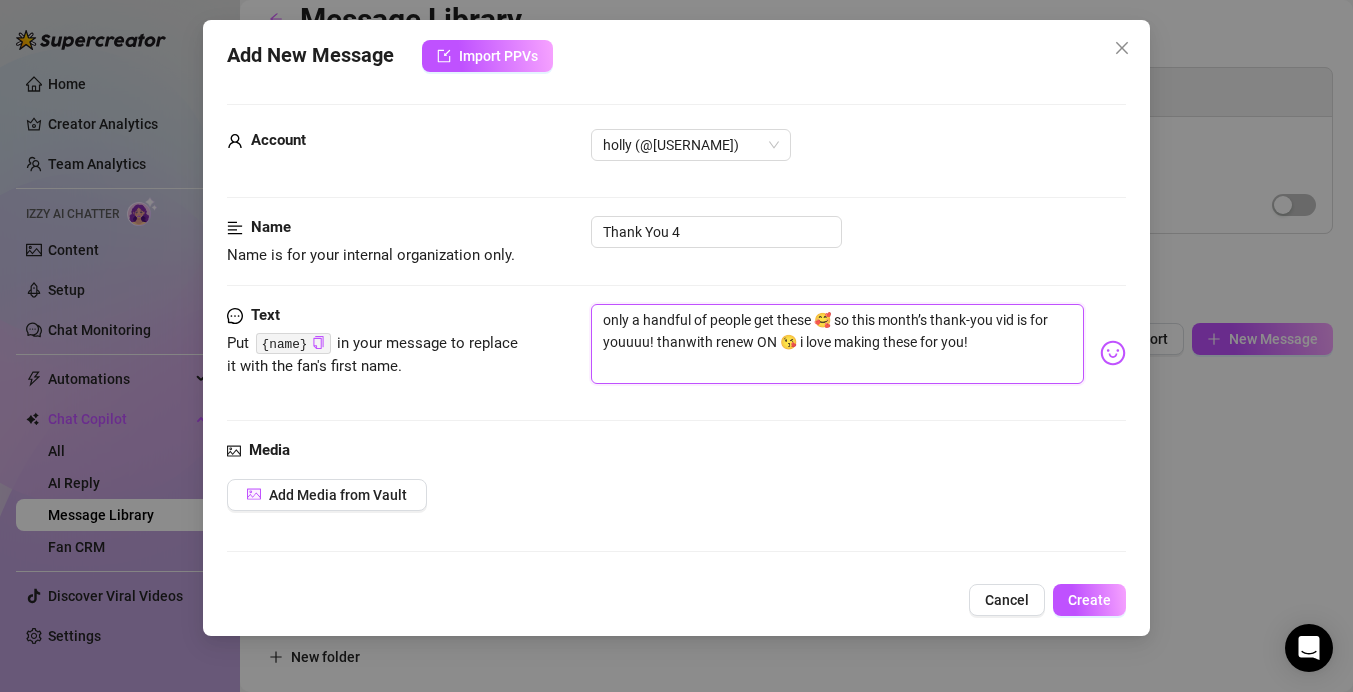 type on "only a handful of people get these 🥰 so this month’s thank-you vid is for youuuu! thankwith renew ON 😘 i love making these for you!" 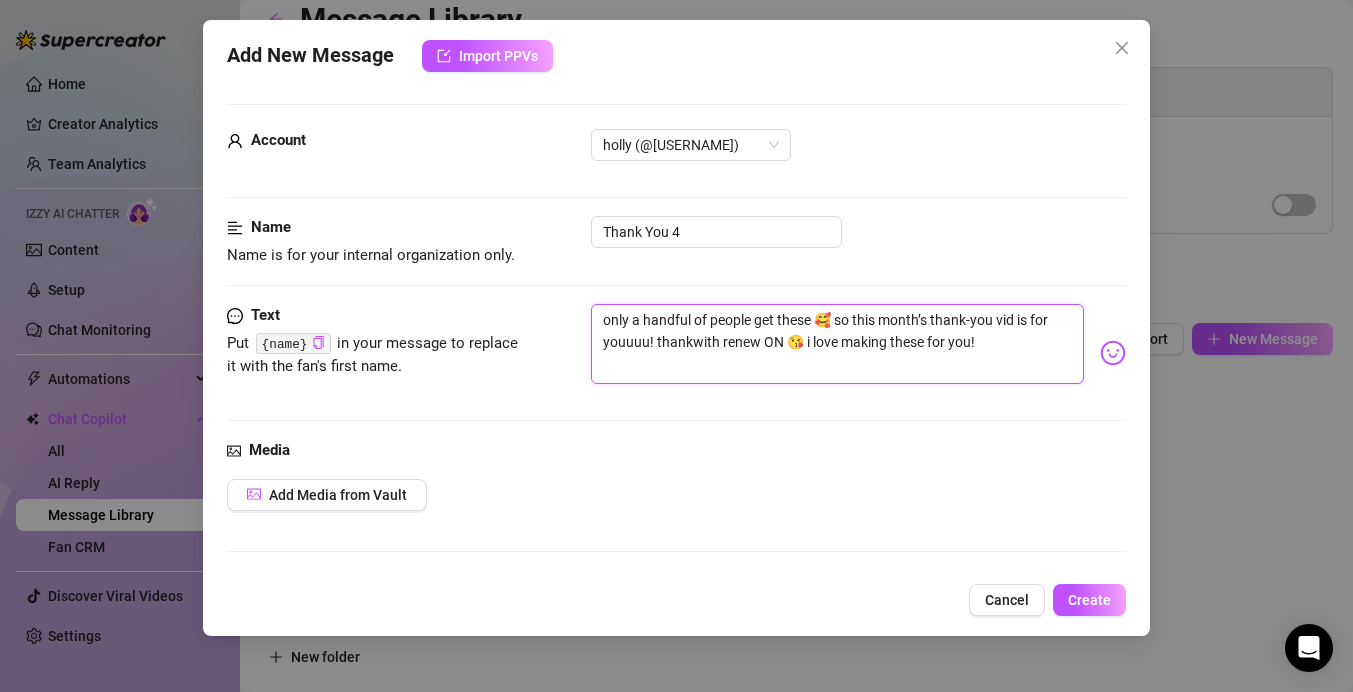 type on "only a handful of people get these 🥰 so this month’s thank-you vid is for youuuu! thankswith renew ON 😘 i love making these for you!" 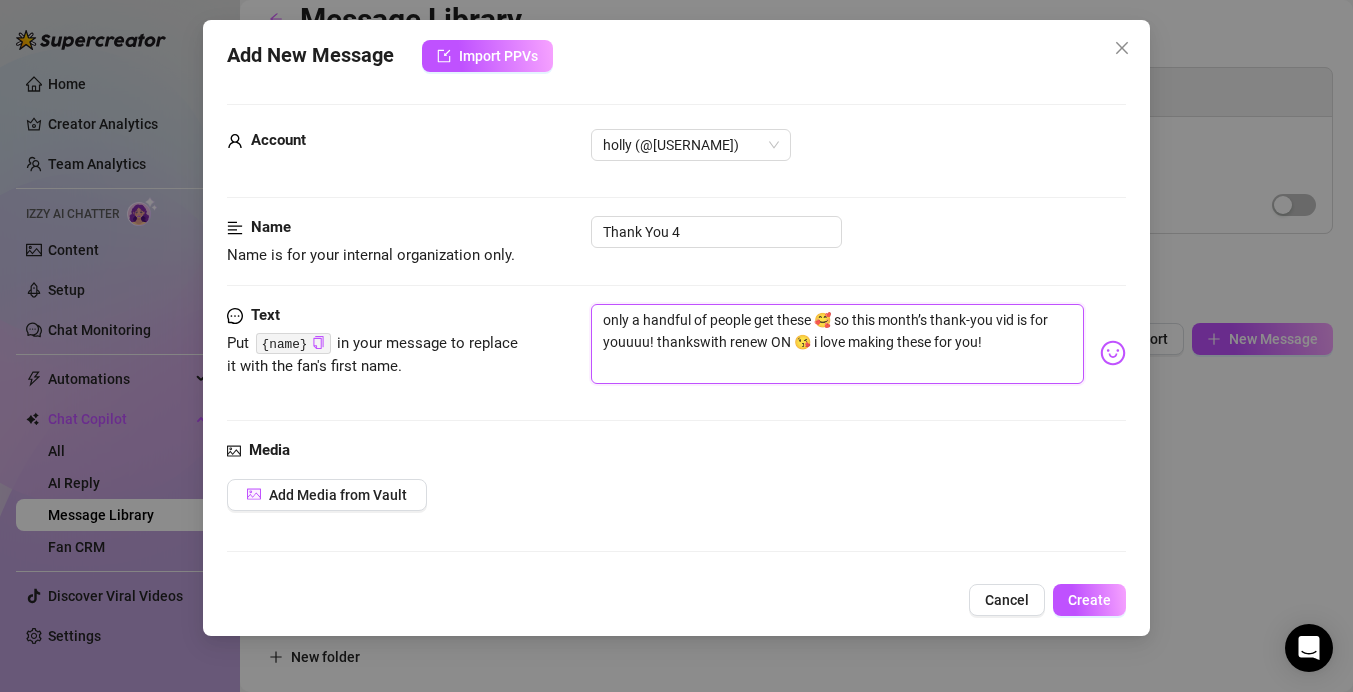 type on "only a handful of people get these 🥰 so this month’s thank-you vid is for youuuu! thanks with renew ON 😘 i love making these for you!" 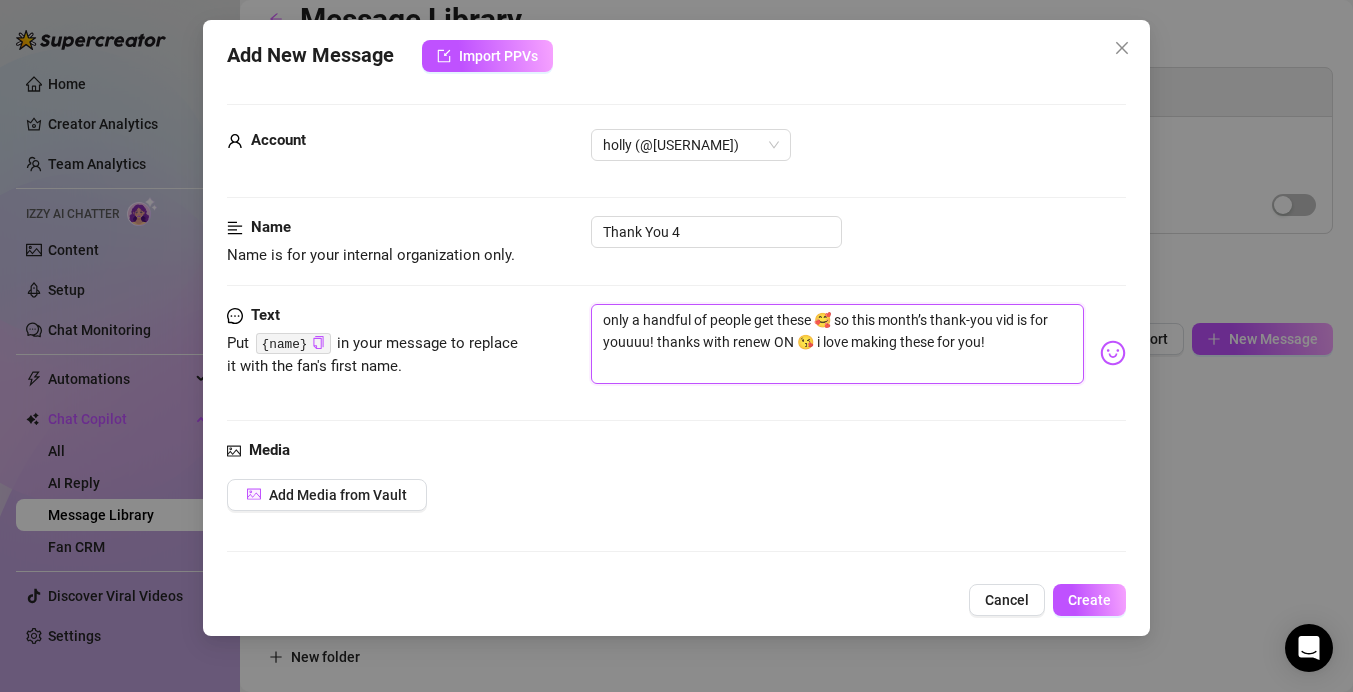 type on "only a handful of people get these 🥰 so this month’s thank-you vid is for youuuu! thanks fwith renew ON 😘 i love making these for you!" 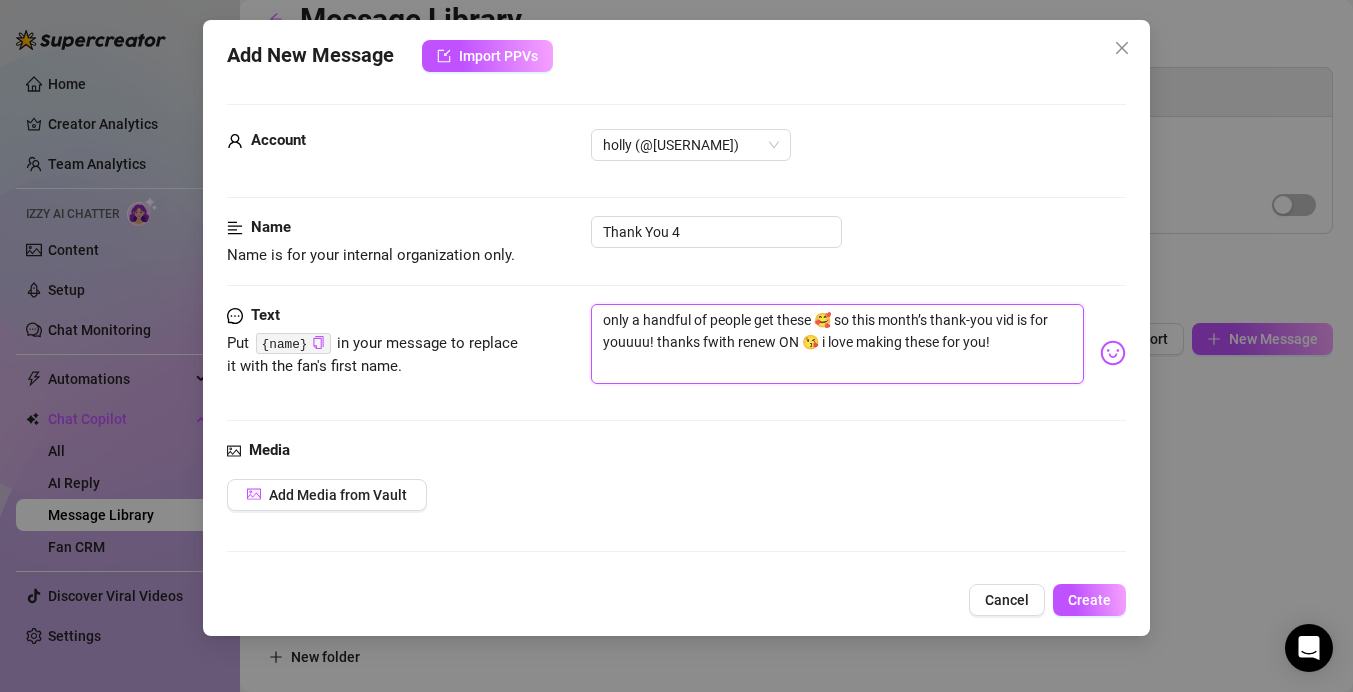 type on "only a handful of people get these 🥰 so this month’s thank-you vid is for youuuu! thanks for hawith renew ON 😘 i love making these for you!" 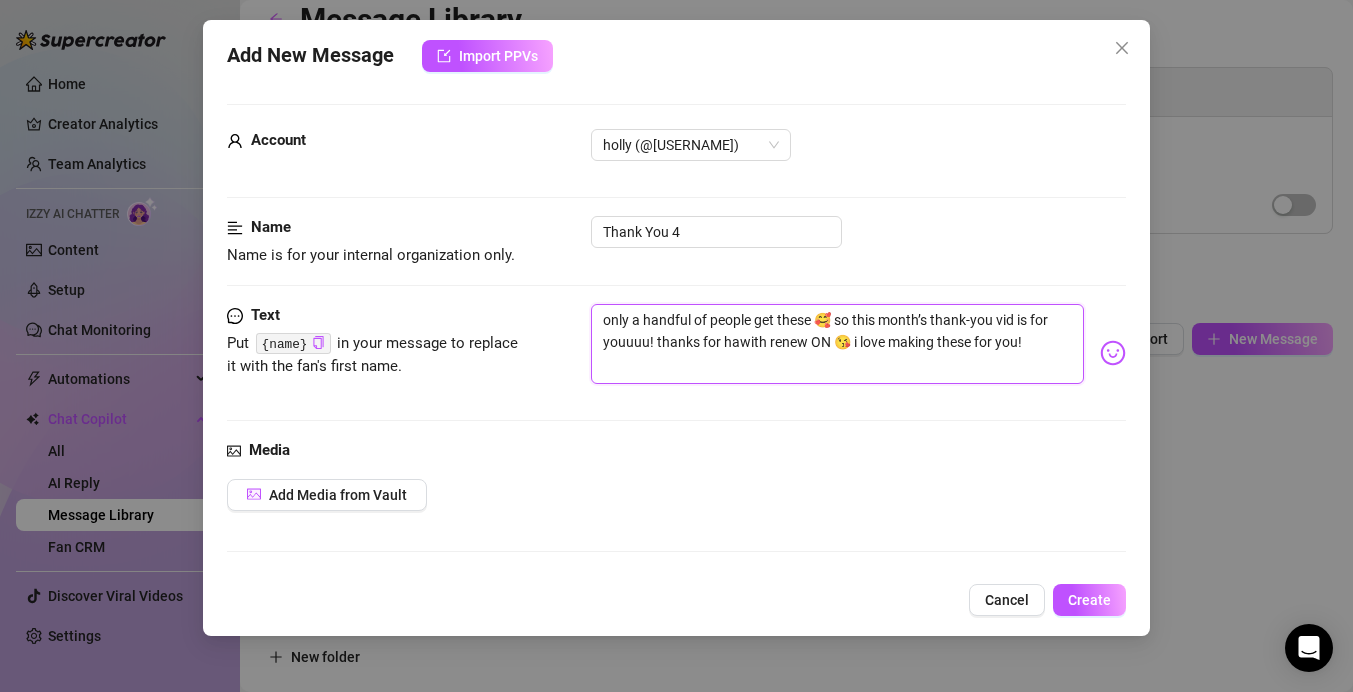 type on "only a handful of people get these 🥰 so this month’s thank-you vid is for youuuu! thanks forwith renew ON 😘 i love making these for you!" 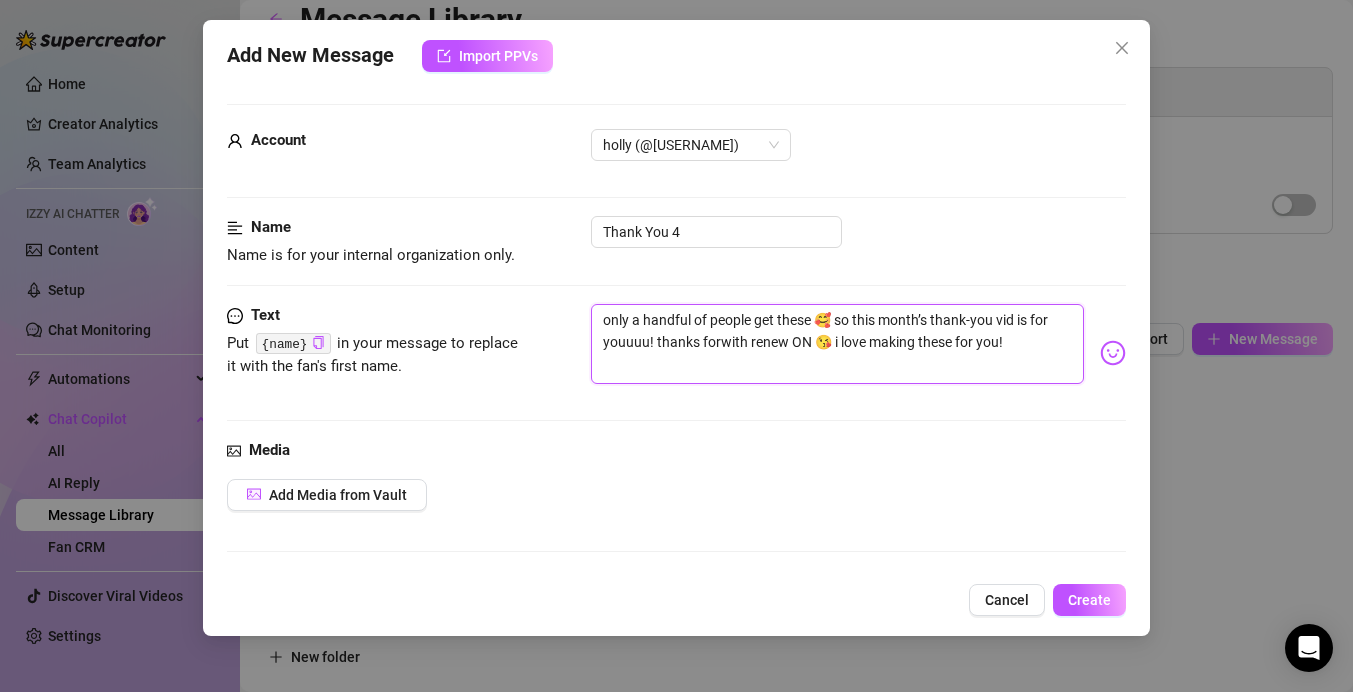 type on "only a handful of people get these 🥰 so this month’s thank-you vid is for youuuu! thanks for with renew ON 😘 i love making these for you!" 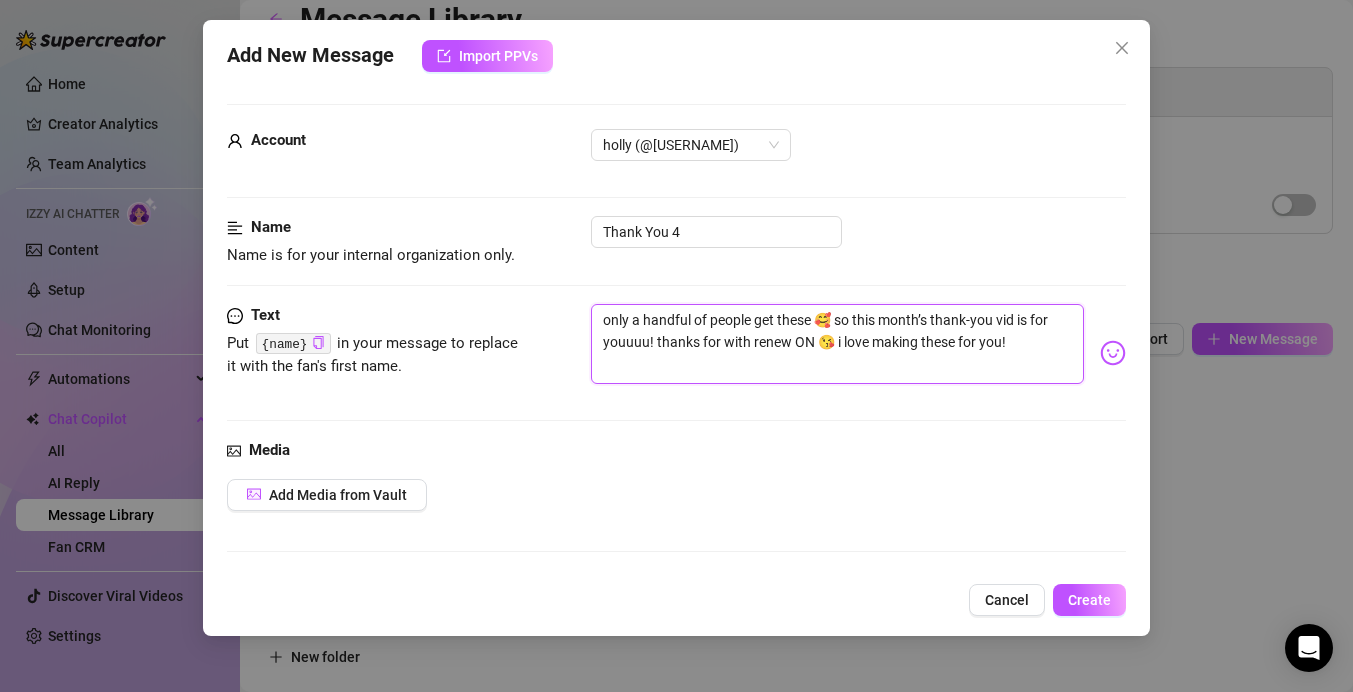 type on "only a handful of people get these 🥰 so this month’s thank-you vid is for youuuu! thanks for hwith renew ON 😘 i love making these for you!" 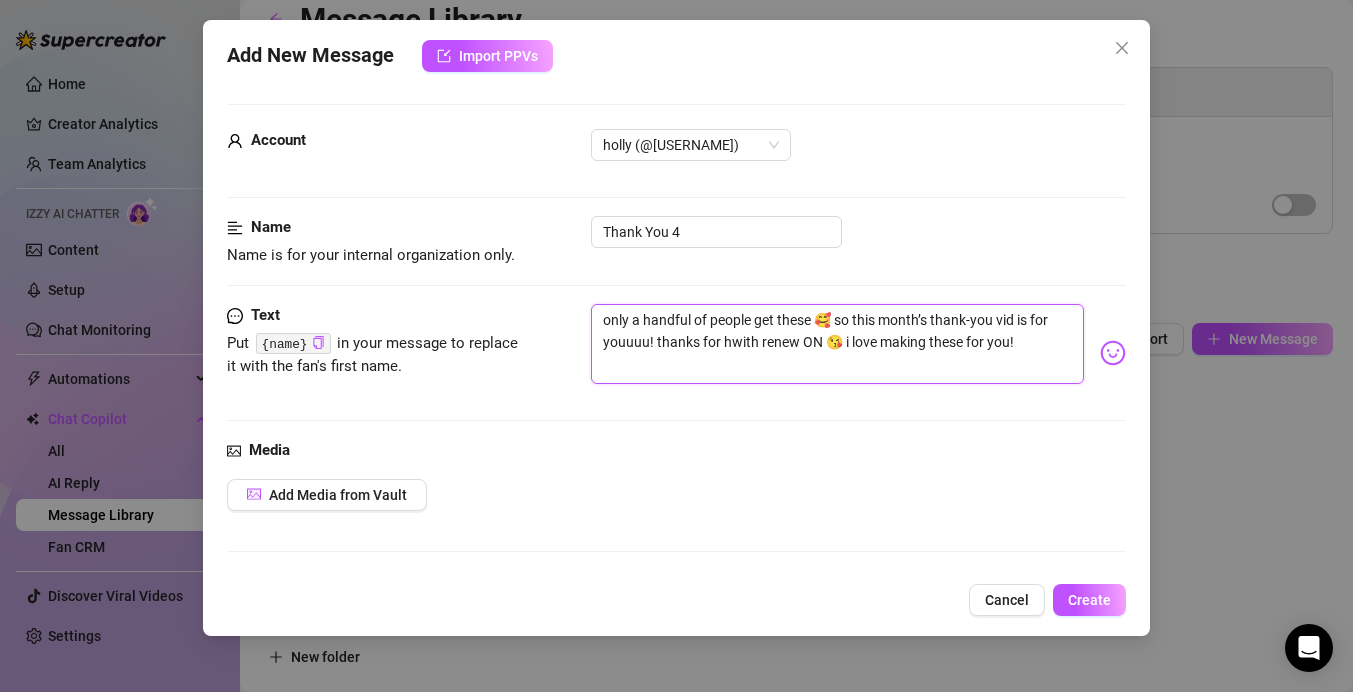type on "only a handful of people get these 🥰 so this month’s thank-you vid is for youuuu! thanks for hawith renew ON 😘 i love making these for you!" 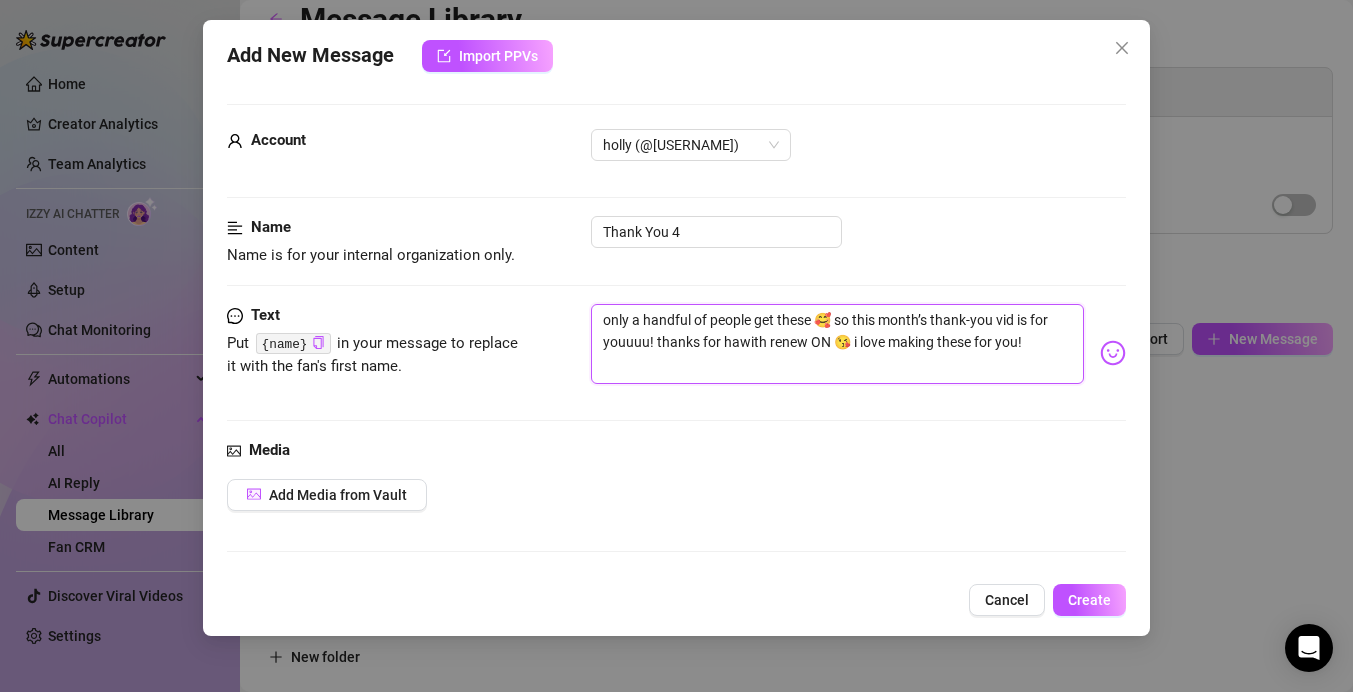 type on "only a handful of people get these 🥰 so this month’s thank-you vid is for youuuu! thanks for havwith renew ON 😘 i love making these for you!" 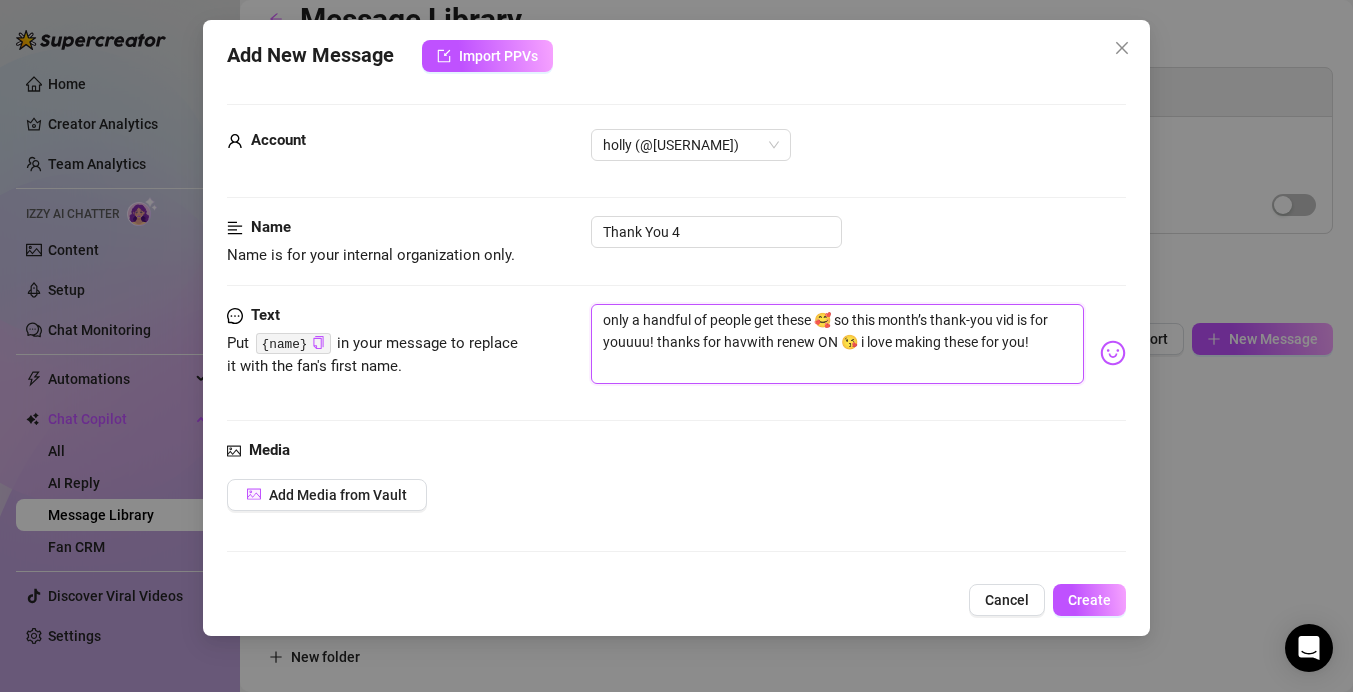 type on "only a handful of people get these 🥰 so this month’s thank-you vid is for youuuu! thanks for haviwith renew ON 😘 i love making these for you!" 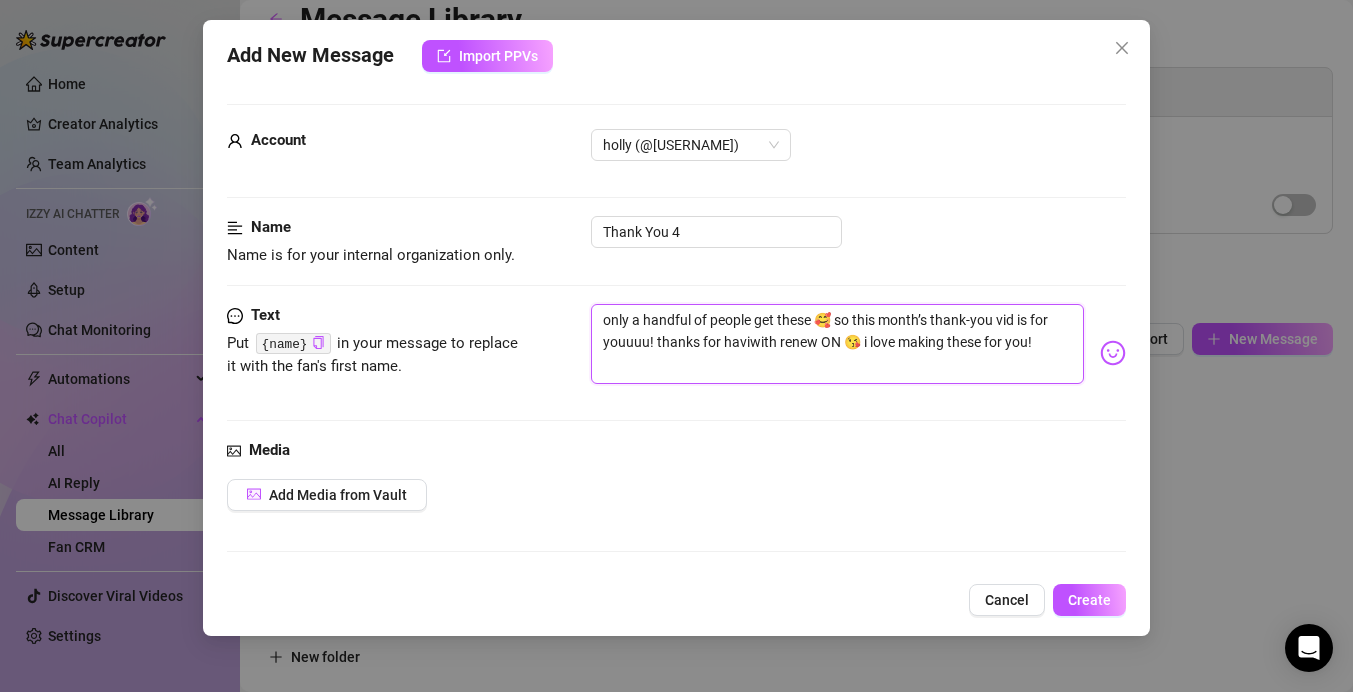 type on "only a handful of people get these 🥰 so this month’s thank-you vid is for youuuu! thanks for havinwith renew ON 😘 i love making these for you!" 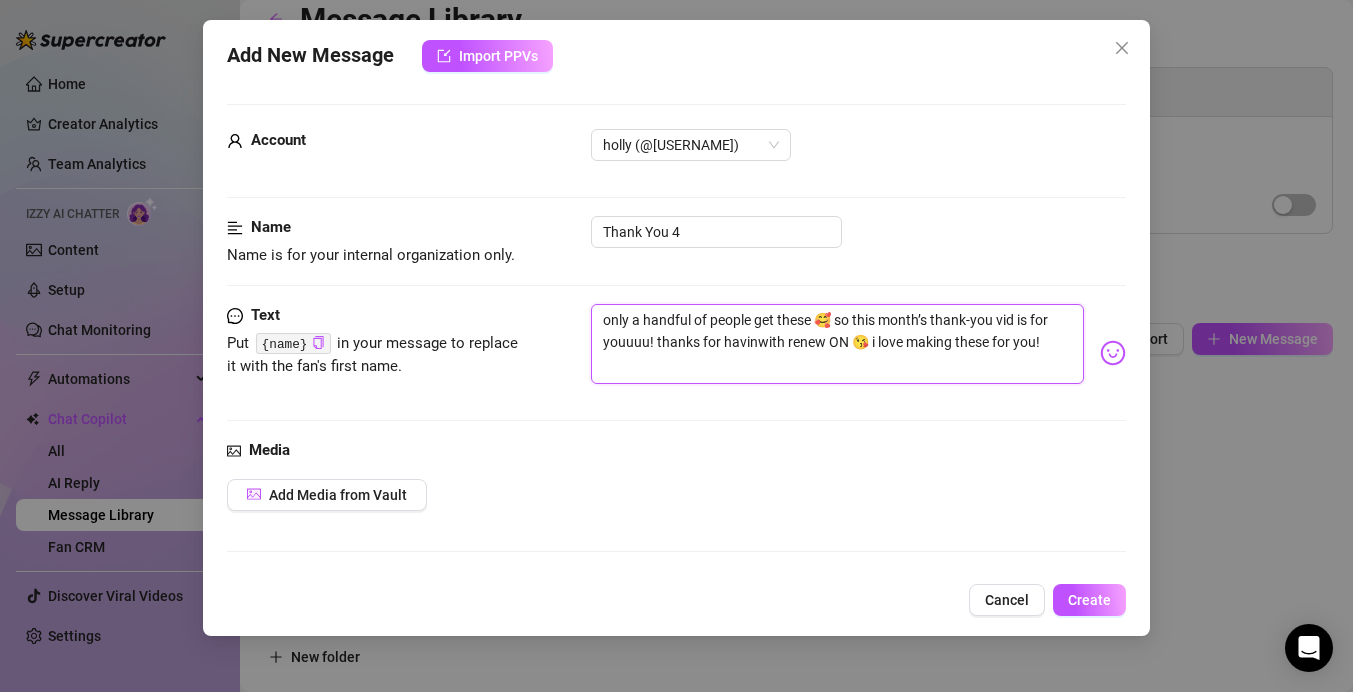 type on "only a handful of people get these 🥰 so this month’s thank-you vid is for youuuu! thanks for havingwith renew ON 😘 i love making these for you!" 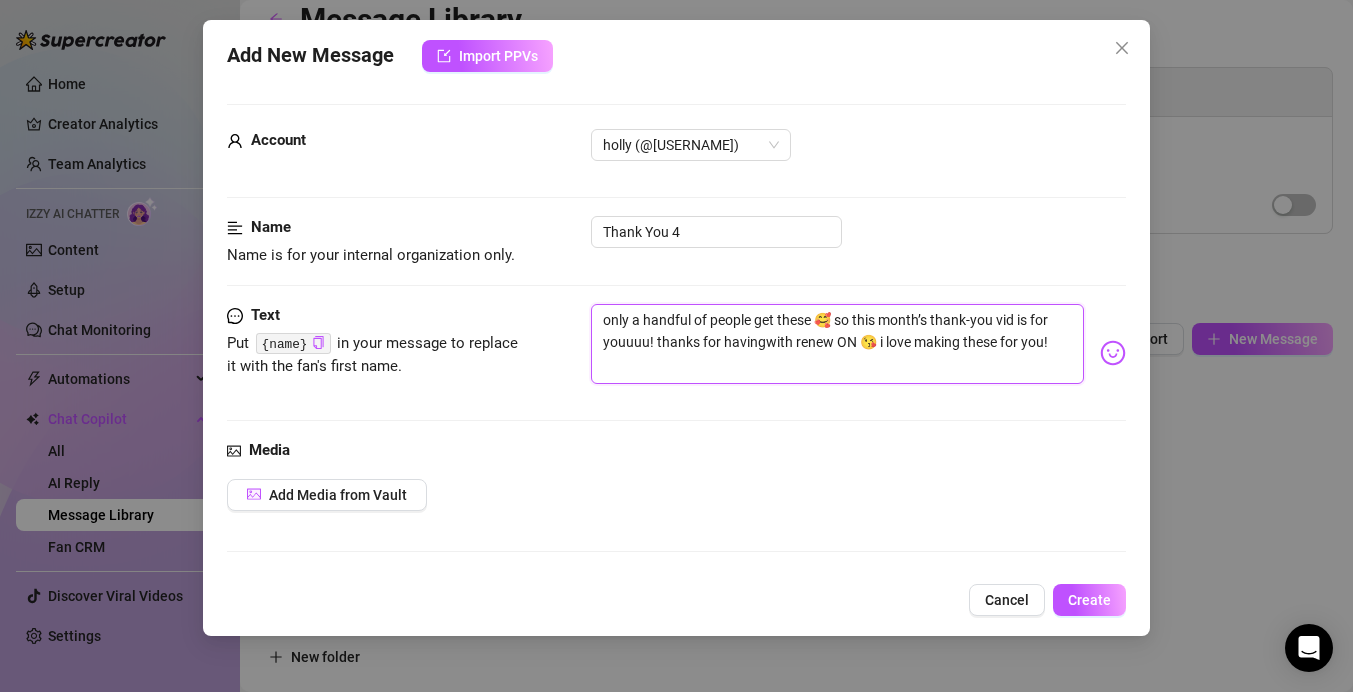 type on "only a handful of people get these 🥰 so this month’s thank-you vid is for youuuu! thanks for having with renew ON 😘 i love making these for you!" 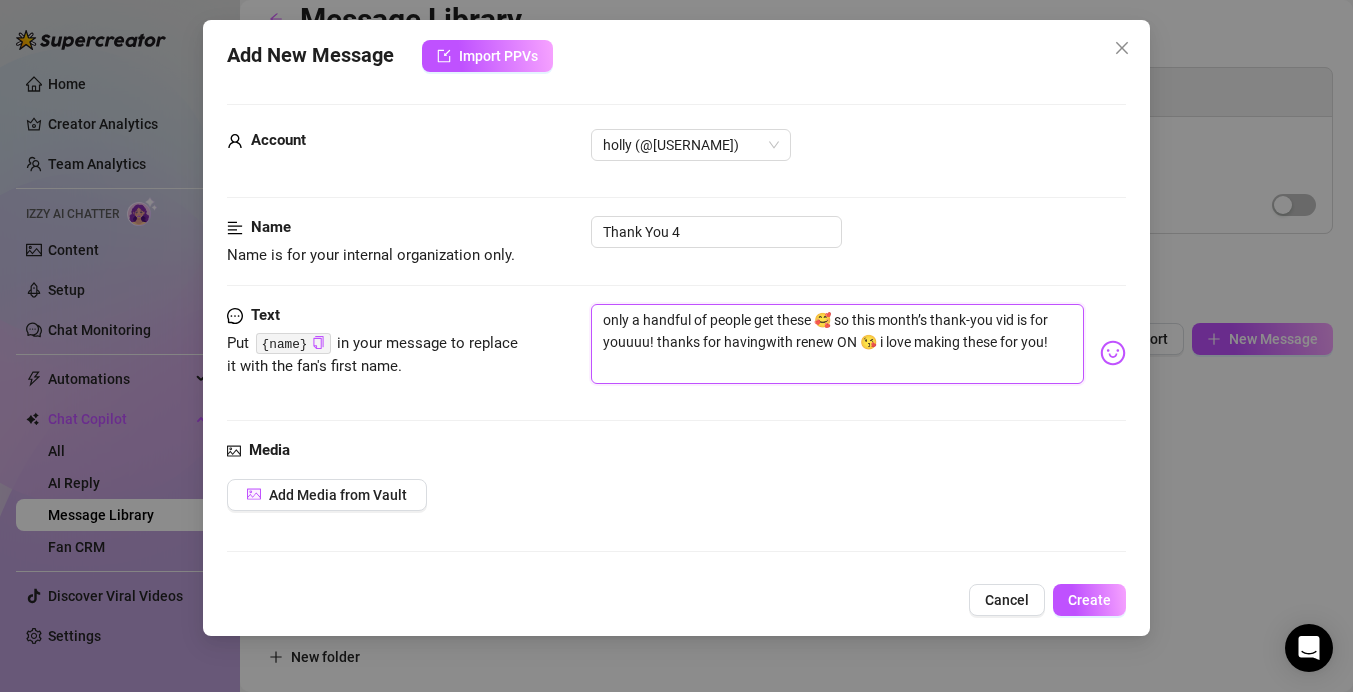type on "only a handful of people get these 🥰 so this month’s thank-you vid is for youuuu! thanks for having with renew ON 😘 i love making these for you!" 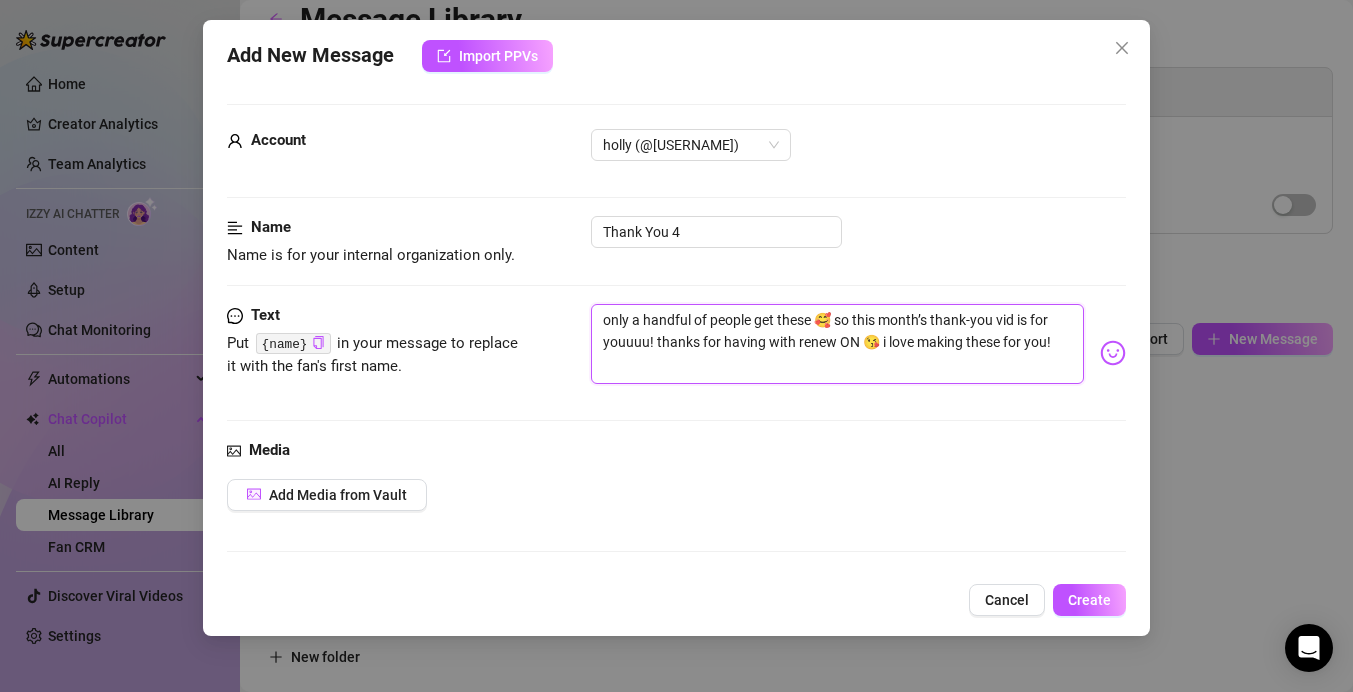 type on "only a handful of people get these 🥰 so this month’s thank-you vid is for youuuu! thanks for having rwith renew ON 😘 i love making these for you!" 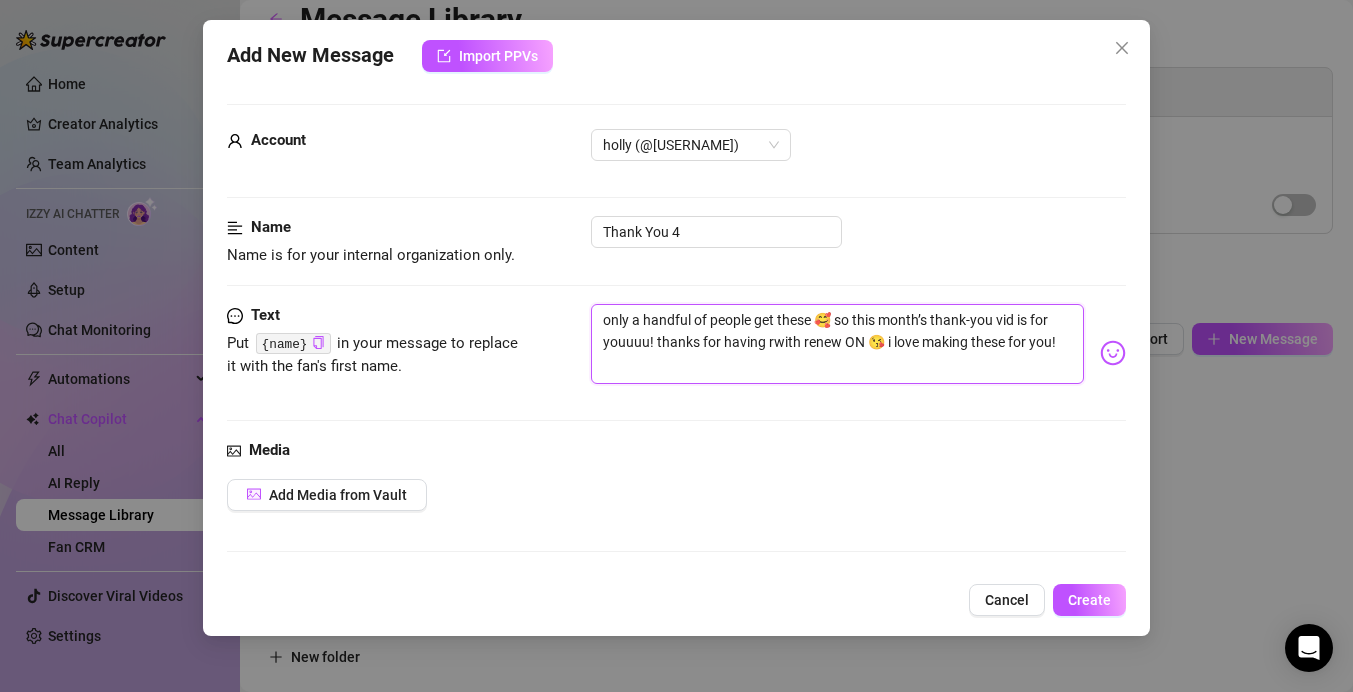 type on "only a handful of people get these 🥰 so this month’s thank-you vid is for youuuu! thanks for having rewith renew ON 😘 i love making these for you!" 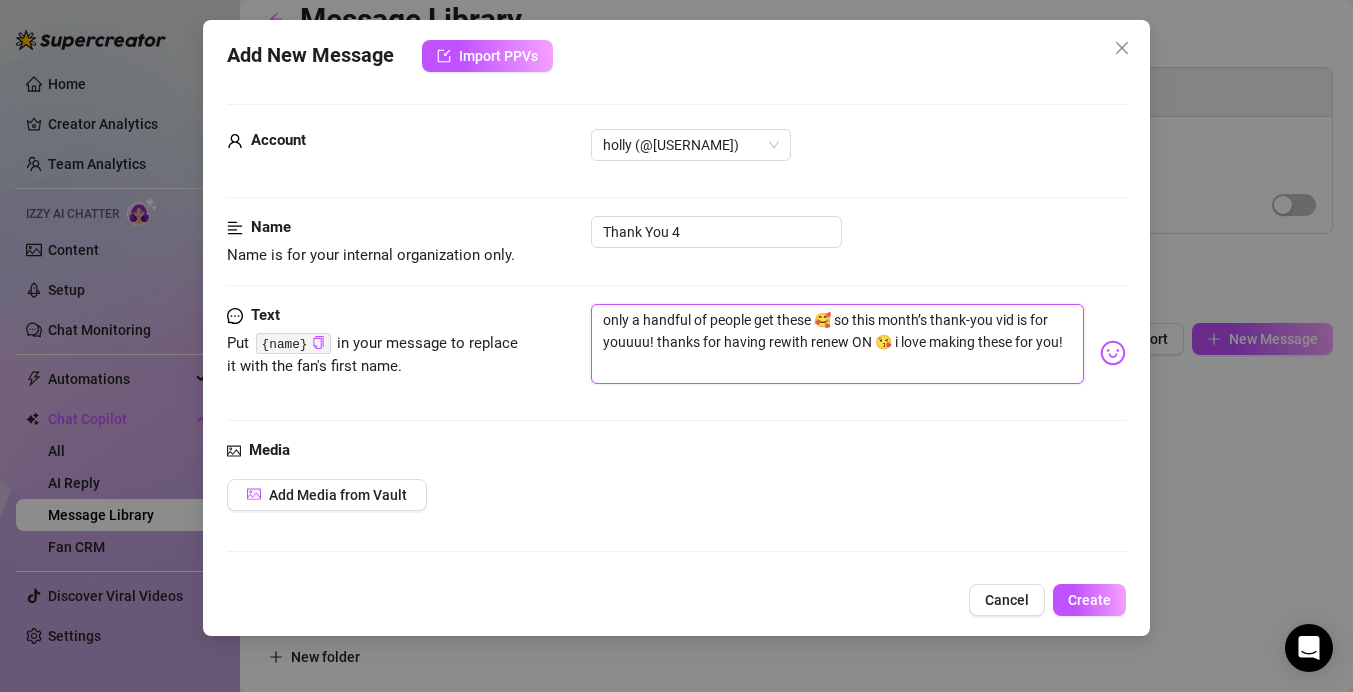 type on "only a handful of people get these 🥰 so this month’s thank-you vid is for youuuu! thanks for having rwith renew ON 😘 i love making these for you!" 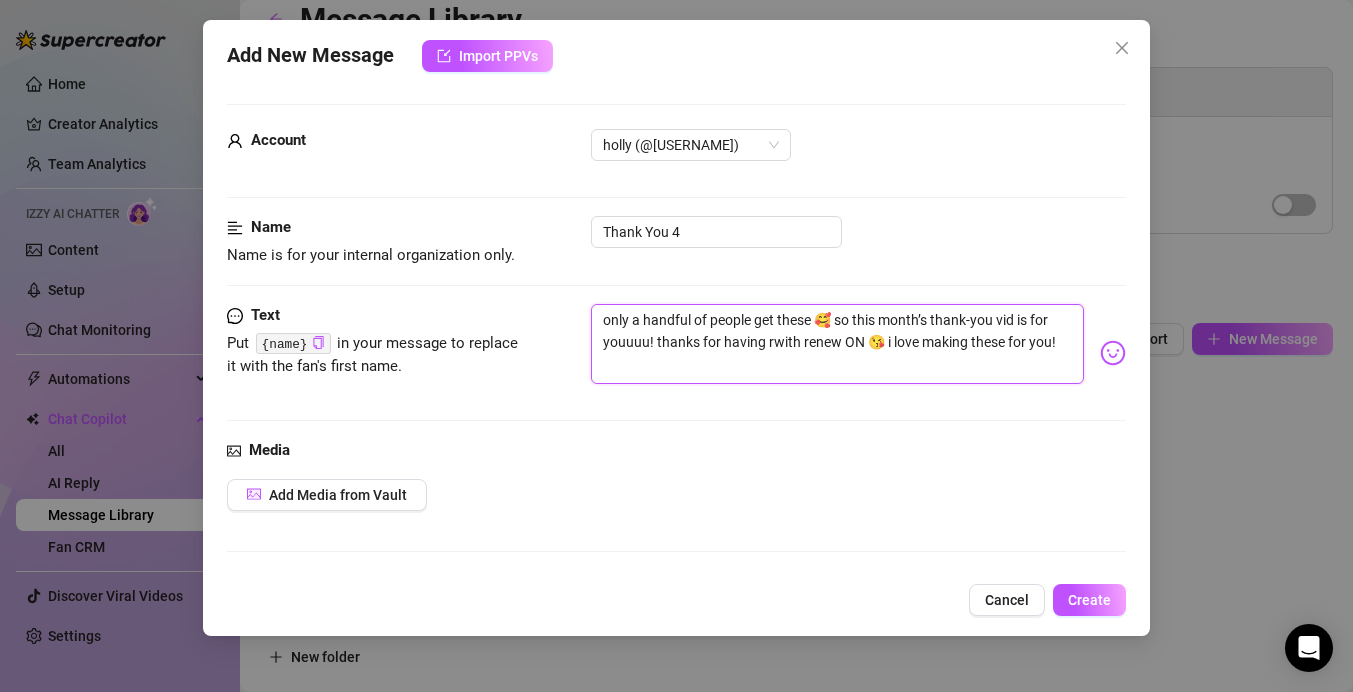 type on "only a handful of people get these 🥰 so this month’s thank-you vid is for youuuu! thanks for having with renew ON 😘 i love making these for you!" 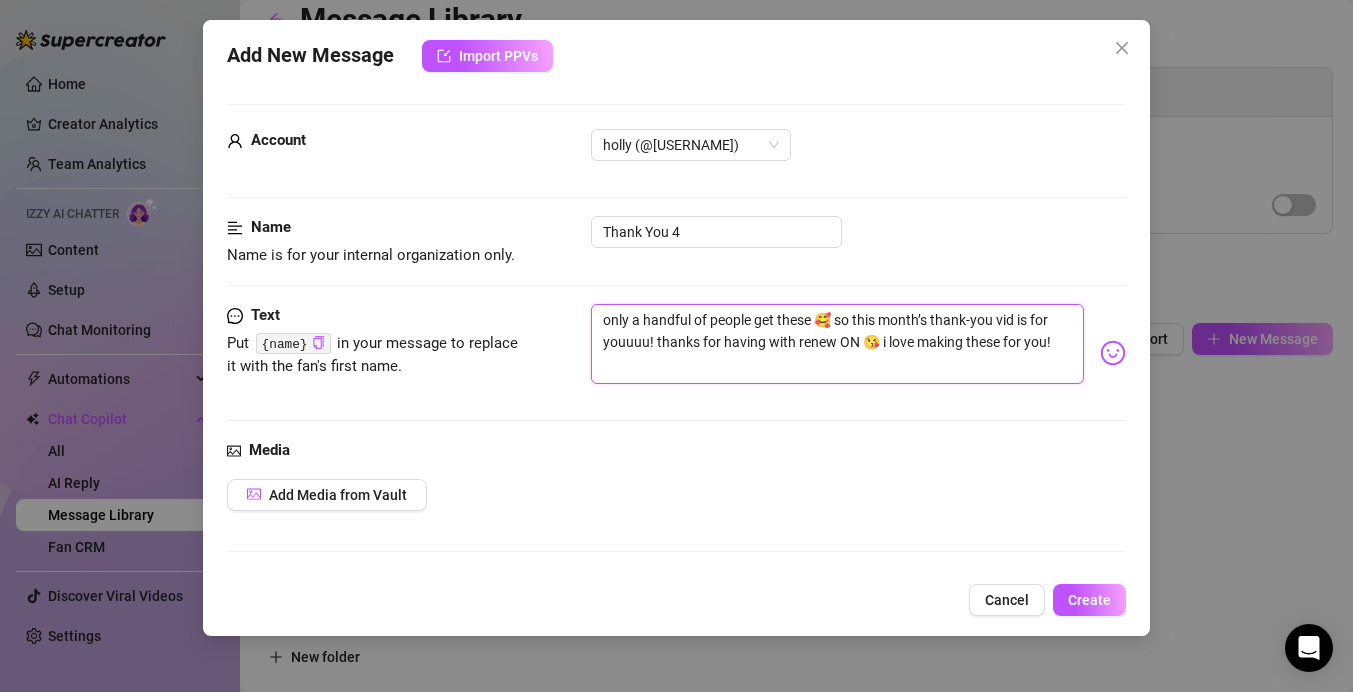 type on "only a handful of people get these 🥰 so this month’s thank-you vid is for youuuu! thanks for having withrenew ON 😘 i love making these for you!" 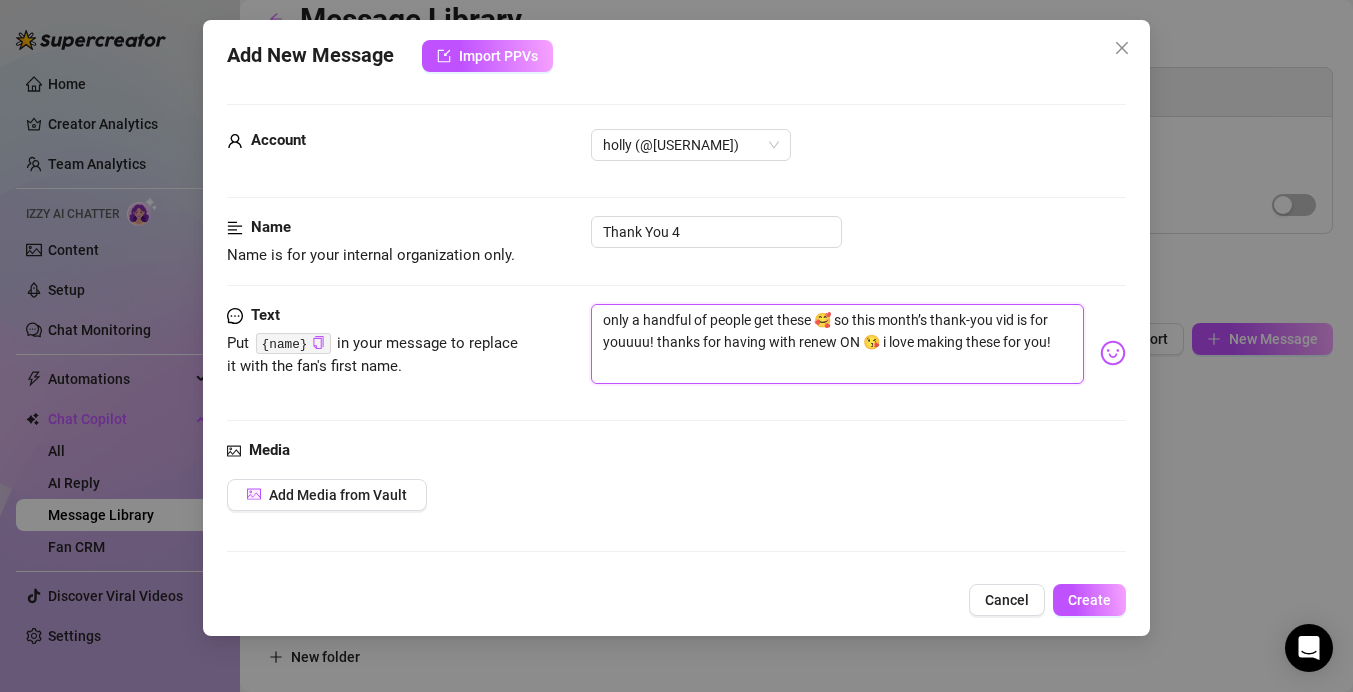 type on "only a handful of people get these 🥰 so this month’s thank-you vid is for youuuu! thanks for having withrenew ON 😘 i love making these for you!" 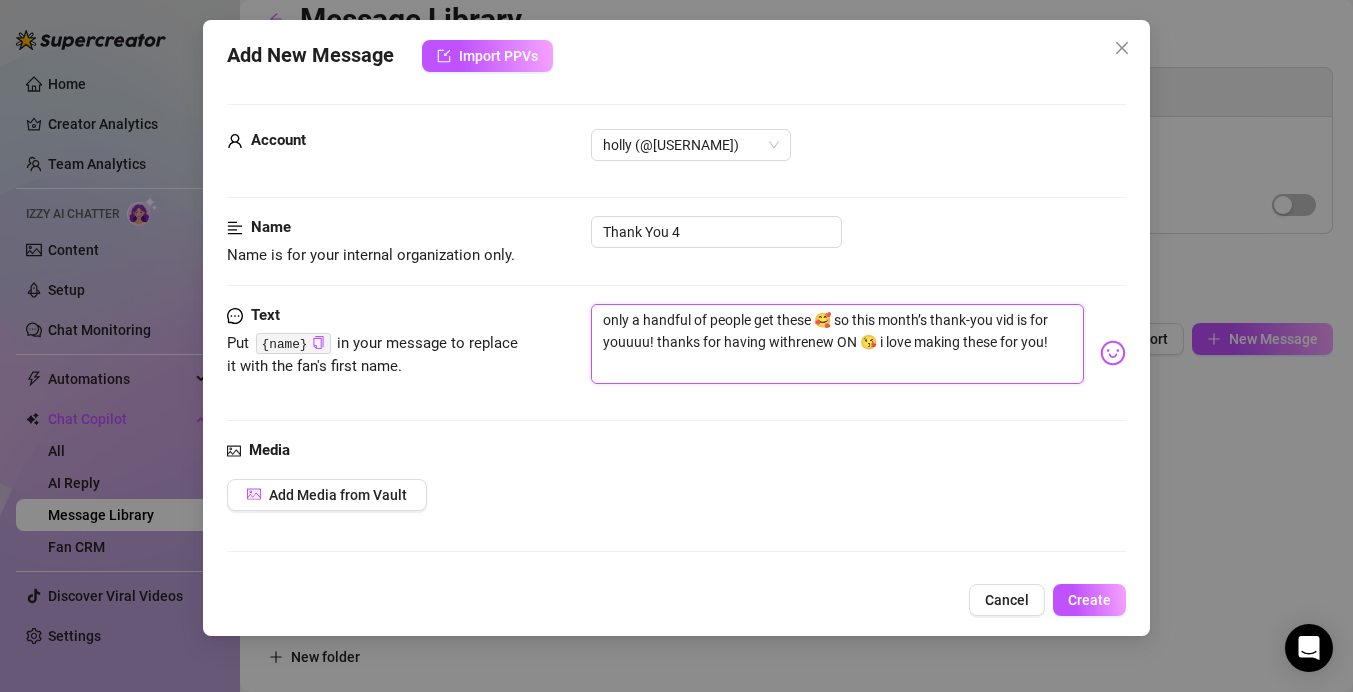 type on "only a handful of people get these 🥰 so this month’s thank-you vid is for youuuu! thanks for having witrenew ON 😘 i love making these for you!" 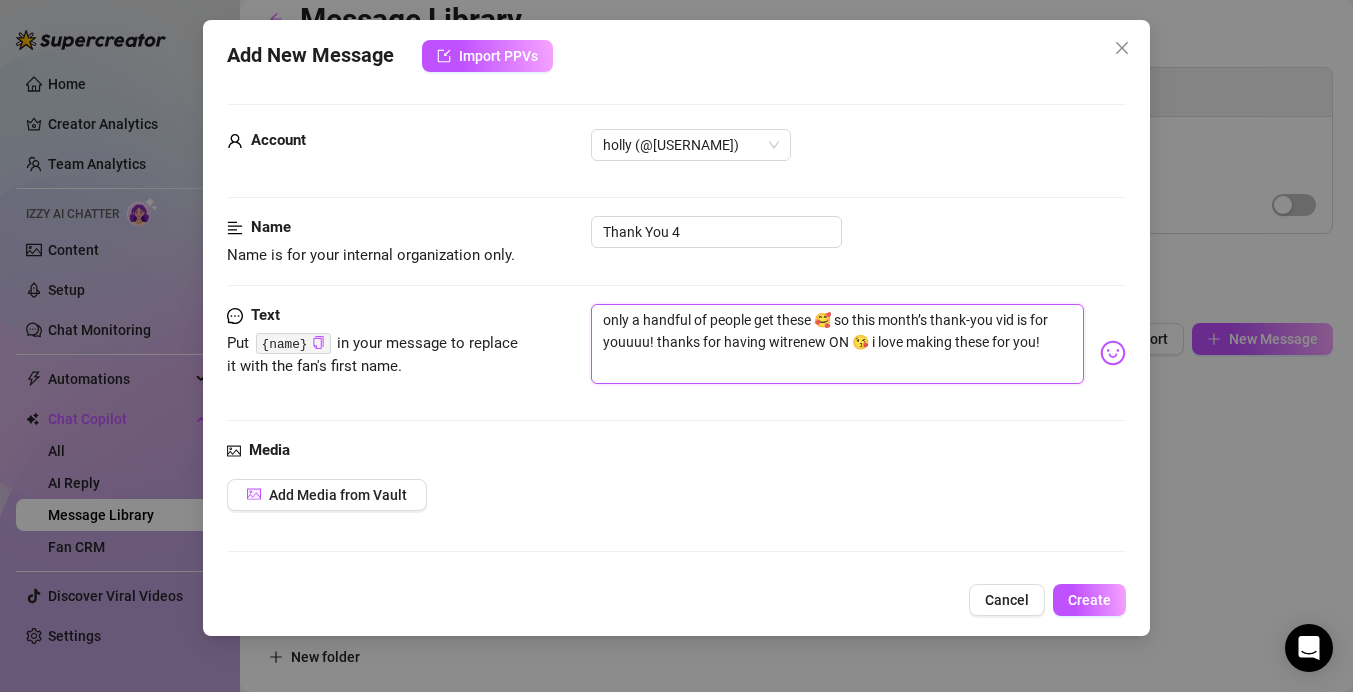 type on "only a handful of people get these 🥰 so this month’s thank-you vid is for youuuu! thanks for having wirenew ON 😘 i love making these for you!" 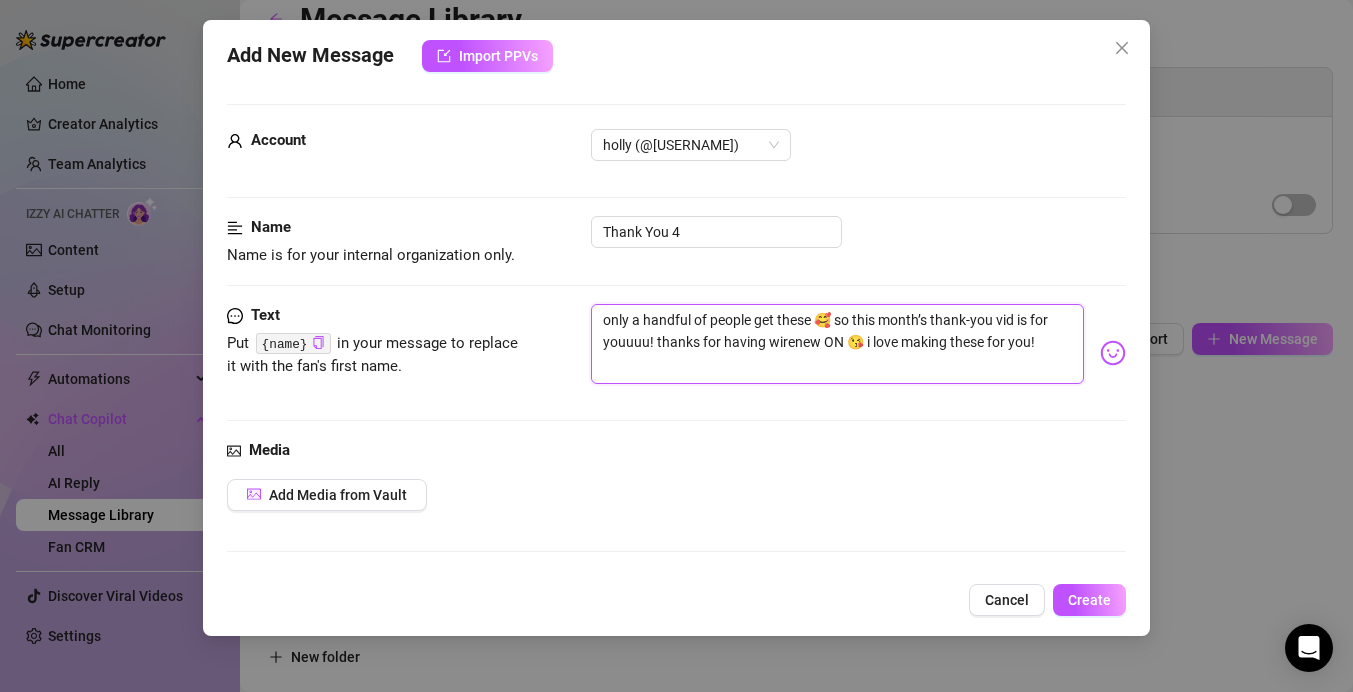 type on "only a handful of people get these 🥰 so this month’s thank-you vid is for youuuu! thanks for having wrenew ON 😘 i love making these for you!" 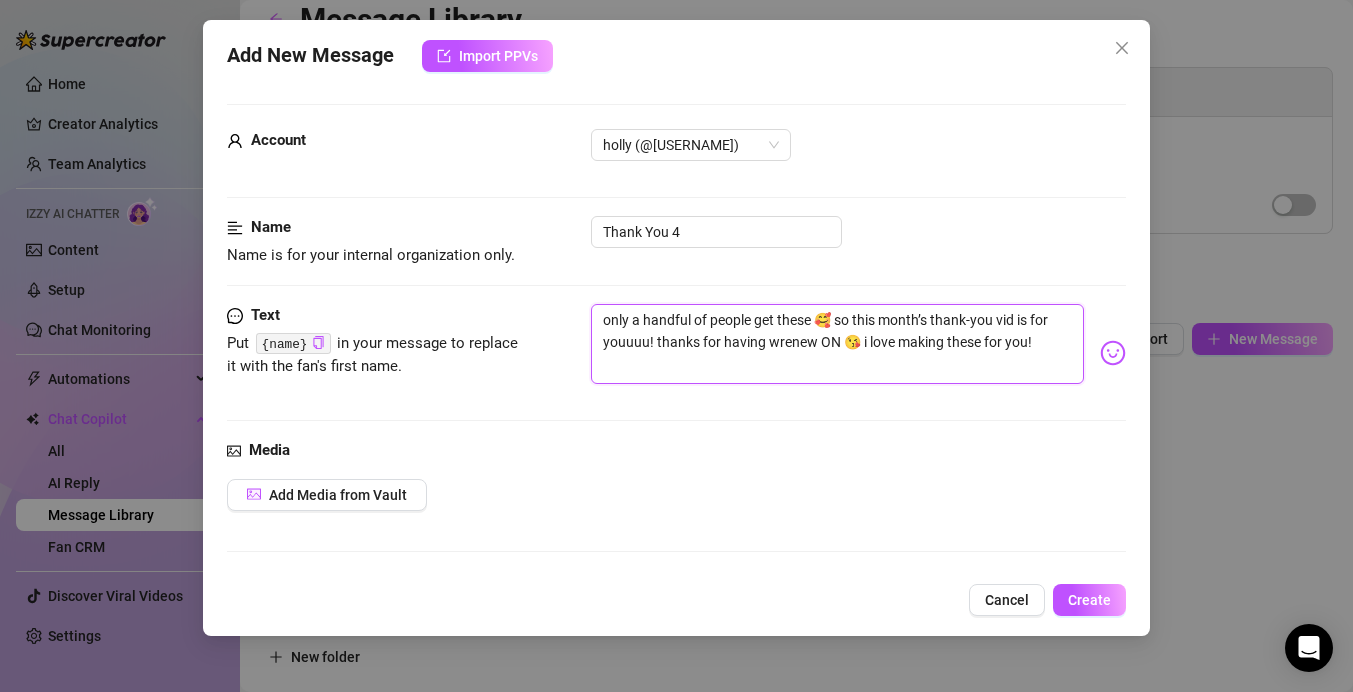 type on "only a handful of people get these 🥰 so this month’s thank-you vid is for youuuu! thanks for having renew ON 😘 i love making these for you!" 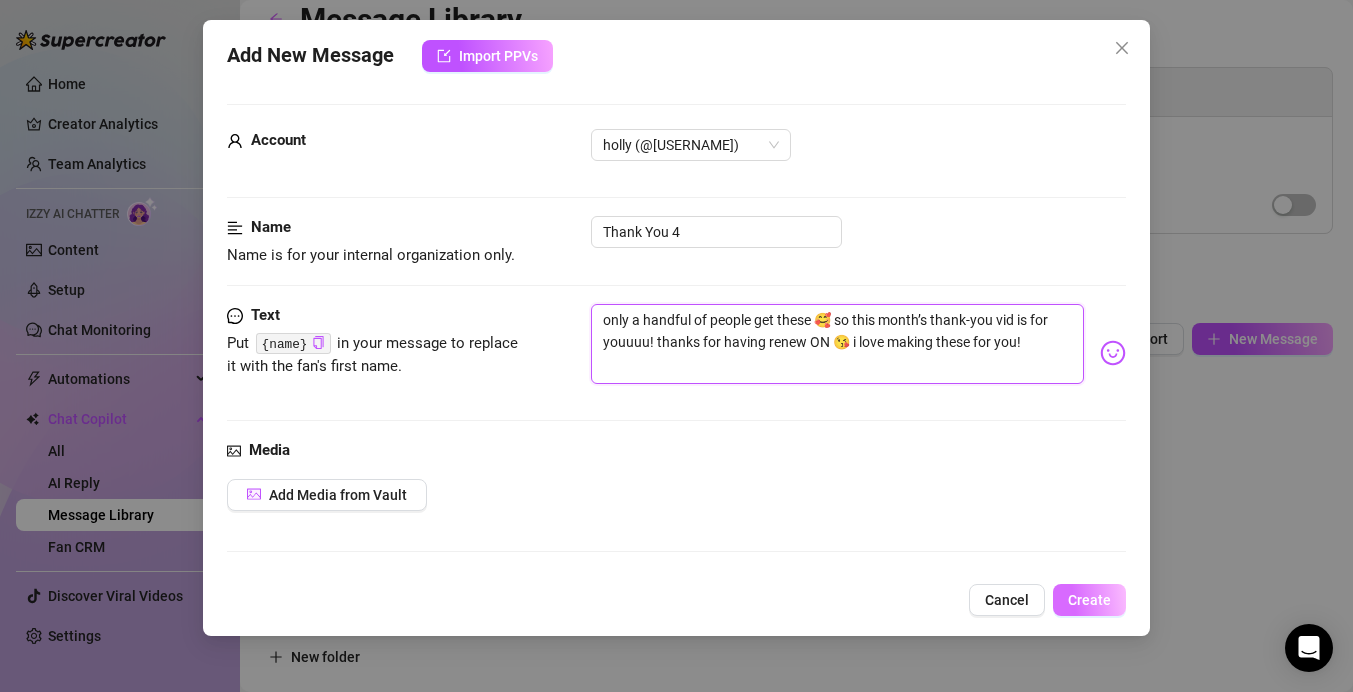type on "only a handful of people get these 🥰 so this month’s thank-you vid is for youuuu! thanks for having renew ON 😘 i love making these for you!" 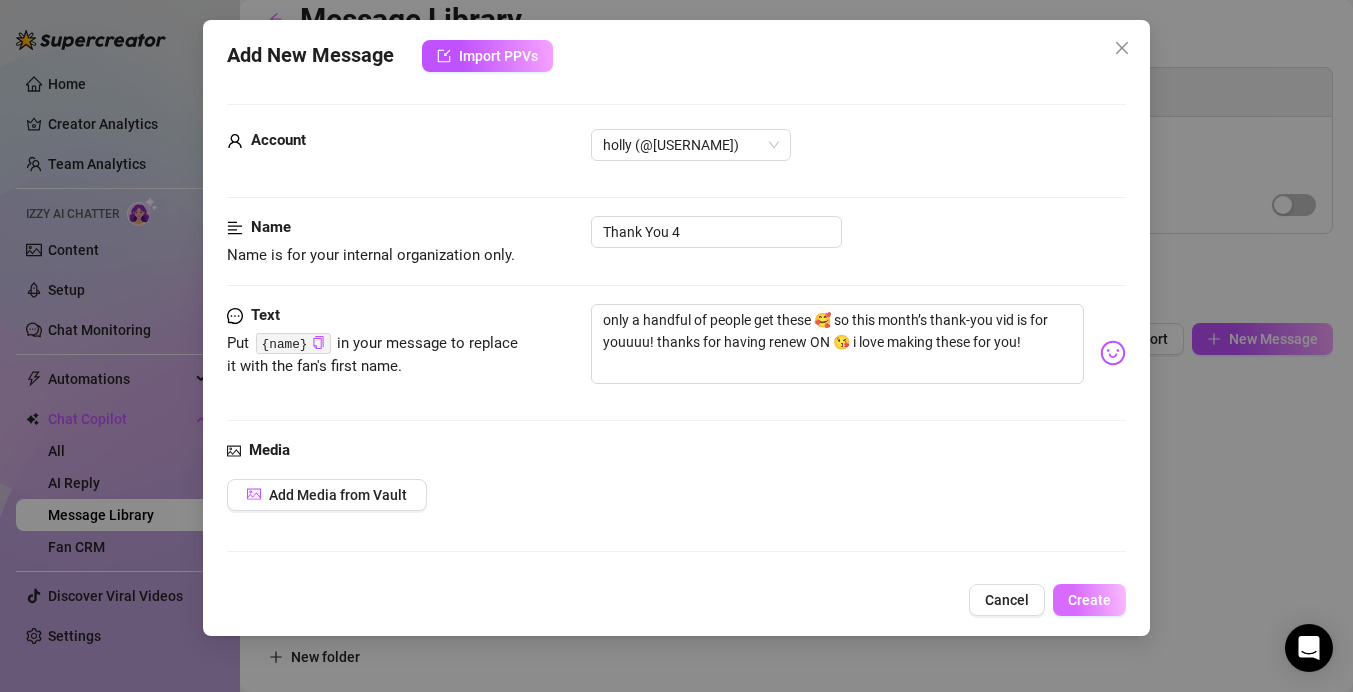 click on "Create" at bounding box center (1089, 600) 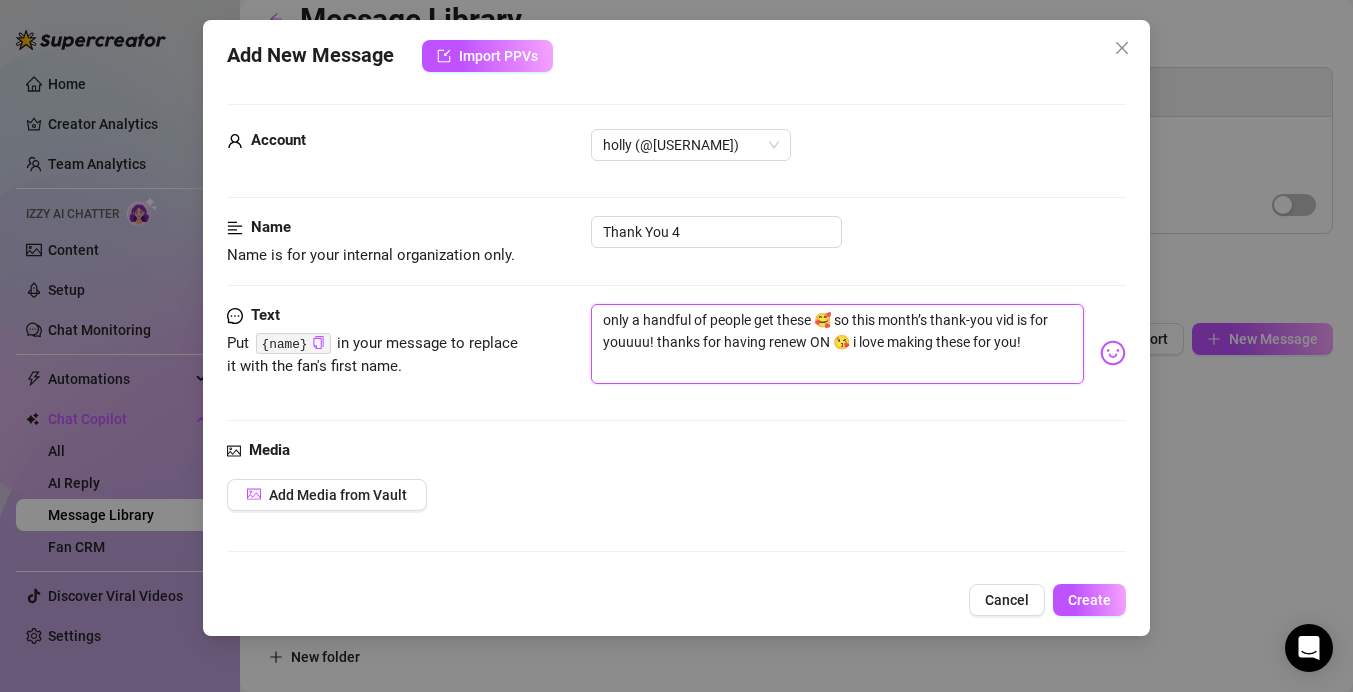 click on "only a handful of people get these 🥰 so this month’s thank-you vid is for youuuu! thanks for having renew ON 😘 i love making these for you!" at bounding box center [837, 344] 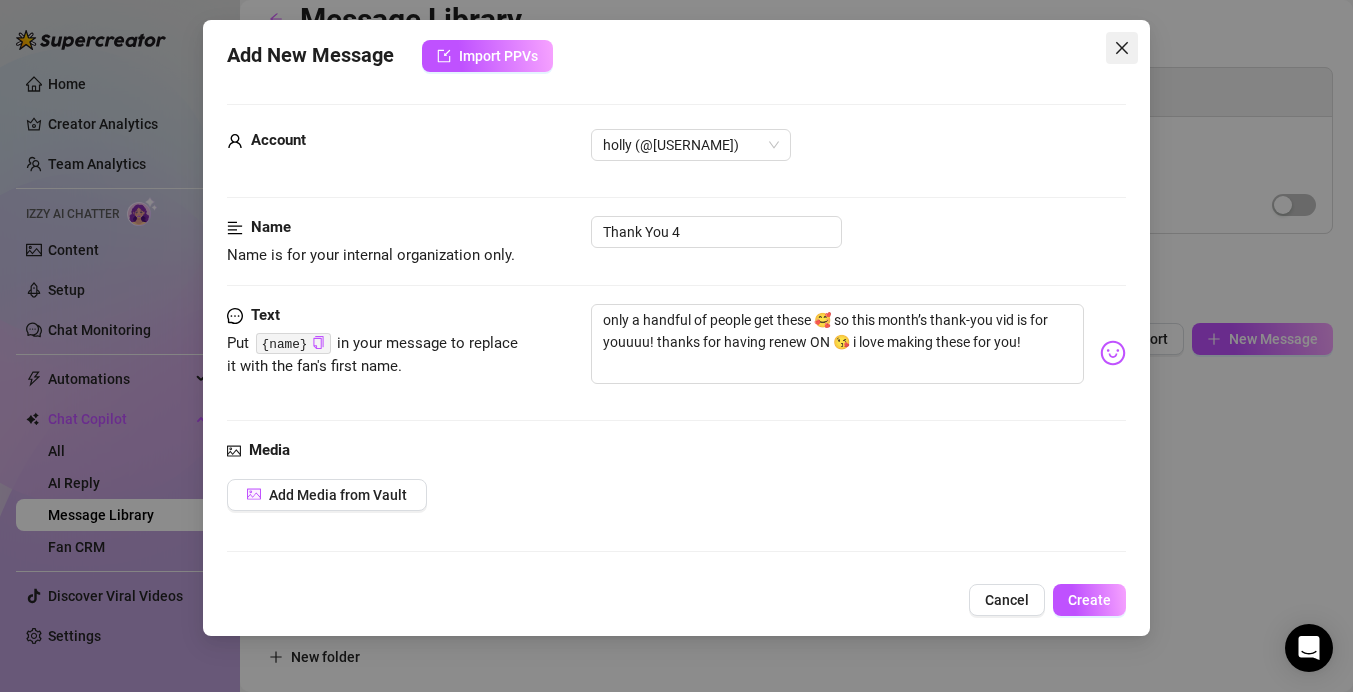 click 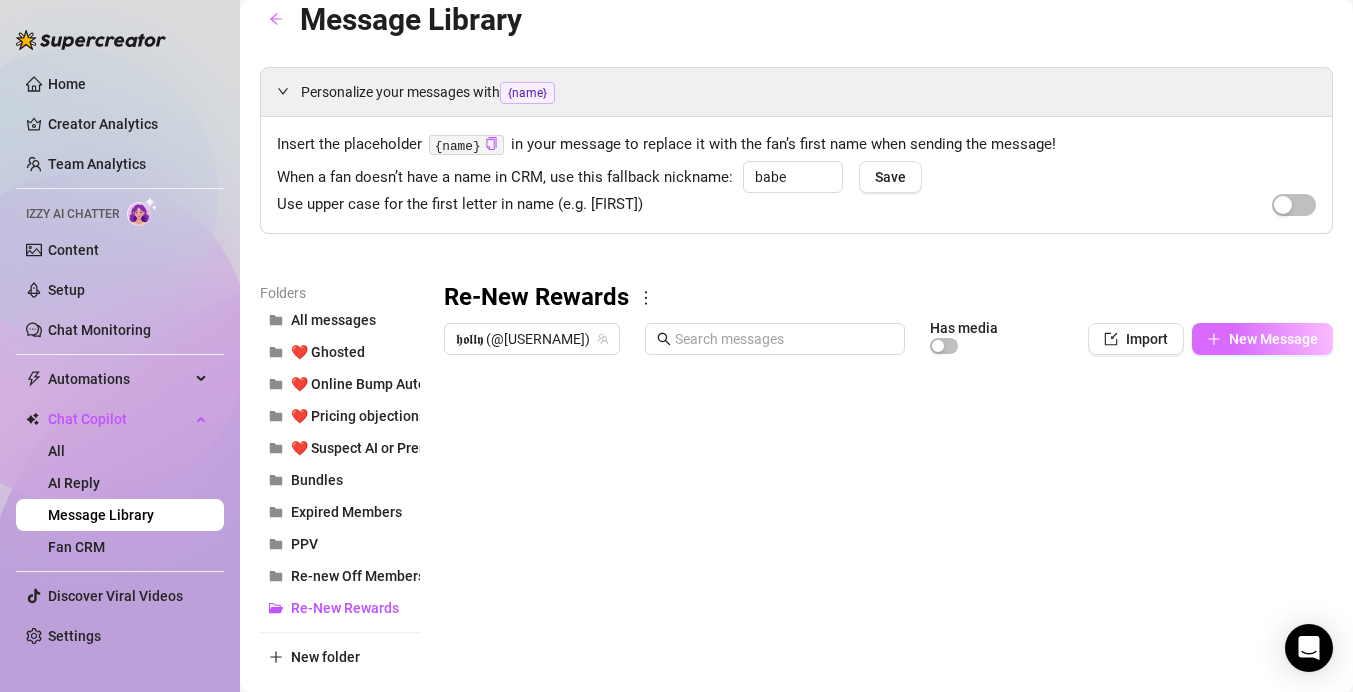 click on "New Message" at bounding box center [1262, 339] 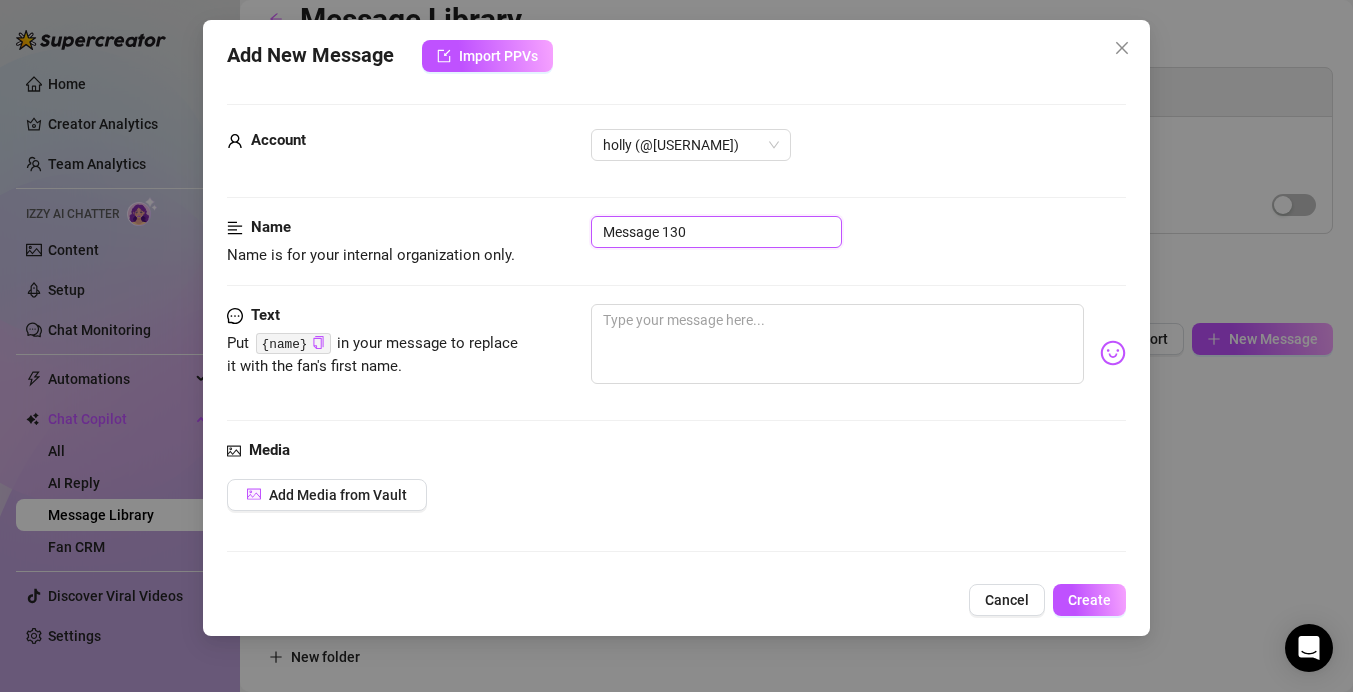click on "Message 130" at bounding box center (716, 232) 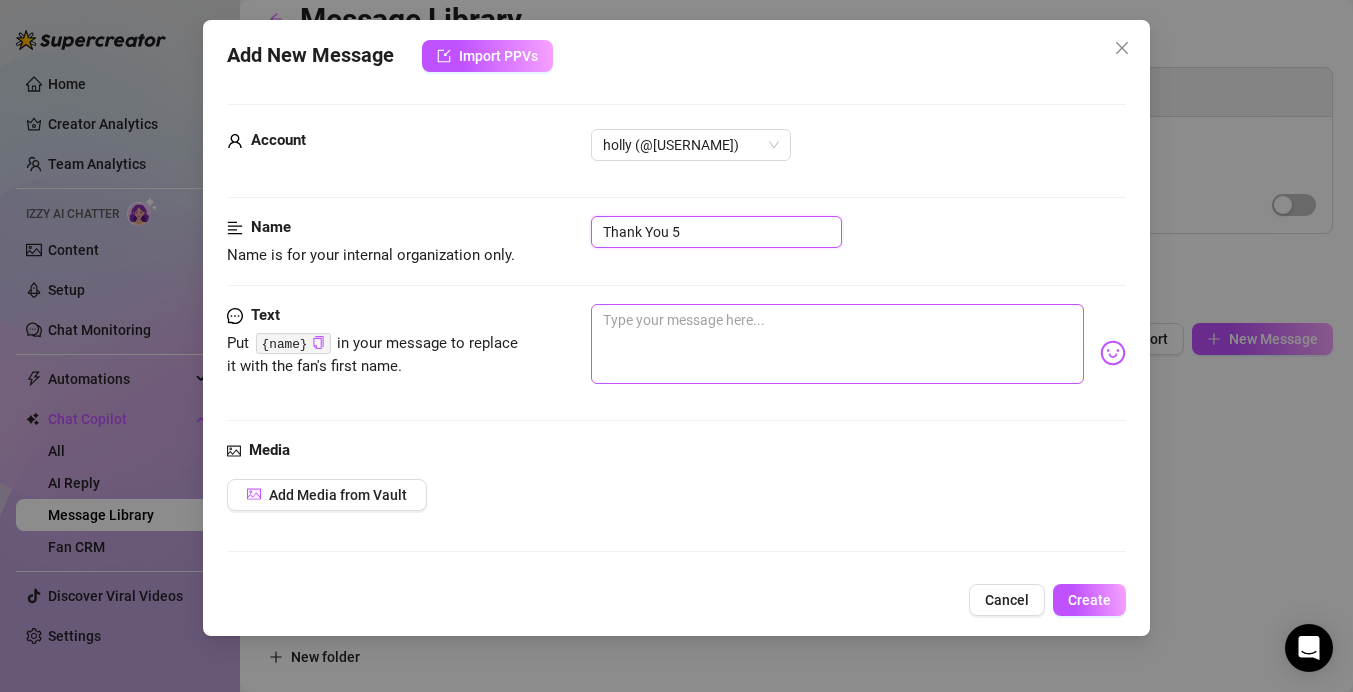 type on "Thank You 5" 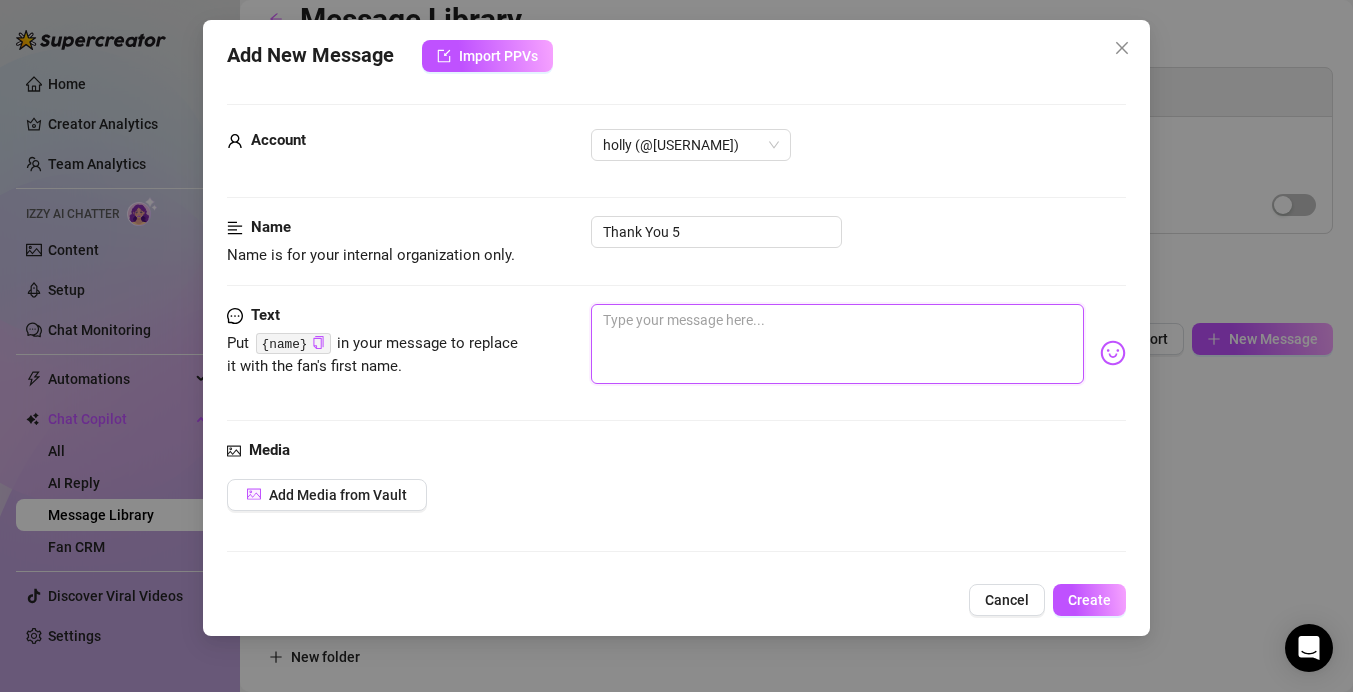 click at bounding box center [837, 344] 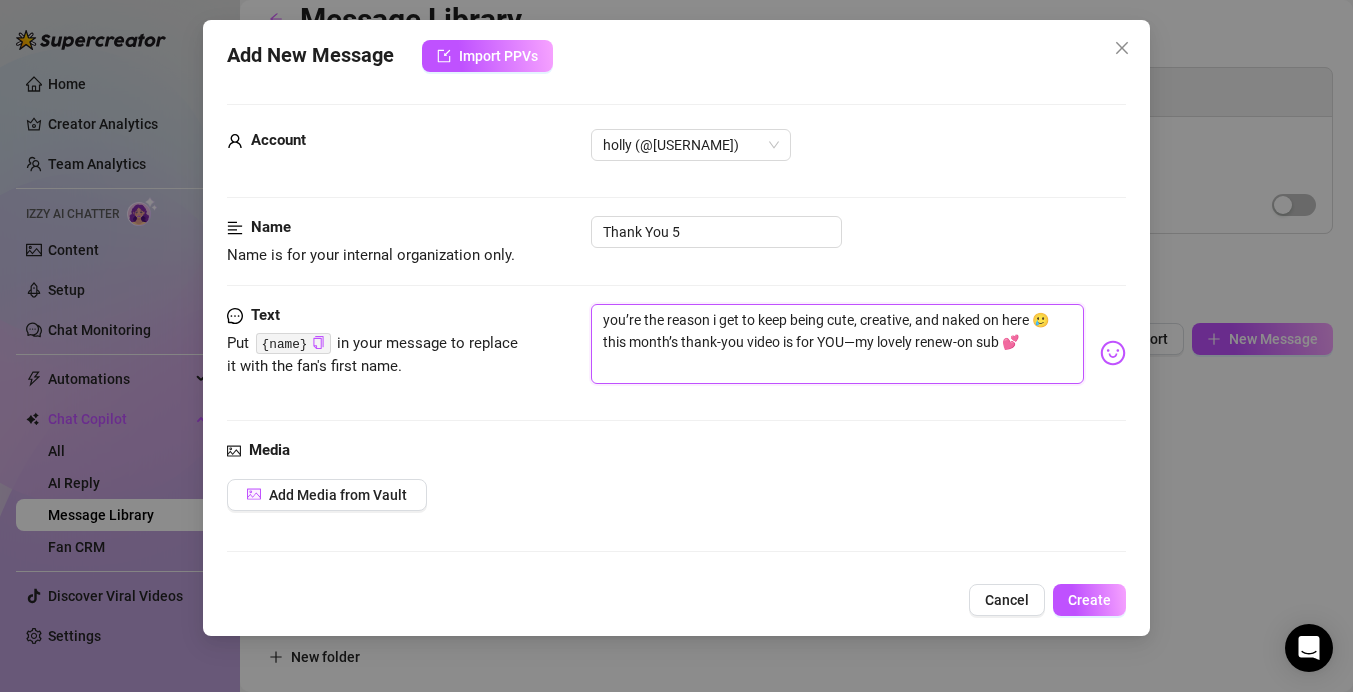 drag, startPoint x: 980, startPoint y: 340, endPoint x: 1002, endPoint y: 340, distance: 22 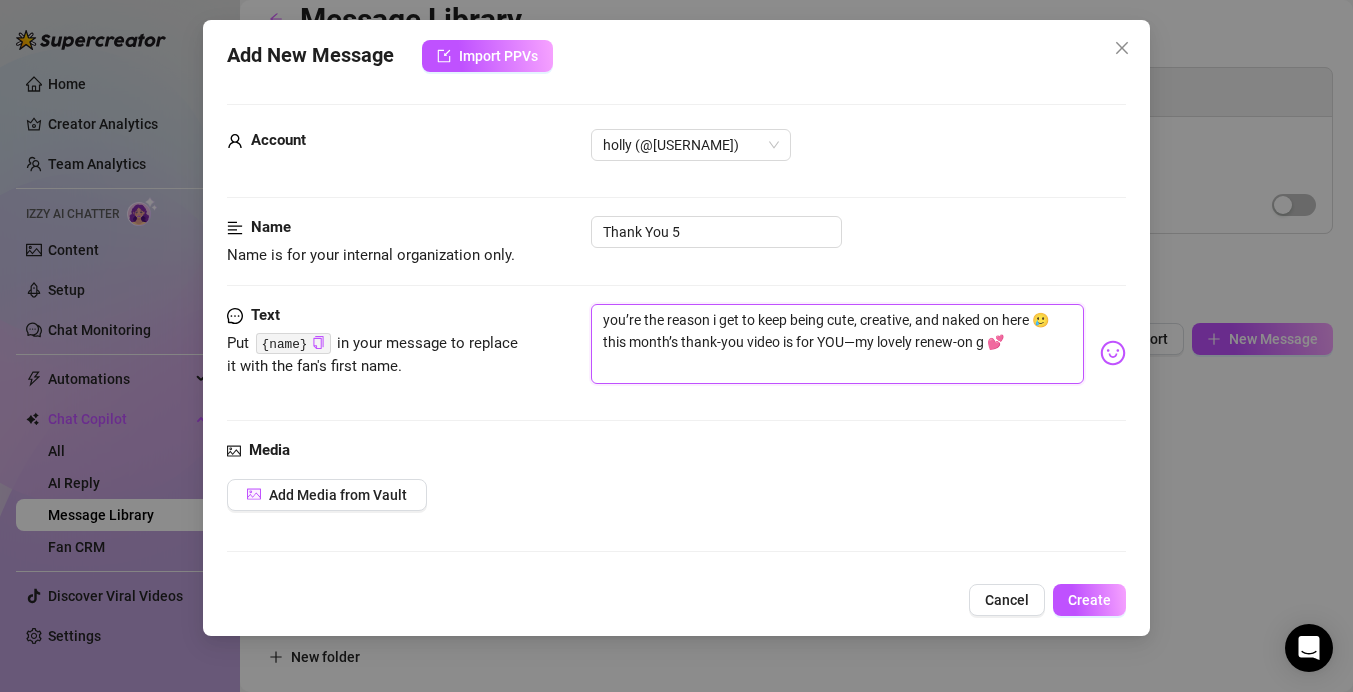 type on "you’re the reason i get to keep being cute, creative, and naked on here 🥲 this month’s thank-you video is for YOU—my lovely renew-on go 💕" 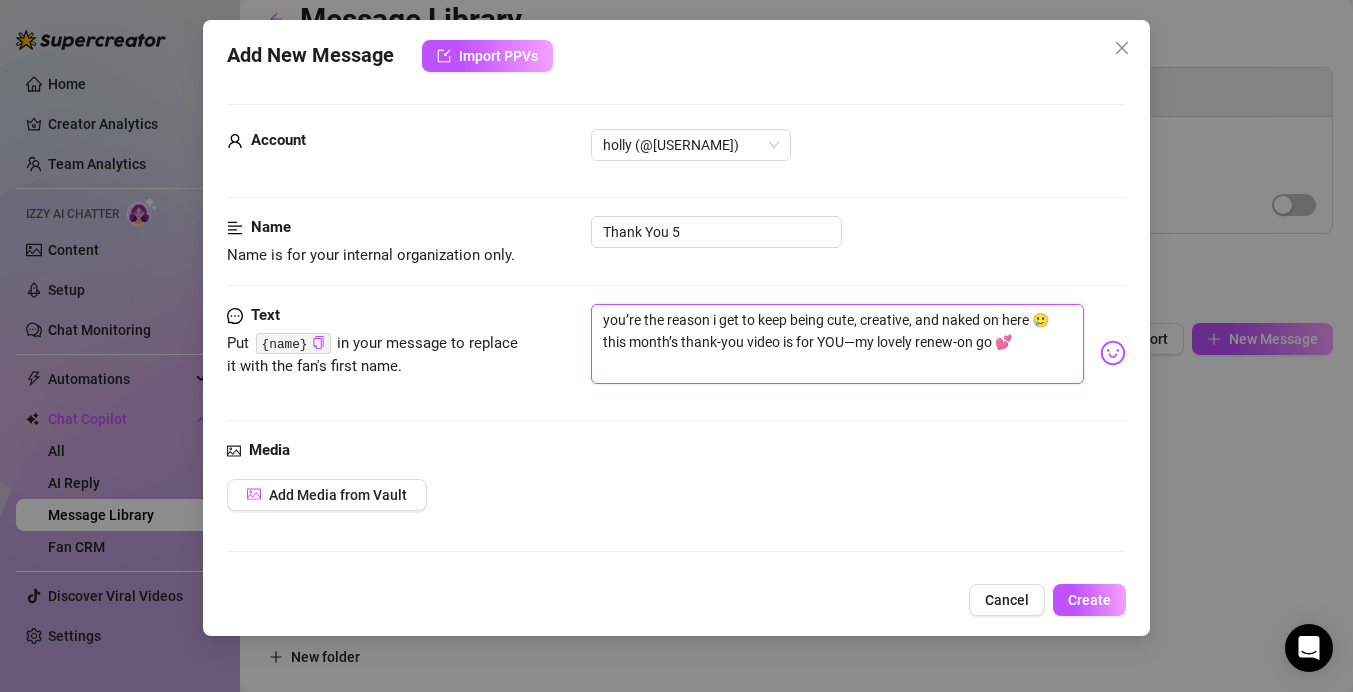 type on "you’re the reason i get to keep being cute, creative, and naked on here 🥲 this month’s thank-you video is for YOU—my lovely renew-on goo 💕" 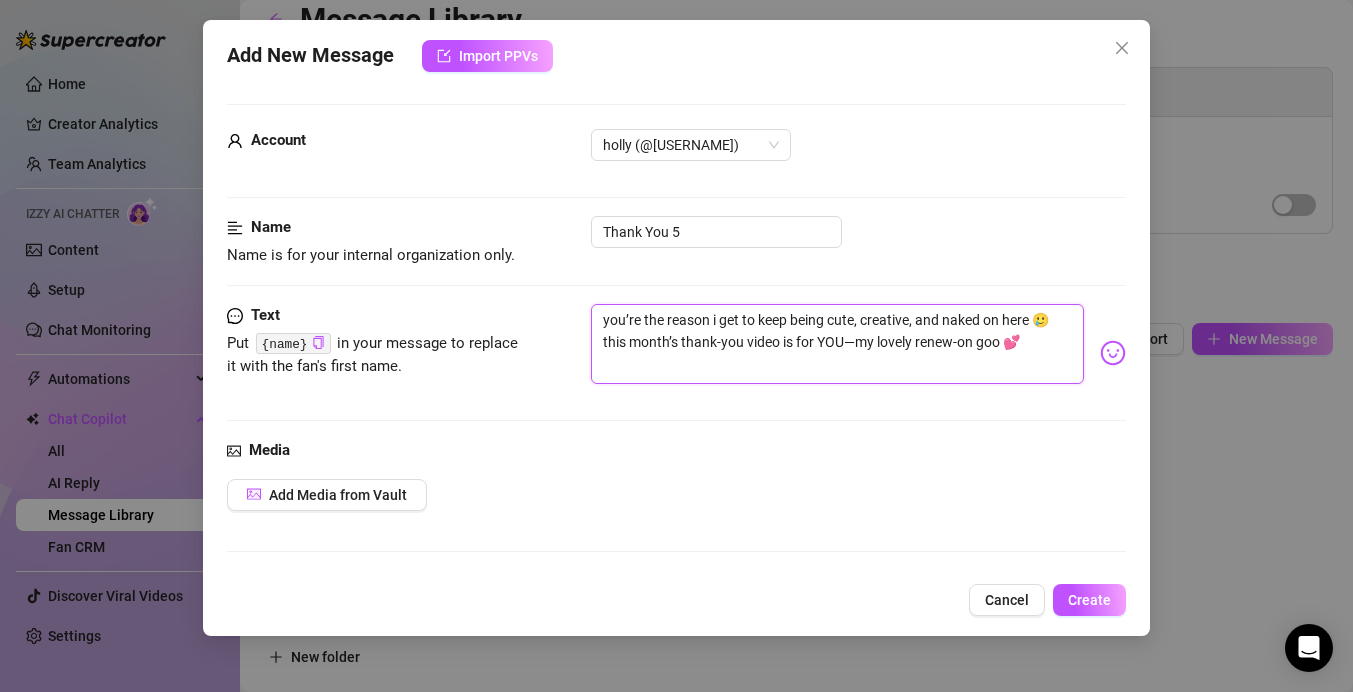 type on "you’re the reason i get to keep being cute, creative, and naked on here 🥲 this month’s thank-you video is for YOU—my lovely renew-on good 💕" 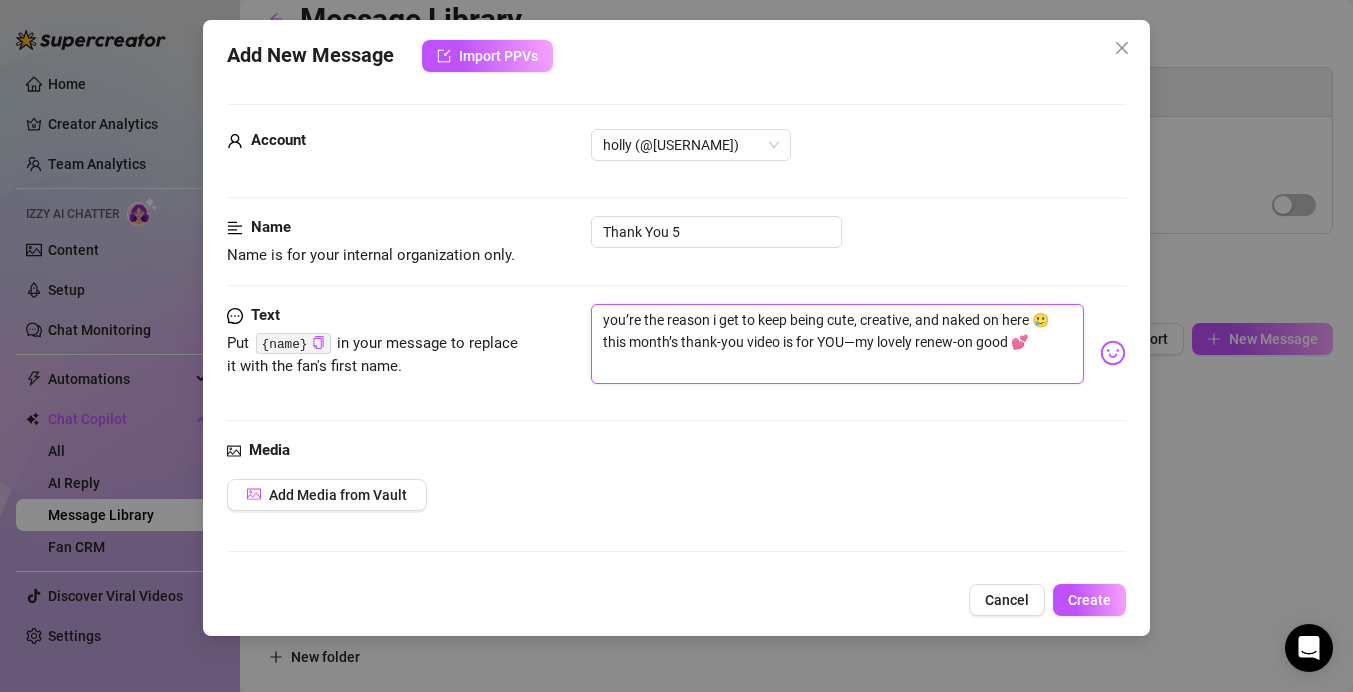 type on "you’re the reason i get to keep being cute, creative, and naked on here 🥲 this month’s thank-you video is for YOU—my lovely renew-on goodb 💕" 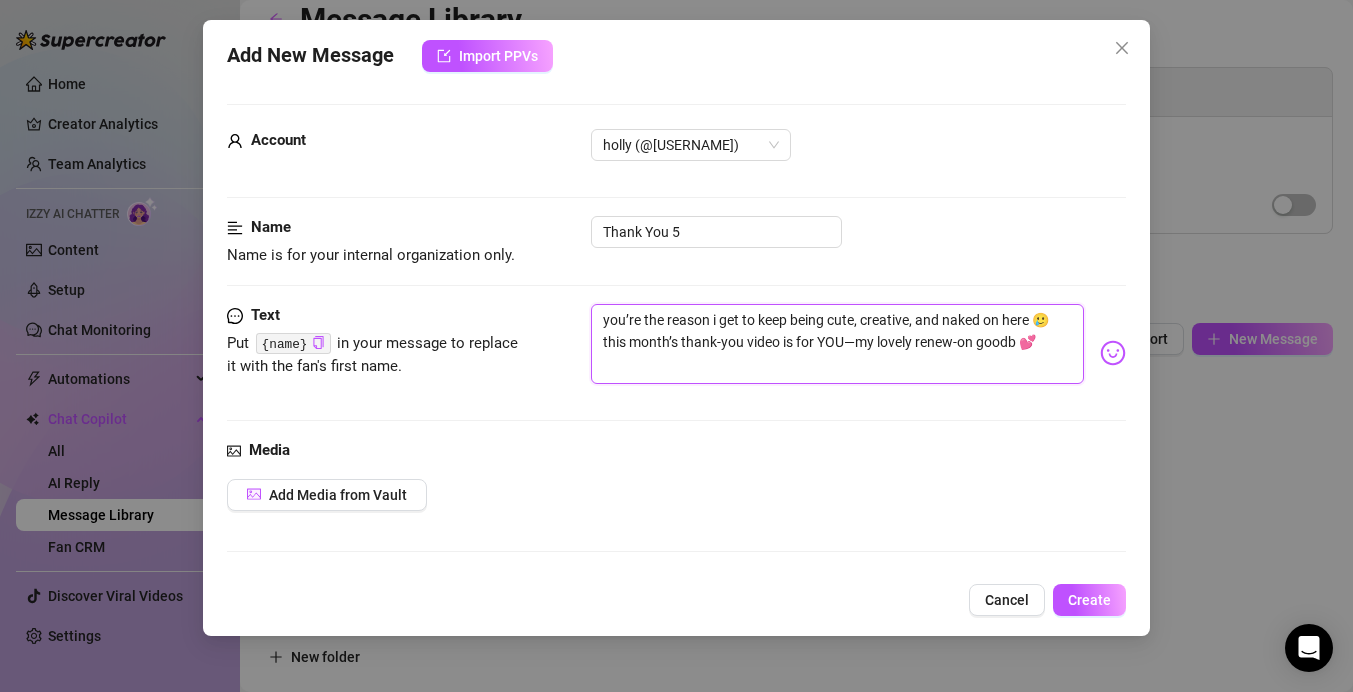 type on "you’re the reason i get to keep being cute, creative, and naked on here 🥲 this month’s thank-you video is for YOU—my lovely renew-on goodbo 💕" 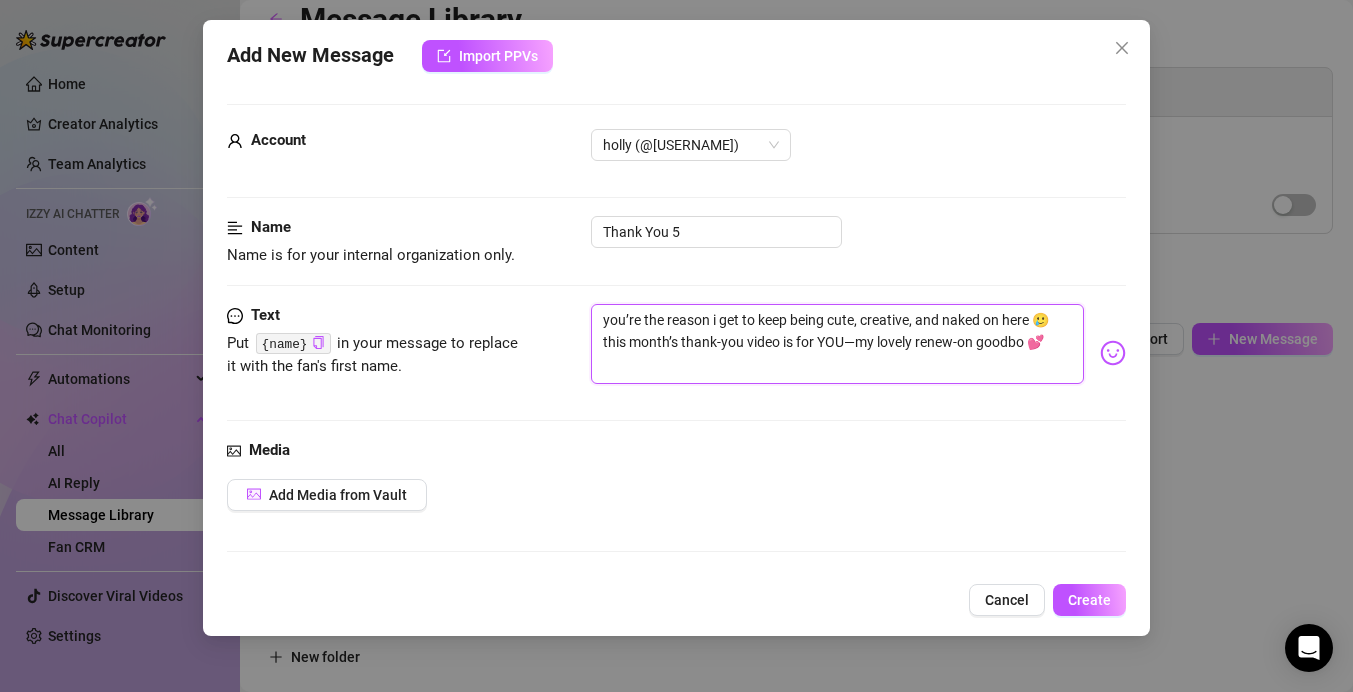 type on "you’re the reason i get to keep being cute, creative, and naked on here 🥲 this month’s thank-you video is for YOU—my lovely renew-on goodboy 💕" 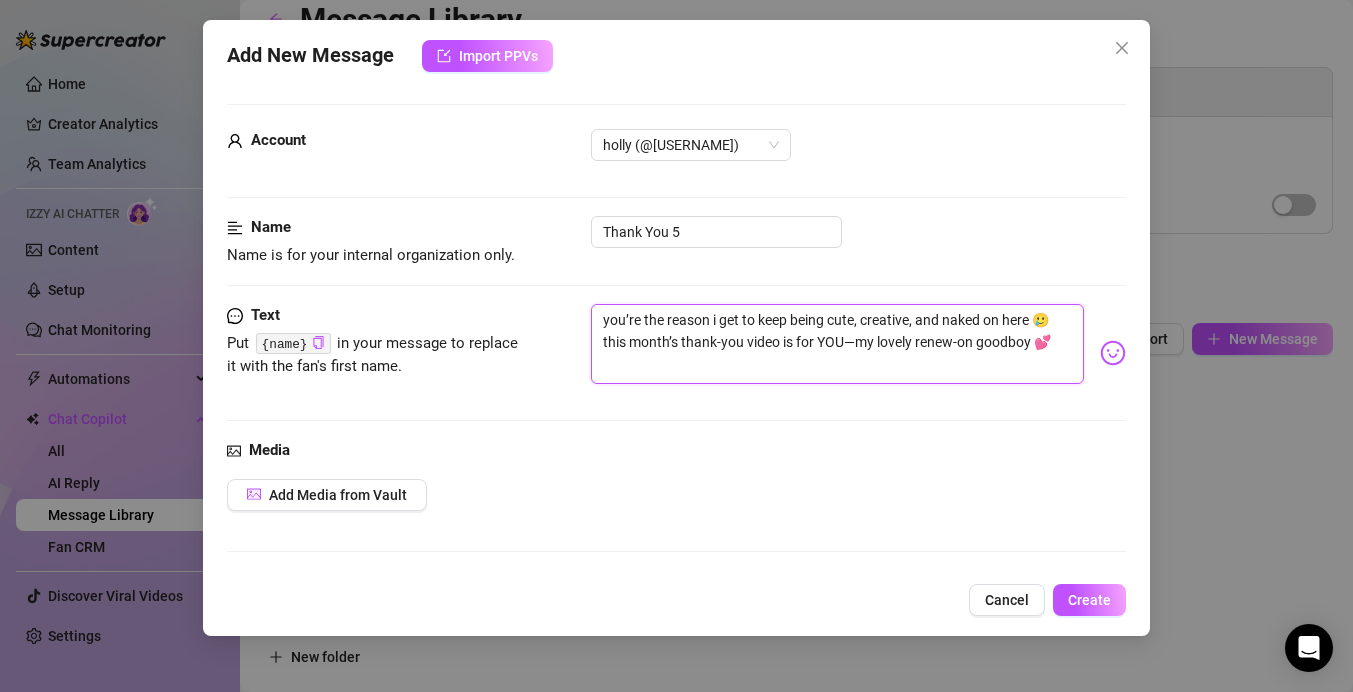 type on "you’re the reason i get to keep being cute, creative, and naked on here 🥲 this month’s thank-you video is for YOU—my lovely renew-on goodboy  💕" 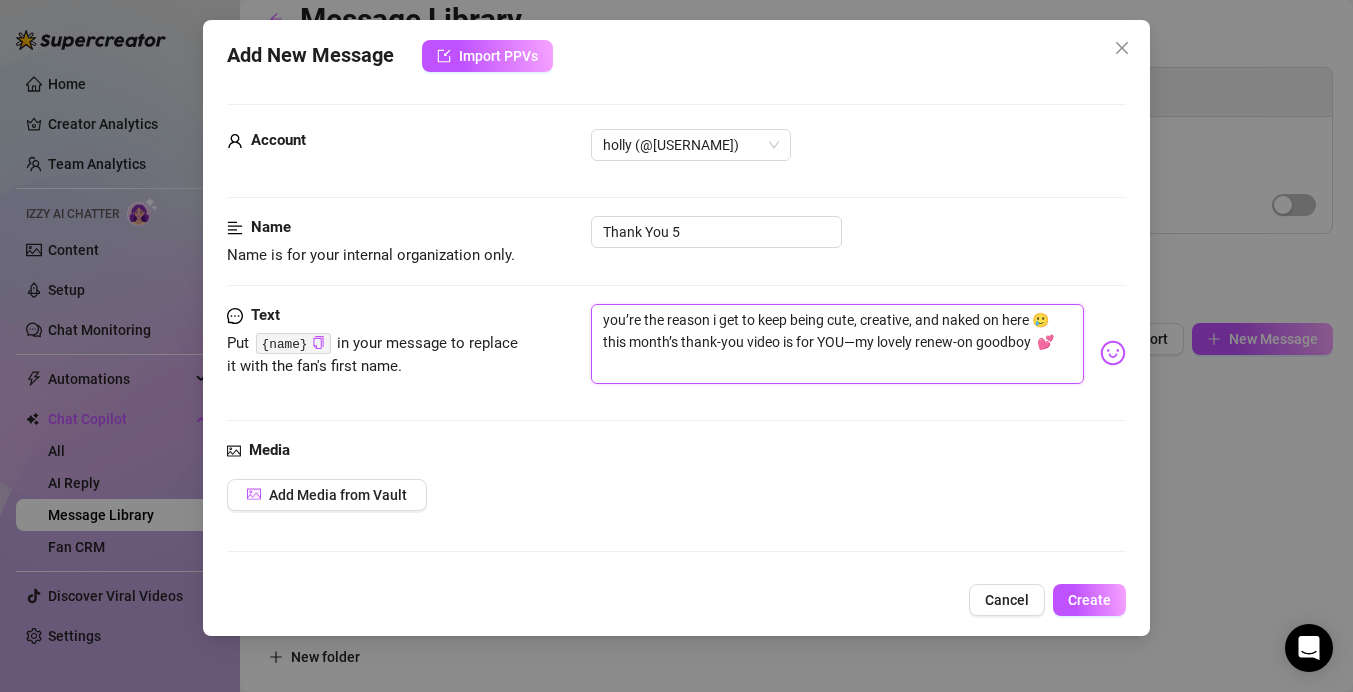 type on "you’re the reason i get to keep being cute, creative, and naked on here 🥲 this month’s thank-you video is for YOU—my lovely renew-on g 💕" 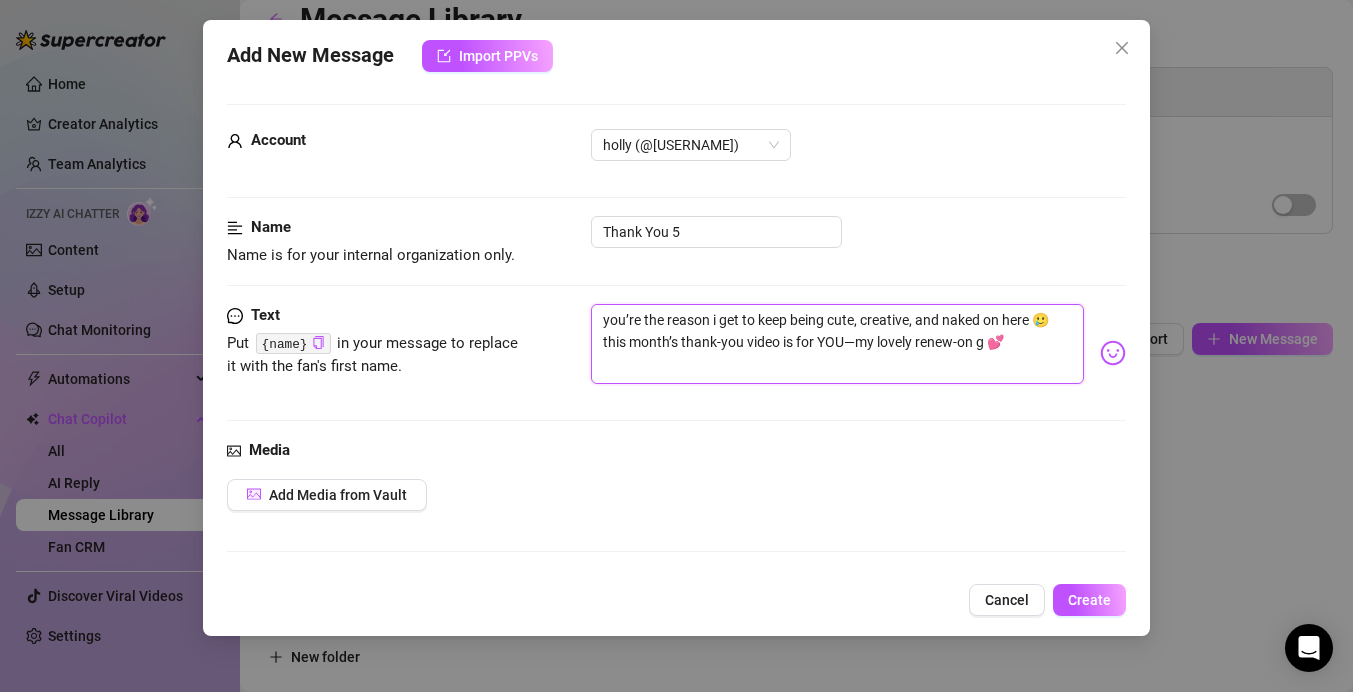 type on "you’re the reason i get to keep being cute, creative, and naked on here 🥲 this month’s thank-you video is for YOU—my lovely renew-on goodboy he 💕" 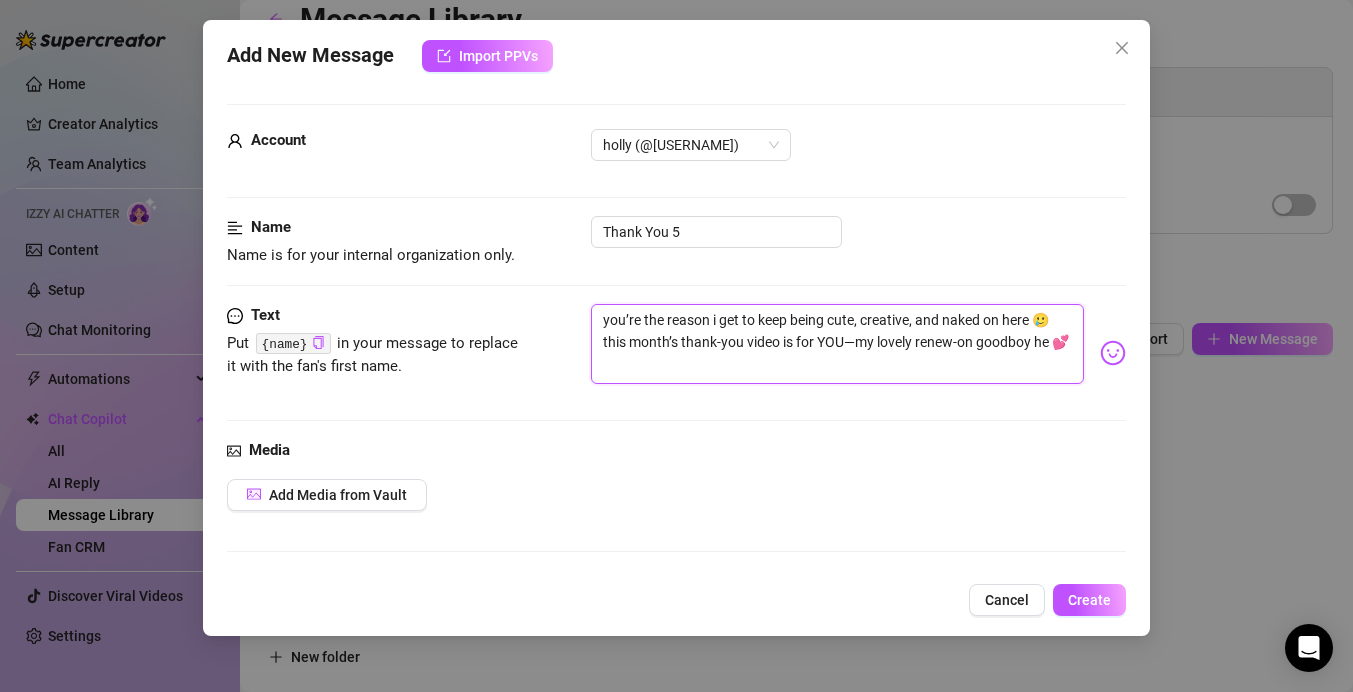 type on "you’re the reason i get to keep being cute, creative, and naked on here 🥲 this month’s thank-you video is for YOU—my lovely renew-on goodboy heh 💕" 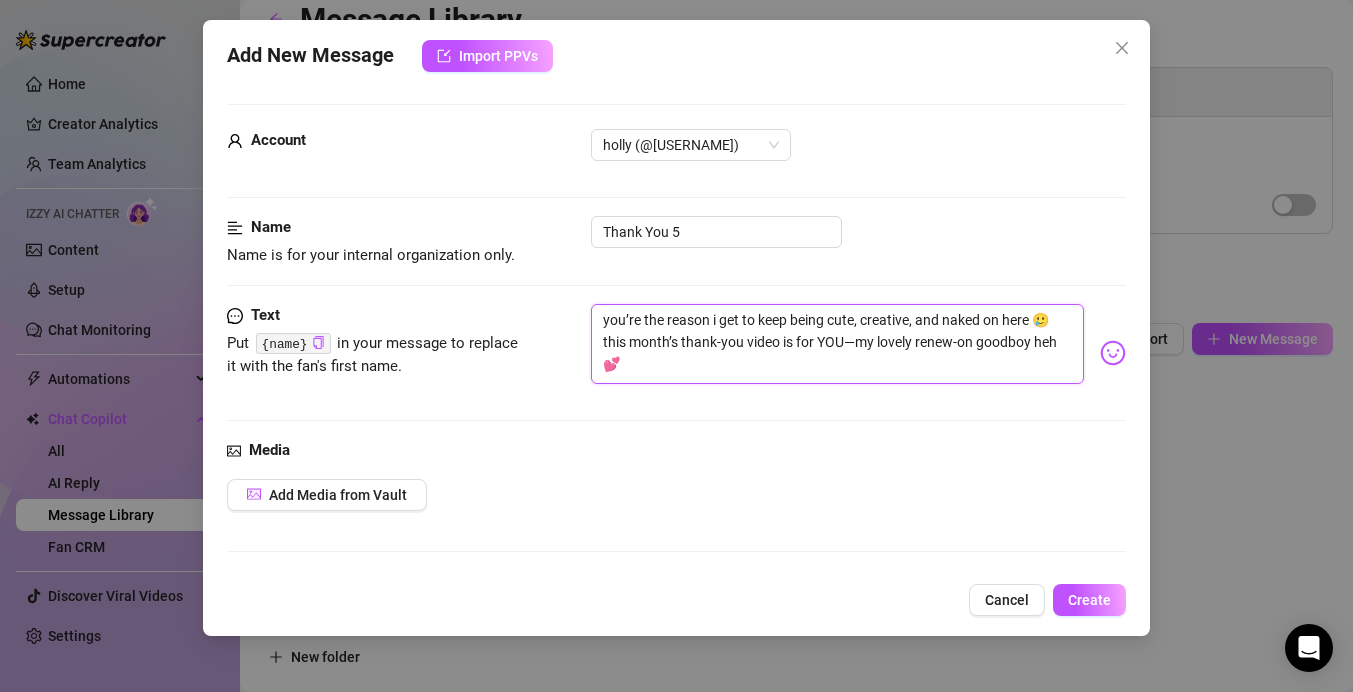 type on "you’re the reason i get to keep being cute, creative, and naked on here 🥲 this month’s thank-you video is for YOU—my lovely renew-on goodboy hehe 💕" 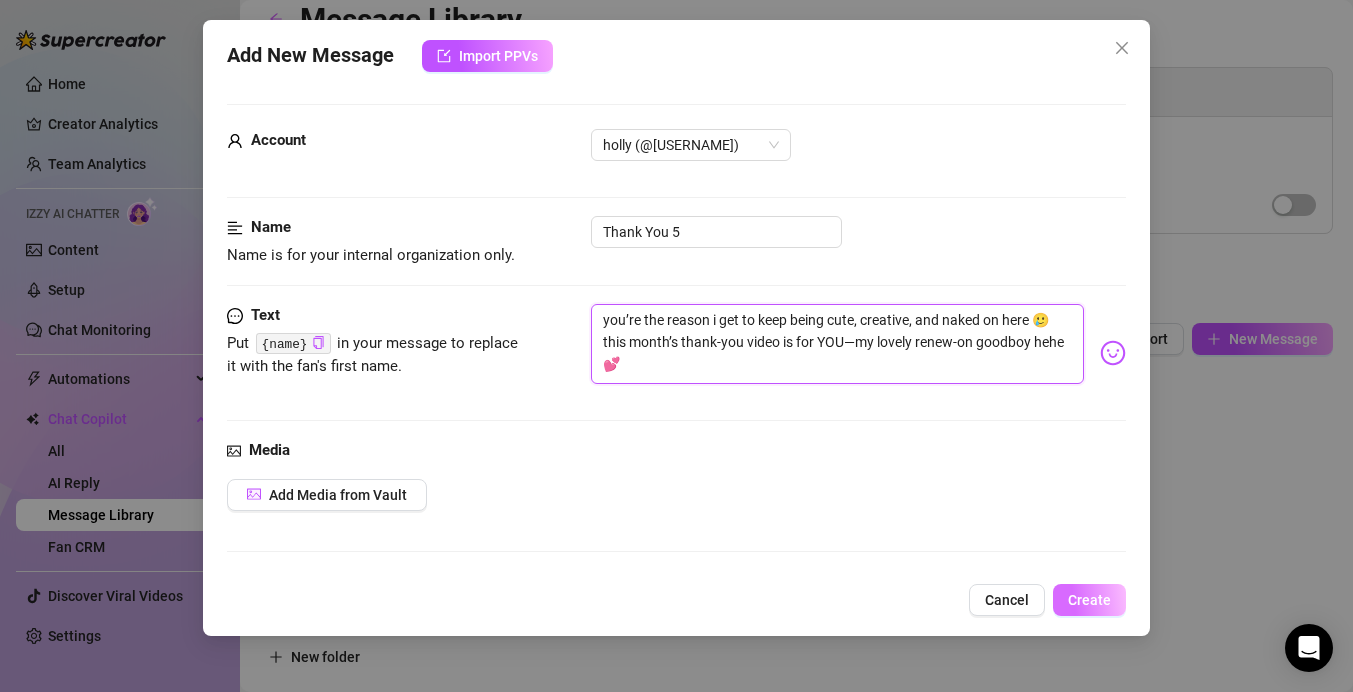 type on "you’re the reason i get to keep being cute, creative, and naked on here 🥲 this month’s thank-you video is for YOU—my lovely renew-on goodboy hehe 💕" 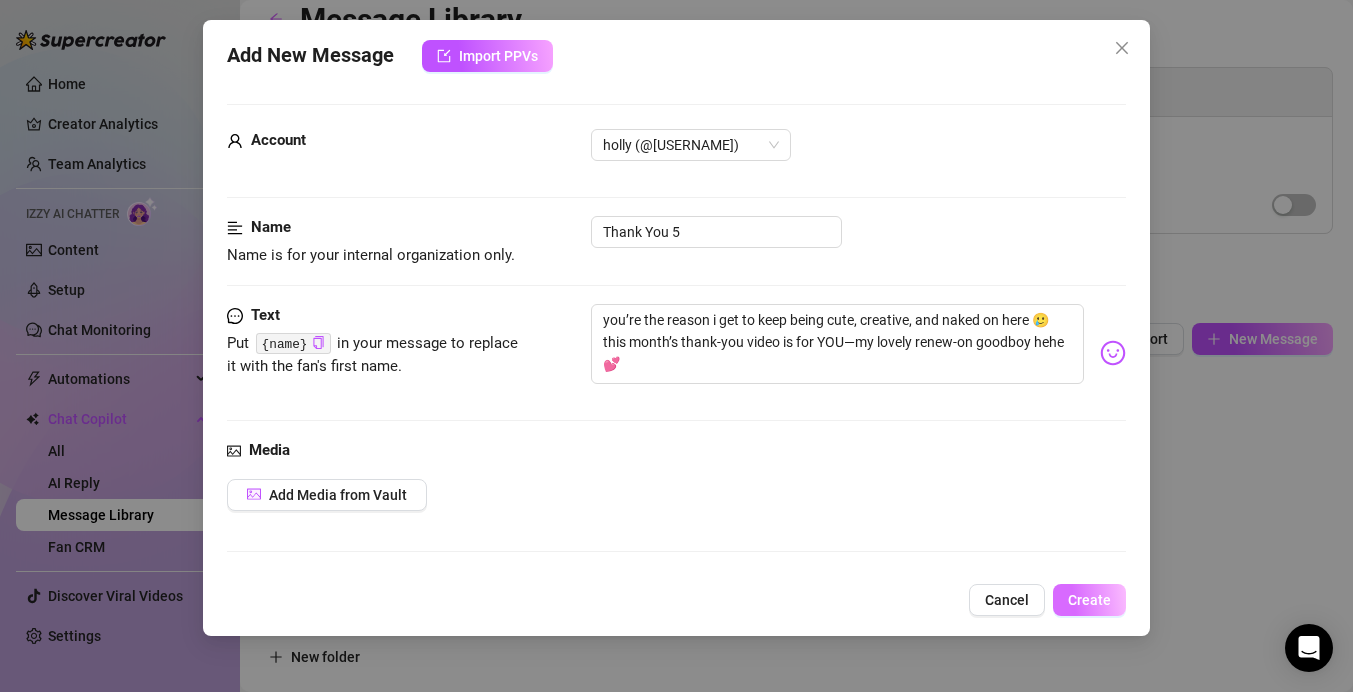 click on "Create" at bounding box center (1089, 600) 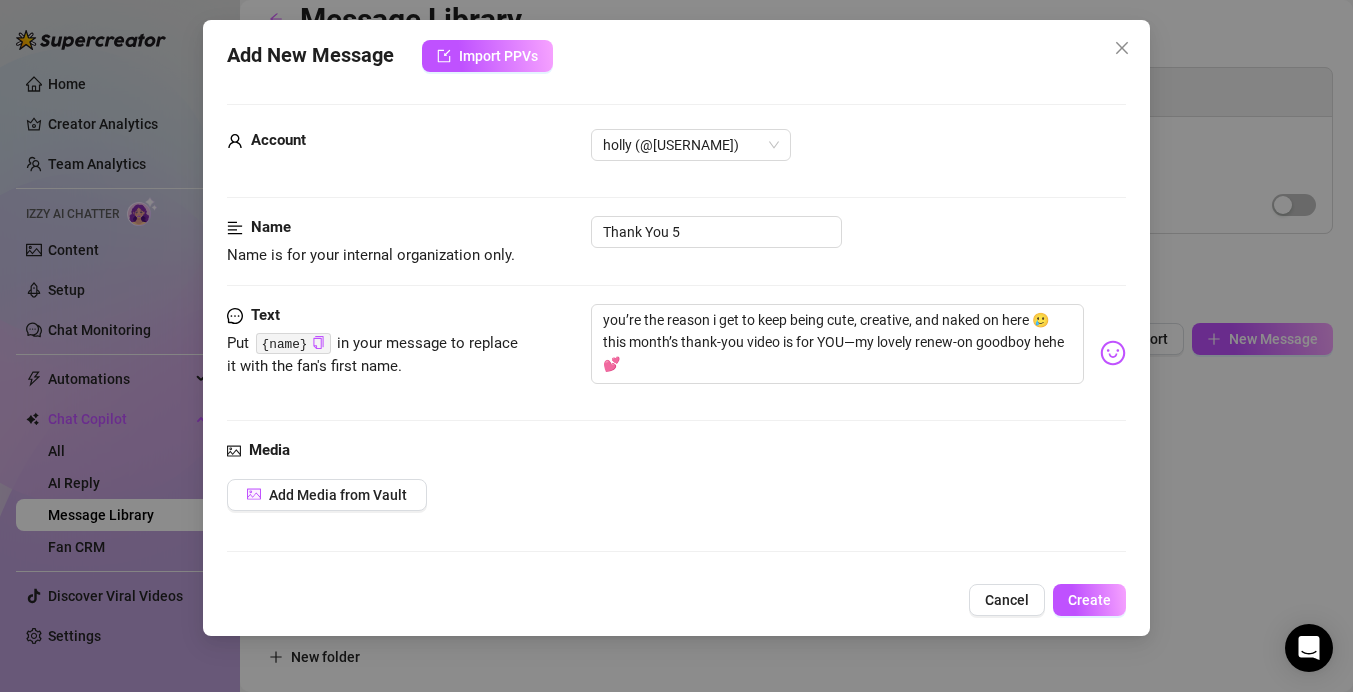 click on "Add New Message Import PPVs Account holly (@[USERNAME]) Name Name is for your internal organization only. Thank You 5 Text Put {name} in your message to replace it with the fan's first name. you’re the reason i get to keep being cute, creative, and naked on here 🥲 this month’s thank-you video is for YOU—my lovely renew-on goodboy hehe 💕 Media Add Media from Vault Minimum Price Set the minimum price for the bundle. $ 0 Folder Re-New Rewards Cancel Create" at bounding box center (676, 346) 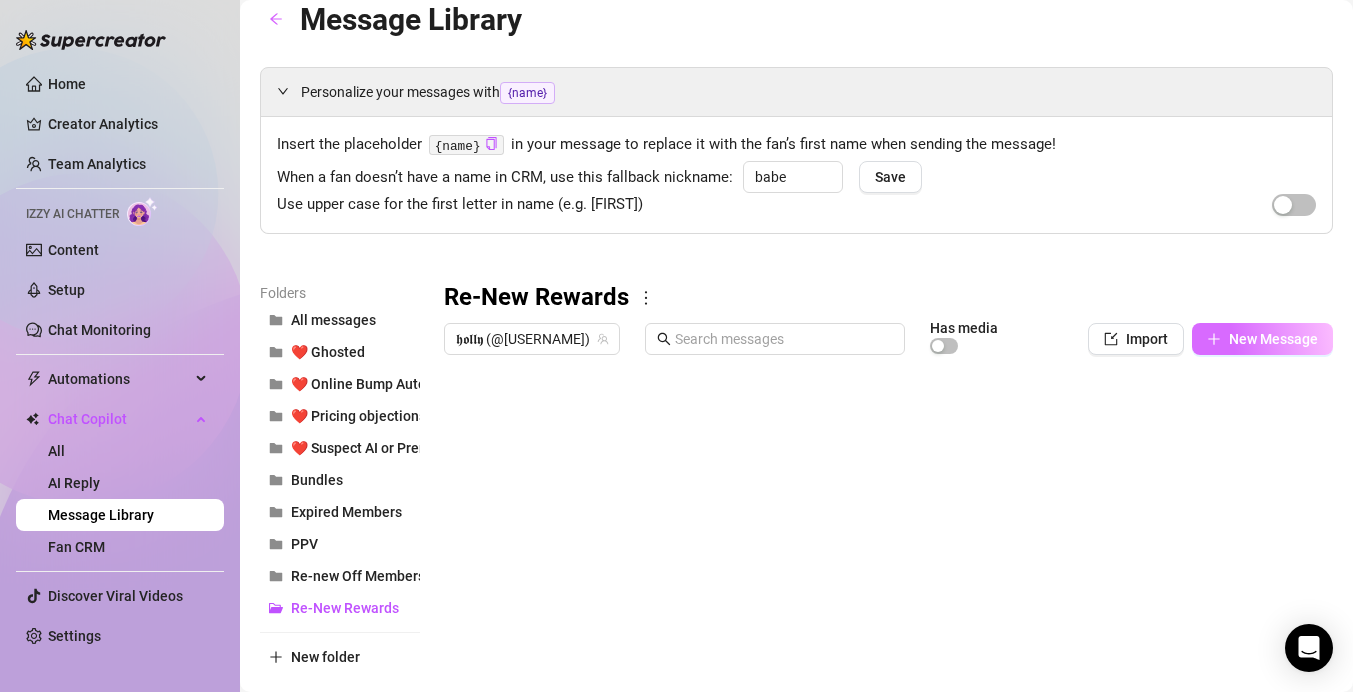 click on "New Message" at bounding box center [1273, 339] 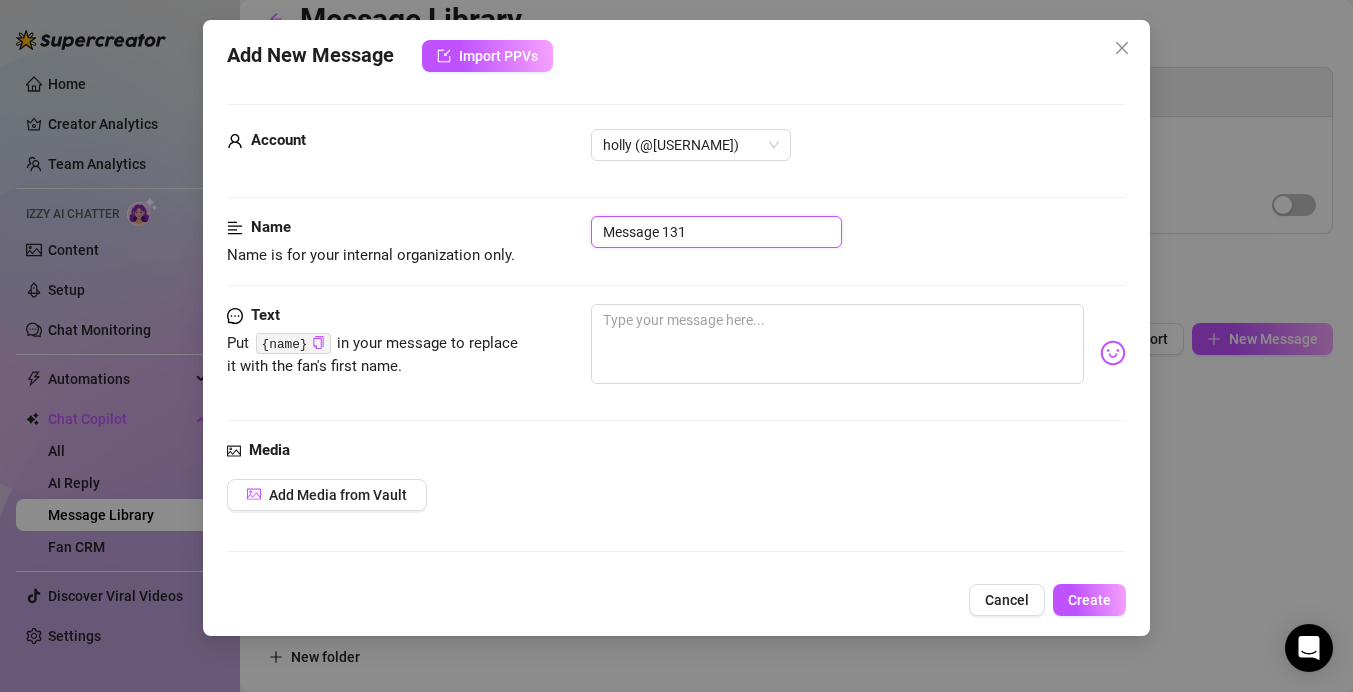 click on "Message 131" at bounding box center (716, 232) 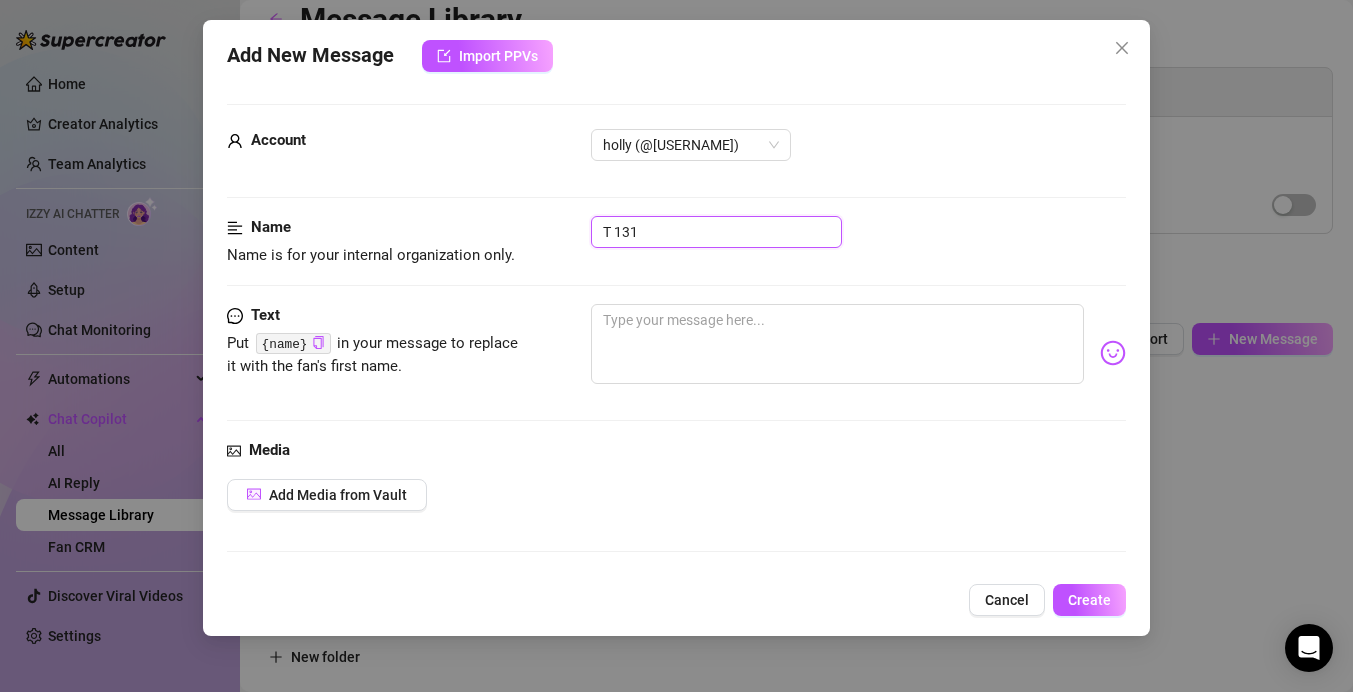 click on "T 131" at bounding box center (716, 232) 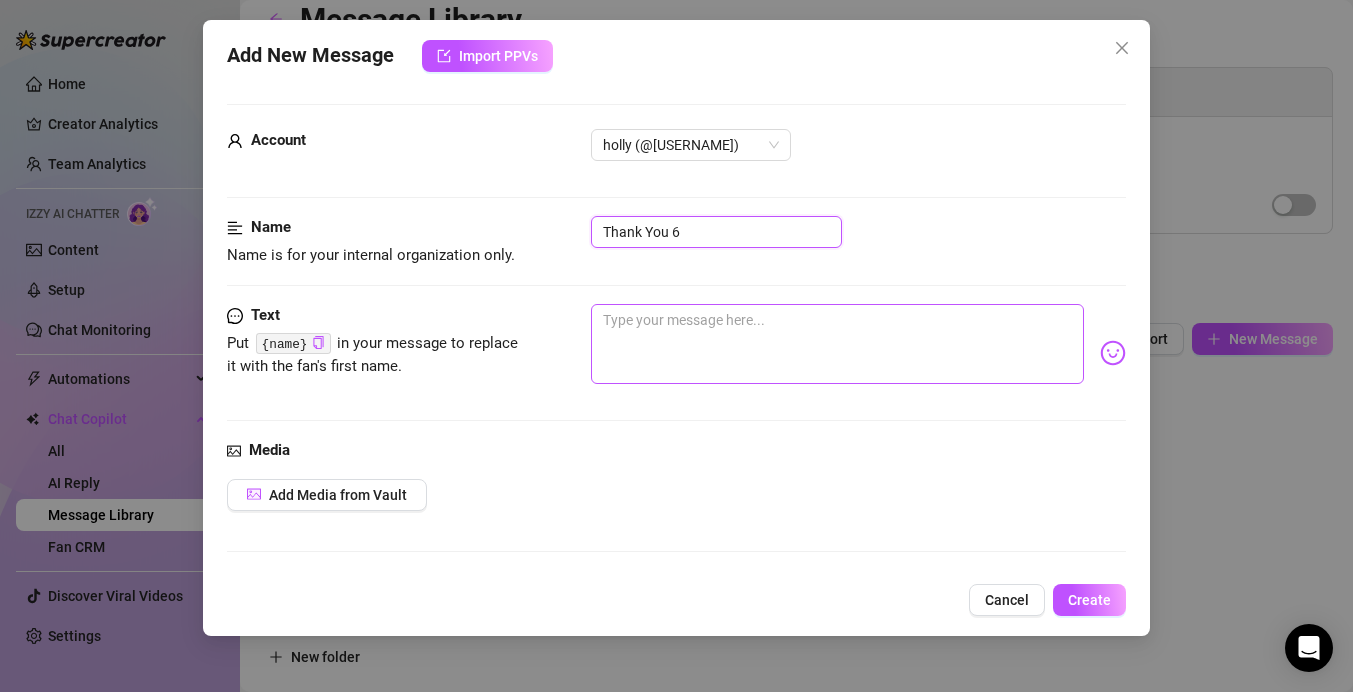 type on "Thank You 6" 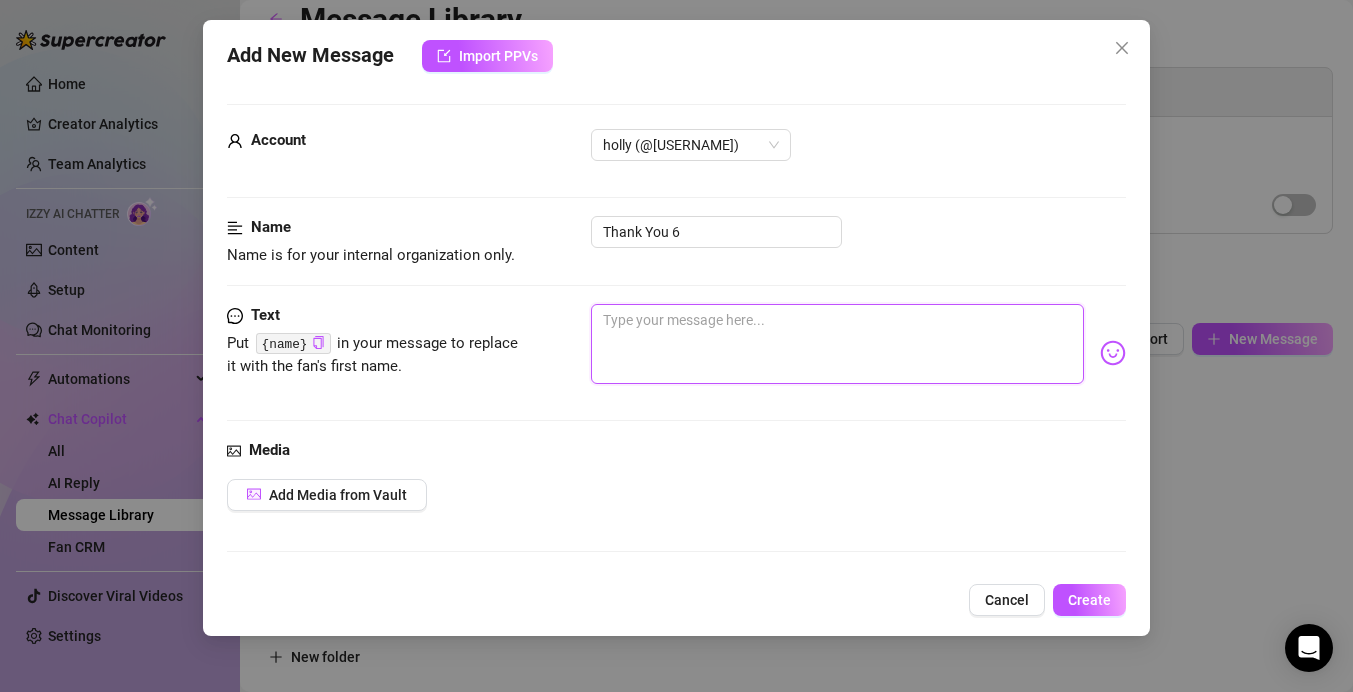 click at bounding box center (837, 344) 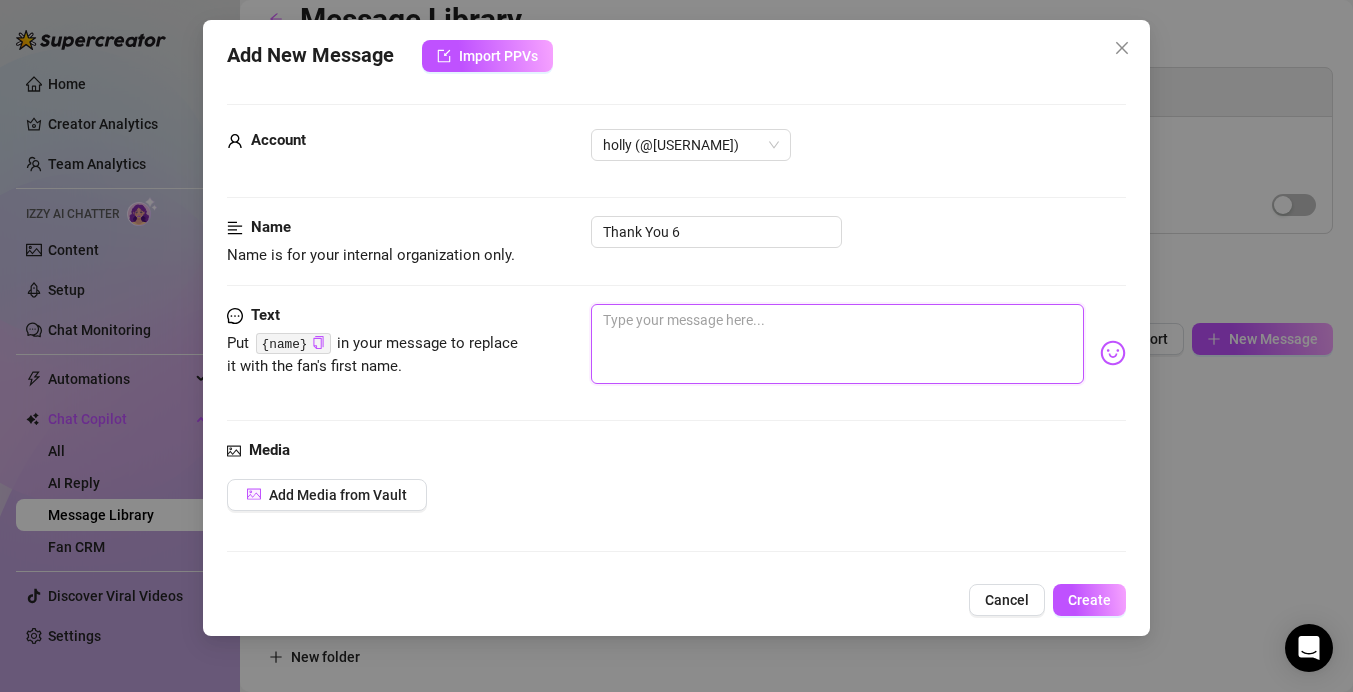 click at bounding box center (837, 344) 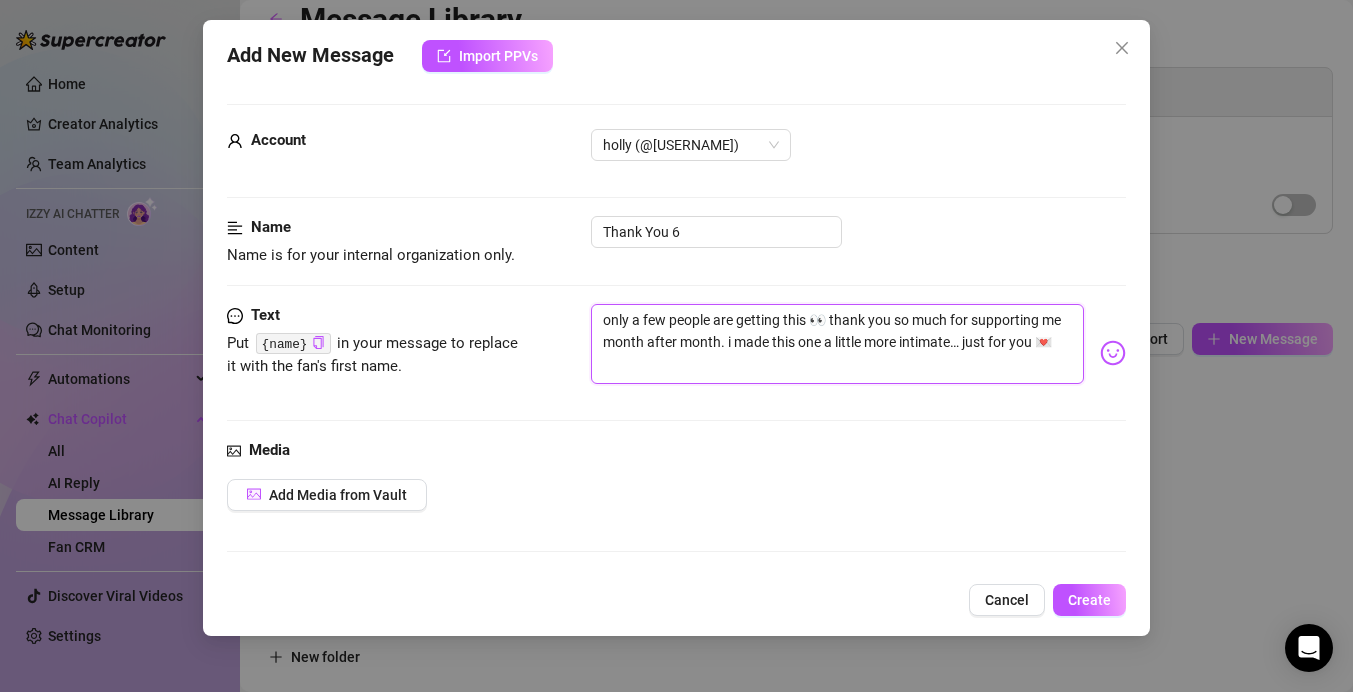 scroll, scrollTop: 179, scrollLeft: 0, axis: vertical 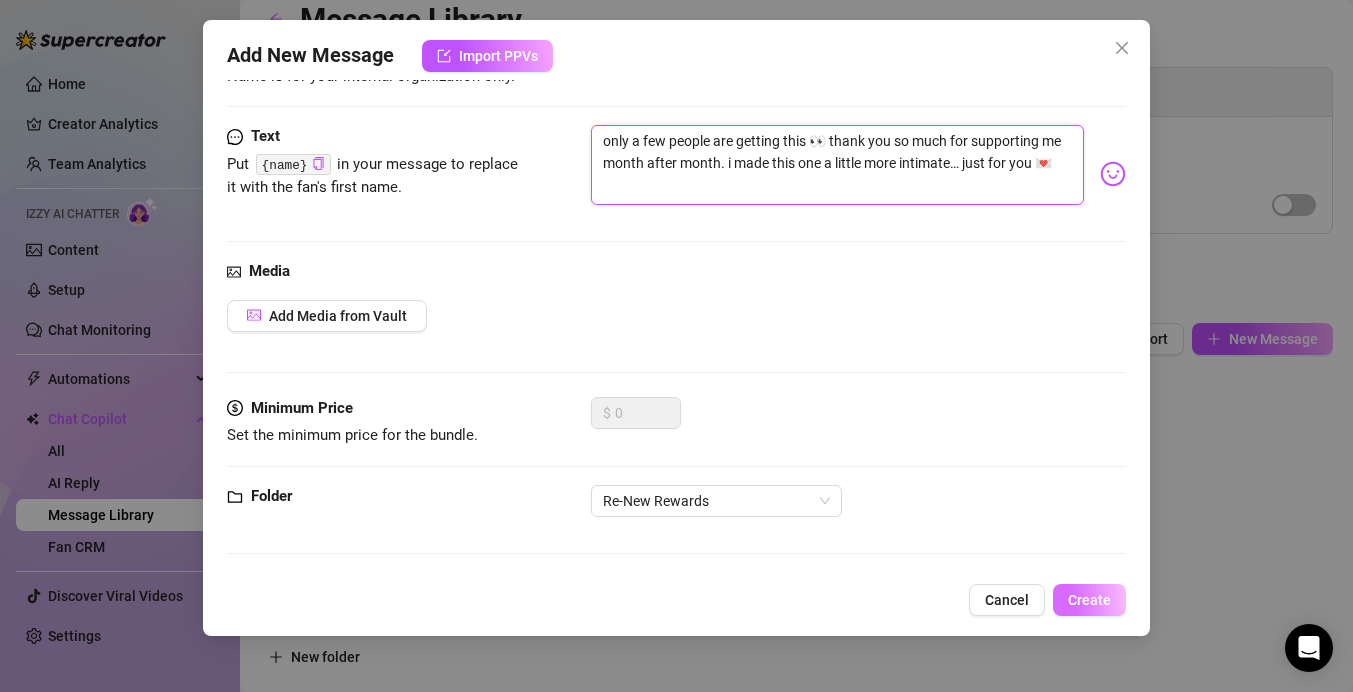 type on "only a few people are getting this 👀 thank you so much for supporting me month after month. i made this one a little more intimate… just for you 💌" 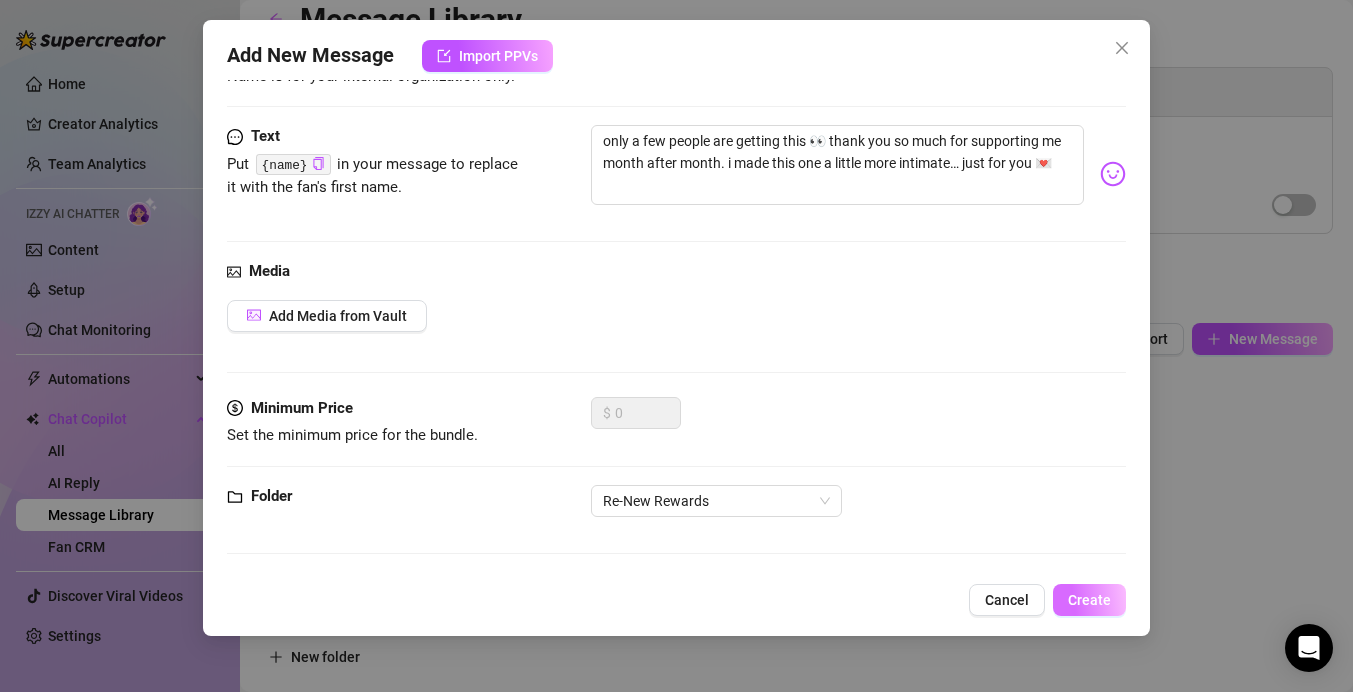 click on "Create" at bounding box center [1089, 600] 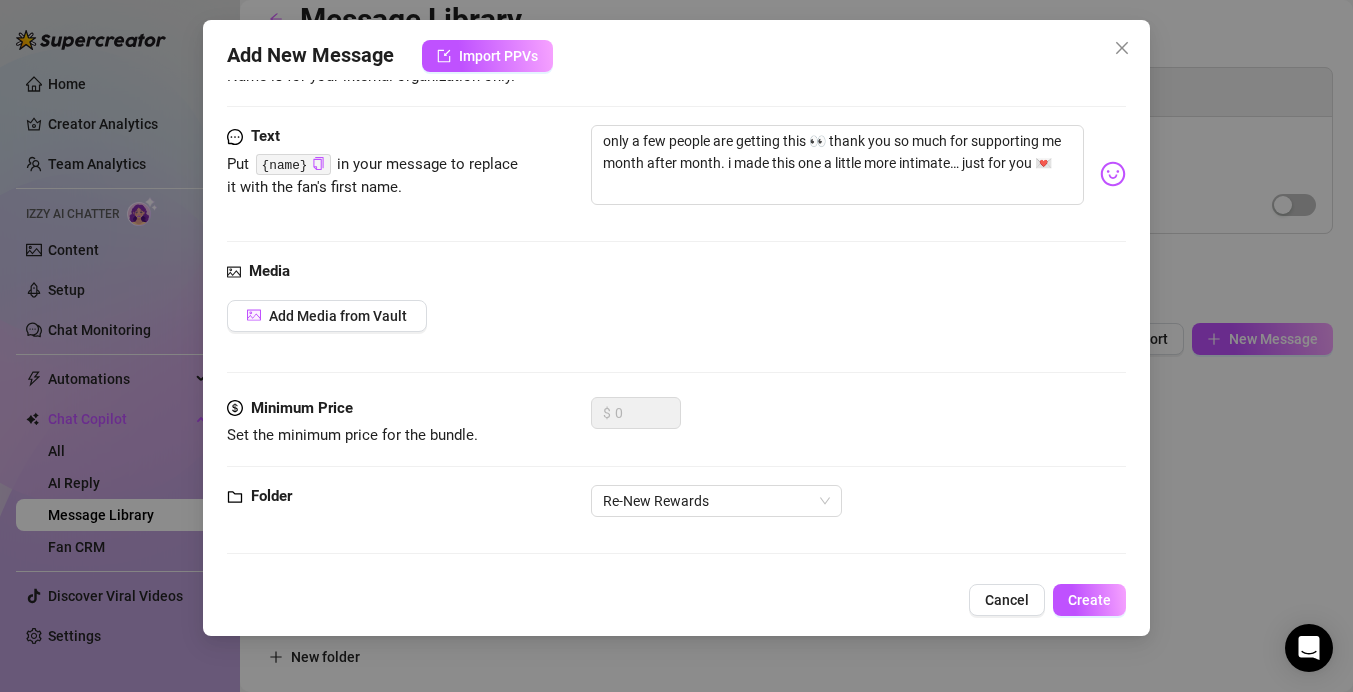 click on "Add New Message Import PPVs Account 𝖍𝖔𝖑𝖑𝖞 (@[USERNAME]) Name Name is for your internal organization only. Thank You 6 Text Put   {name}   in your message to replace it with the fan's first name. only a few people are getting this 👀 thank you so much for supporting me month after month. i made this one a little more intimate… just for you 💌 Media Add Media from Vault Minimum Price Set the minimum price for the bundle. $ 0 Folder Re-New Rewards Cancel Create" at bounding box center (676, 346) 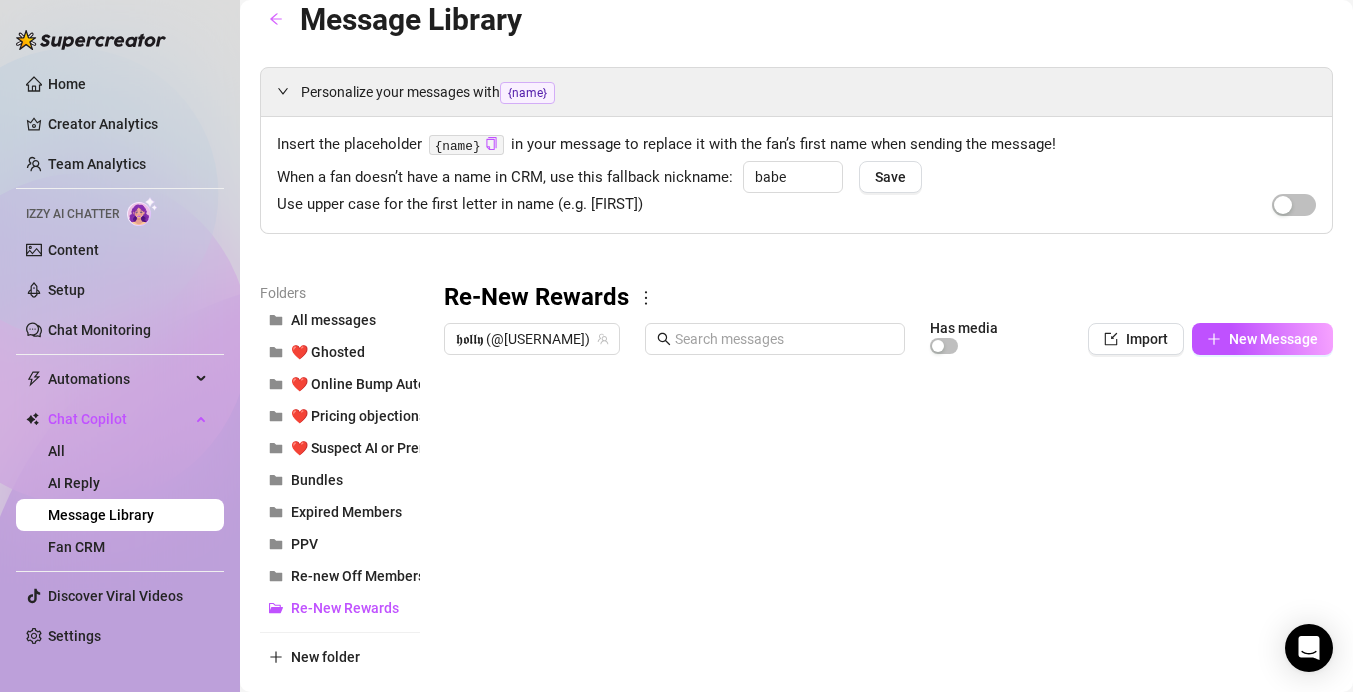 scroll, scrollTop: 31, scrollLeft: 0, axis: vertical 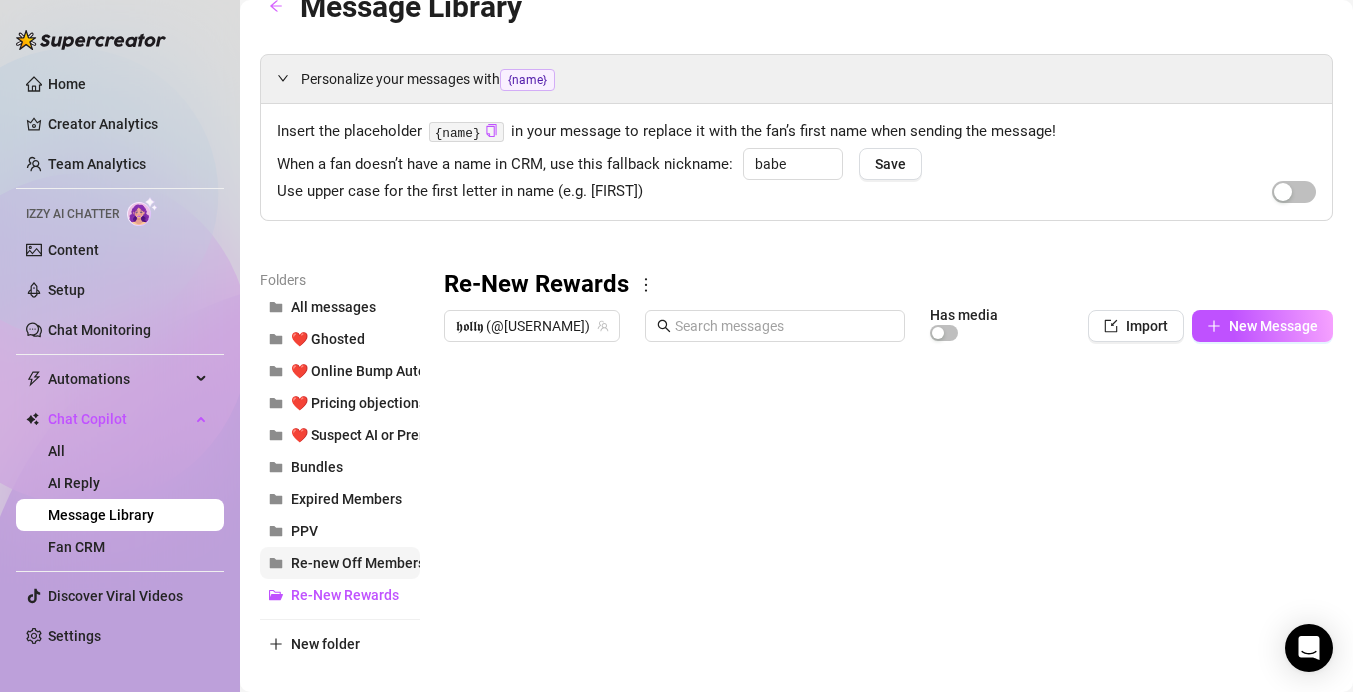 click on "Re-new Off Members" at bounding box center [340, 563] 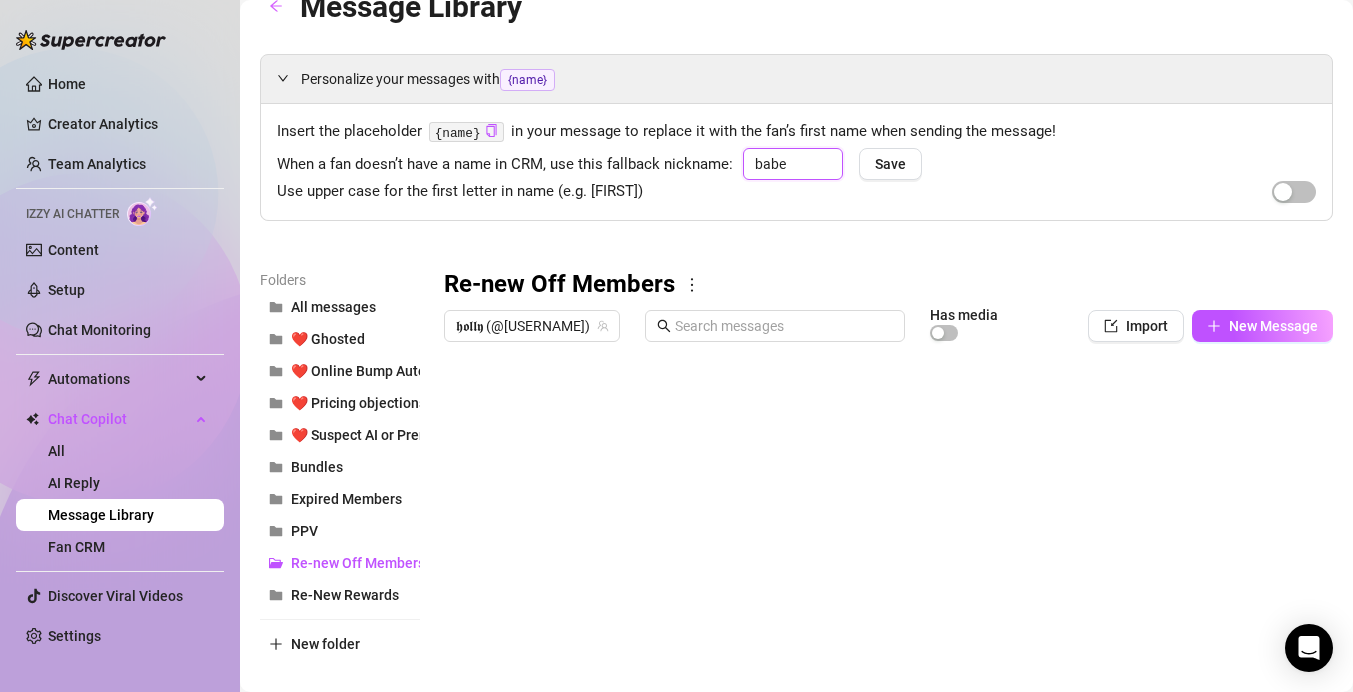 click on "babe" at bounding box center [793, 164] 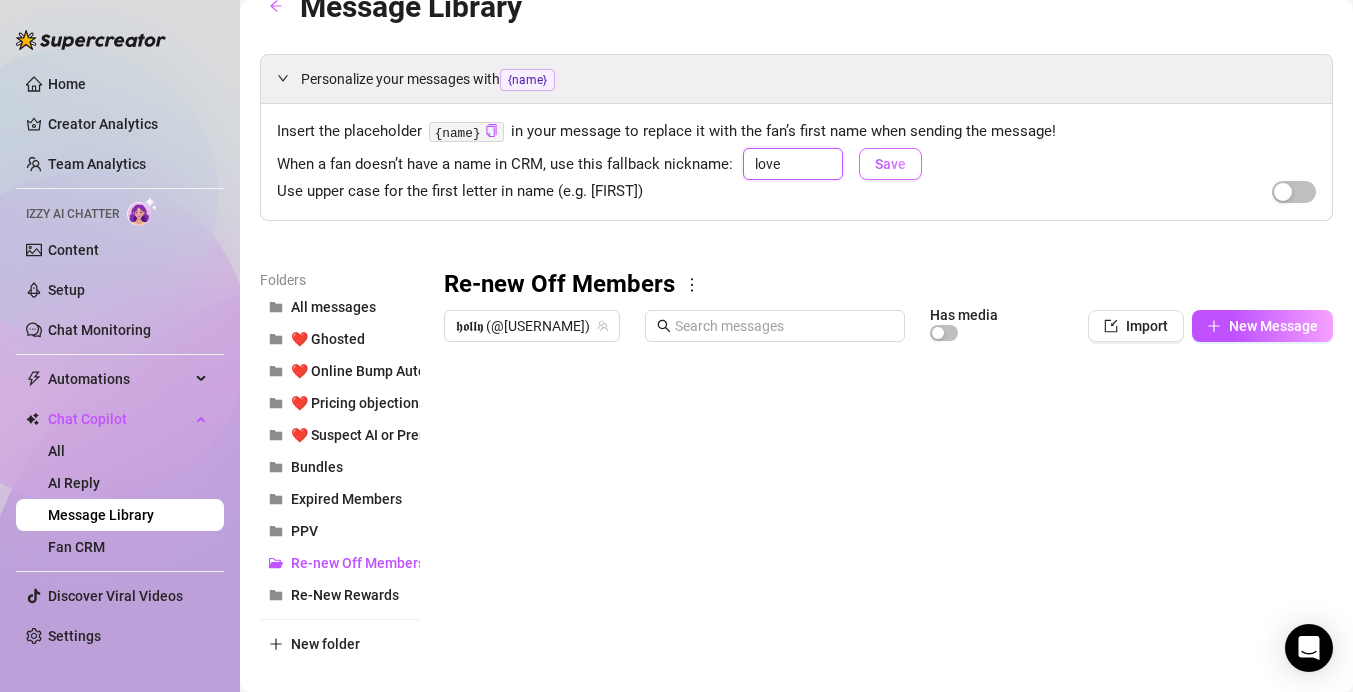 type on "love" 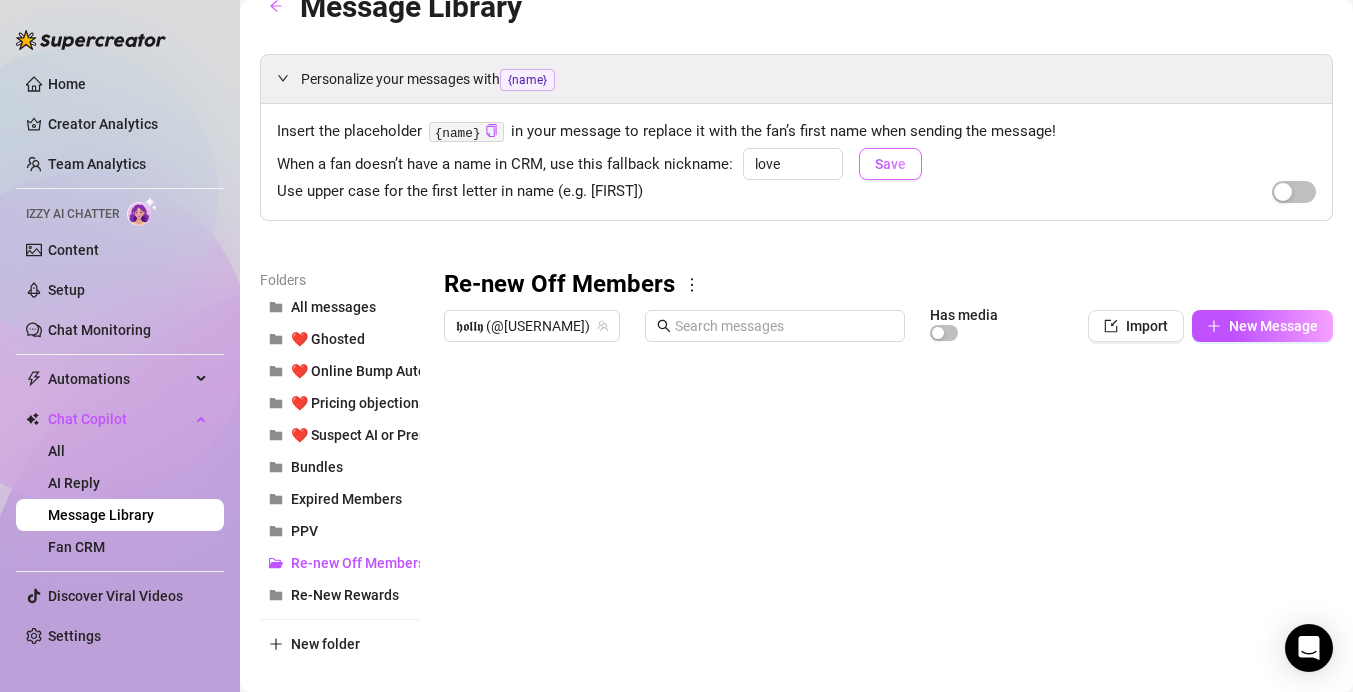 click on "Save" at bounding box center (890, 164) 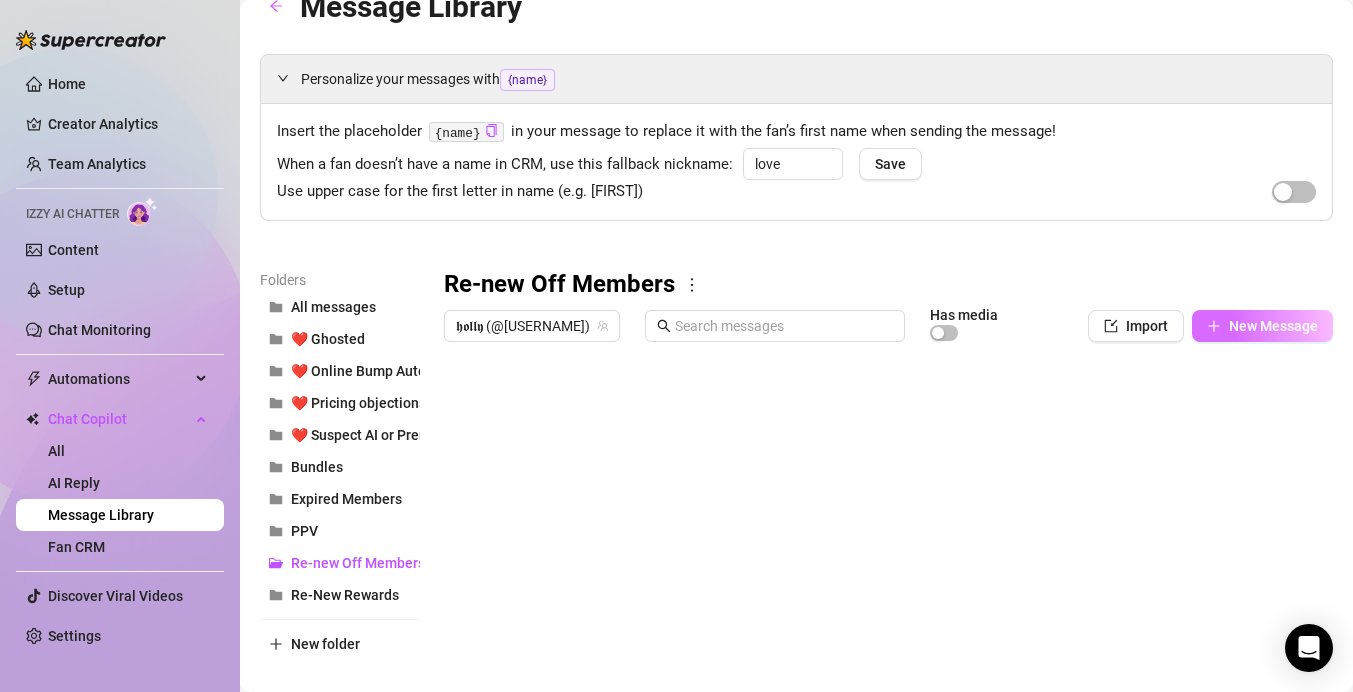 click on "New Message" at bounding box center (1262, 326) 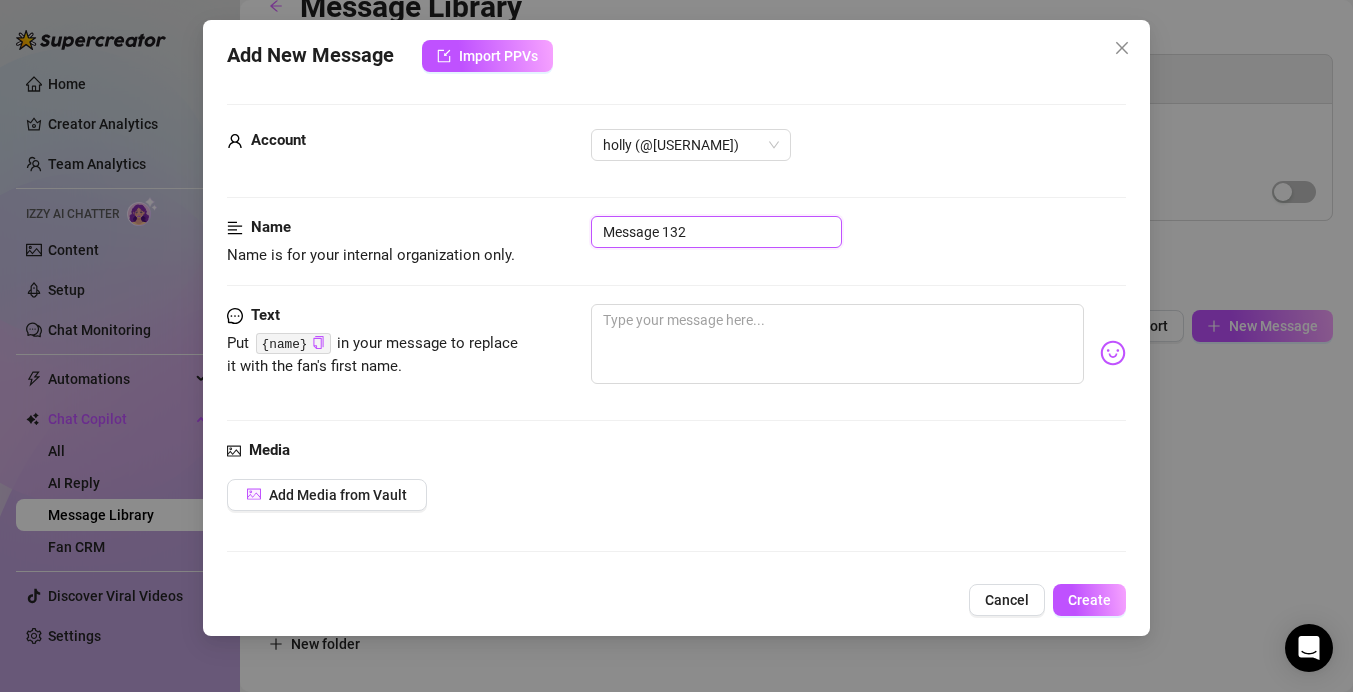 click on "Message 132" at bounding box center (716, 232) 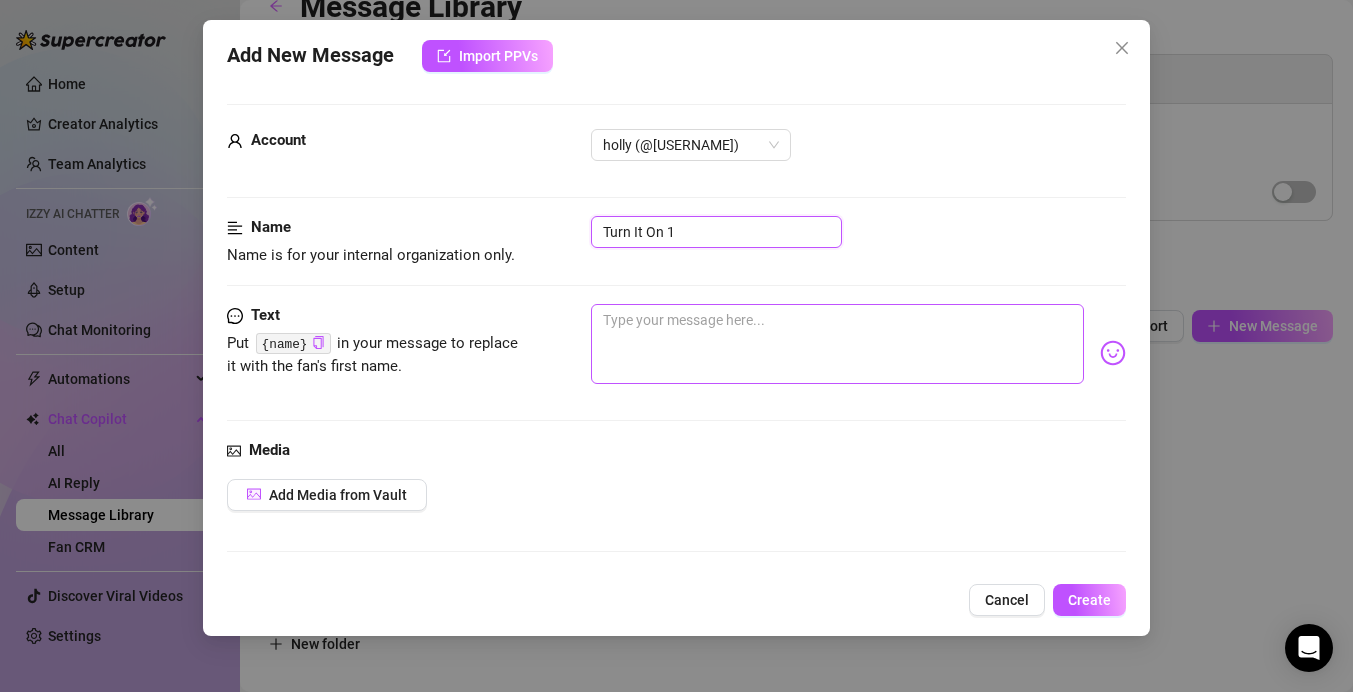 type on "Turn It On 1" 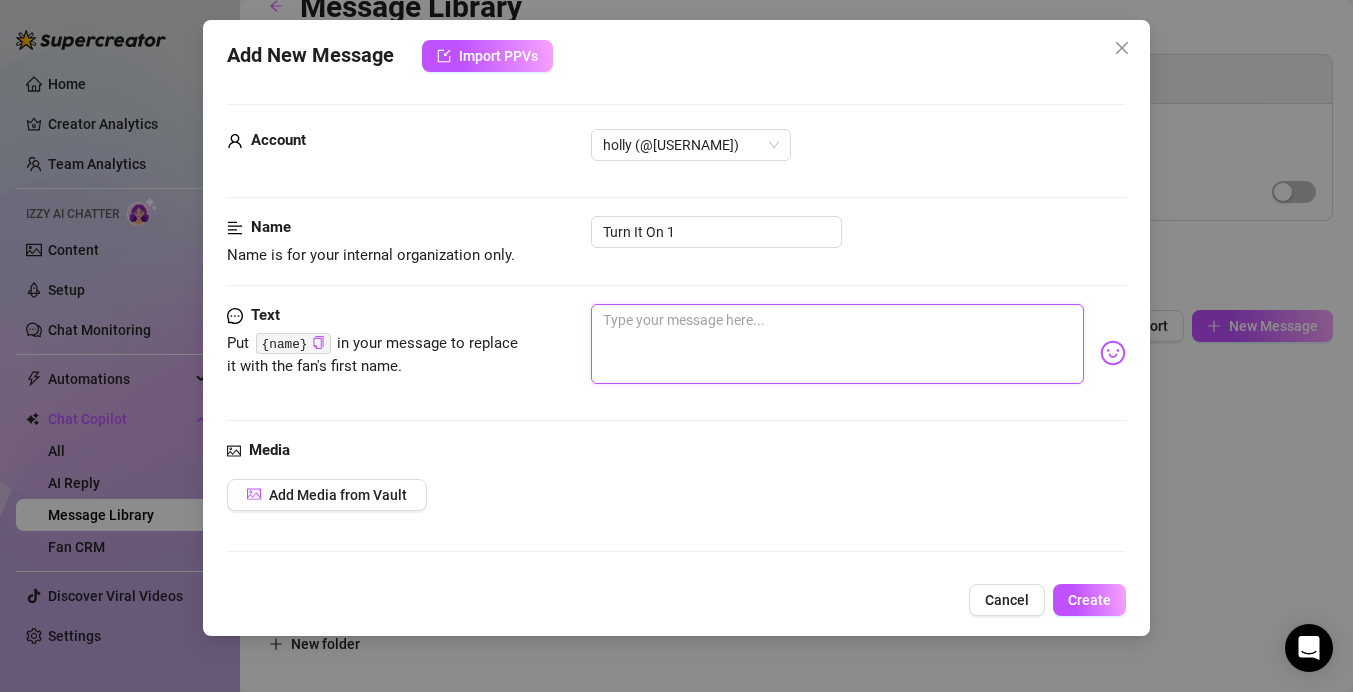 click at bounding box center [837, 344] 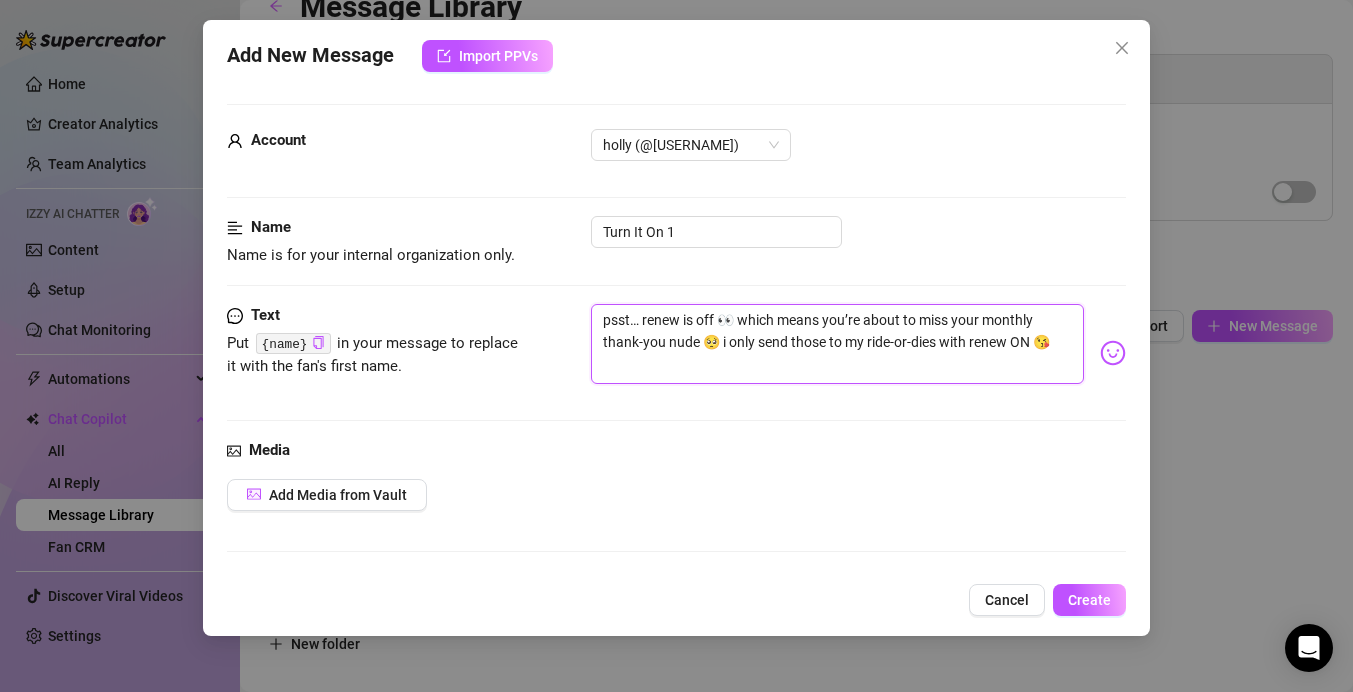 click on "psst… renew is off 👀 which means you’re about to miss your monthly thank-you nude 🥺 i only send those to my ride-or-dies with renew ON 😘" at bounding box center (837, 344) 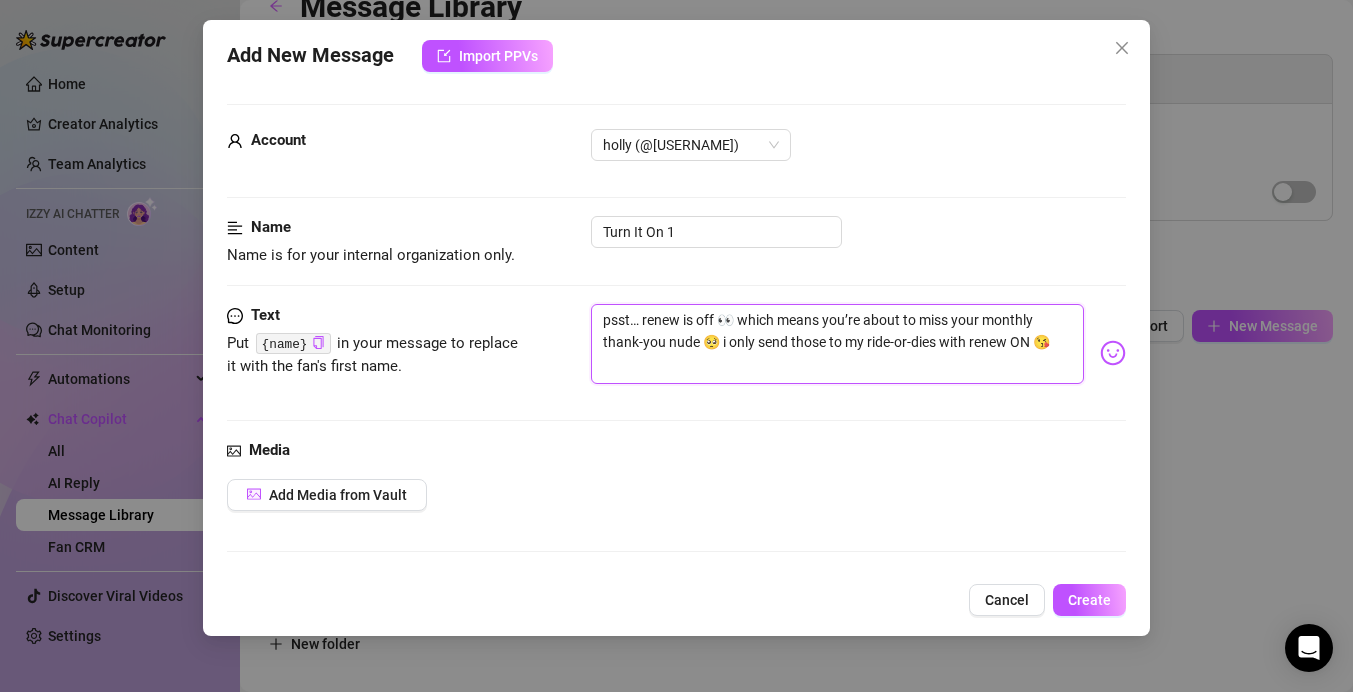 drag, startPoint x: 718, startPoint y: 340, endPoint x: 718, endPoint y: 410, distance: 70 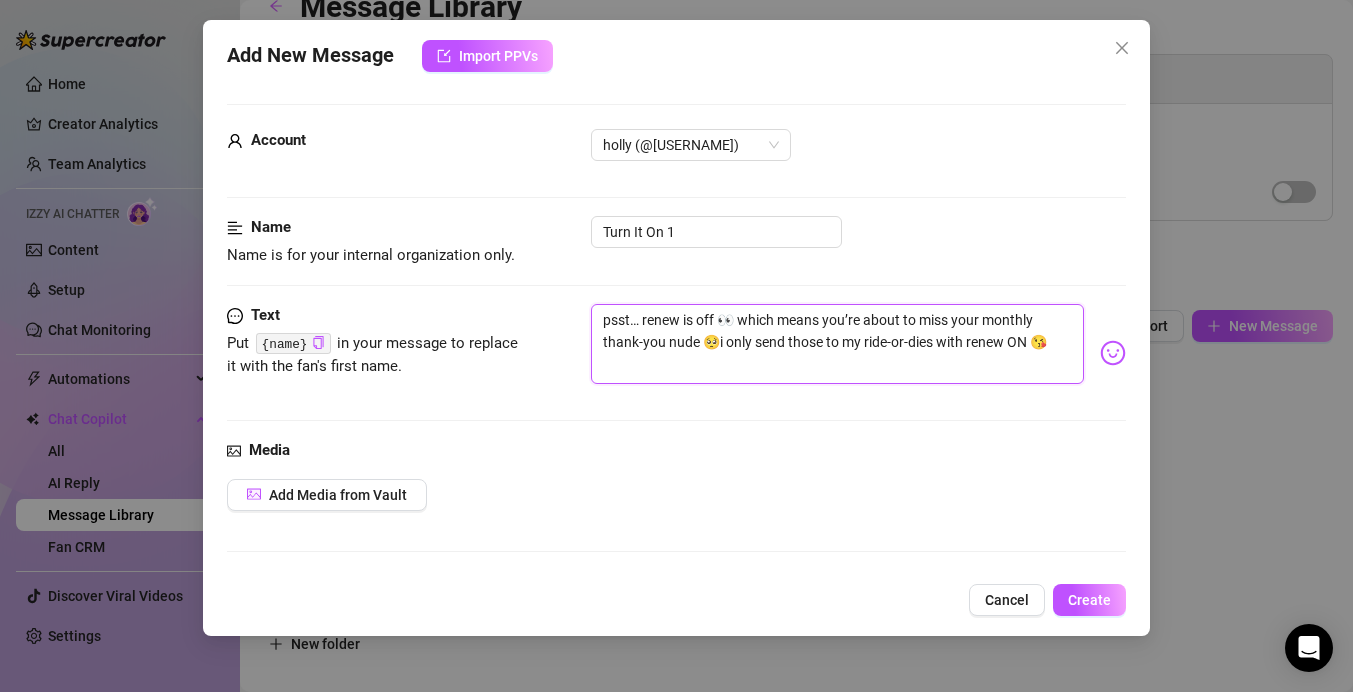 type on "psst… renew is off 👀 which means you’re about to miss your monthly thank-you nude i only send those to my ride-or-dies with renew ON 😘" 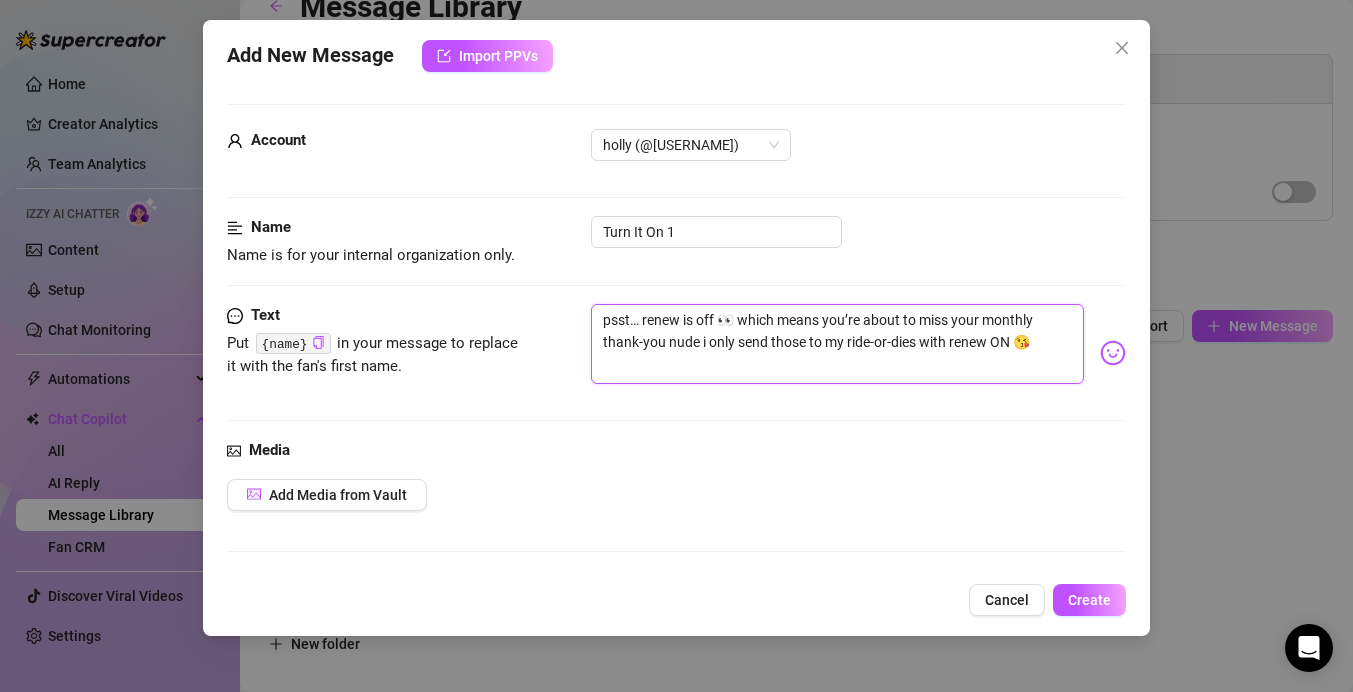 type on "psst… renew is off 👀 which means you’re about to miss your monthly thank-you nudei only send those to my ride-or-dies with renew ON 😘" 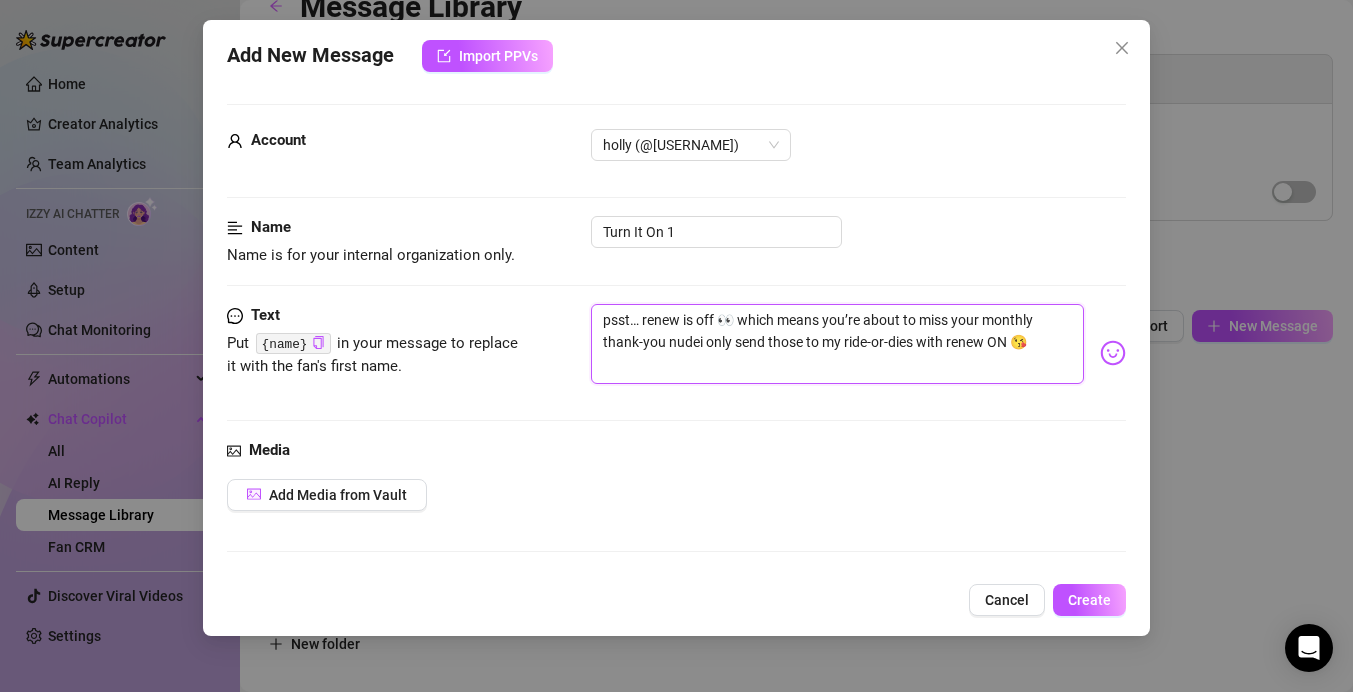 type on "psst… renew is off 👀 which means you’re about to miss your monthly thank-you nudi only send those to my ride-or-dies with renew ON 😘" 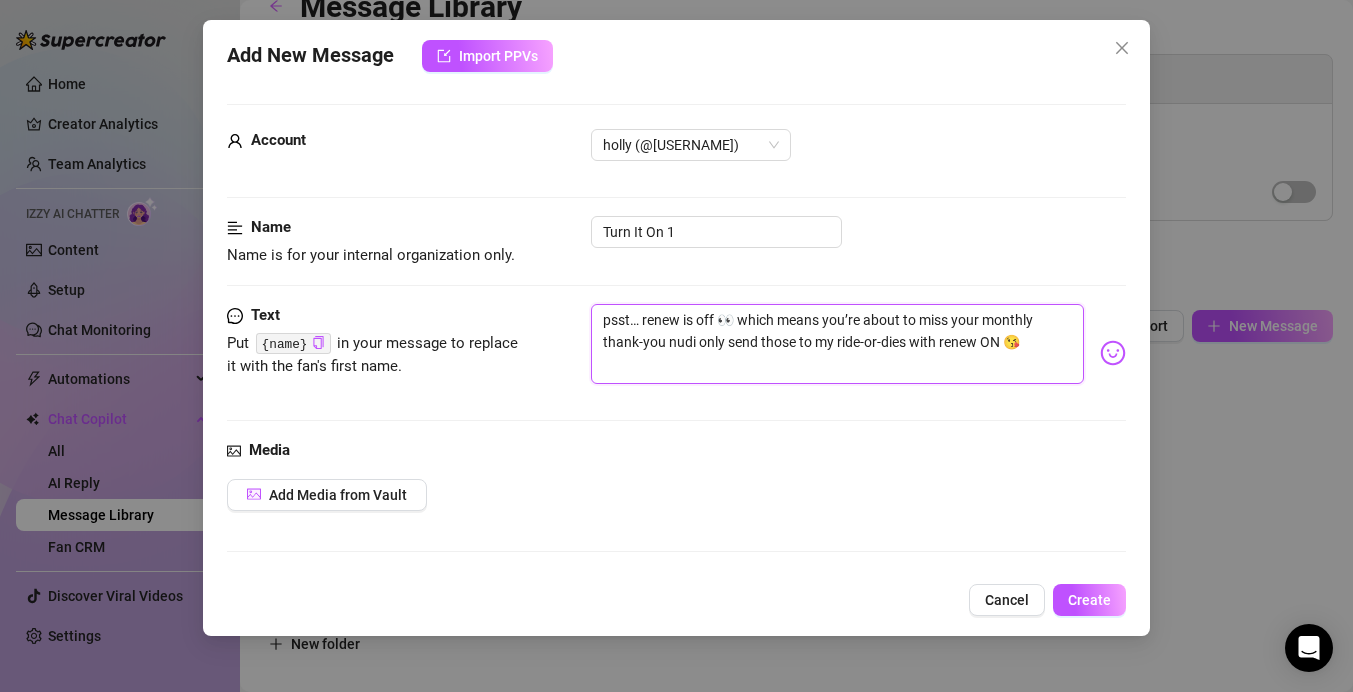 type on "psst… renew is off 👀 which means you’re about to miss your monthly thank-you nui only send those to my ride-or-dies with renew ON 😘" 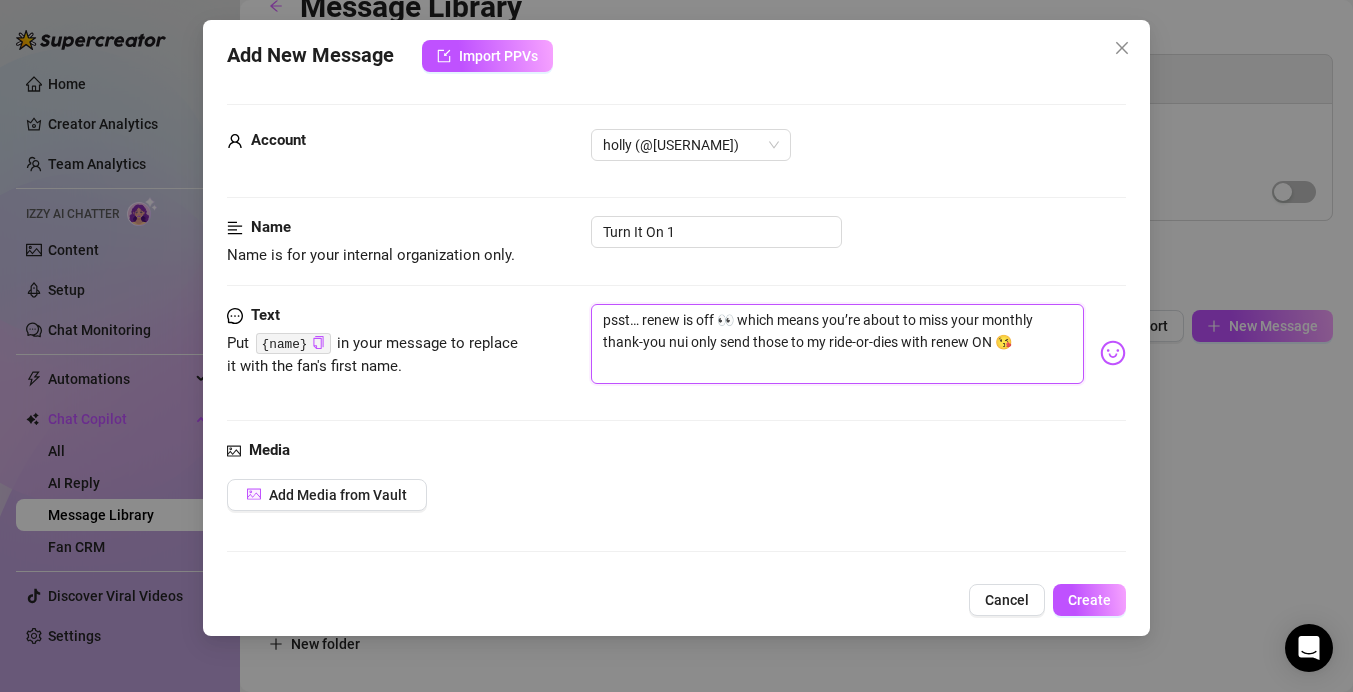 type on "psst… renew is off 👀 which means you’re about to miss your monthly thank-you ni only send those to my ride-or-dies with renew ON 😘" 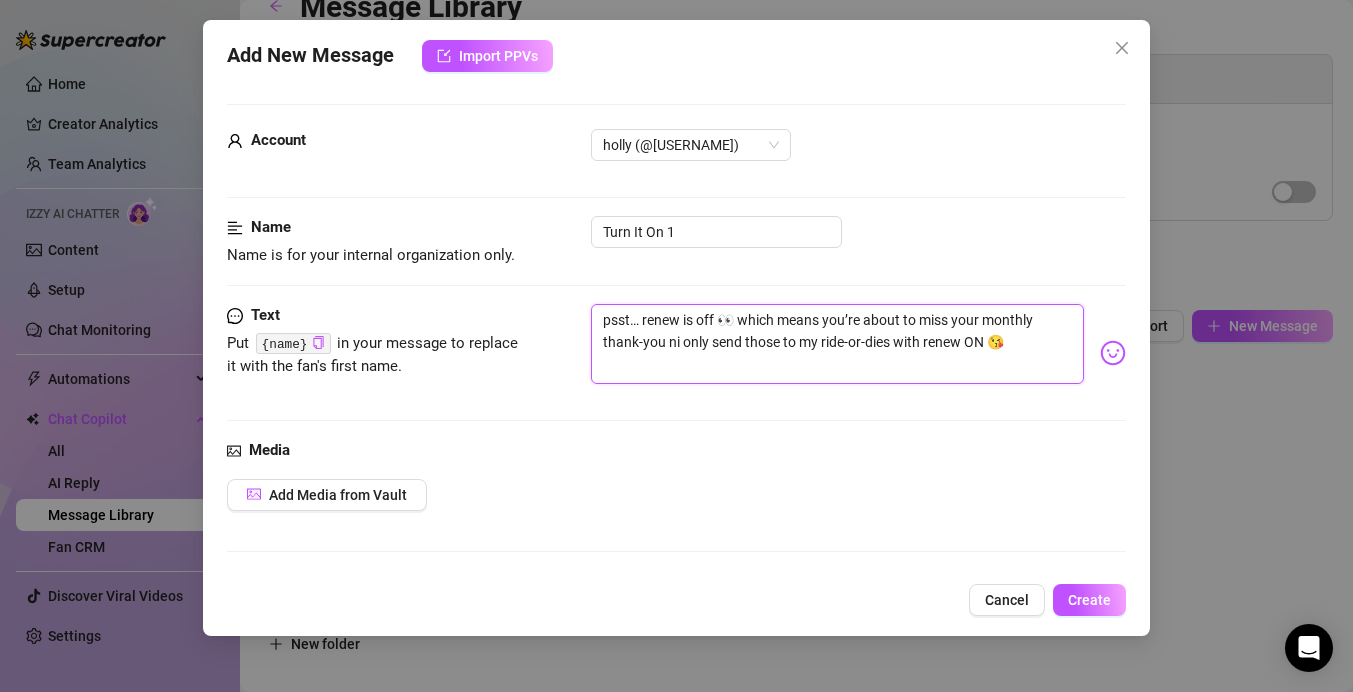 type on "psst… renew is off 👀 which means you’re about to miss your monthly thank-you i only send those to my ride-or-dies with renew ON 😘" 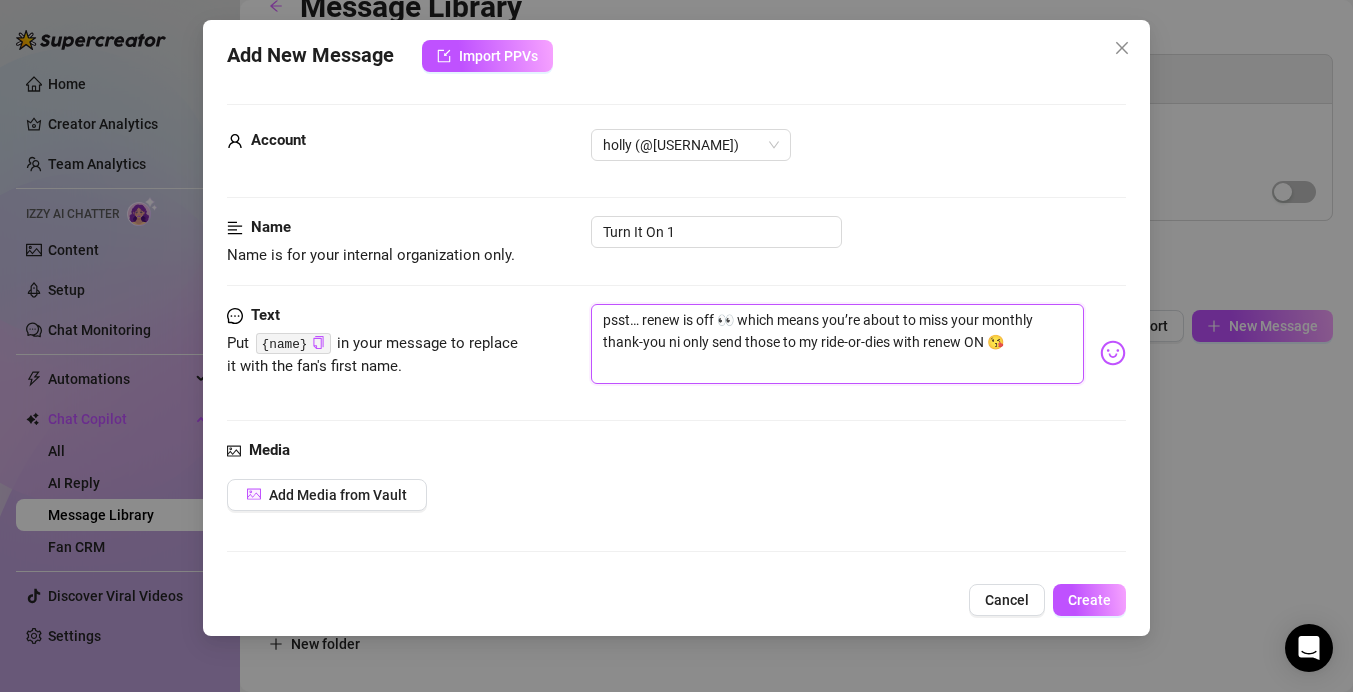 type on "psst… renew is off 👀 which means you’re about to miss your monthly thank-you i only send those to my ride-or-dies with renew ON 😘" 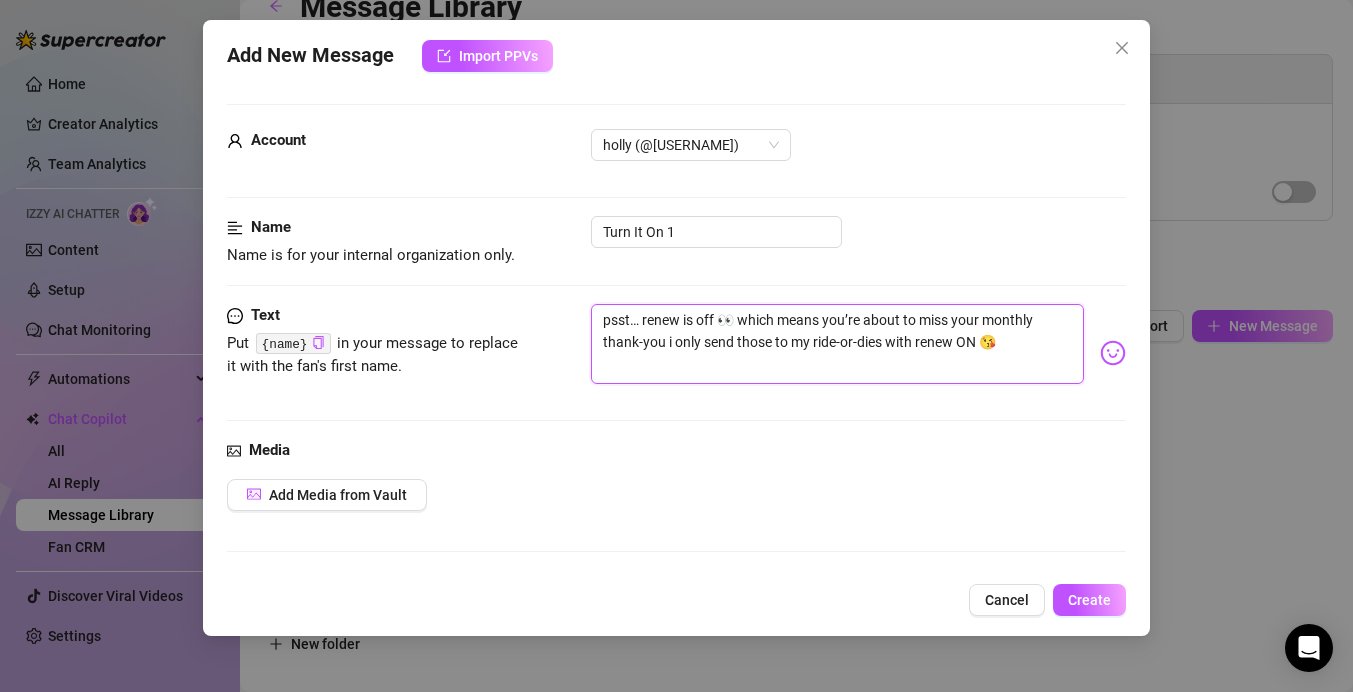 type on "psst… renew is off 👀 which means you’re about to miss your monthly thank-youi only send those to my ride-or-dies with renew ON 😘" 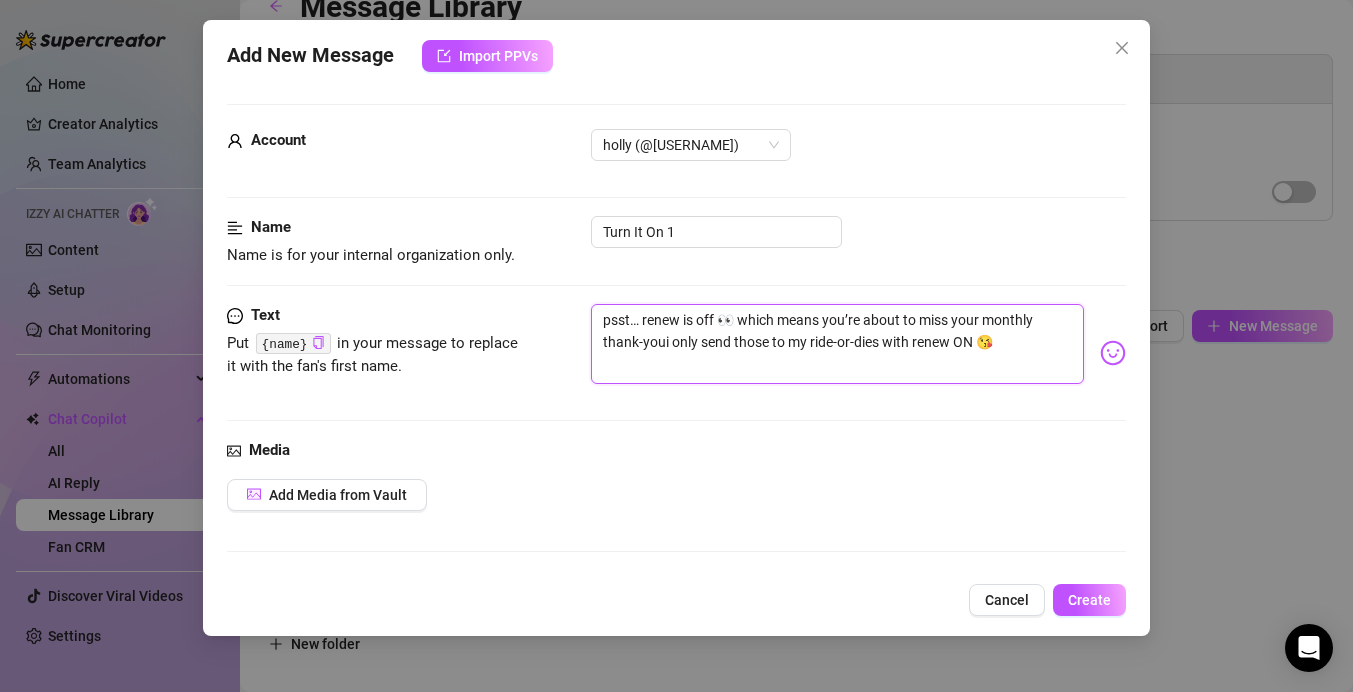 type on "psst… renew is off 👀 which means you’re about to miss your monthly thank-yoi only send those to my ride-or-dies with renew ON 😘" 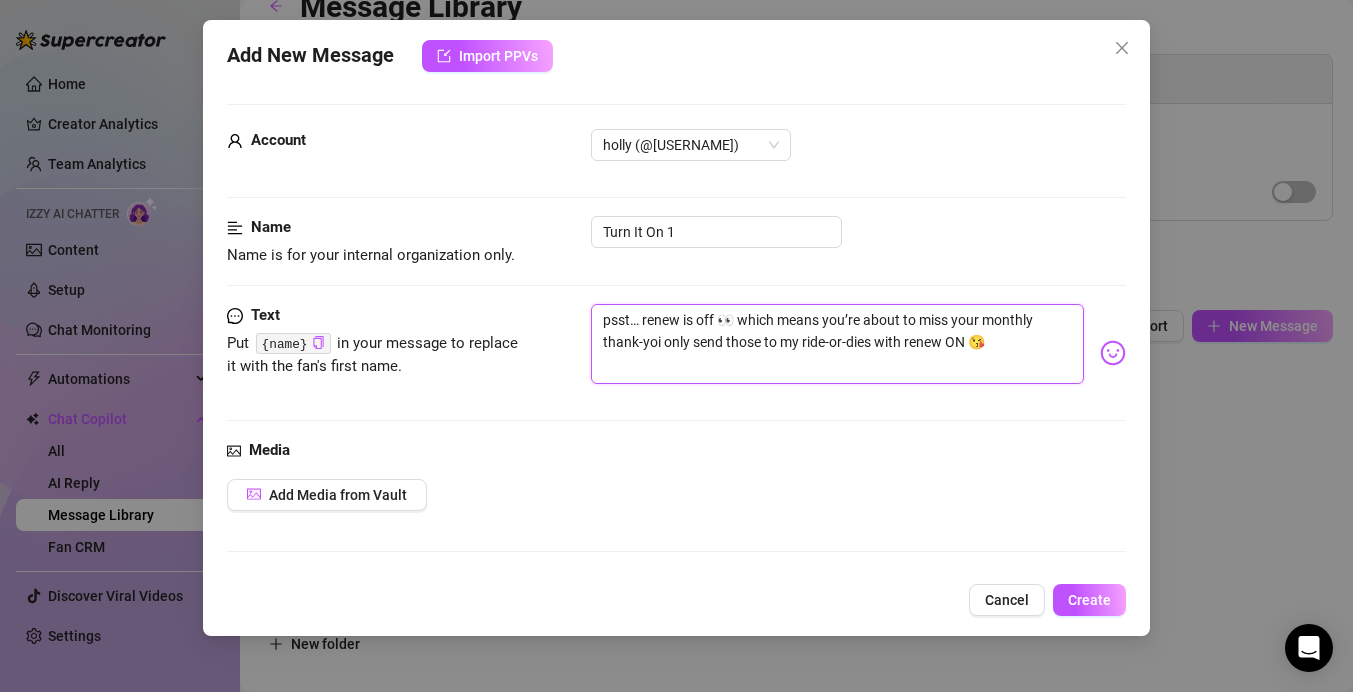 type on "psst… renew is off 👀 which means you’re about to miss your monthly thank-yi only send those to my ride-or-dies with renew ON 😘" 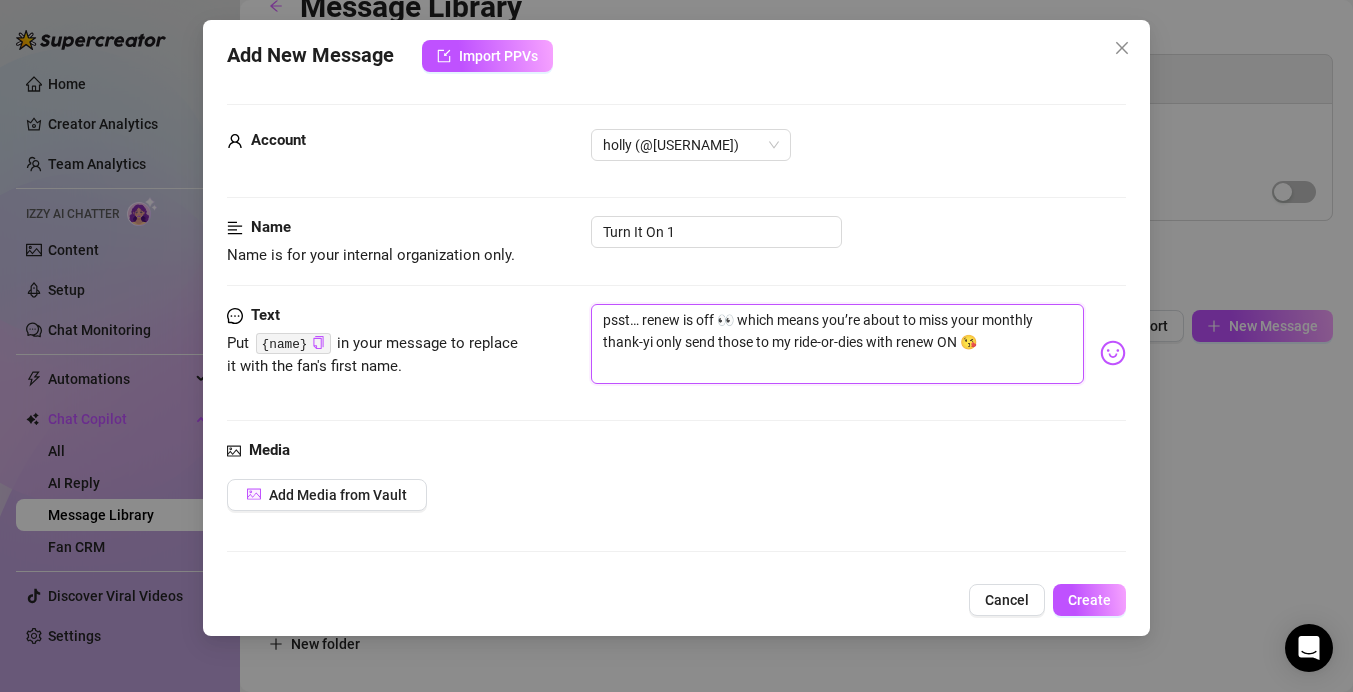 type on "psst… renew is off 👀 which means you’re about to miss your monthly thank-i only send those to my ride-or-dies with renew ON 😘" 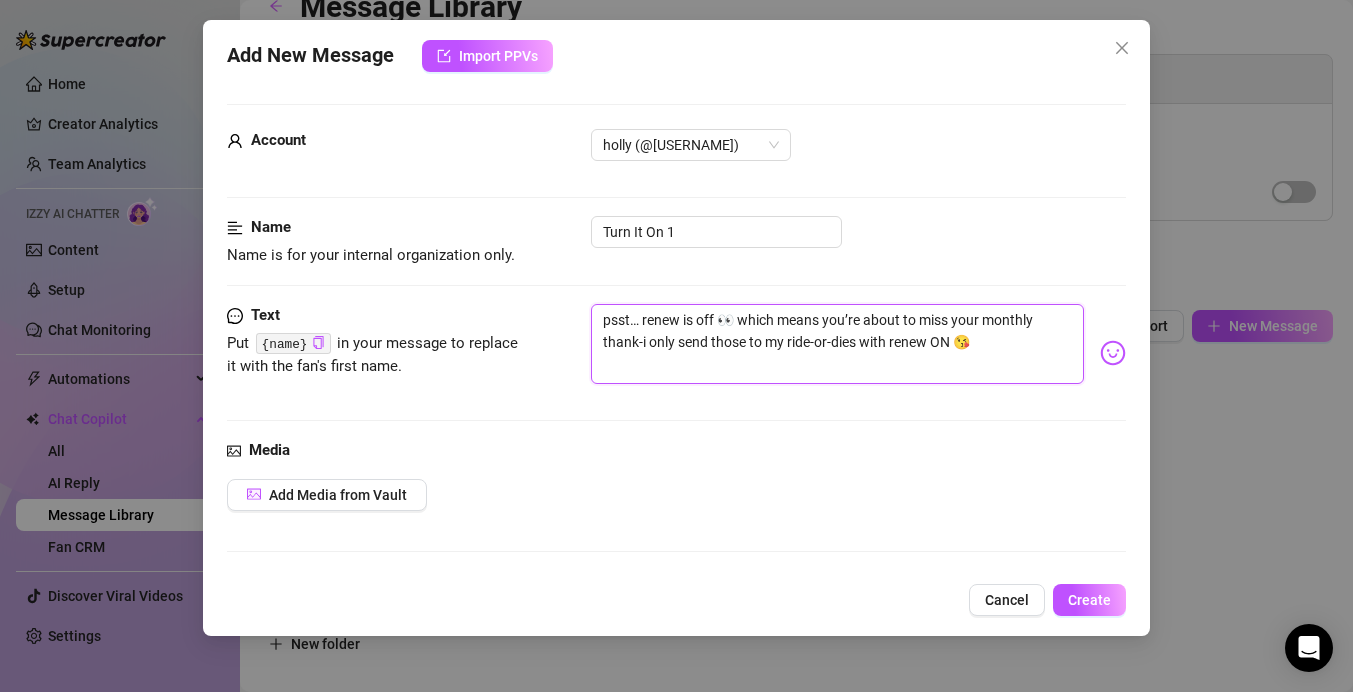 type on "psst… renew is off 👀 which means you’re about to miss your monthly thanki only send those to my ride-or-dies with renew ON 😘" 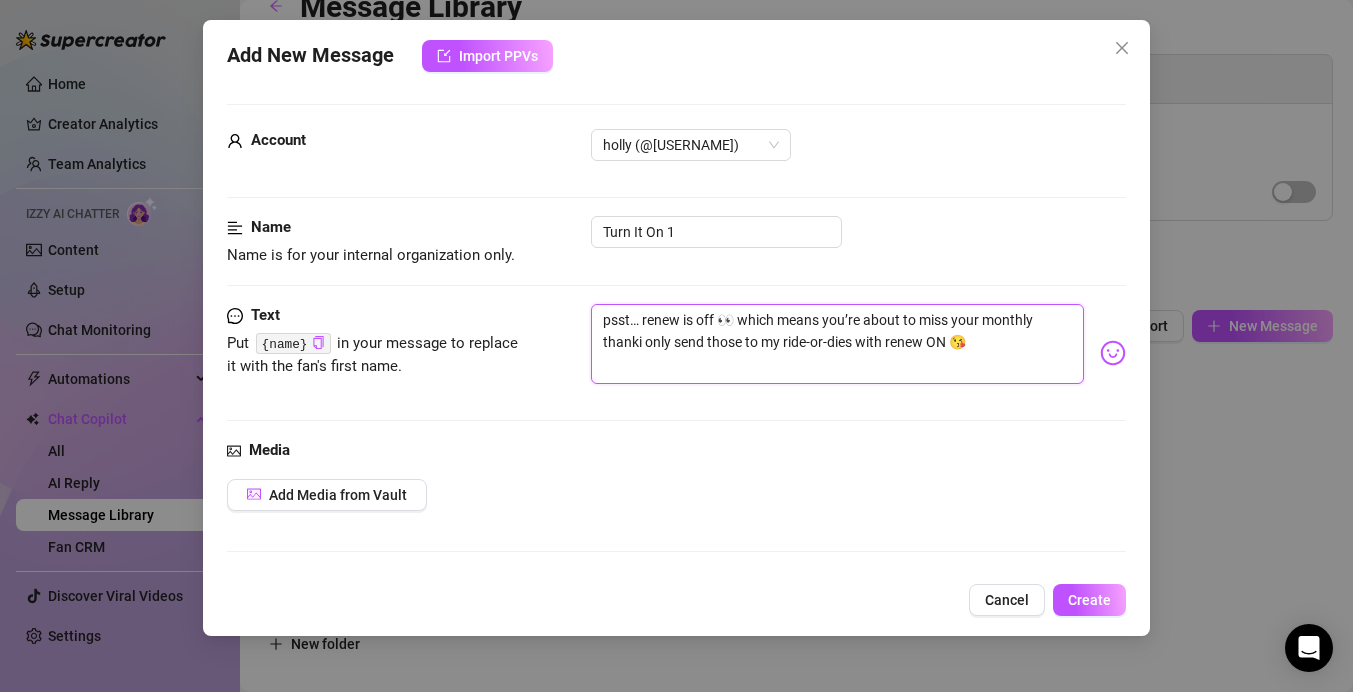 type on "psst… renew is off 👀 which means you’re about to miss your monthly thani only send those to my ride-or-dies with renew ON 😘" 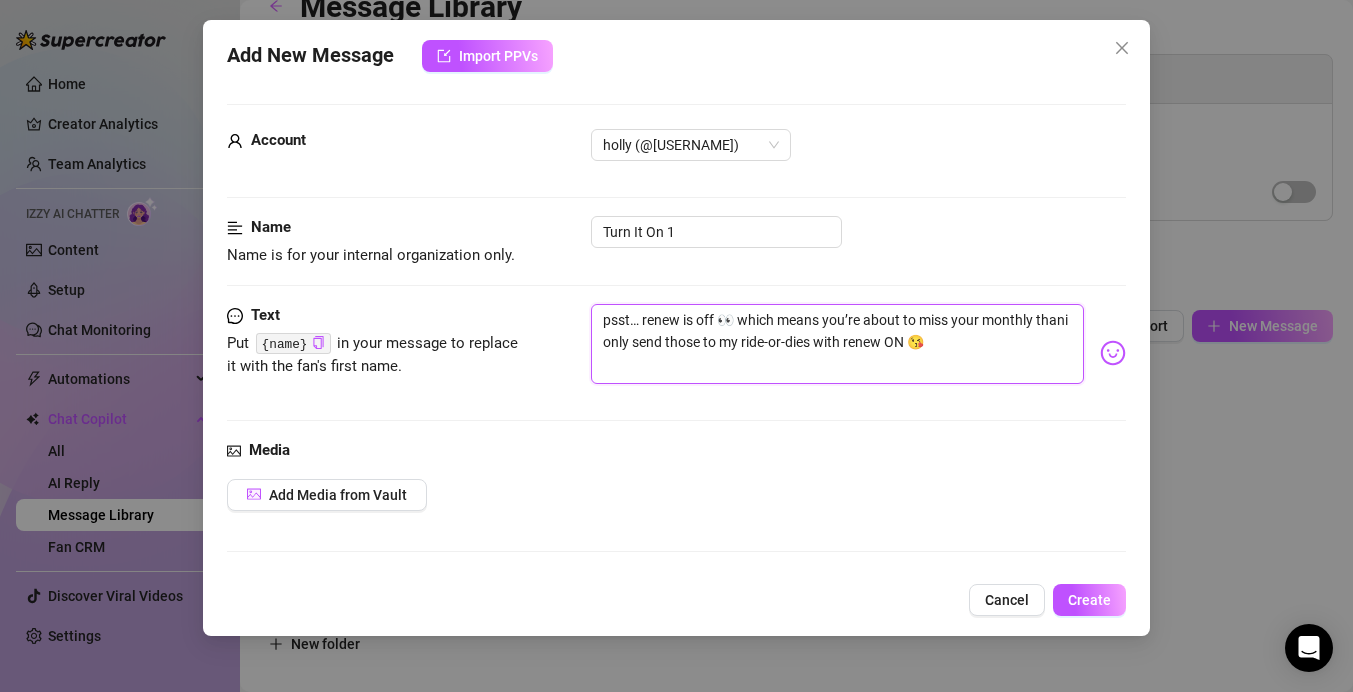 type on "psst… renew is off 👀 which means you’re about to miss your monthly thai only send those to my ride-or-dies with renew ON 😘" 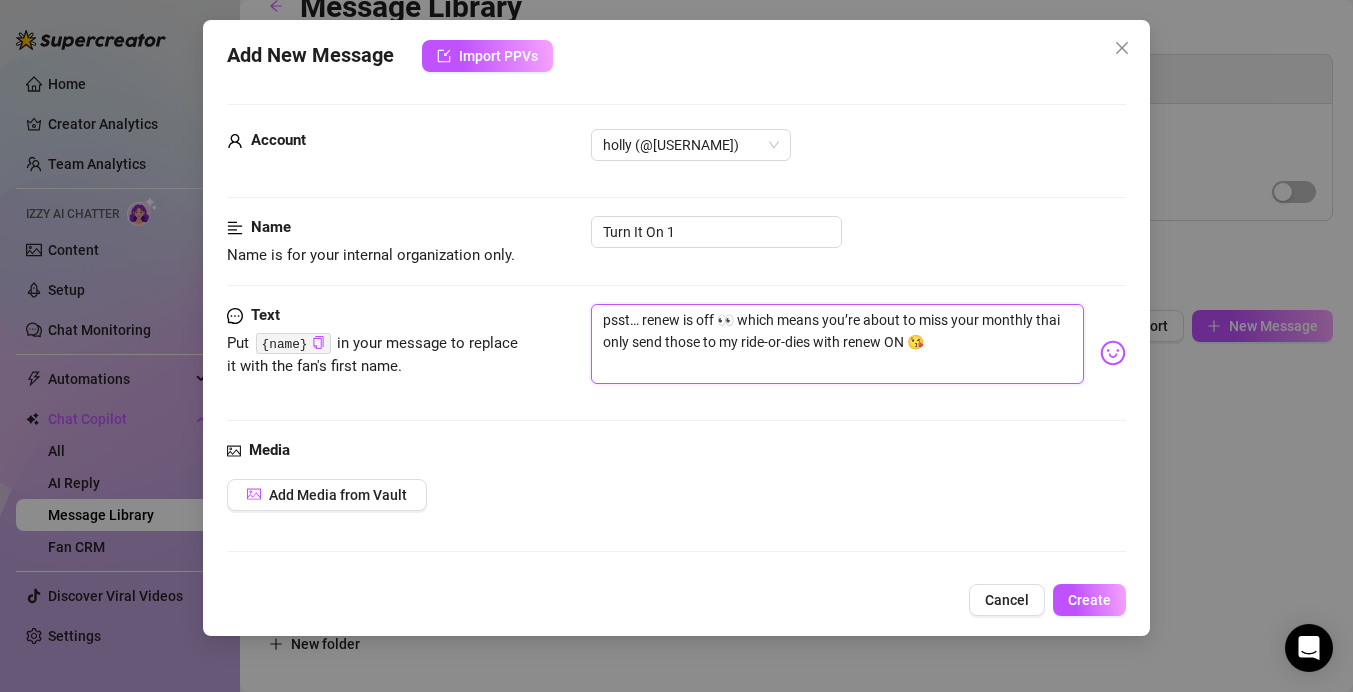 type on "psst… renew is off 👀 which means you’re about to miss your monthly thi only send those to my ride-or-dies with renew ON 😘" 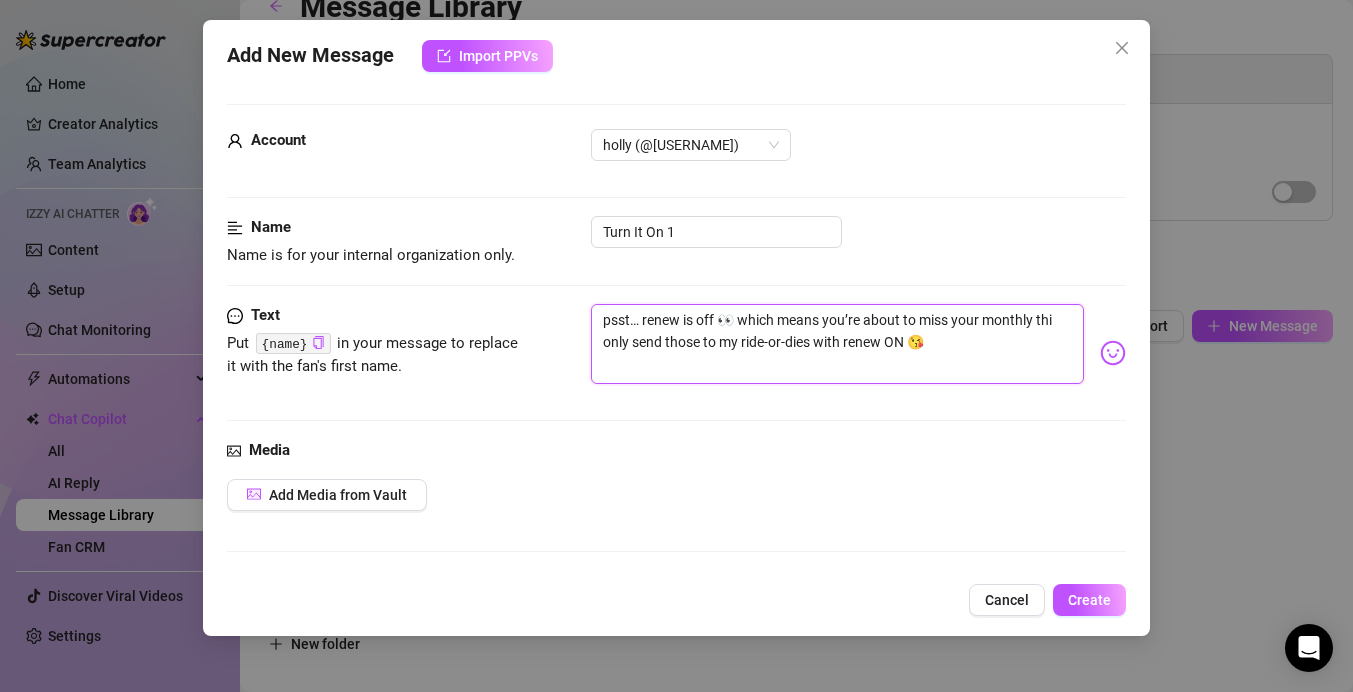 type on "psst… renew is off 👀 which means you’re about to miss your monthly ti only send those to my ride-or-dies with renew ON 😘" 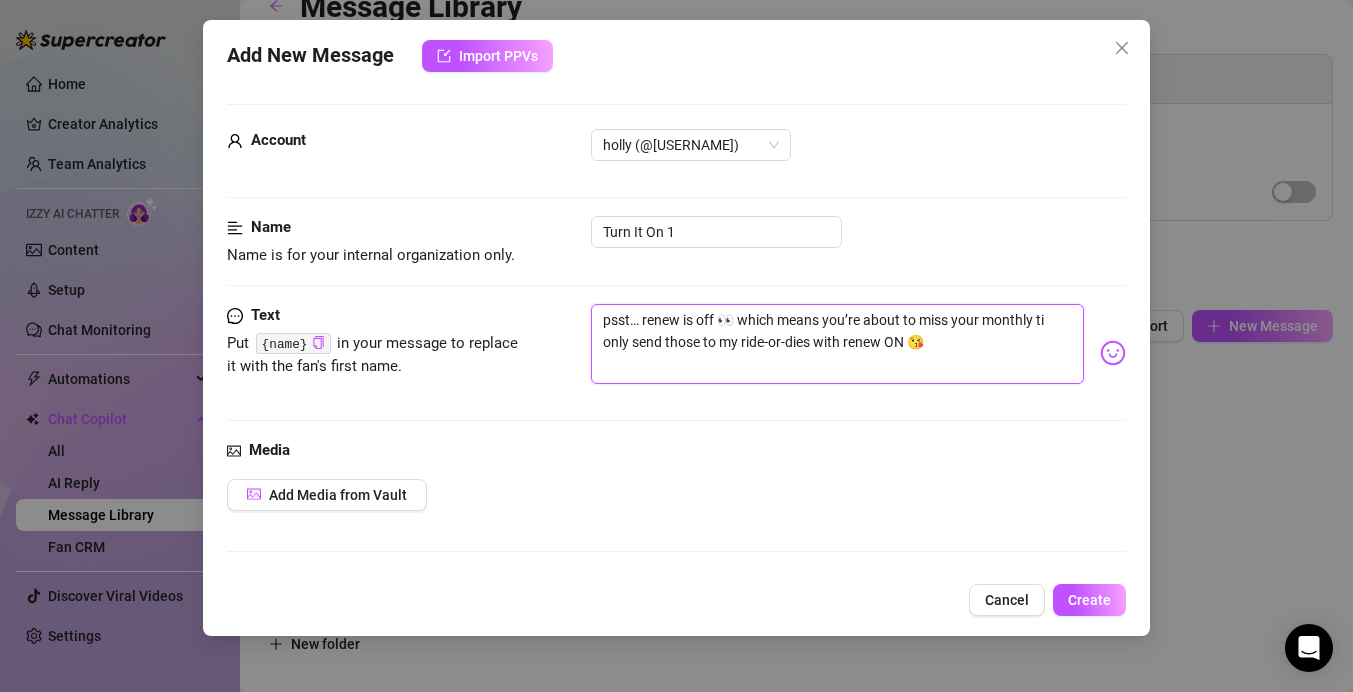 type on "psst… renew is off 👀 which means you’re about to miss your monthly i only send those to my ride-or-dies with renew ON 😘" 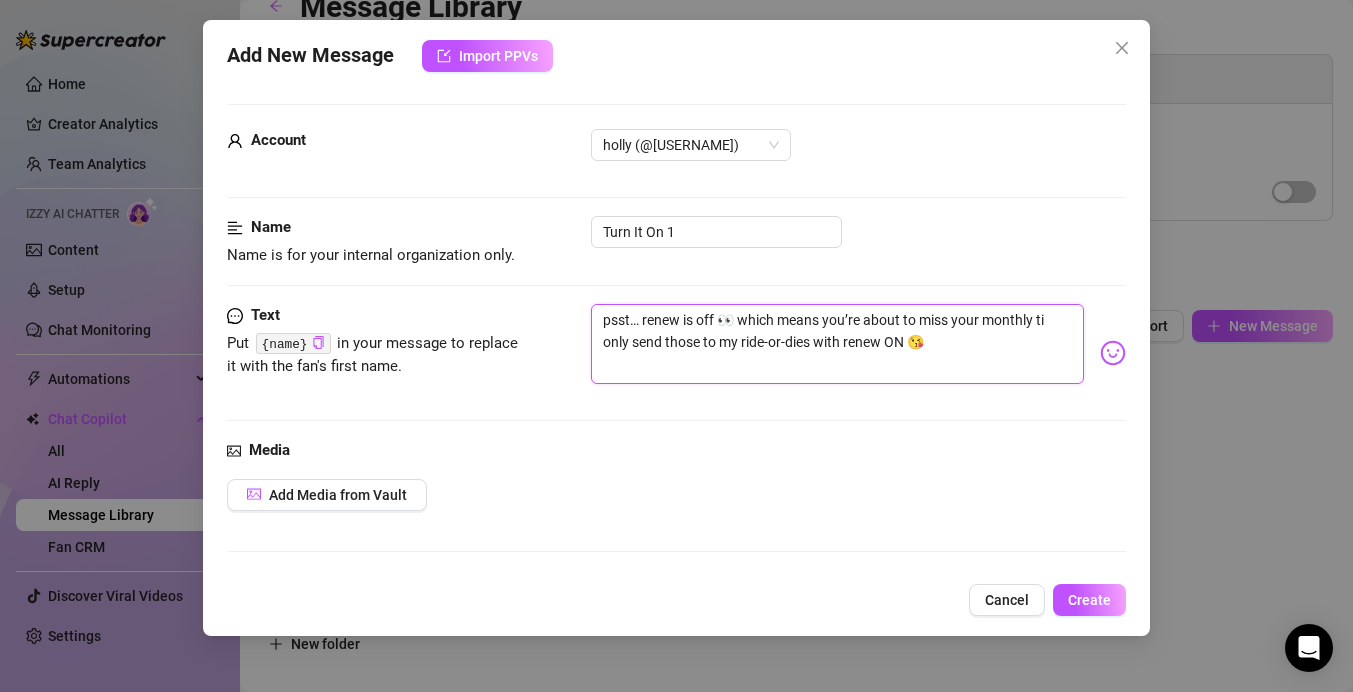 type on "psst… renew is off 👀 which means you’re about to miss your monthly i only send those to my ride-or-dies with renew ON 😘" 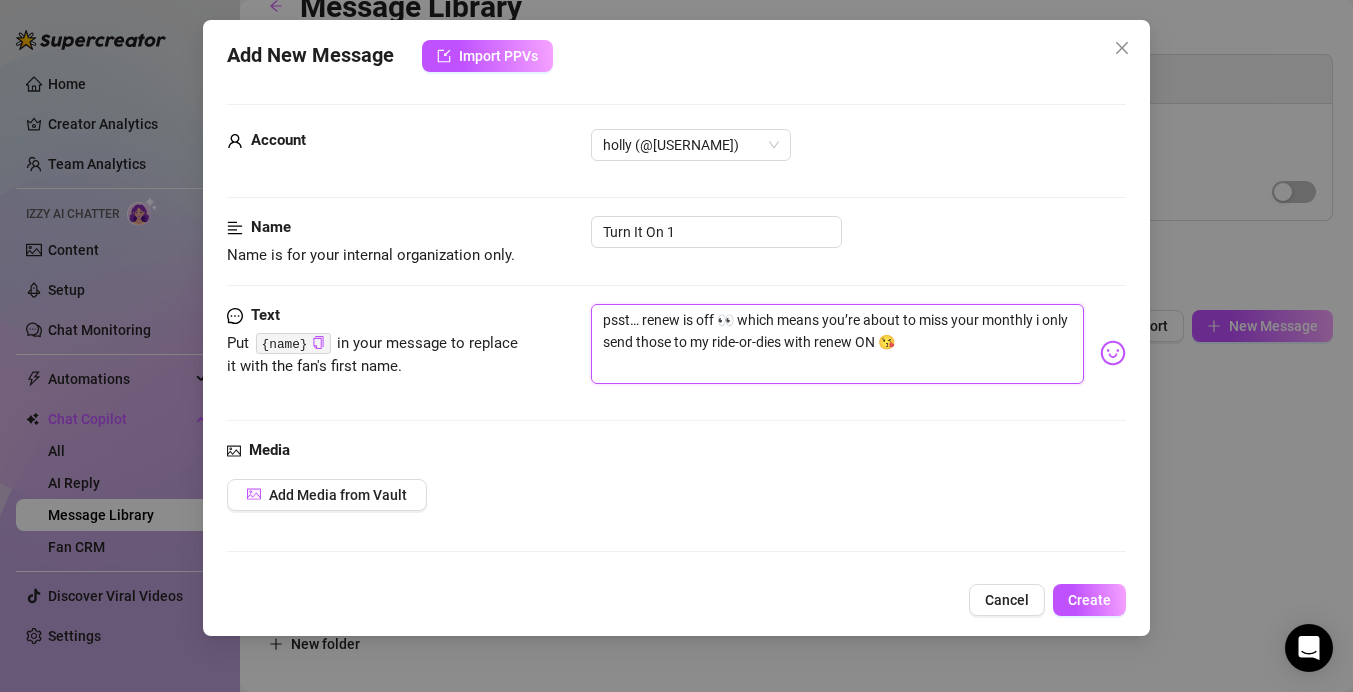 type on "psst… renew is off 👀 which means you’re about to miss your monthly ni only send those to my ride-or-dies with renew ON 😘" 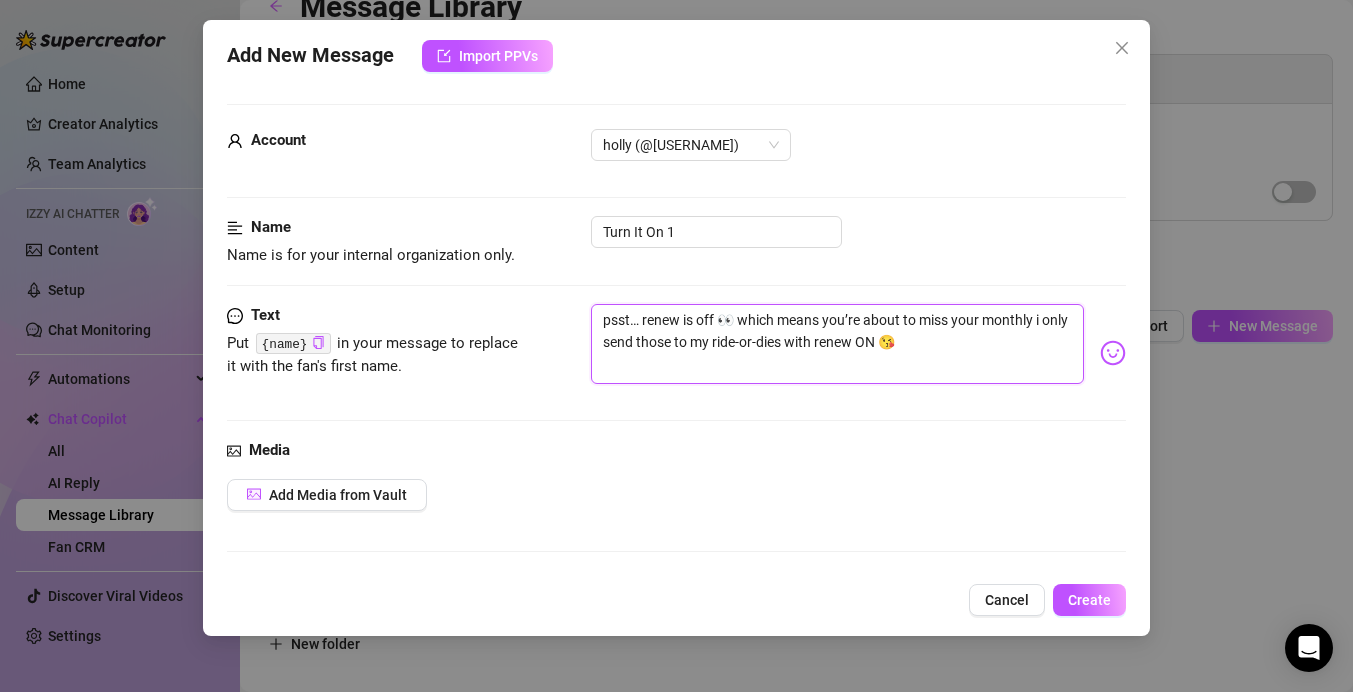 type on "psst… renew is off 👀 which means you’re about to miss your monthly ni only send those to my ride-or-dies with renew ON 😘" 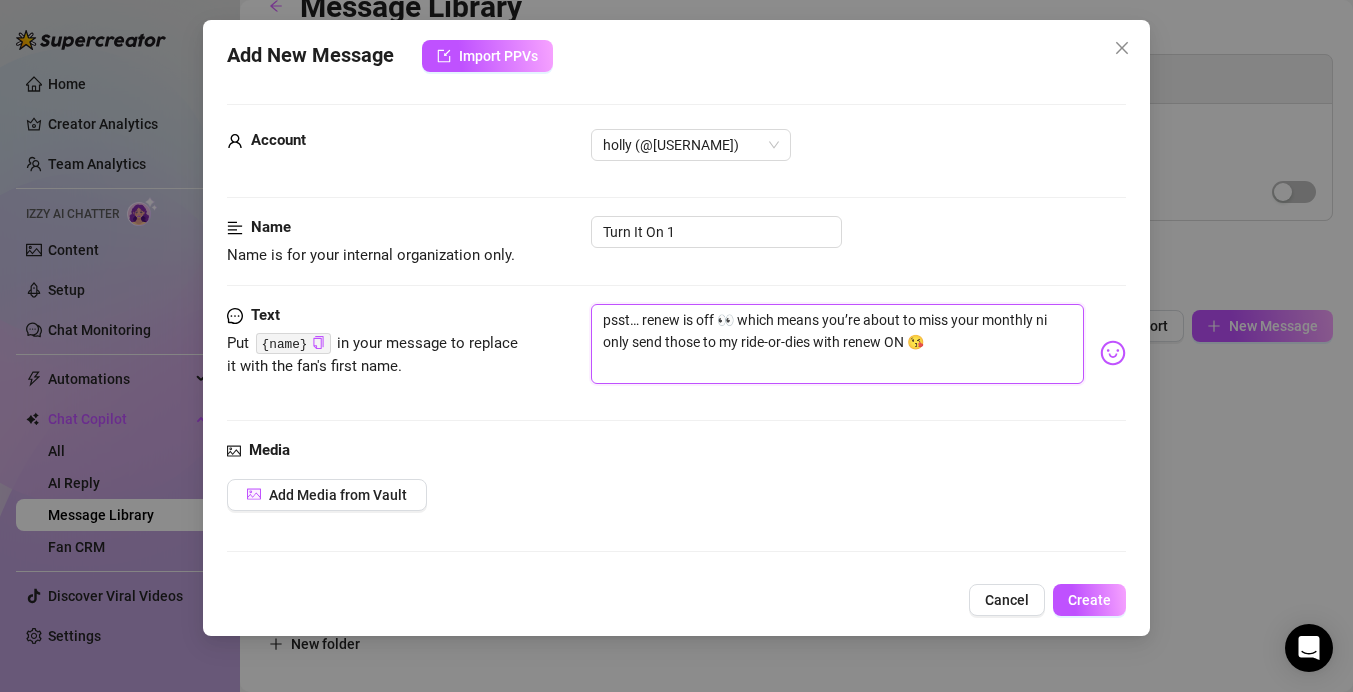 type on "psst… renew is off 👀 which means you’re about to miss your monthly nai only send those to my ride-or-dies with renew ON 😘" 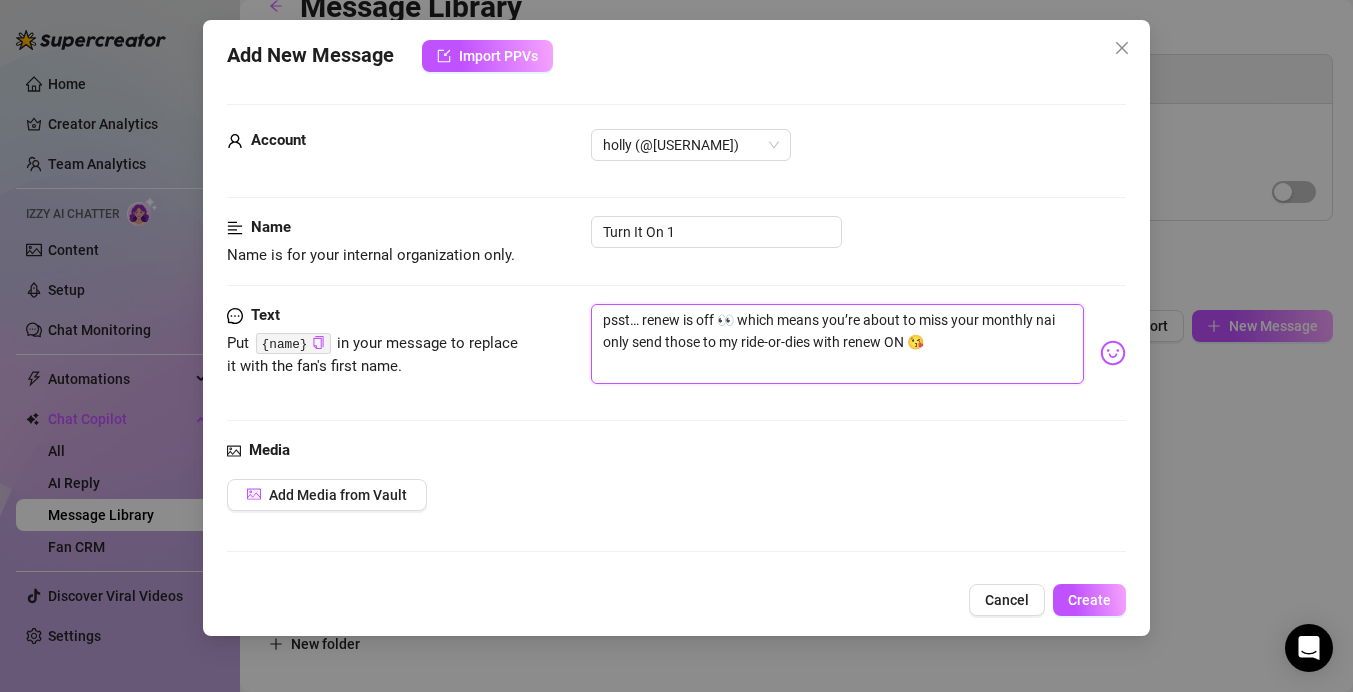 type on "psst… renew is off 👀 which means you’re about to miss your monthly naui only send those to my ride-or-dies with renew ON 😘" 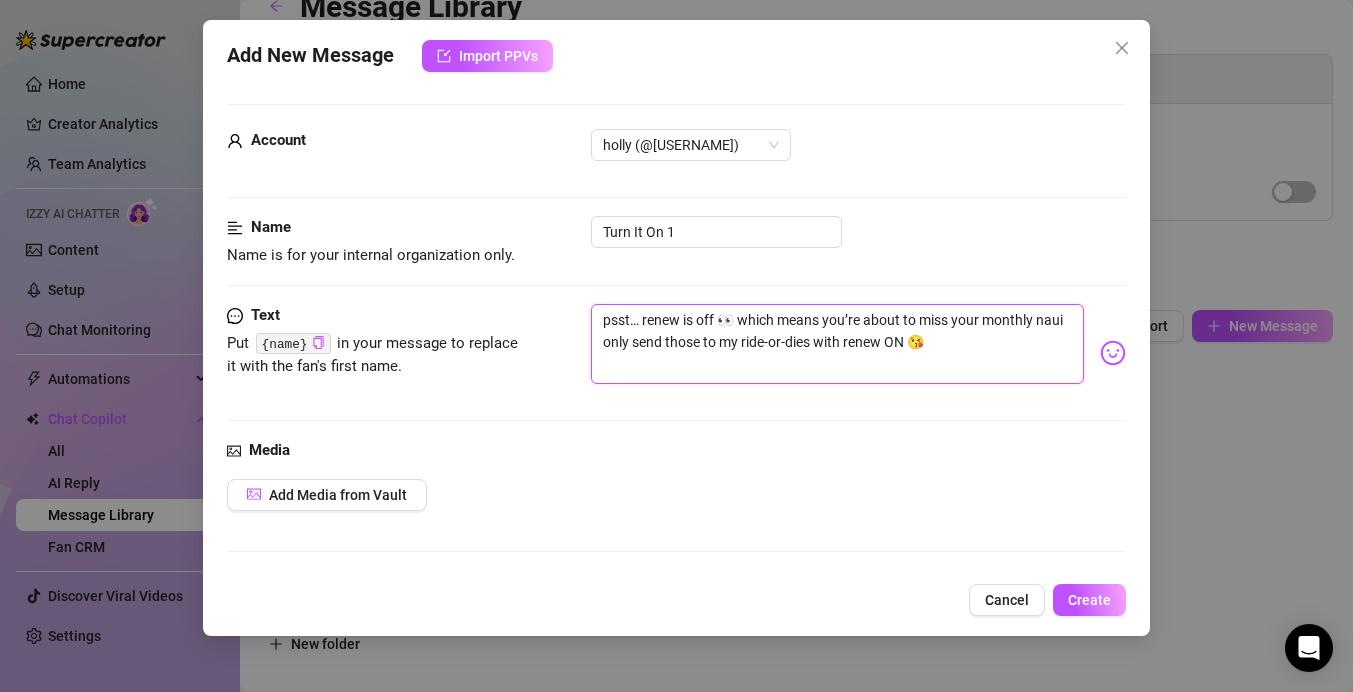 type on "psst… renew is off 👀 which means you’re about to miss your monthly naugi only send those to my ride-or-dies with renew ON 😘" 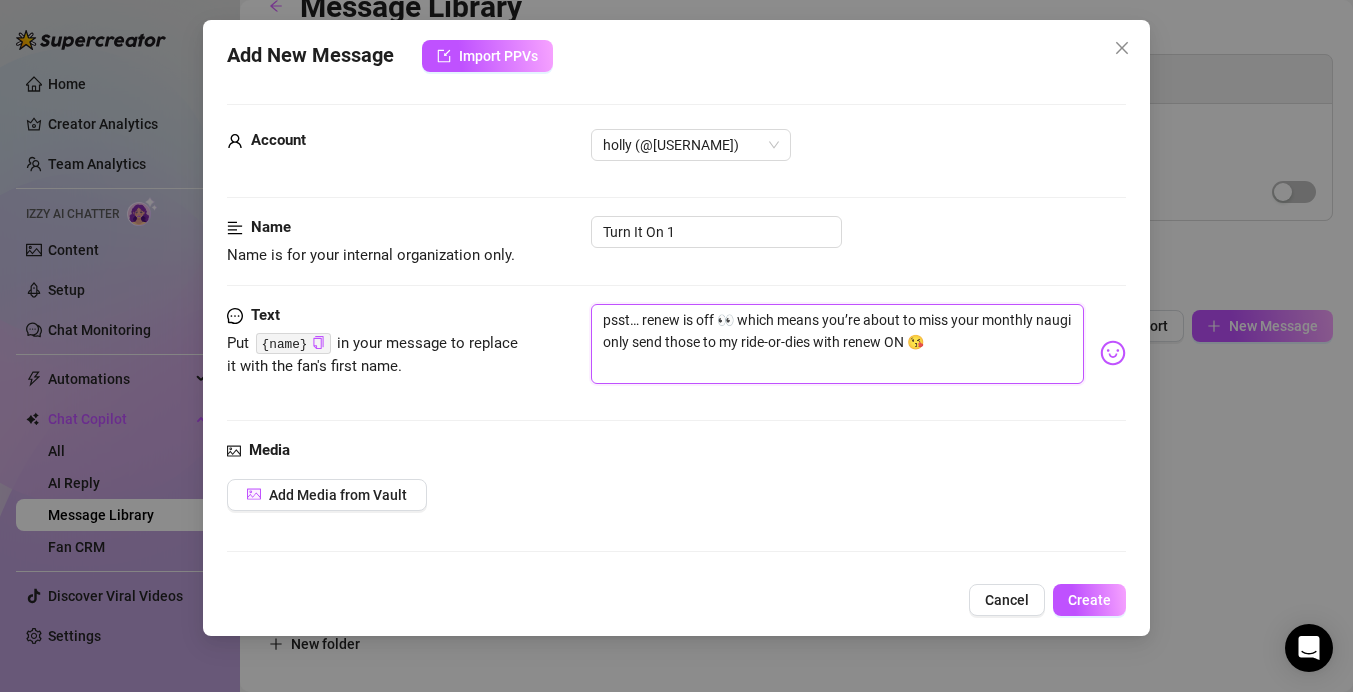 type on "psst… renew is off 👀 which means you’re about to miss your monthly naughi only send those to my ride-or-dies with renew ON 😘" 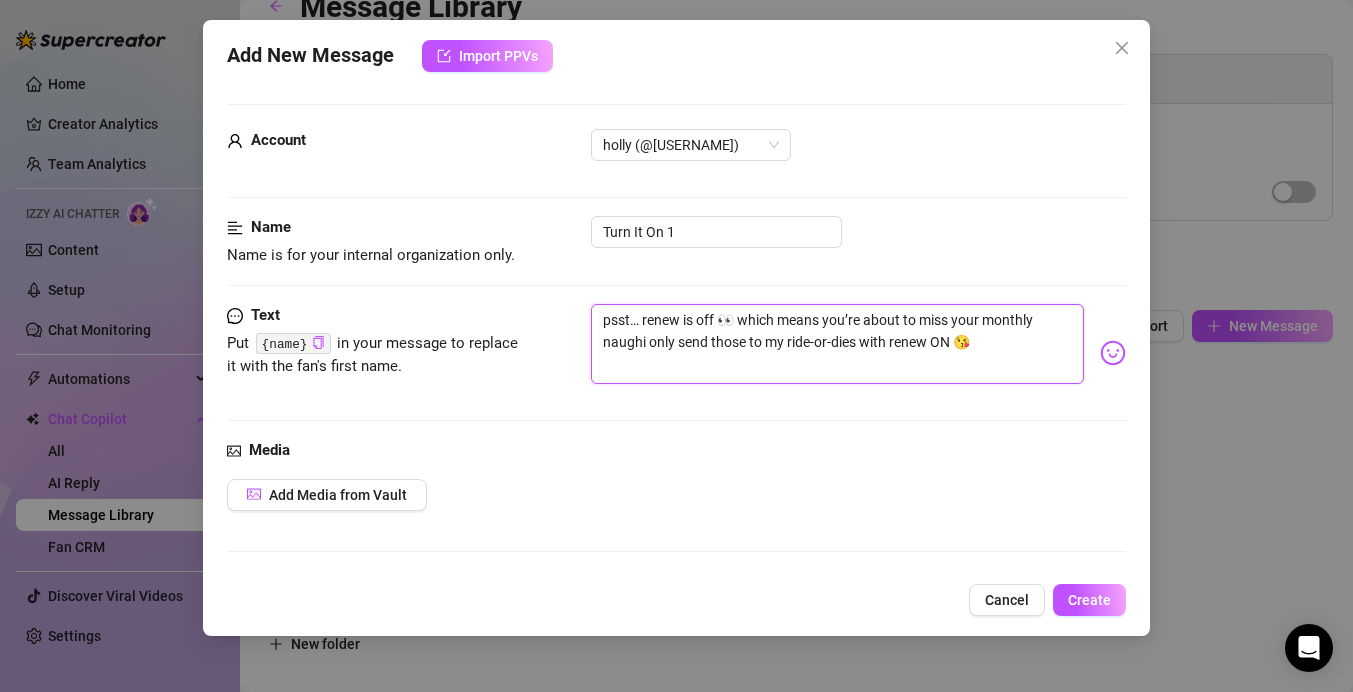 type on "psst… renew is off 👀 which means you’re about to miss your monthly naughti only send those to my ride-or-dies with renew ON 😘" 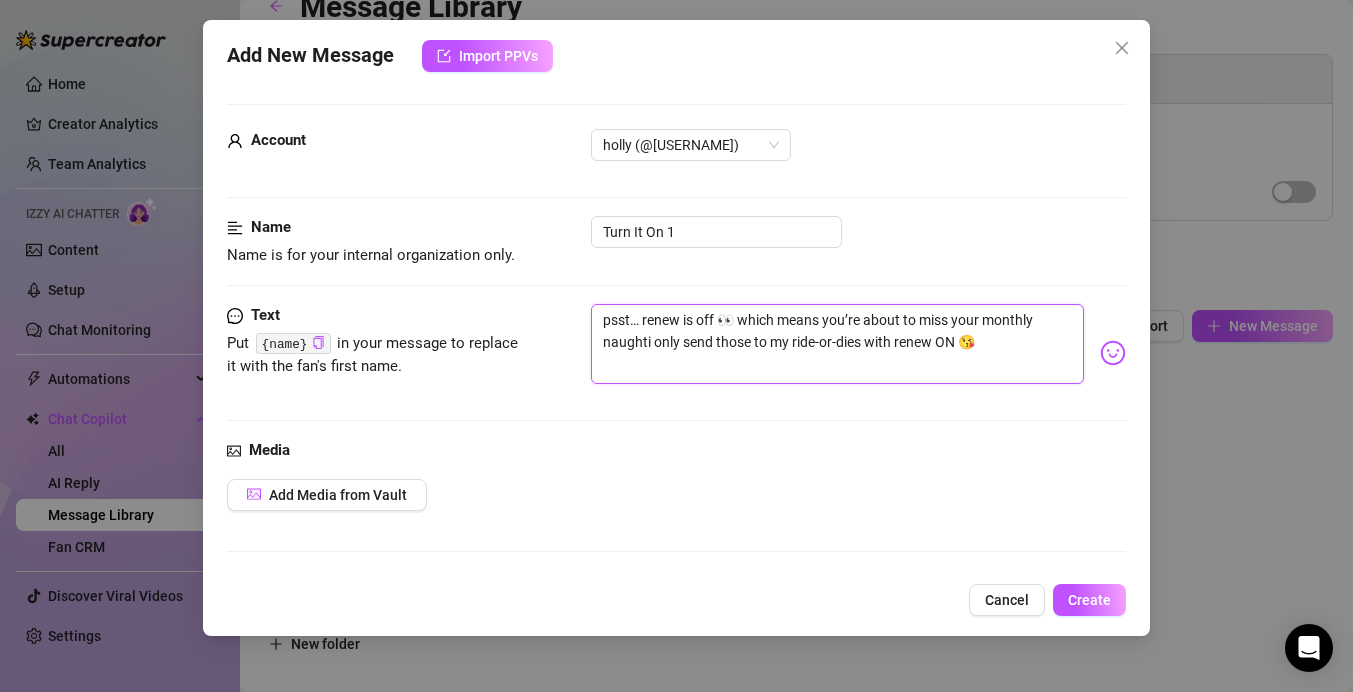 type on "psst… renew is off 👀 which means you’re about to miss your monthly naughtyi only send those to my ride-or-dies with renew ON 😘" 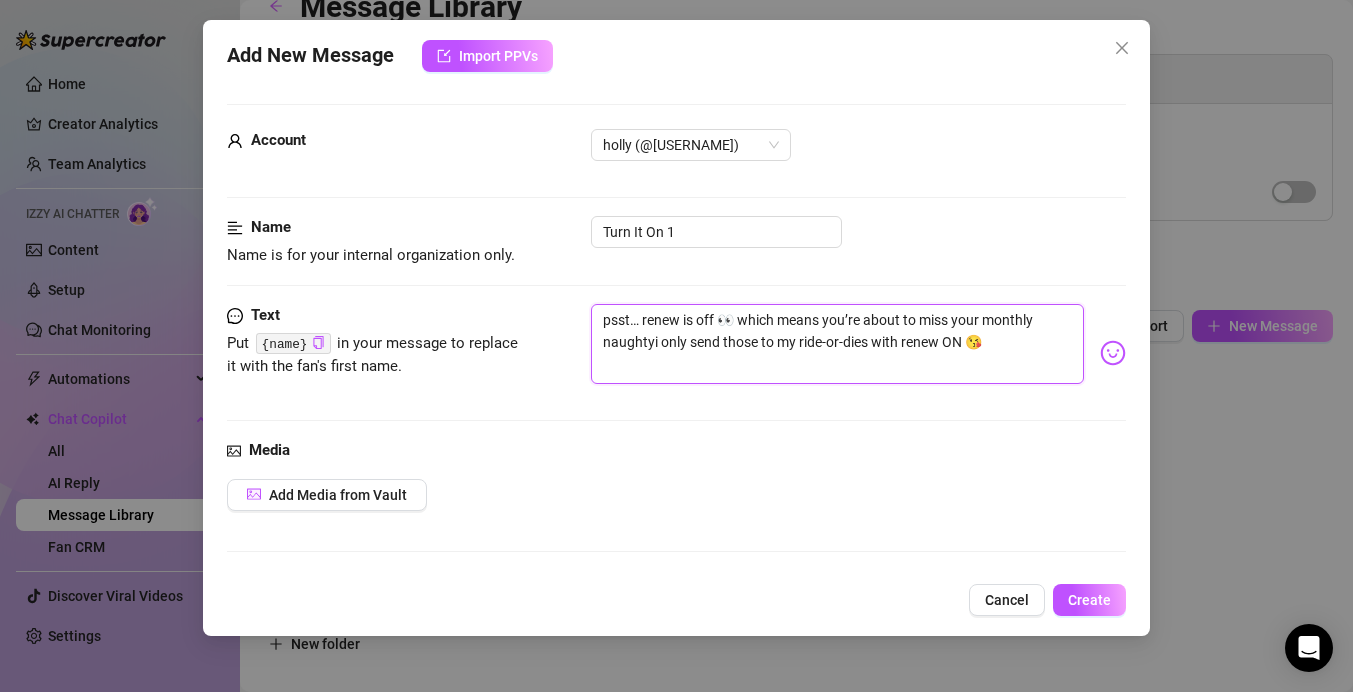 type on "psst… renew is off 👀 which means you’re about to miss your monthly naughty i only send those to my ride-or-dies with renew ON 😘" 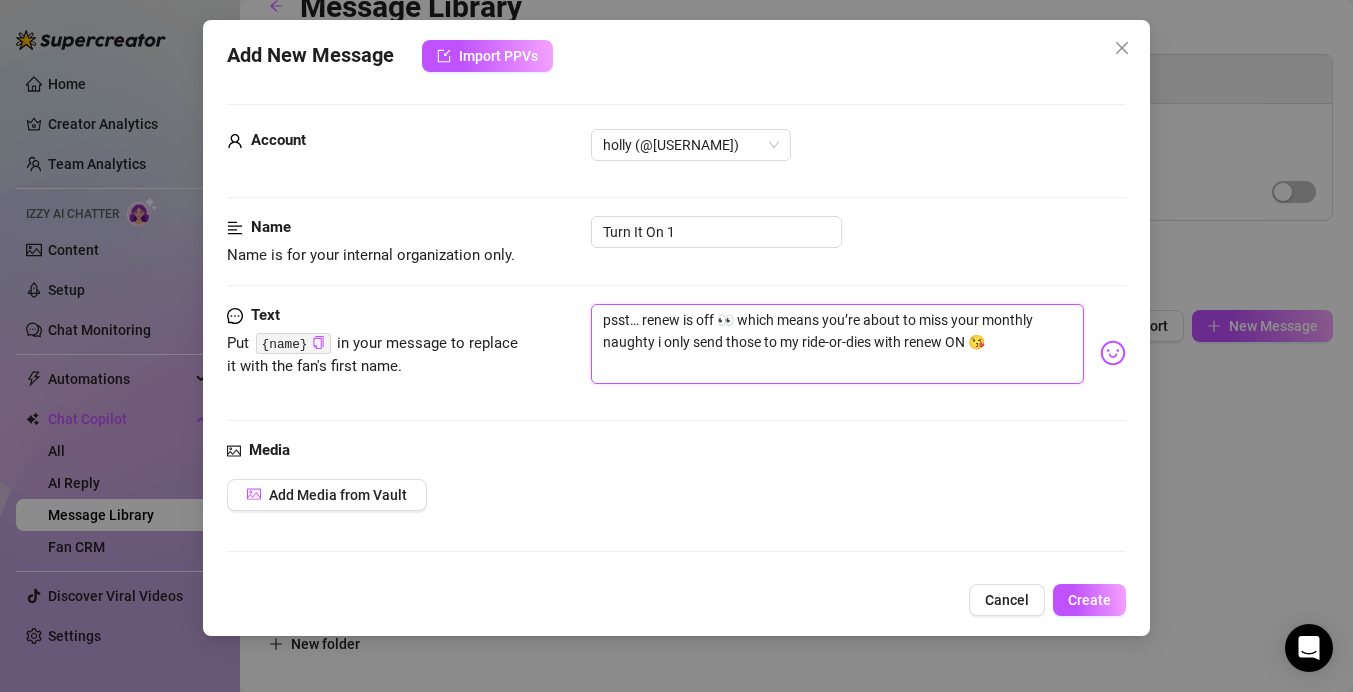 type on "psst… renew is off 👀 which means you’re about to miss your monthly naughty ri only send those to my ride-or-dies with renew ON 😘" 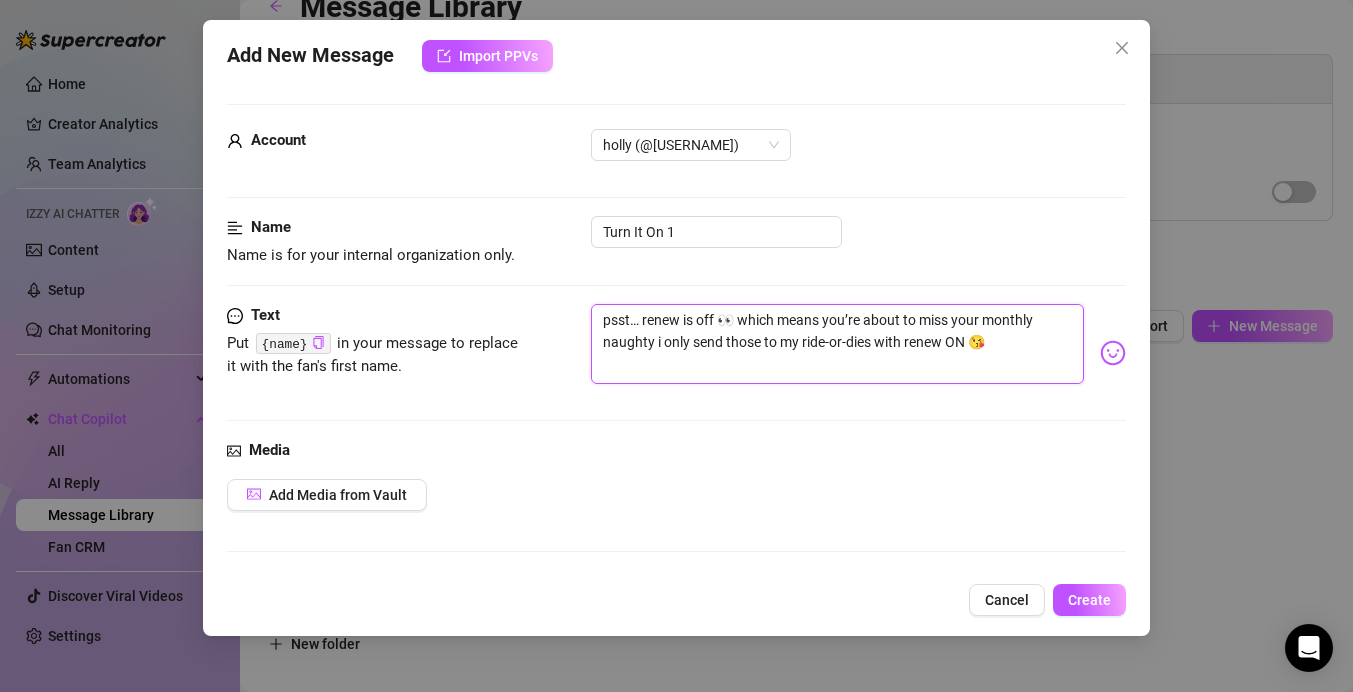type on "psst… renew is off 👀 which means you’re about to miss your monthly naughty ri only send those to my ride-or-dies with renew ON 😘" 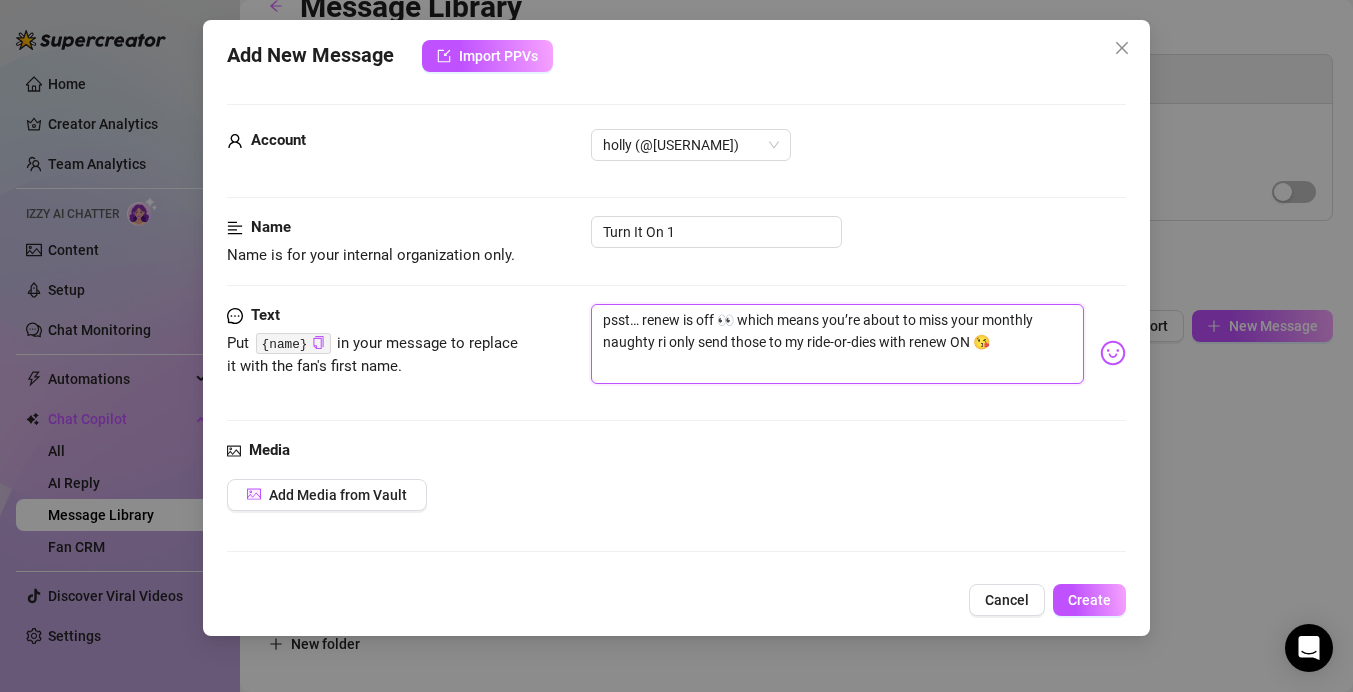 type on "psst… renew is off 👀 which means you’re about to miss your monthly naughty rei only send those to my ride-or-dies with renew ON 😘" 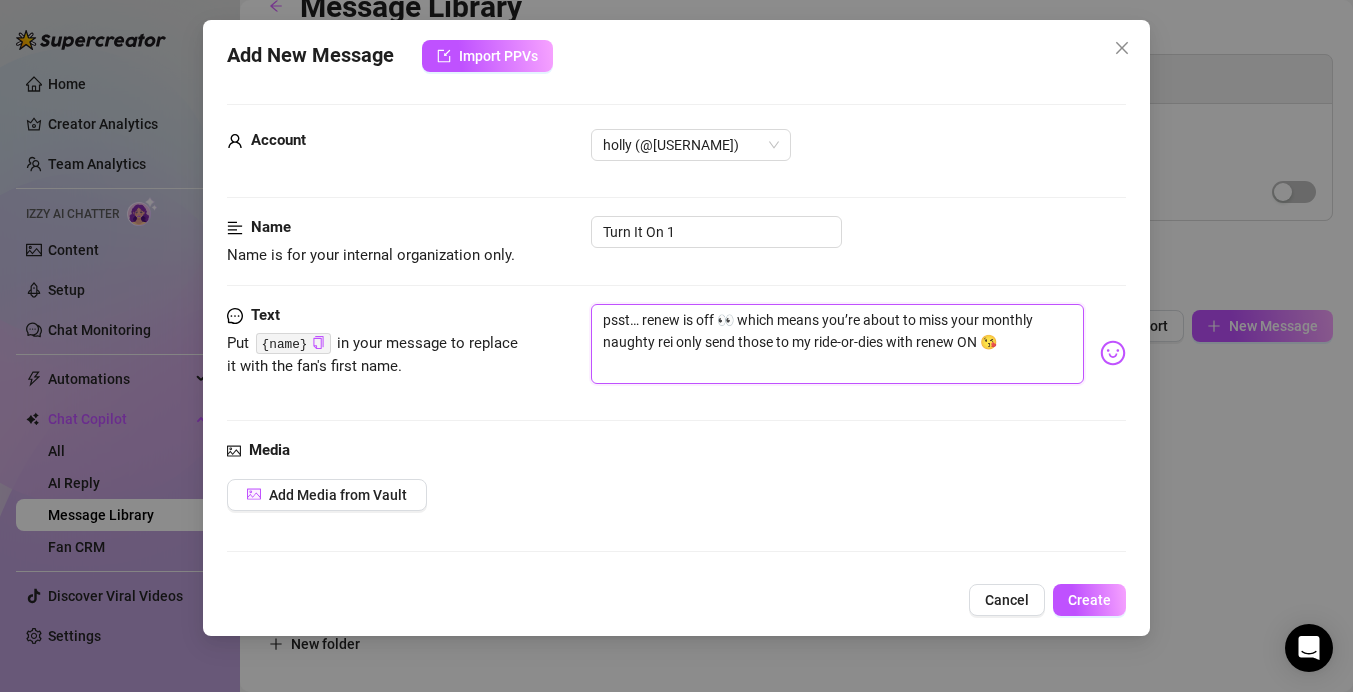 type on "psst… renew is off 👀 which means you’re about to miss your monthly naughty reai only send those to my ride-or-dies with renew ON 😘" 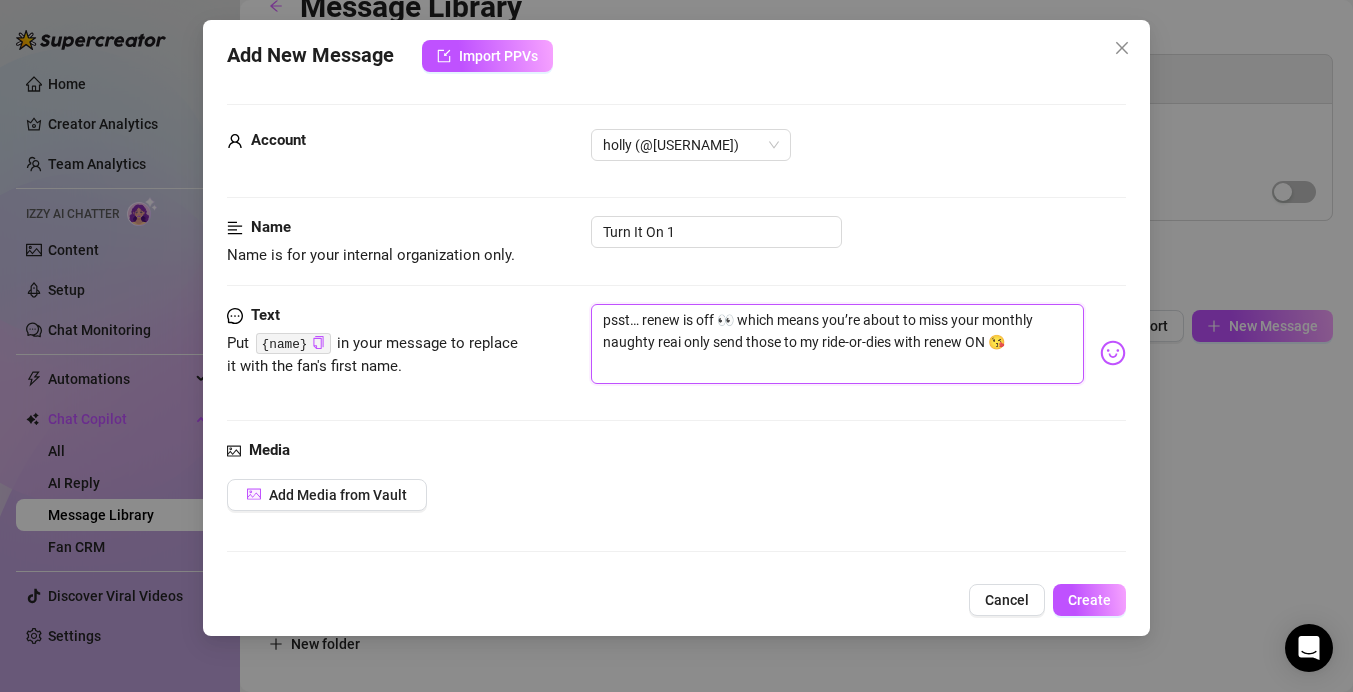 type on "psst… renew is off 👀 which means you’re about to miss your monthly naughty reawi only send those to my ride-or-dies with renew ON 😘" 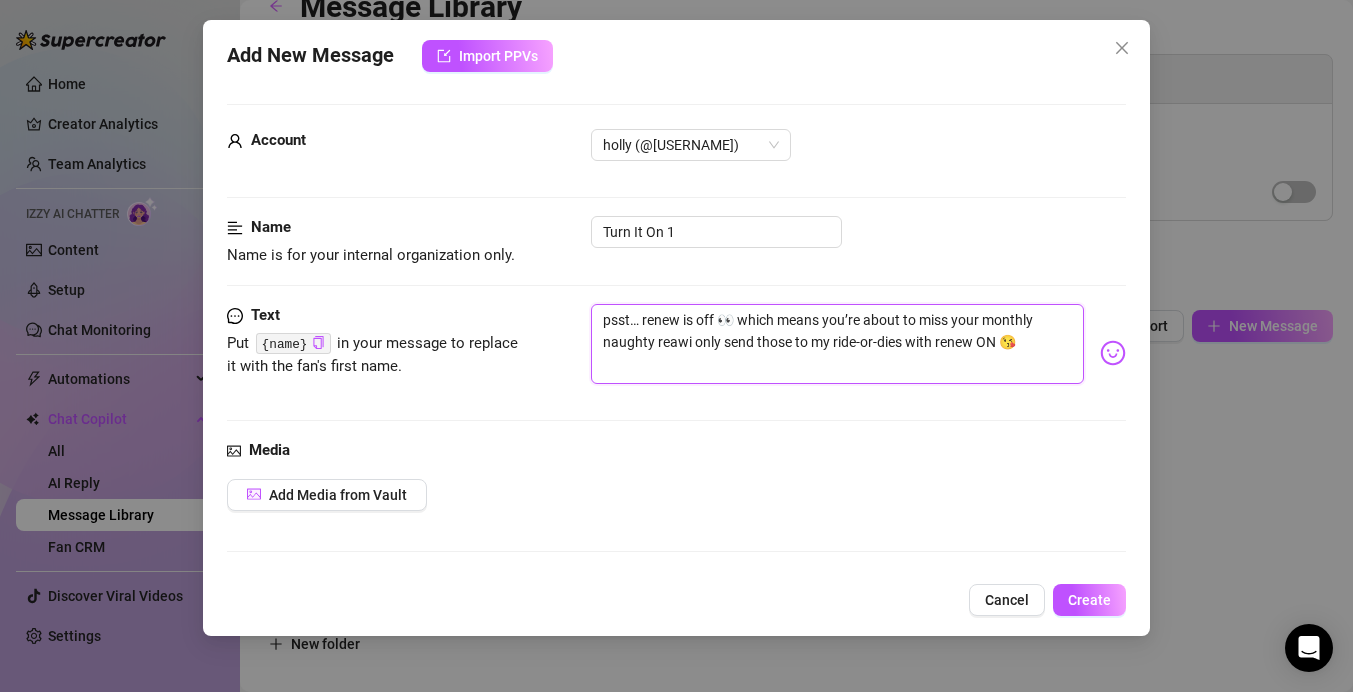 type on "psst… renew is off 👀 which means you’re about to miss your monthly naughty reai only send those to my ride-or-dies with renew ON 😘" 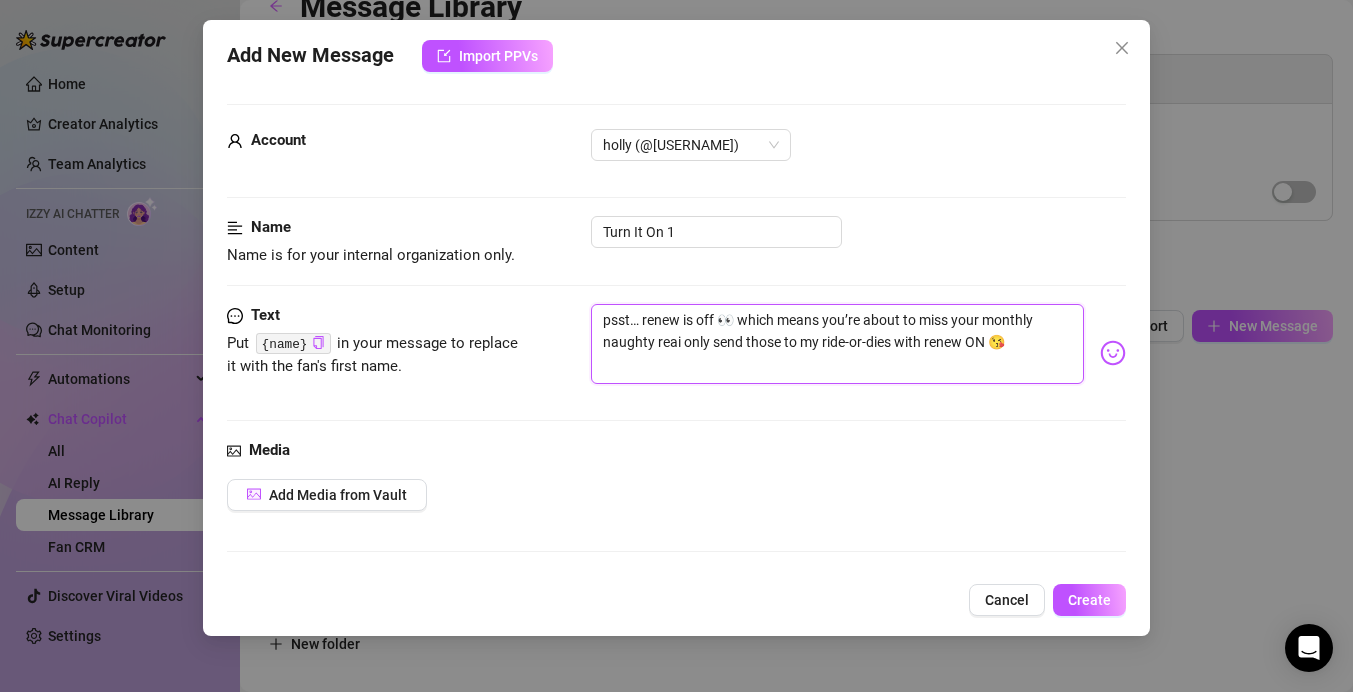 type on "psst… renew is off 👀 which means you’re about to miss your monthly naughty rei only send those to my ride-or-dies with renew ON 😘" 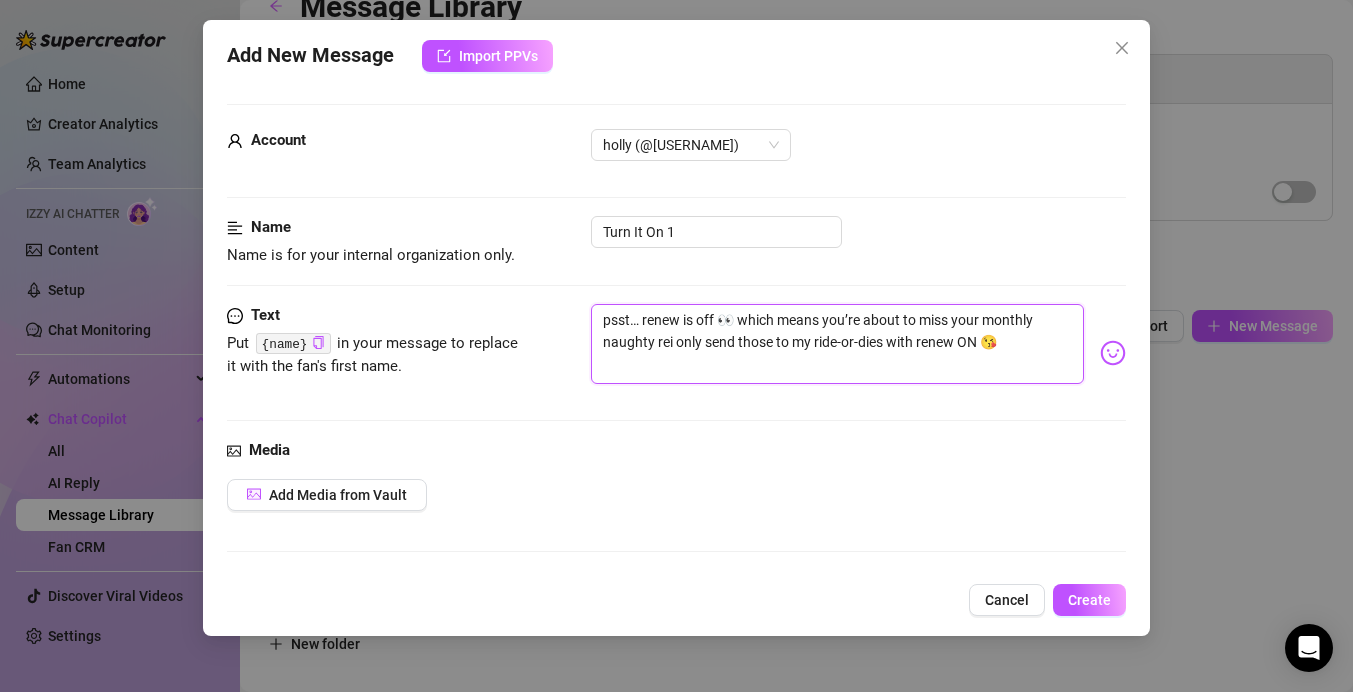 type on "psst… renew is off 👀 which means you’re about to miss your monthly naughty rewi only send those to my ride-or-dies with renew ON 😘" 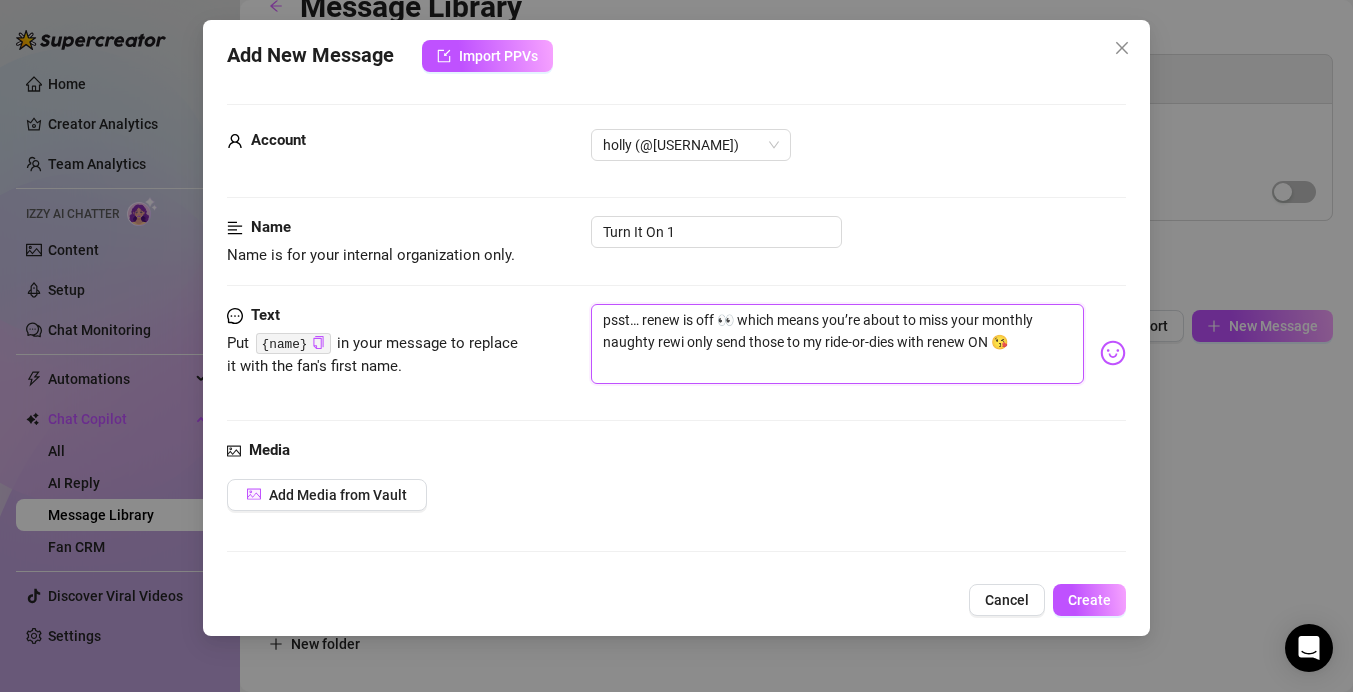 type on "psst… renew is off 👀 which means you’re about to miss your monthly naughty rewai only send those to my ride-or-dies with renew ON 😘" 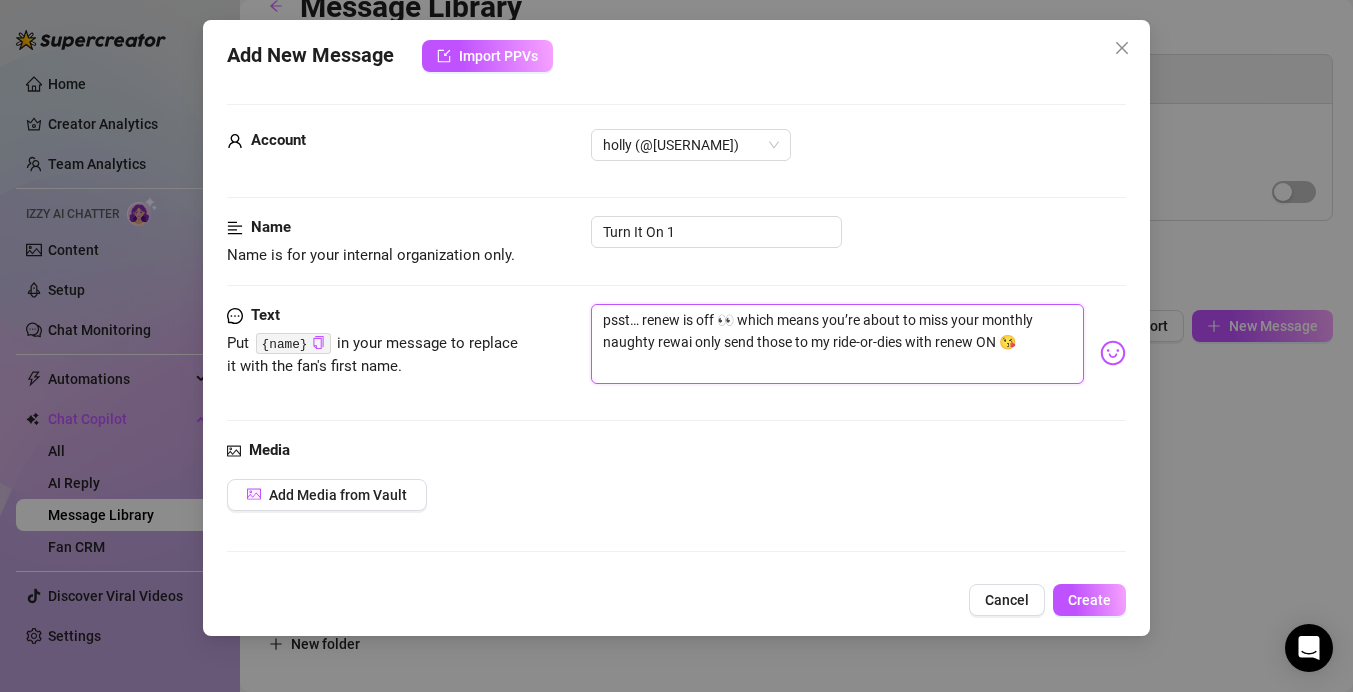 type on "psst… renew is off 👀 which means you’re about to miss your monthly naughty rewari only send those to my ride-or-dies with renew ON 😘" 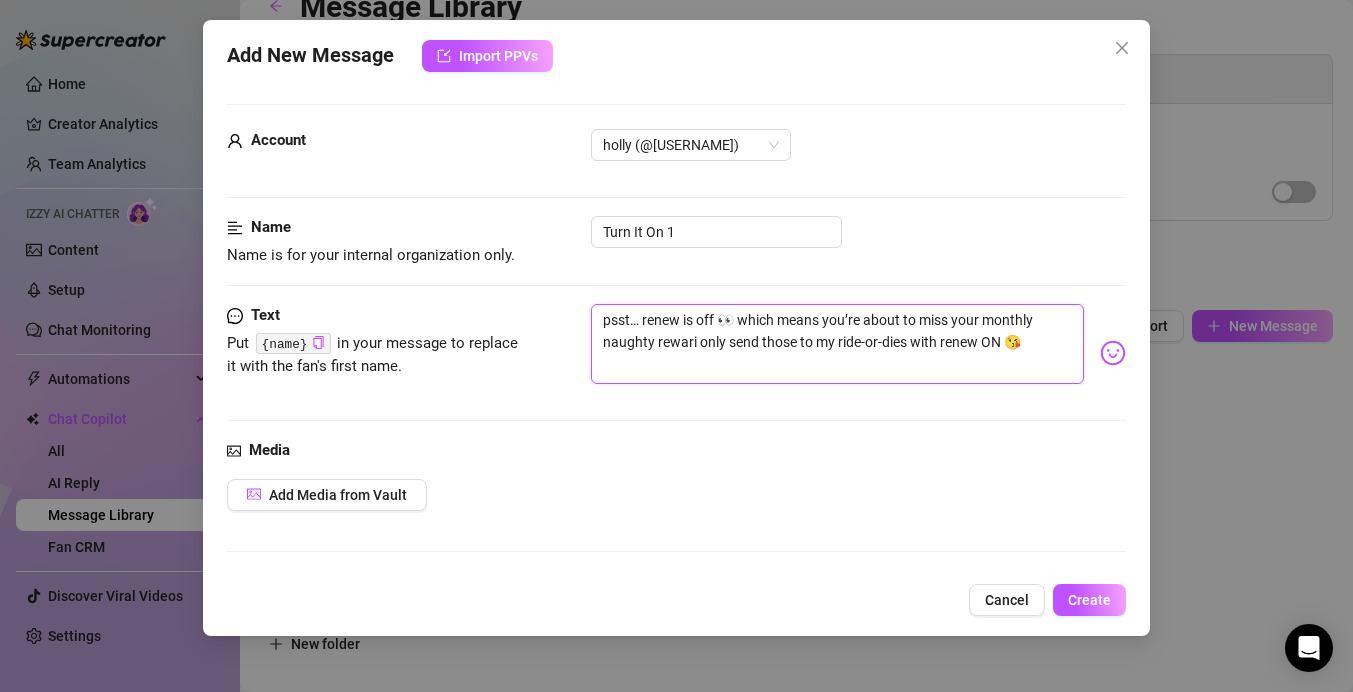 type on "psst… renew is off 👀 which means you’re about to miss your monthly naughty rewardi only send those to my ride-or-dies with renew ON 😘" 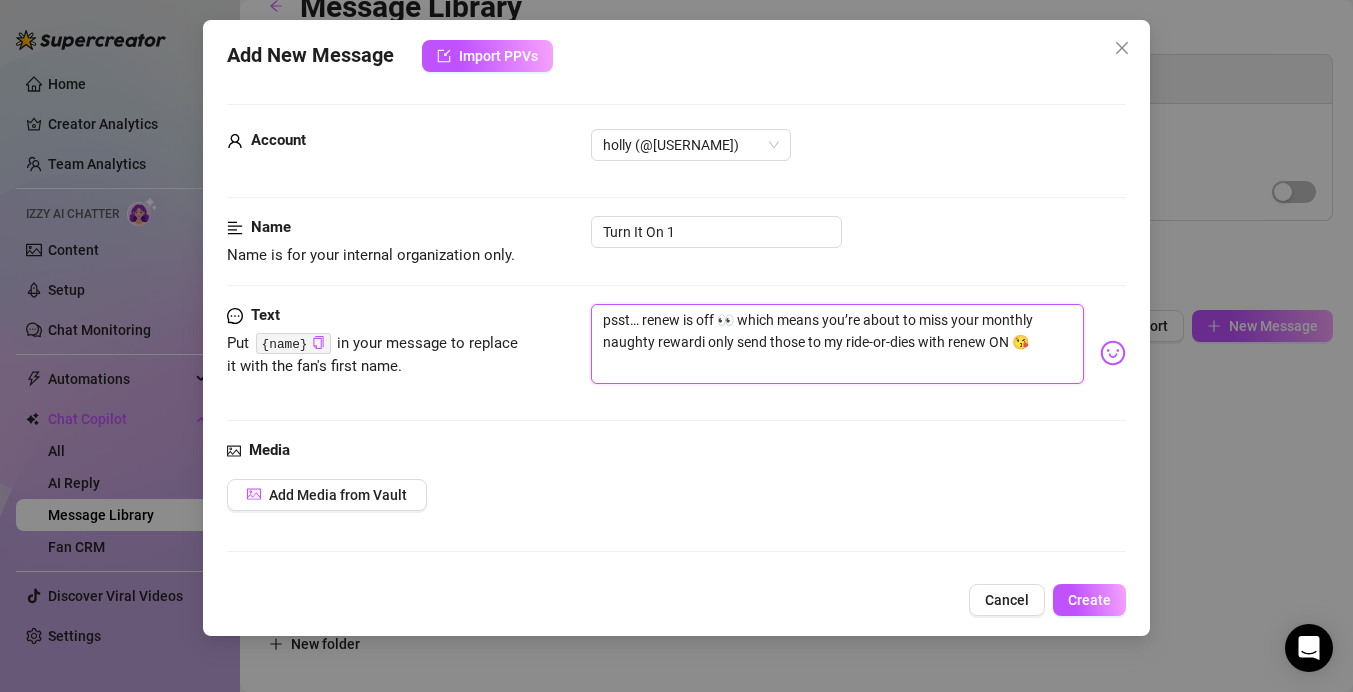 type on "psst… renew is off 👀 which means you’re about to miss your monthly naughty reward i only send those to my ride-or-dies with renew ON 😘" 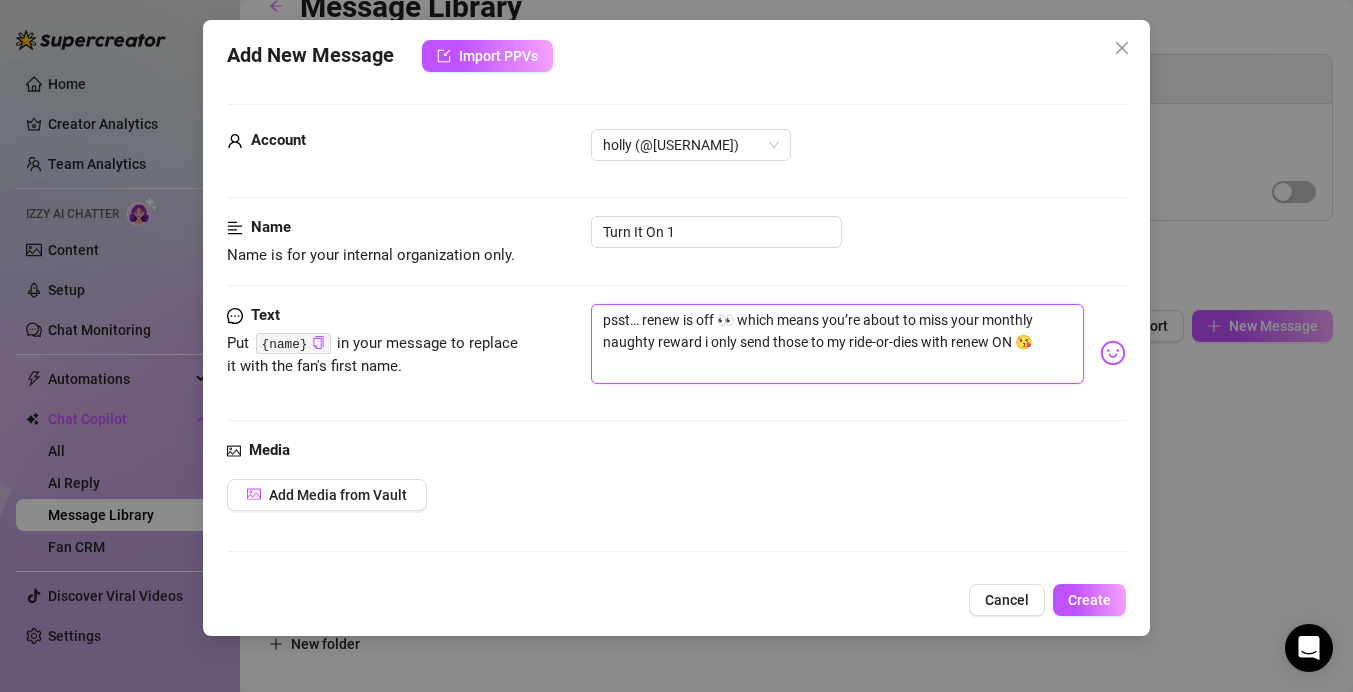 click on "psst… renew is off 👀 which means you’re about to miss your monthly naughty reward i only send those to my ride-or-dies with renew ON 😘" at bounding box center (837, 344) 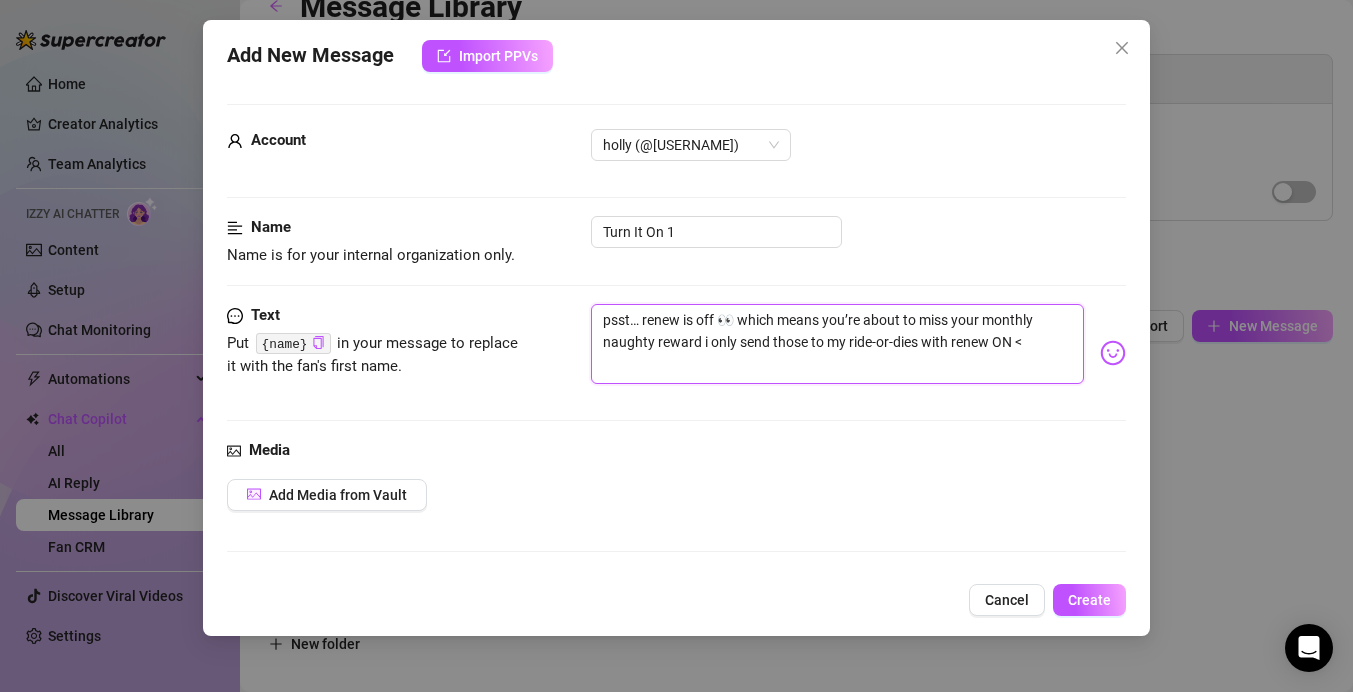 type on "psst… renew is off 👀 which means you’re about to miss your monthly naughty reward i only send those to my ride-or-dies with renew ON <3" 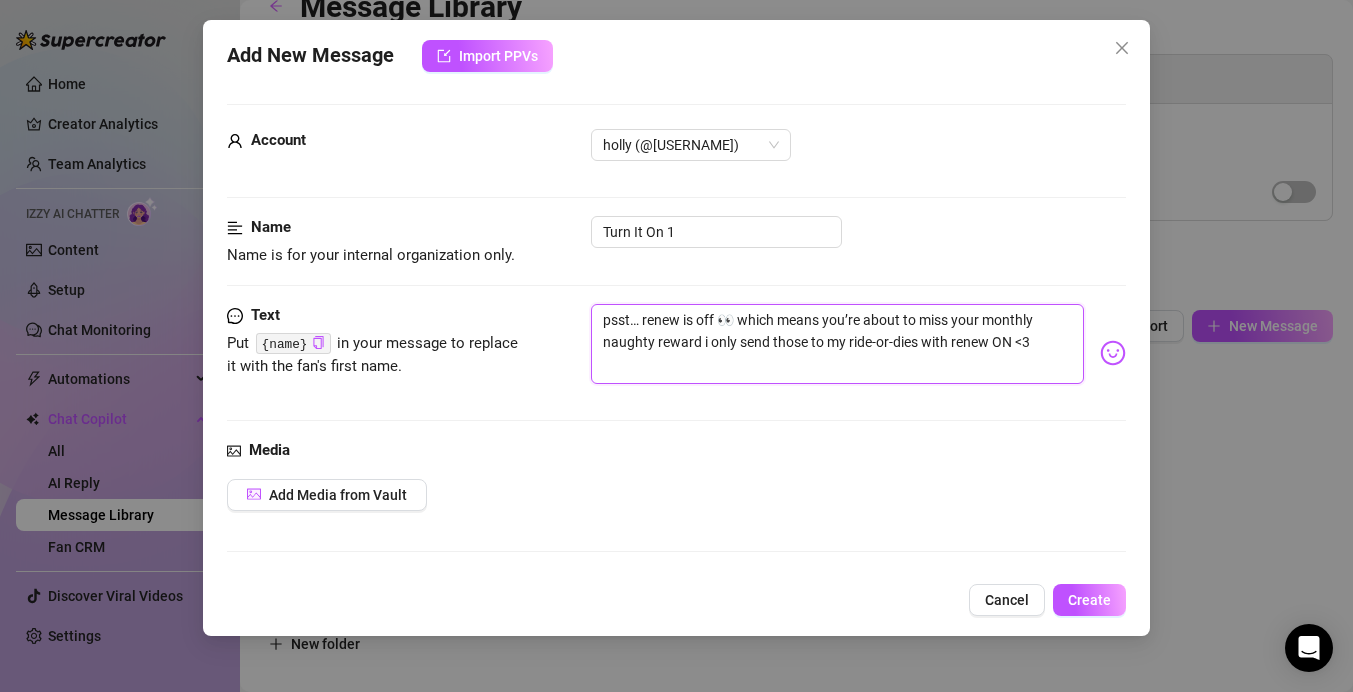 type on "psst… renew is off 👀 which means you’re about to miss your monthly naughty reward i only send those to my ride-or-dies with renew ON <33" 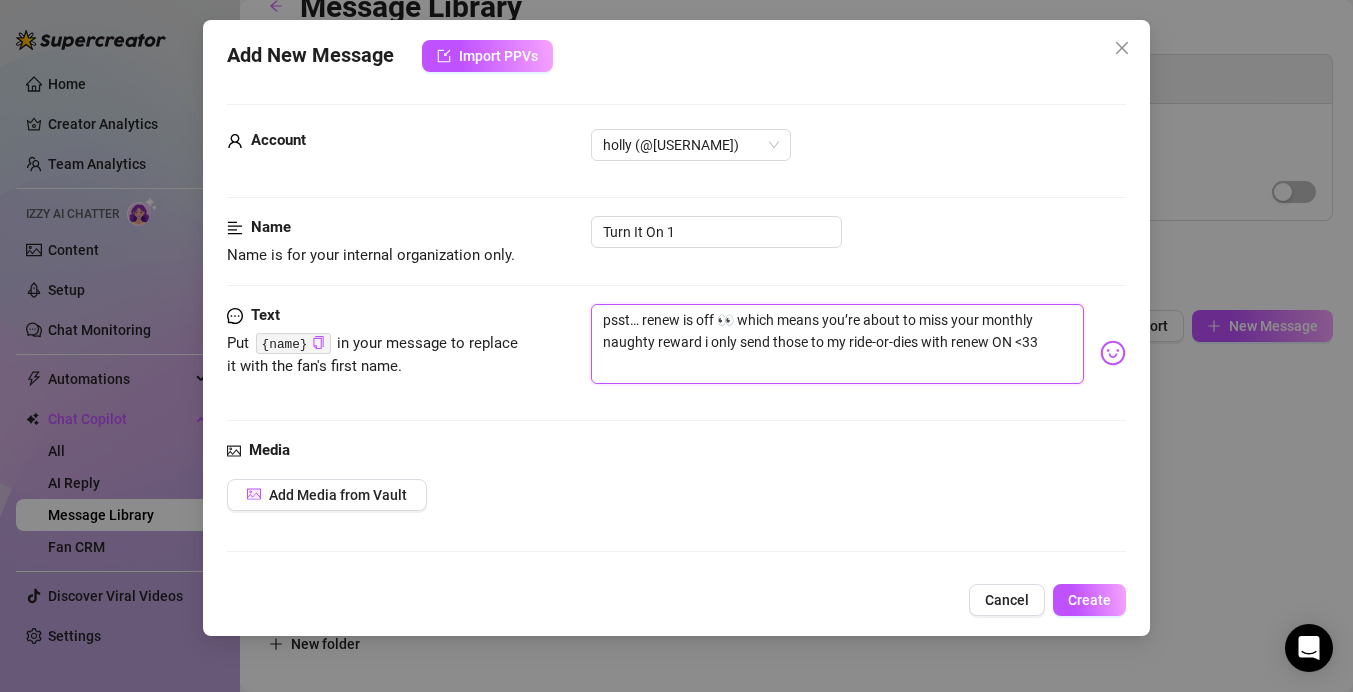 type on "psst… renew is off 👀 which means you’re about to miss your monthly naughty reward i only send those to my ride-or-dies with renew ON <333" 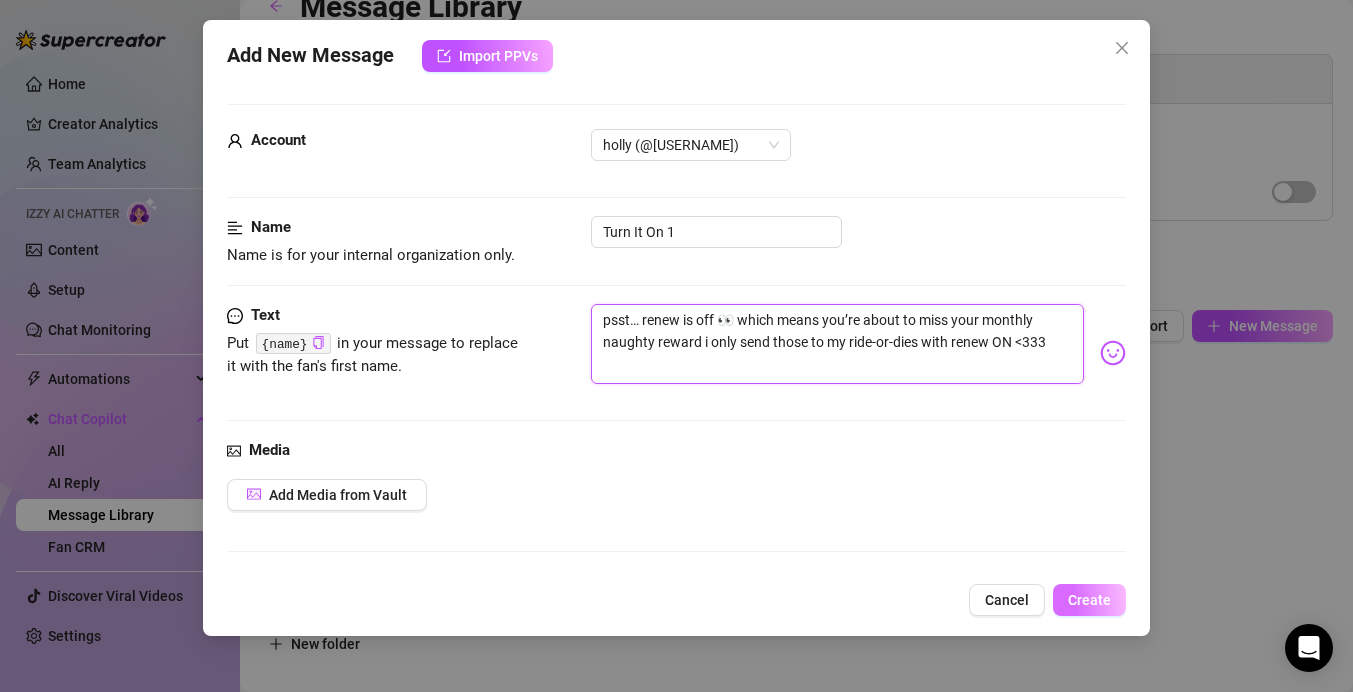 type on "psst… renew is off 👀 which means you’re about to miss your monthly naughty reward i only send those to my ride-or-dies with renew ON <333" 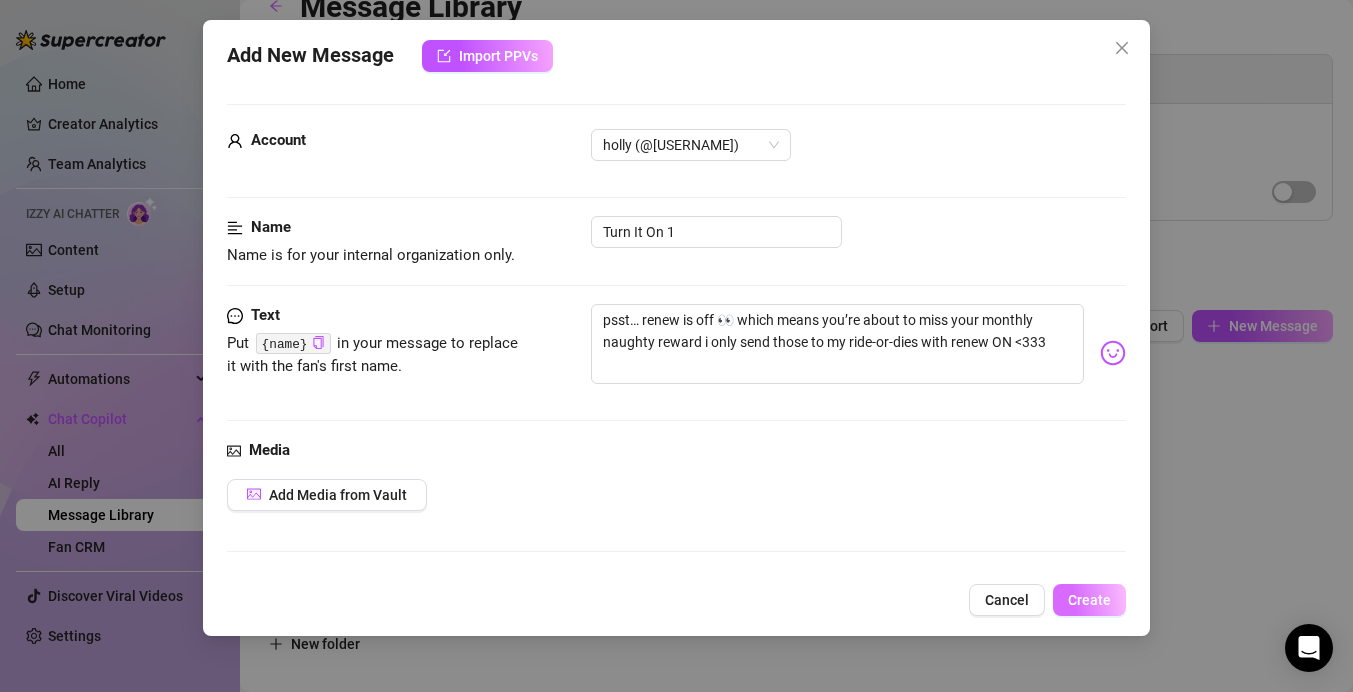 click on "Create" at bounding box center (1089, 600) 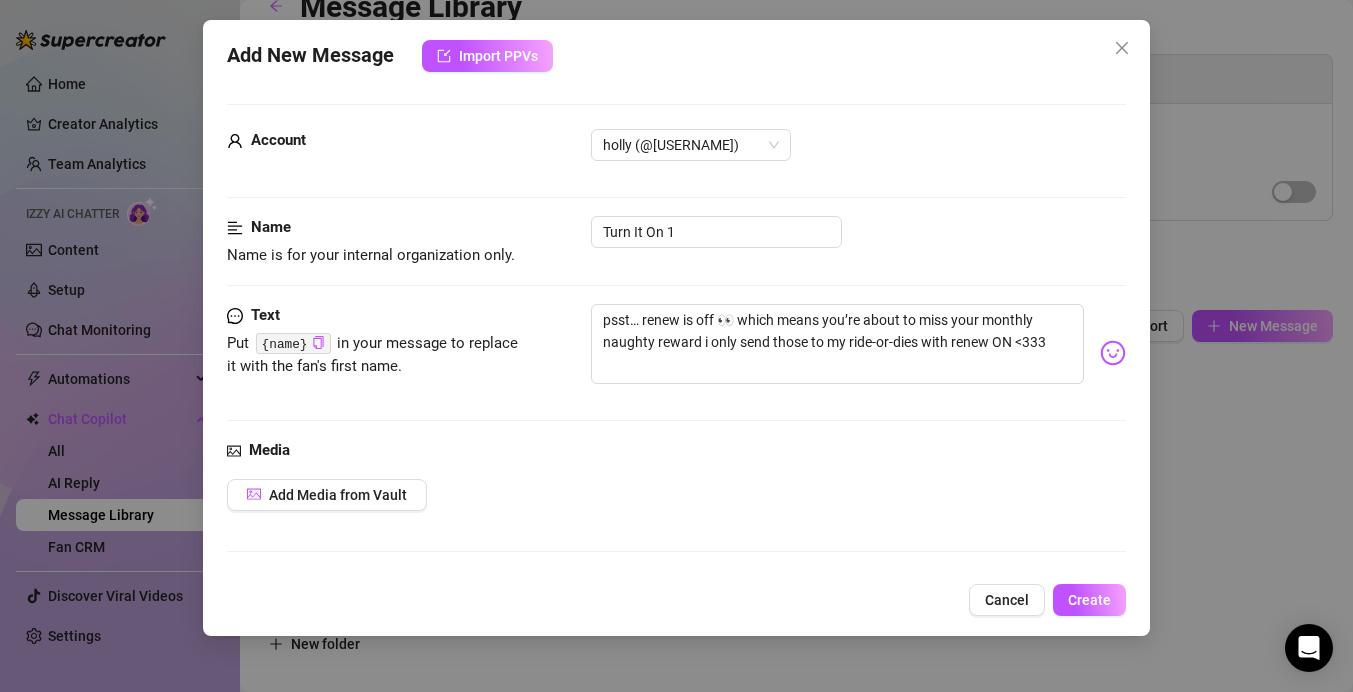 click on "Add New Message Import PPVs Account 𝖍𝖔𝖑𝖑𝖞 (@littlehollybeth) Name Name is for your internal organization only. Turn It On 1 Text Put   {name}   in your message to replace it with the fan's first name. psst… renew is off 👀 which means you’re about to miss your monthly naughty reward i only send those to my ride-or-dies with renew ON <333 Media Add Media from Vault Minimum Price Set the minimum price for the bundle. $ 0 Folder Re-new Off Members Cancel Create" at bounding box center [676, 346] 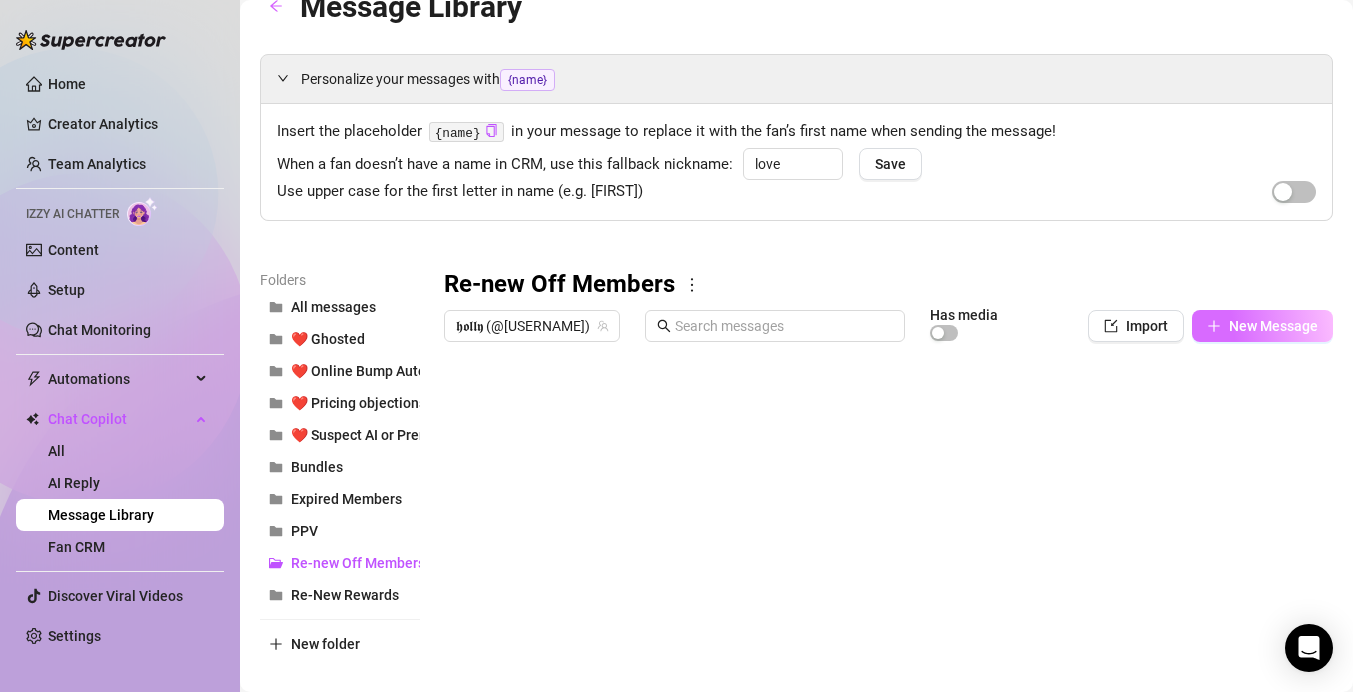 click on "New Message" at bounding box center [1273, 326] 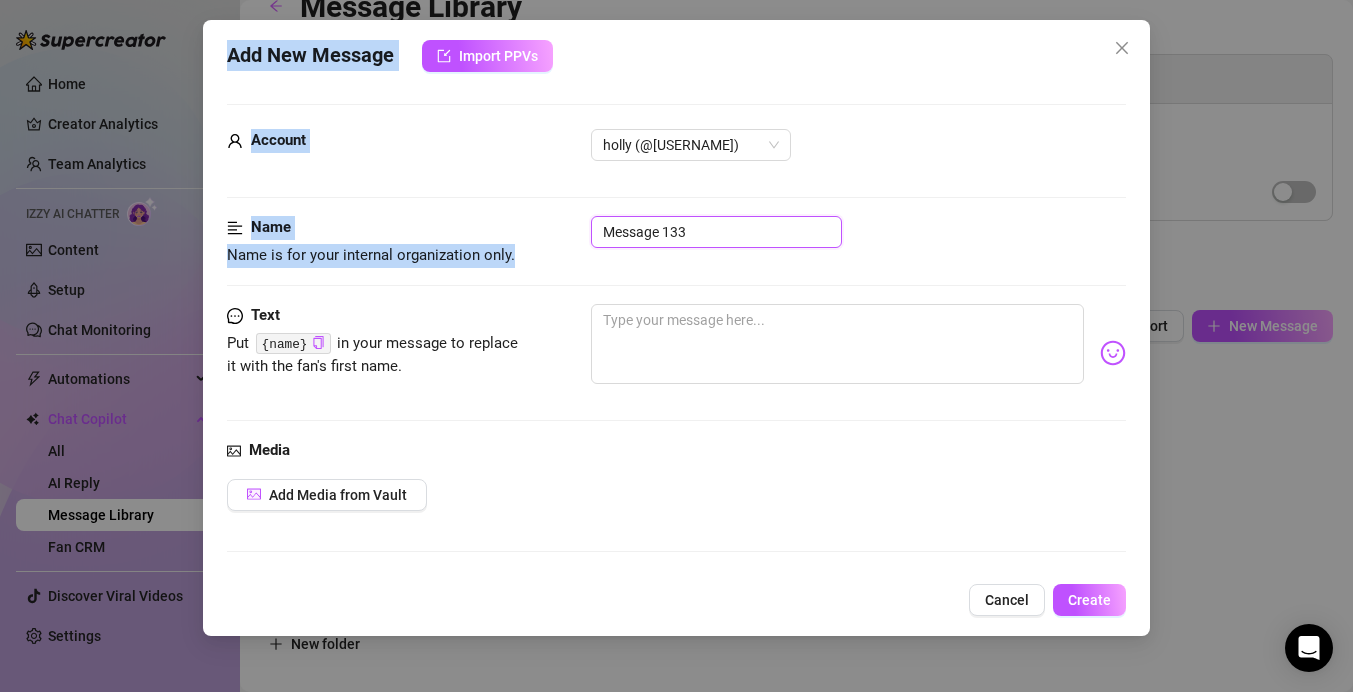 click on "Message 133" at bounding box center [716, 232] 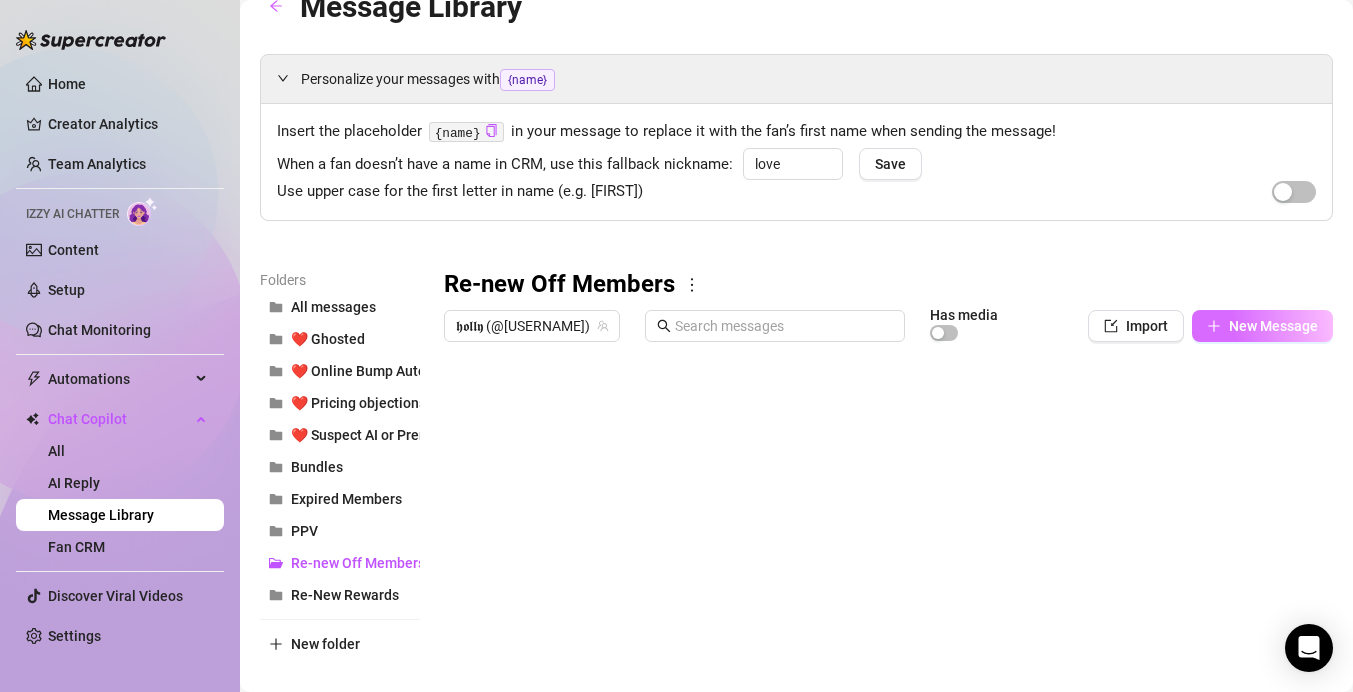 click on "New Message" at bounding box center [1273, 326] 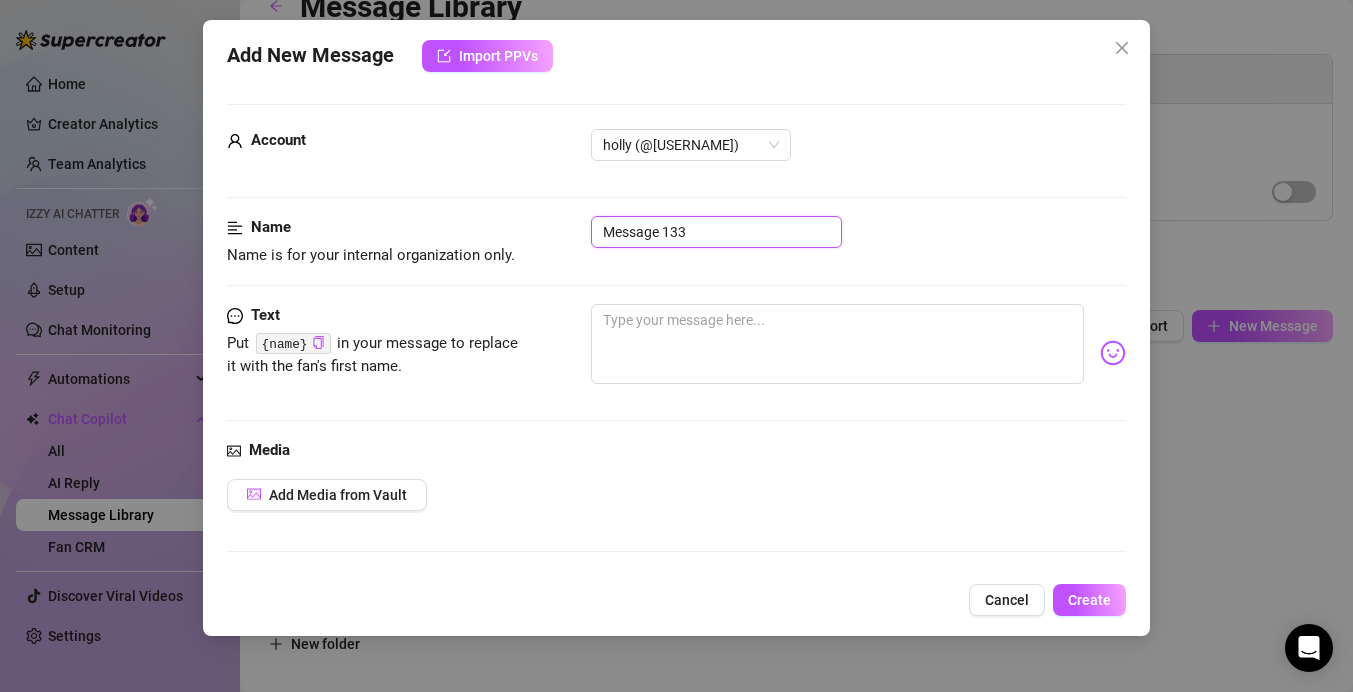 click on "Message 133" at bounding box center (716, 232) 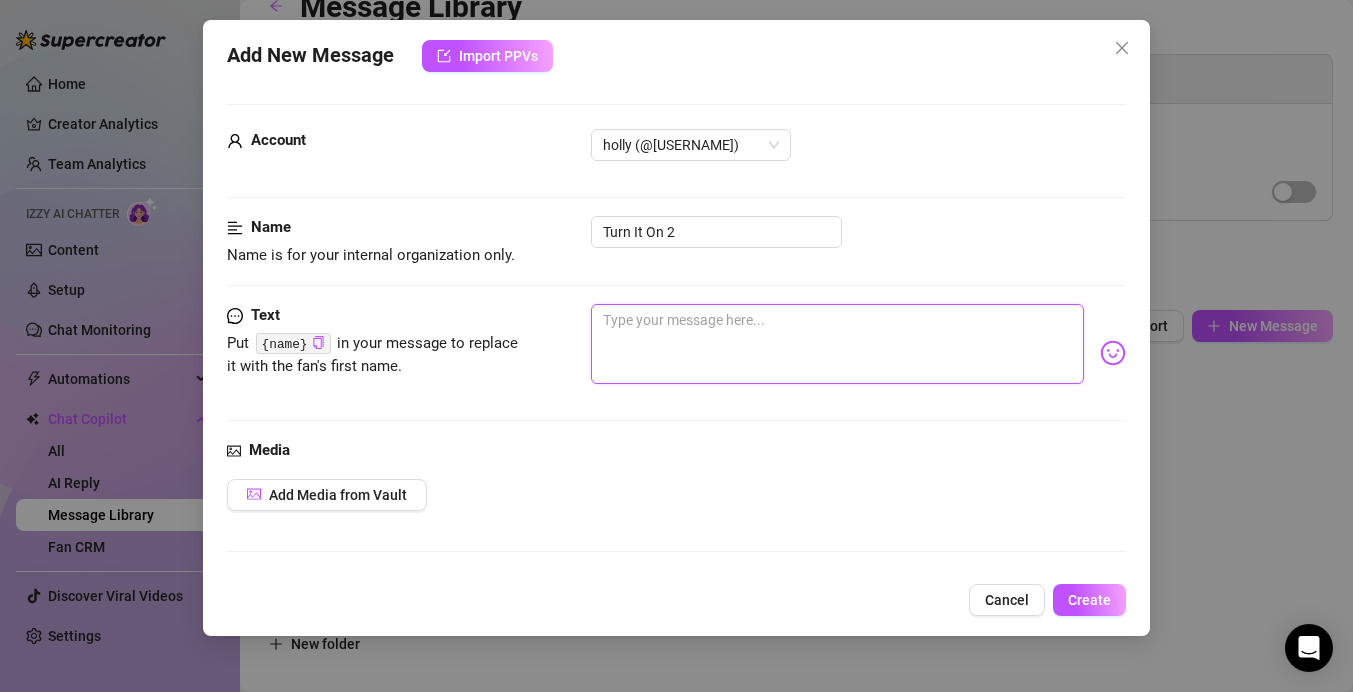 click at bounding box center (837, 344) 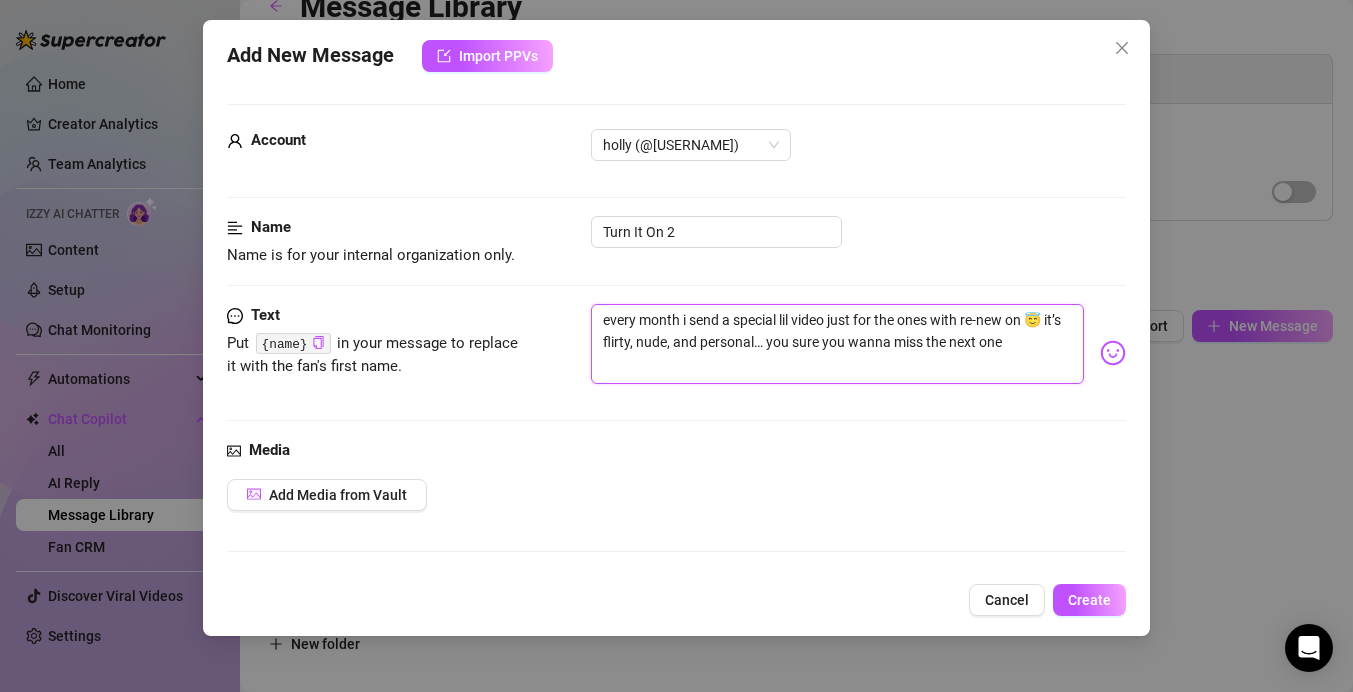 drag, startPoint x: 1026, startPoint y: 343, endPoint x: 768, endPoint y: 341, distance: 258.00775 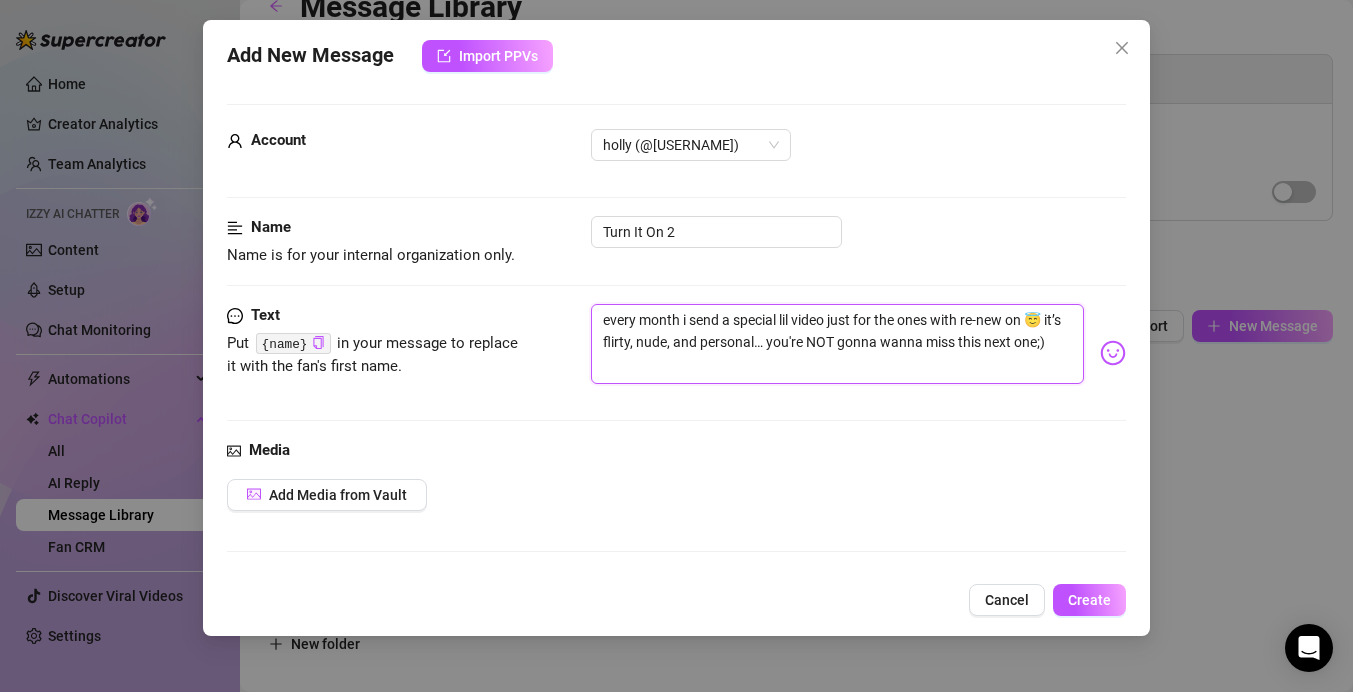 drag, startPoint x: 606, startPoint y: 342, endPoint x: 665, endPoint y: 339, distance: 59.07622 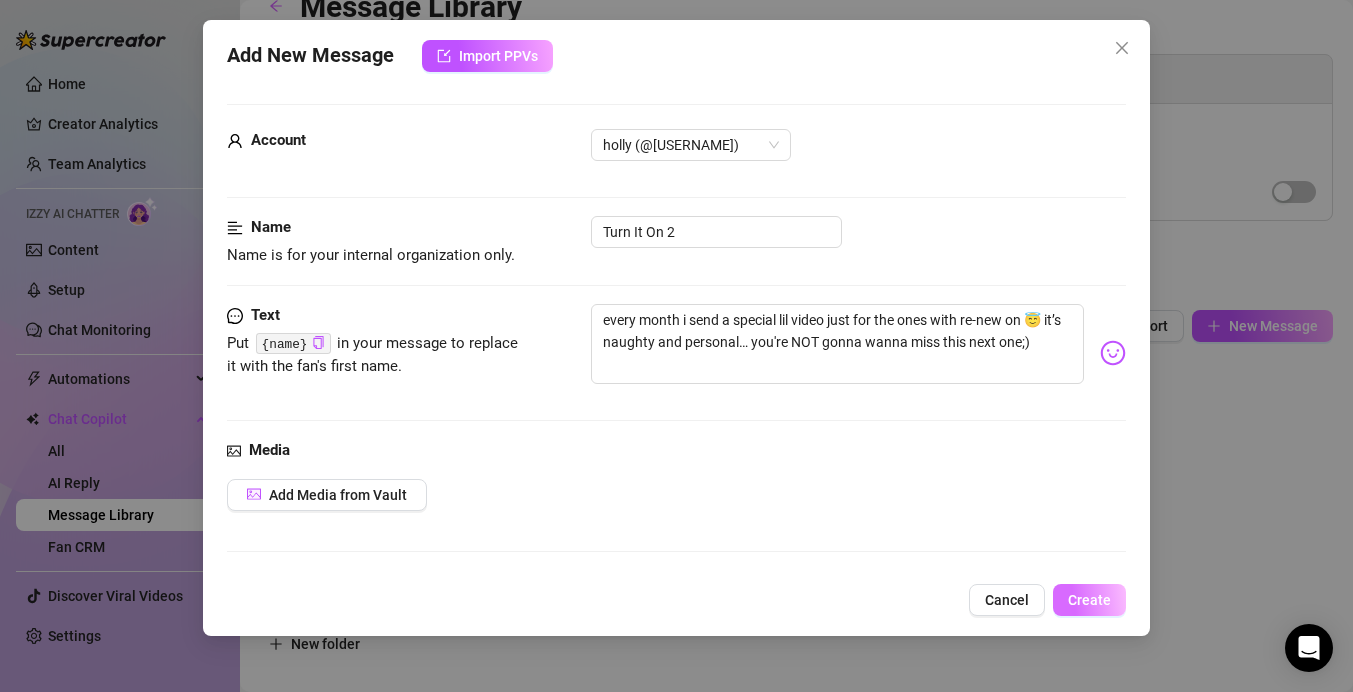 click on "Create" at bounding box center [1089, 600] 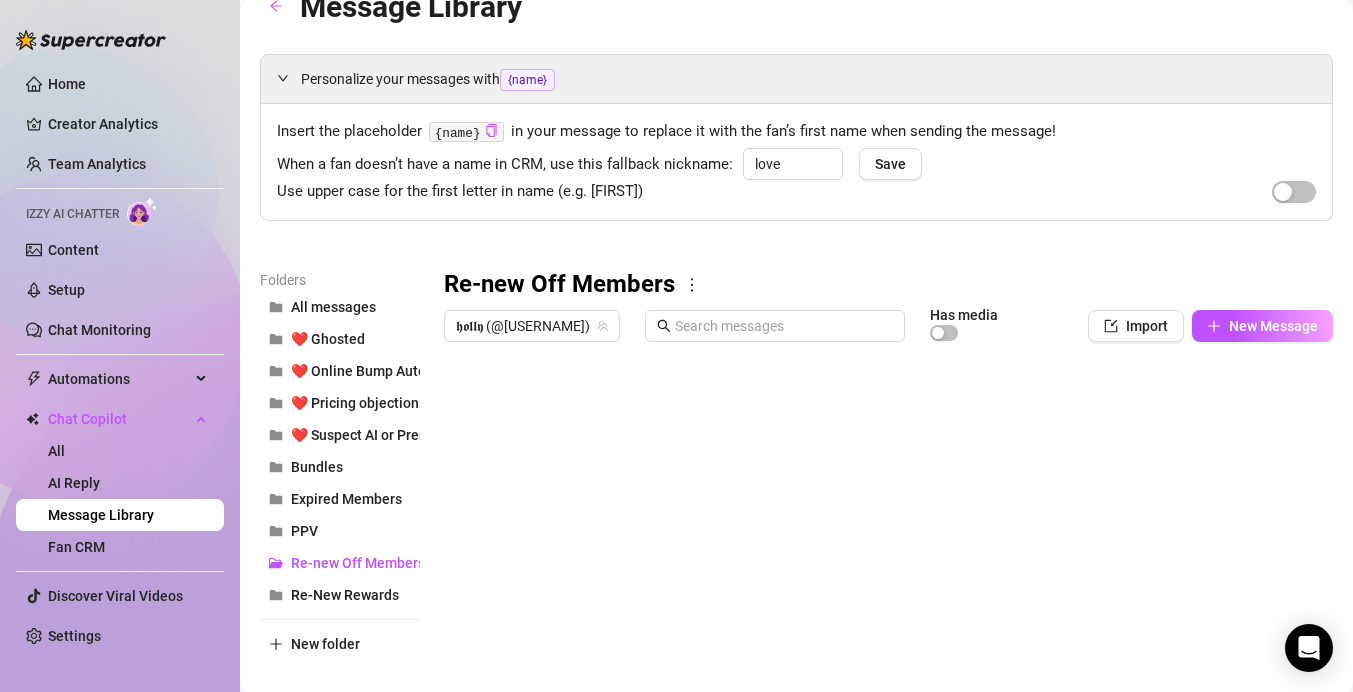 click on "𝖍𝖔𝖑𝖑𝖞 (@littlehollybeth) Has media Import New Message" at bounding box center [888, 330] 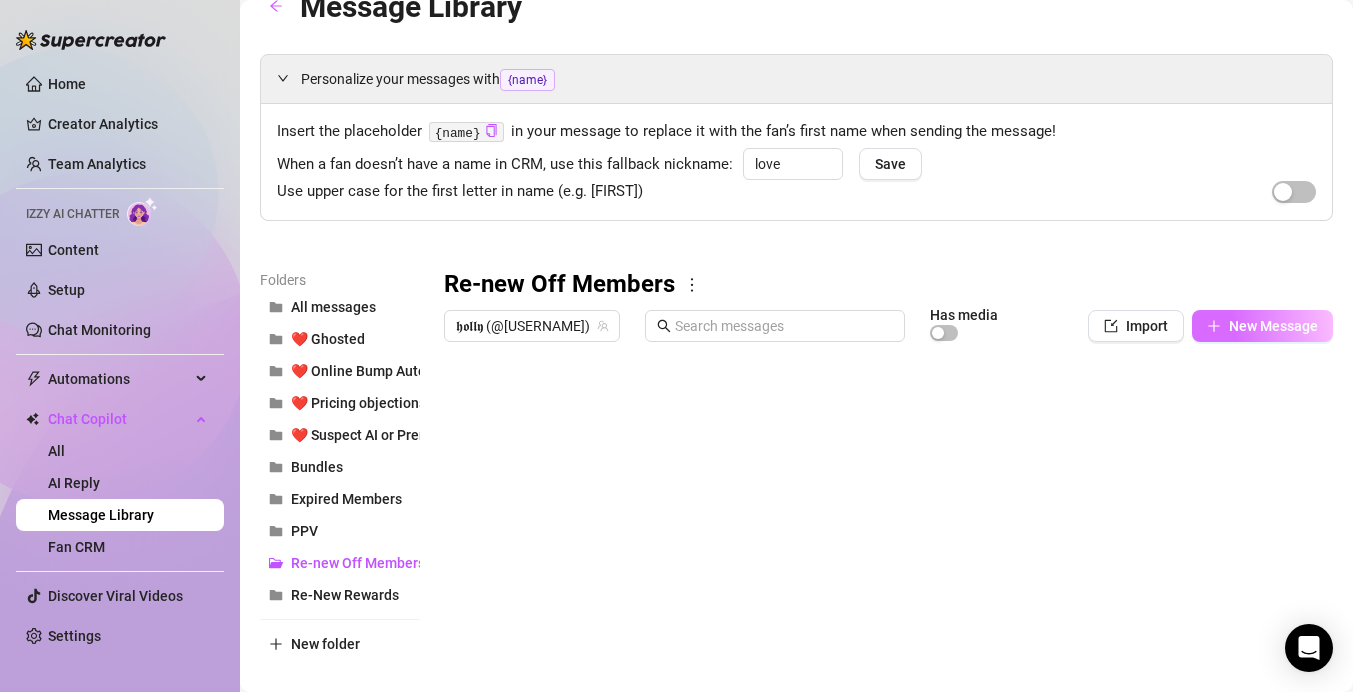 click on "New Message" at bounding box center [1273, 326] 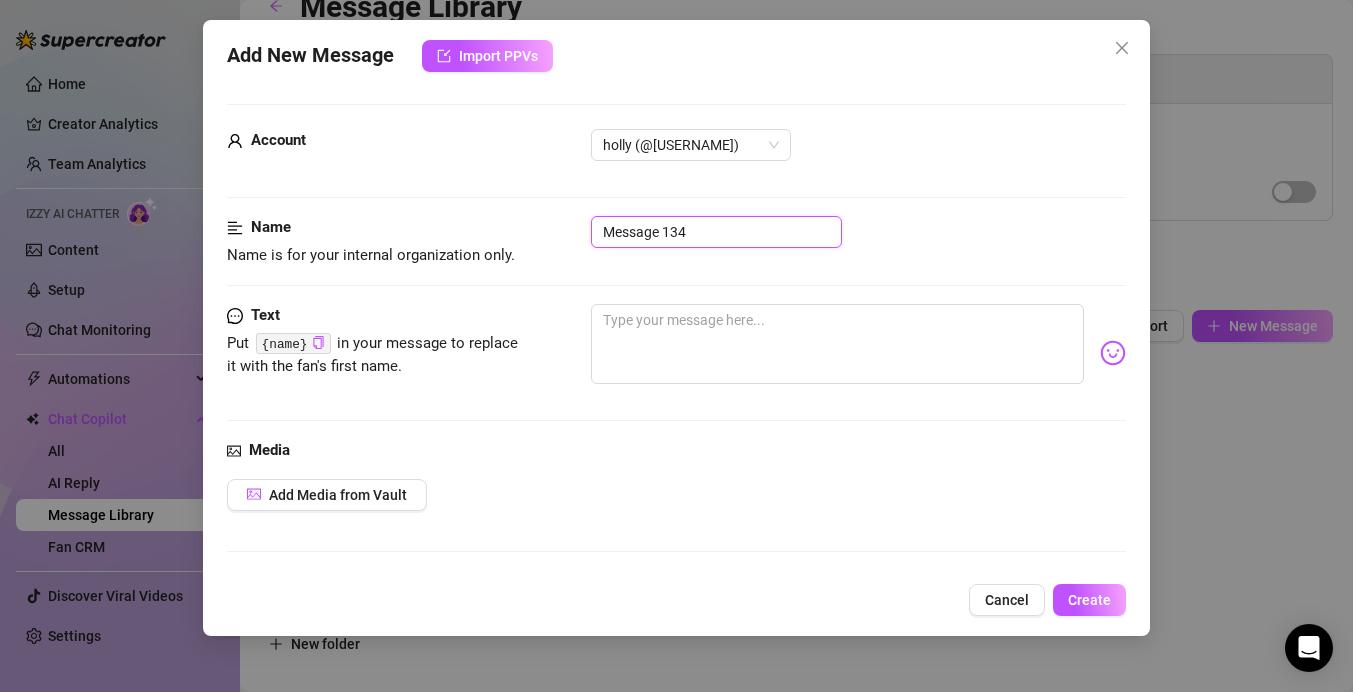 click on "Message 134" at bounding box center (716, 232) 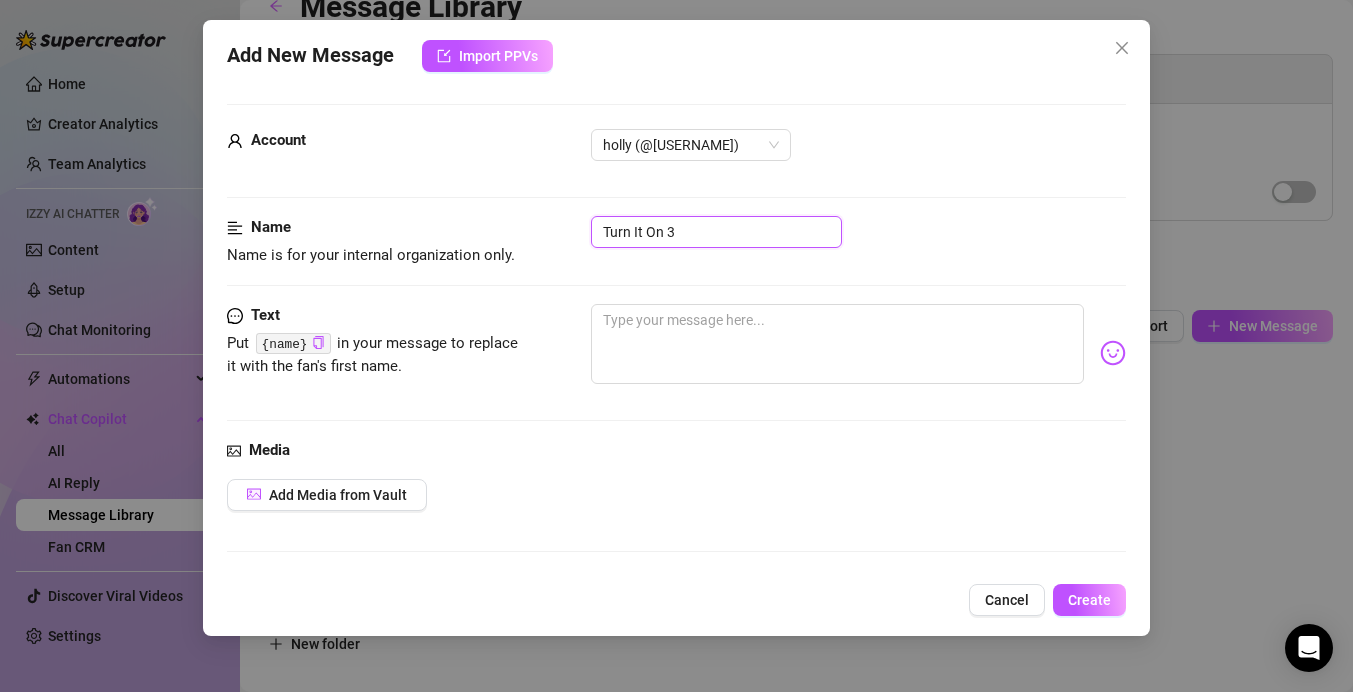 click on "Turn It On 3" at bounding box center [716, 232] 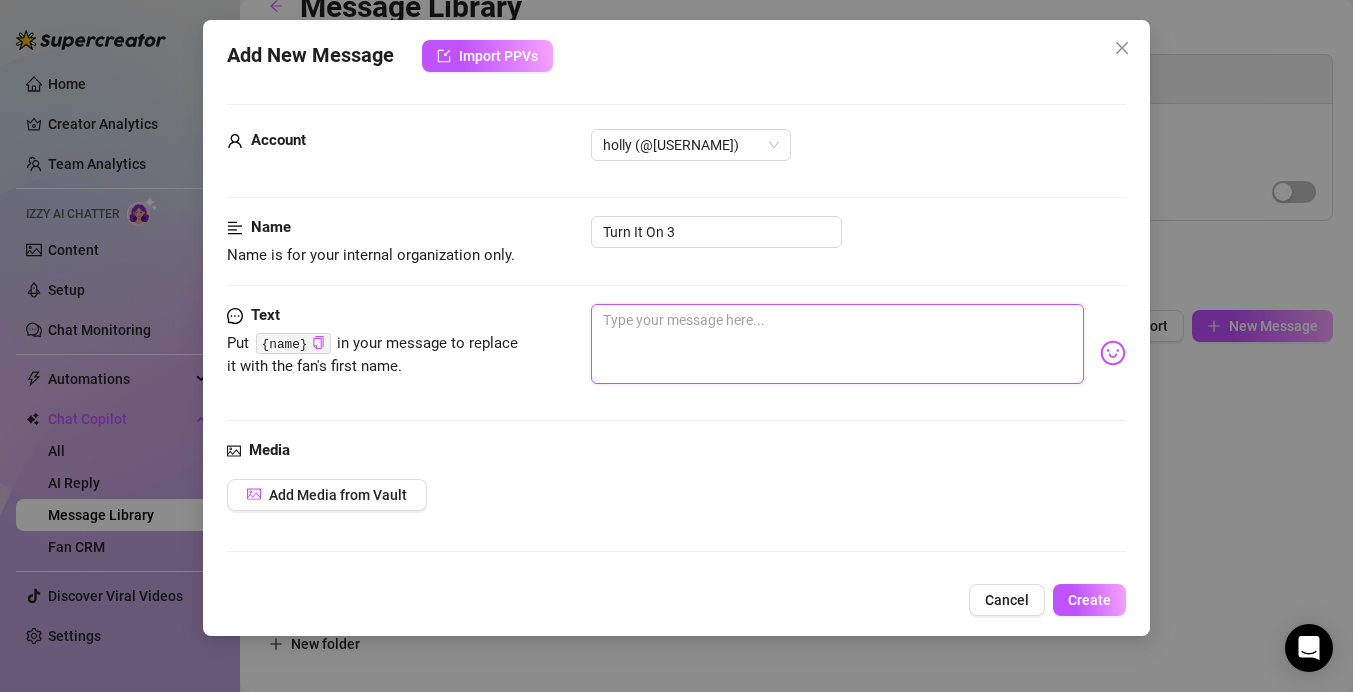 click at bounding box center [837, 344] 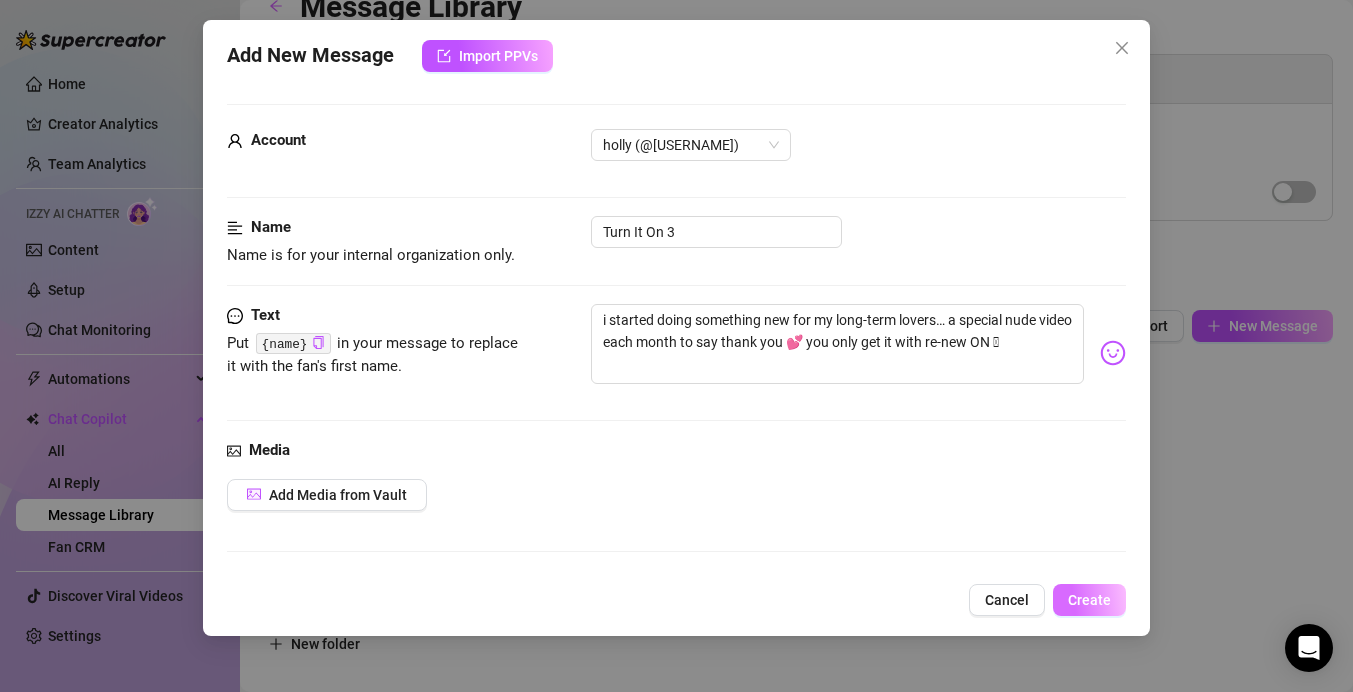 click on "Create" at bounding box center [1089, 600] 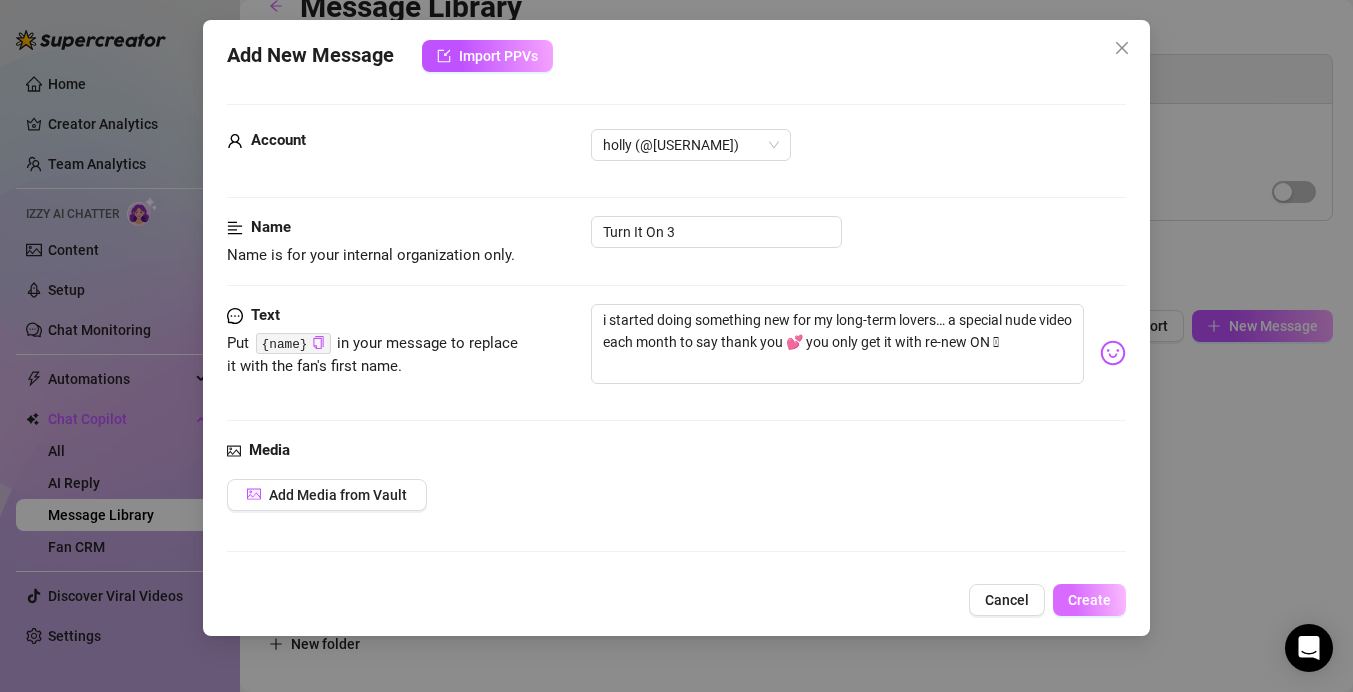 click on "Create" at bounding box center [1089, 600] 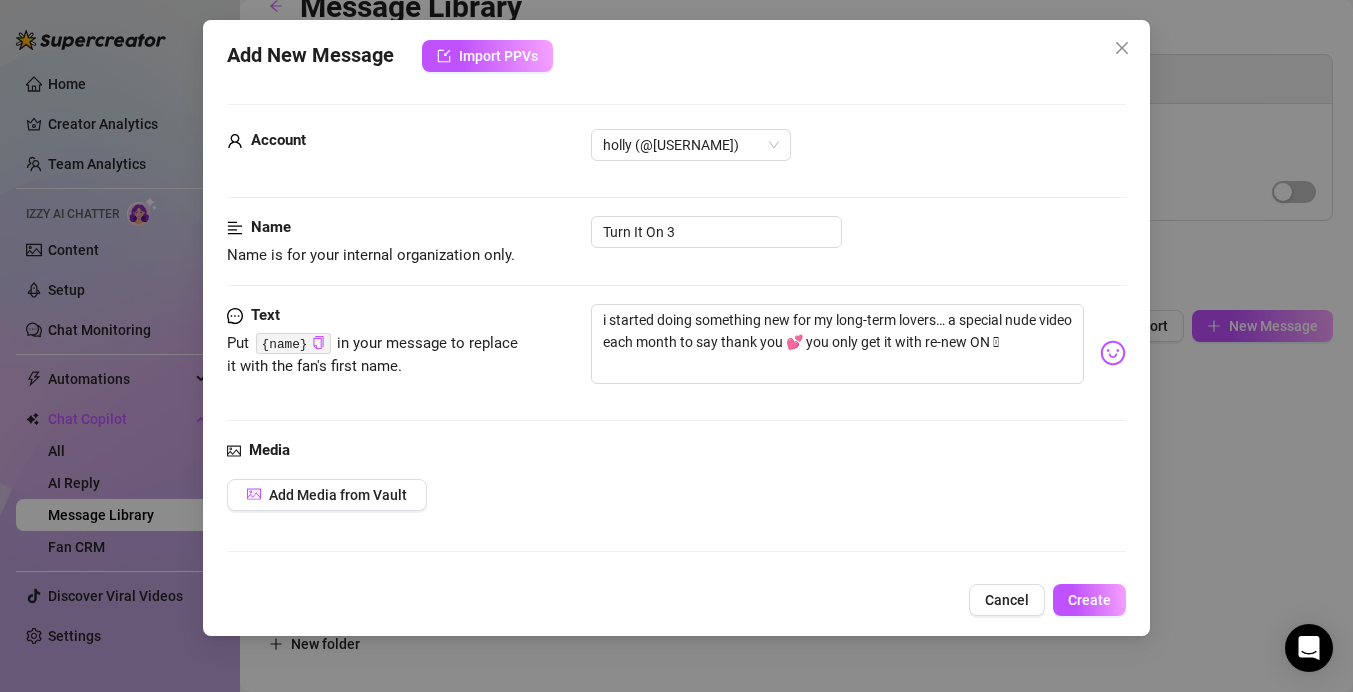 click on "Add New Message Import PPVs Account holly (@[USERNAME]) Name Name is for your internal organization only. Turn It On 3 Text Put {name} in your message to replace it with the fan's first name. i started doing something new for my long-term lovers… a special nude video each month to say thank you 💕 you only get it with re-new ON 🫣 Media Add Media from Vault Minimum Price Set the minimum price for the bundle. $ 0 Folder Re-new Off Members Cancel Create" at bounding box center [676, 346] 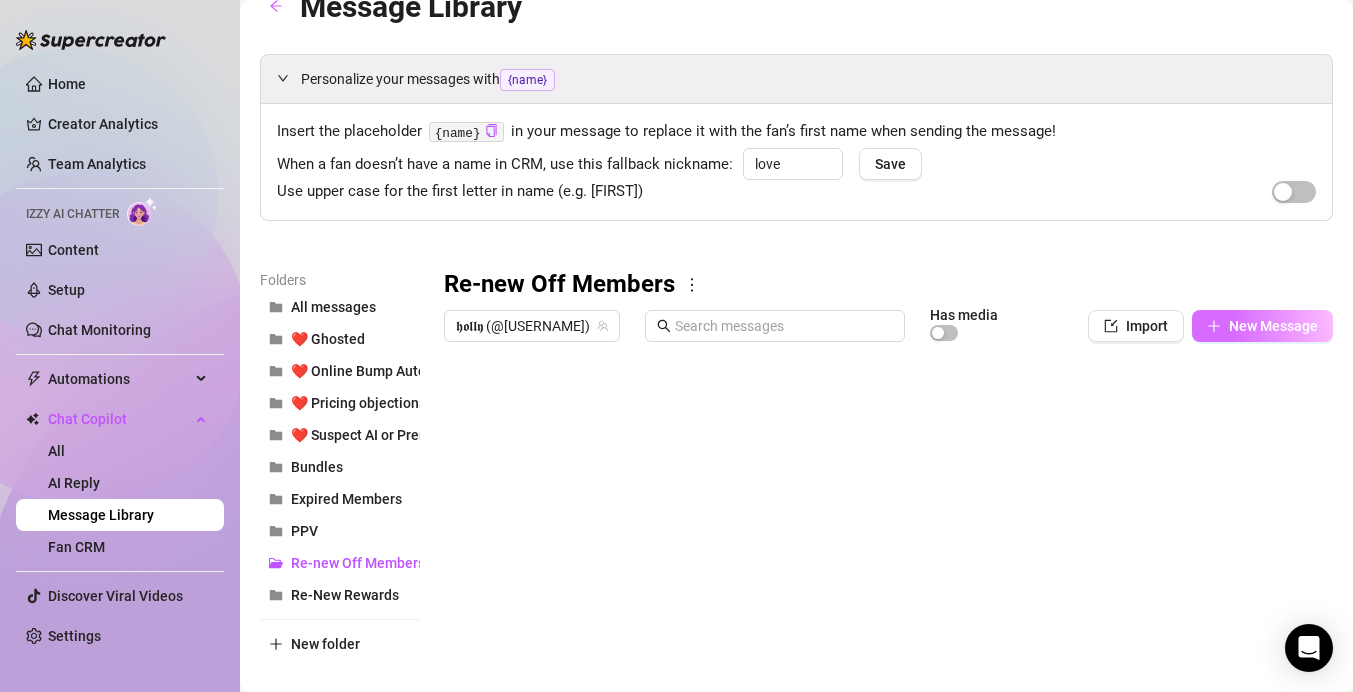 click on "New Message" at bounding box center (1273, 326) 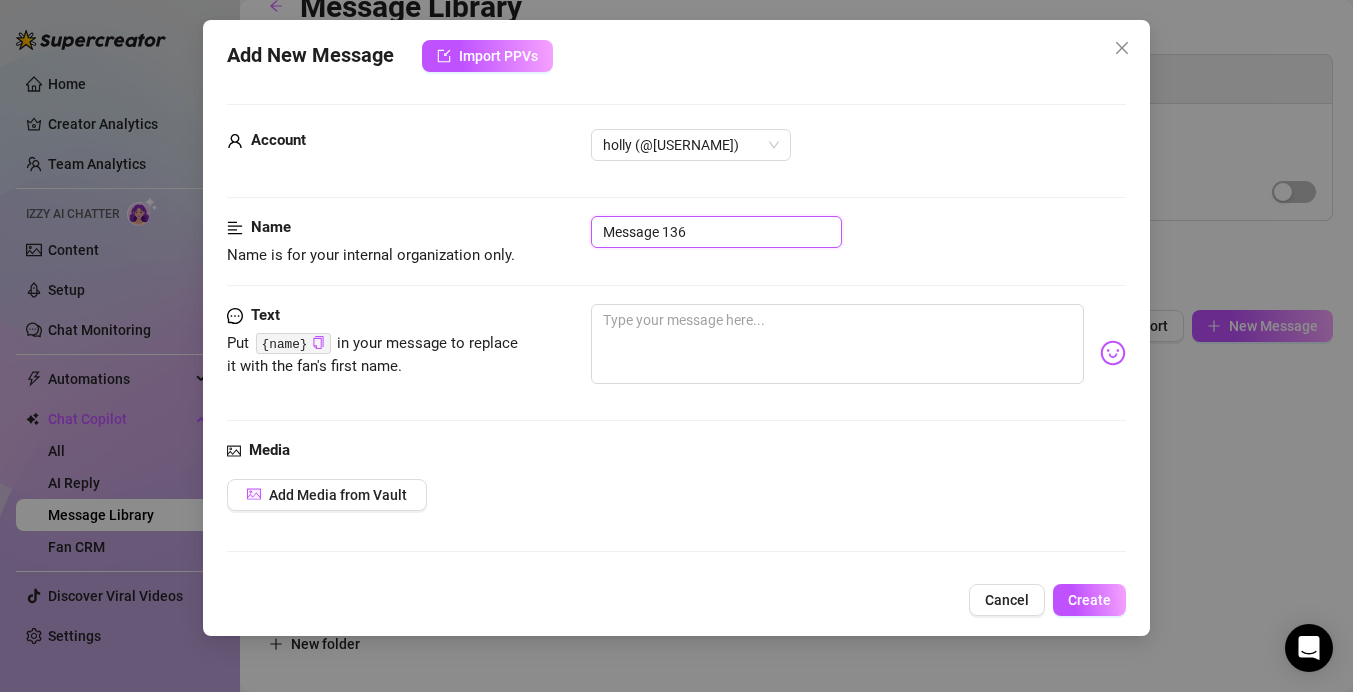 click on "Message 136" at bounding box center [716, 232] 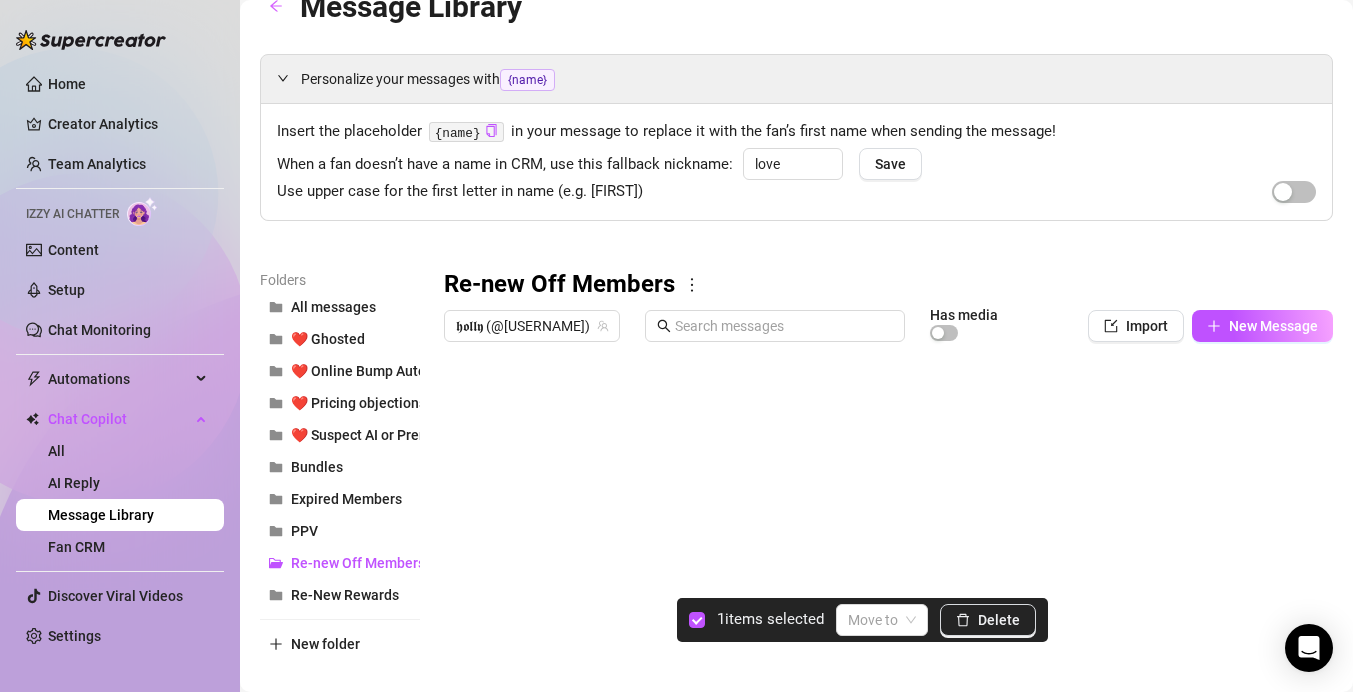 click at bounding box center (888, 574) 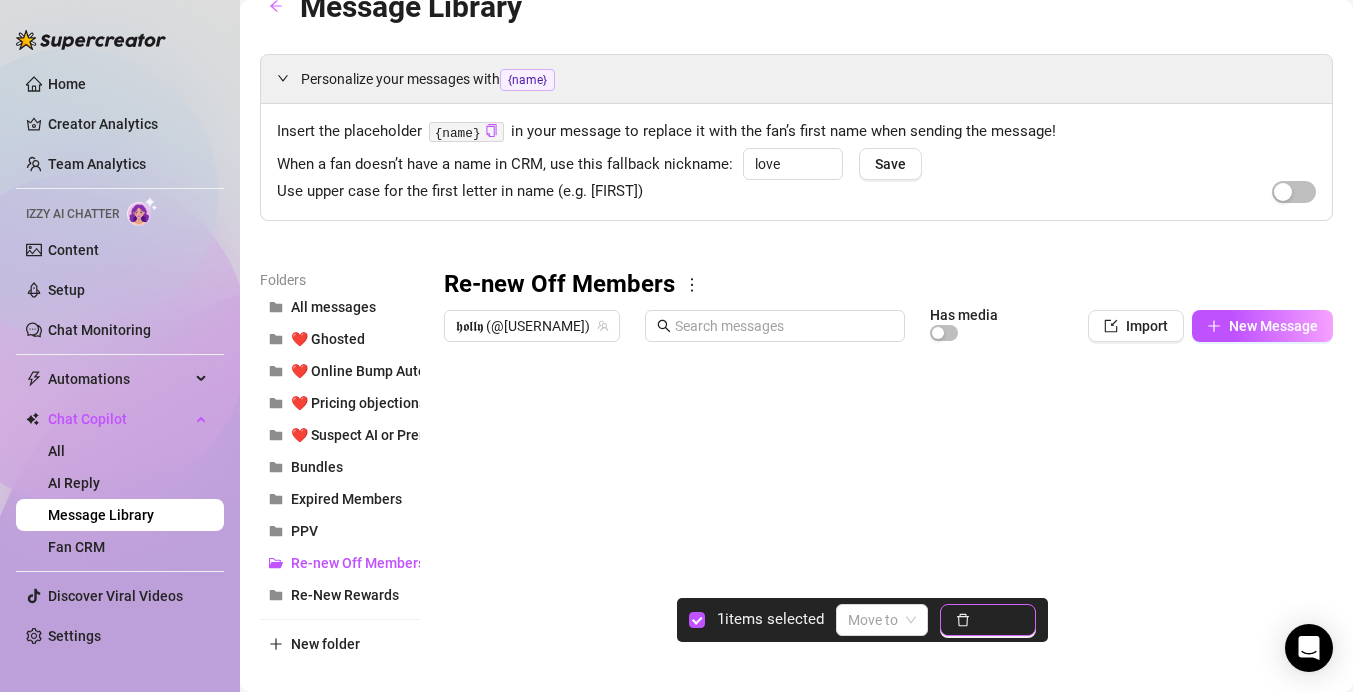 click on "Delete" at bounding box center (988, 620) 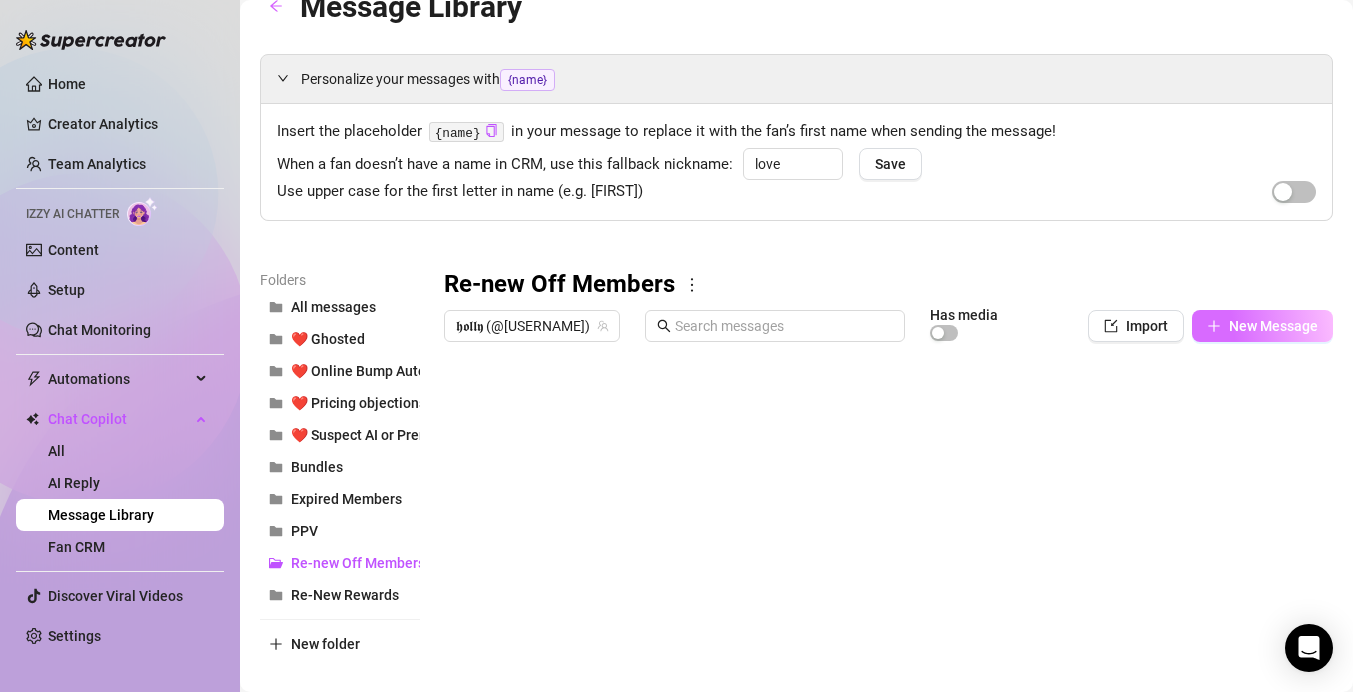 click 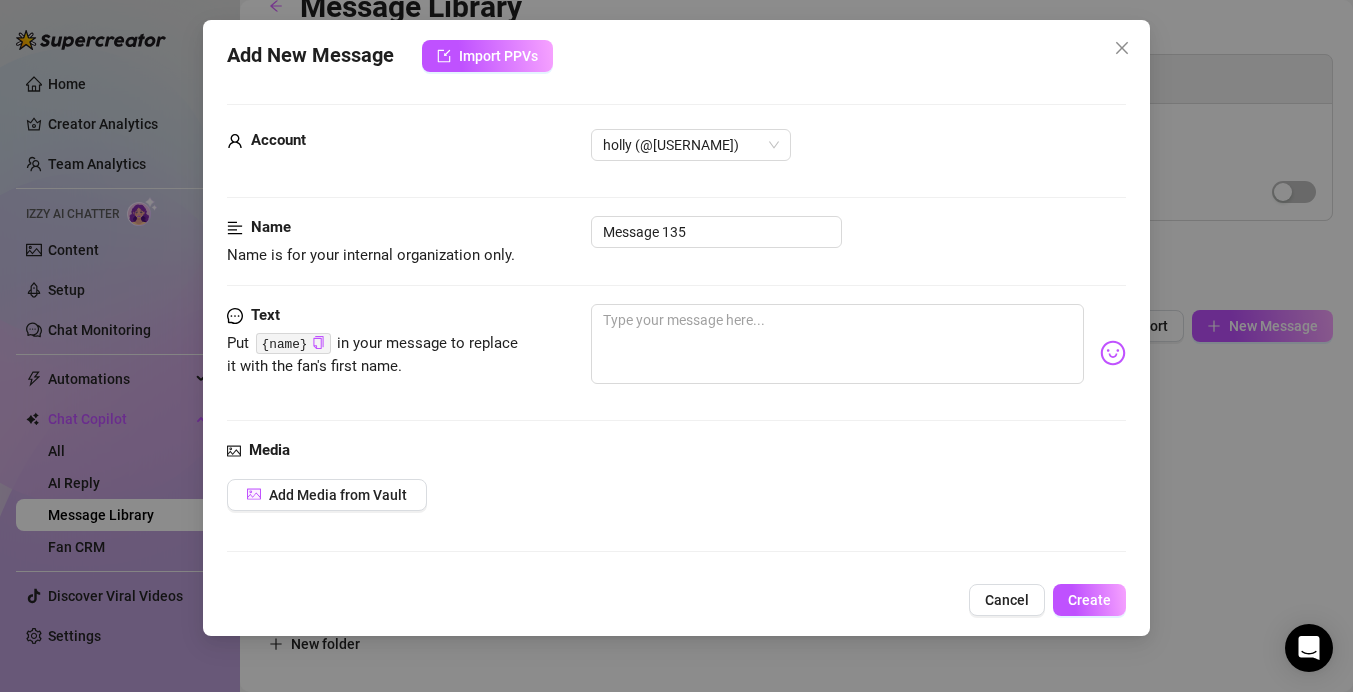 click on "[FIRST] [LAST] is for your internal organization only. Message 135" at bounding box center [676, 241] 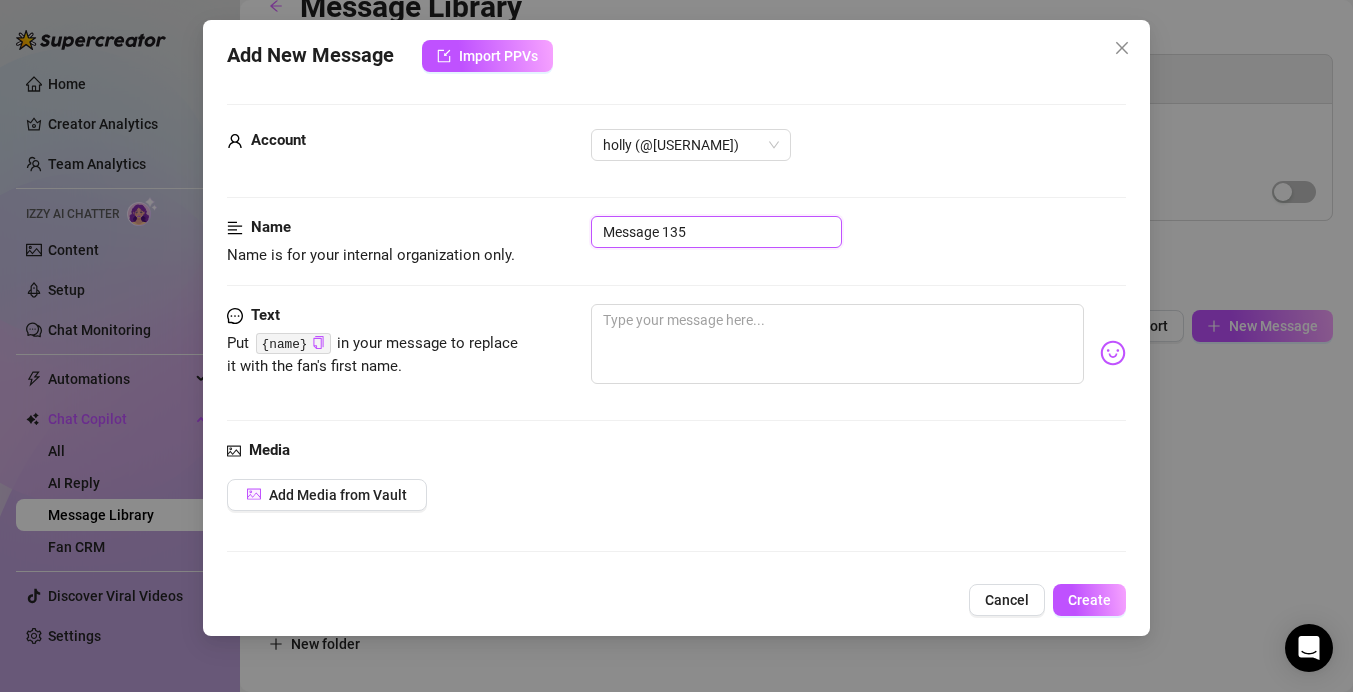 click on "Message 135" at bounding box center (716, 232) 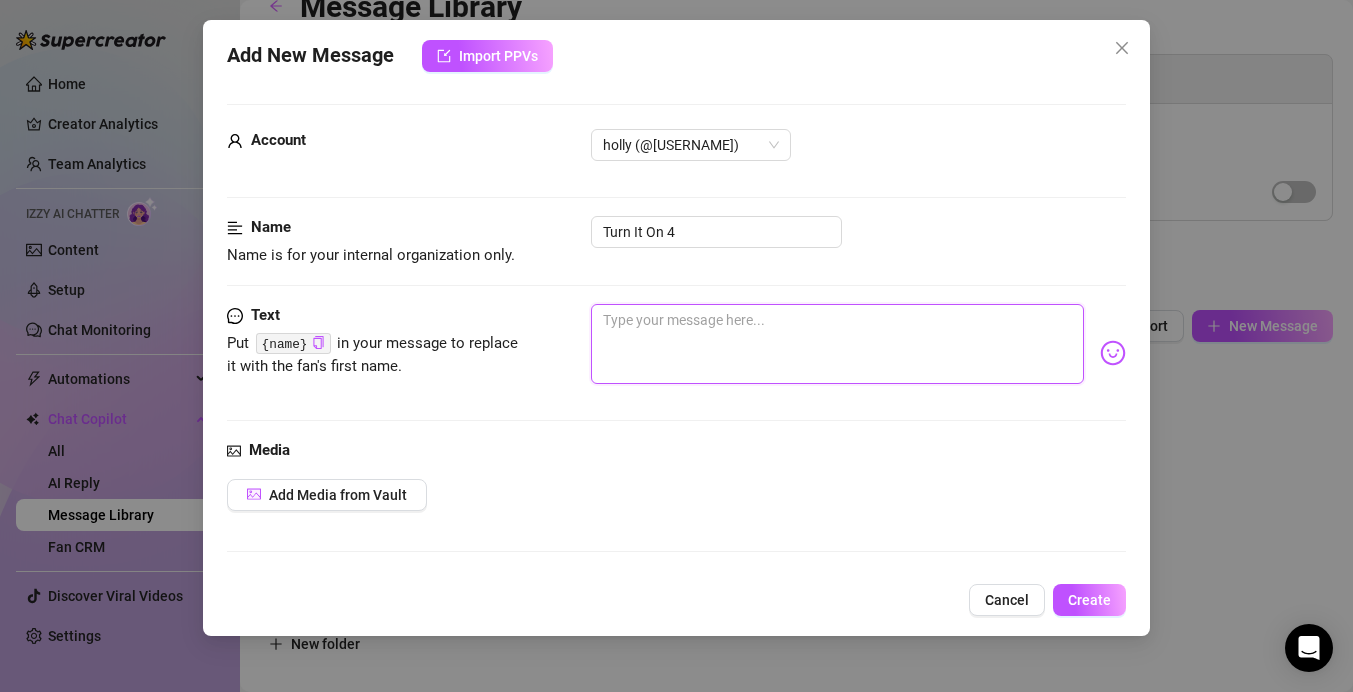 click at bounding box center [837, 344] 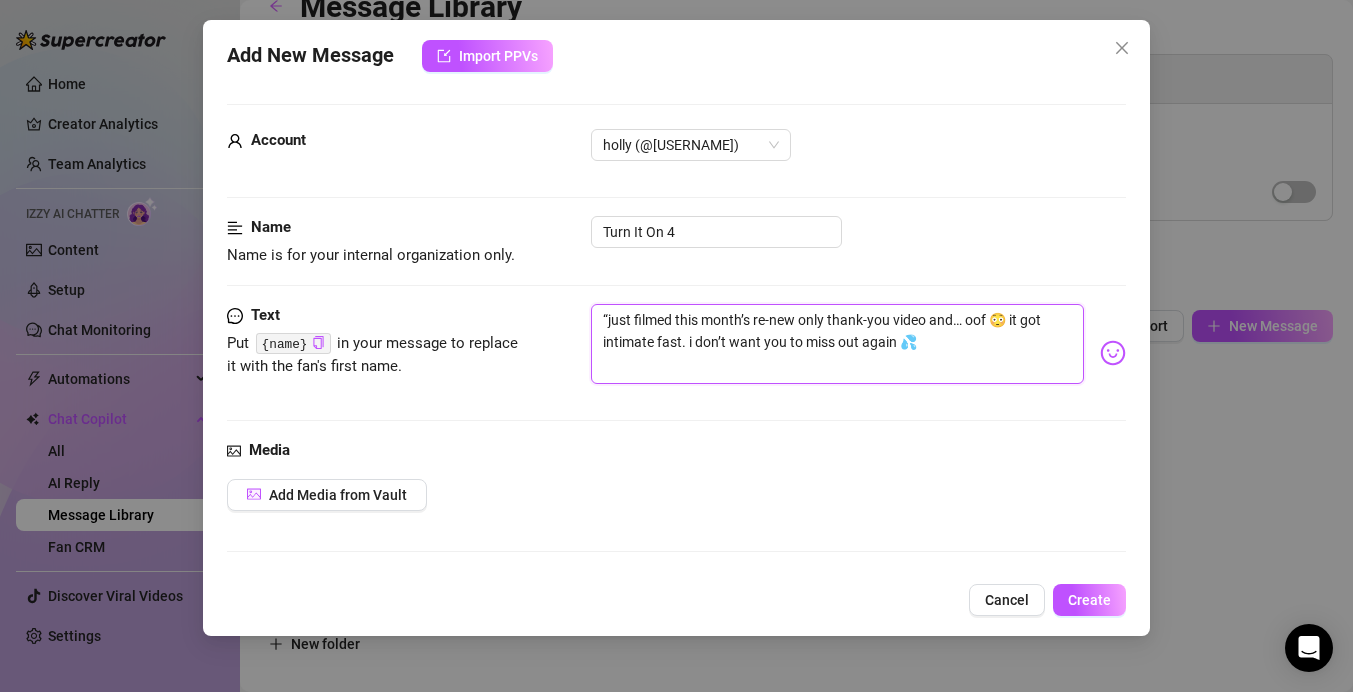 drag, startPoint x: 606, startPoint y: 318, endPoint x: 580, endPoint y: 318, distance: 26 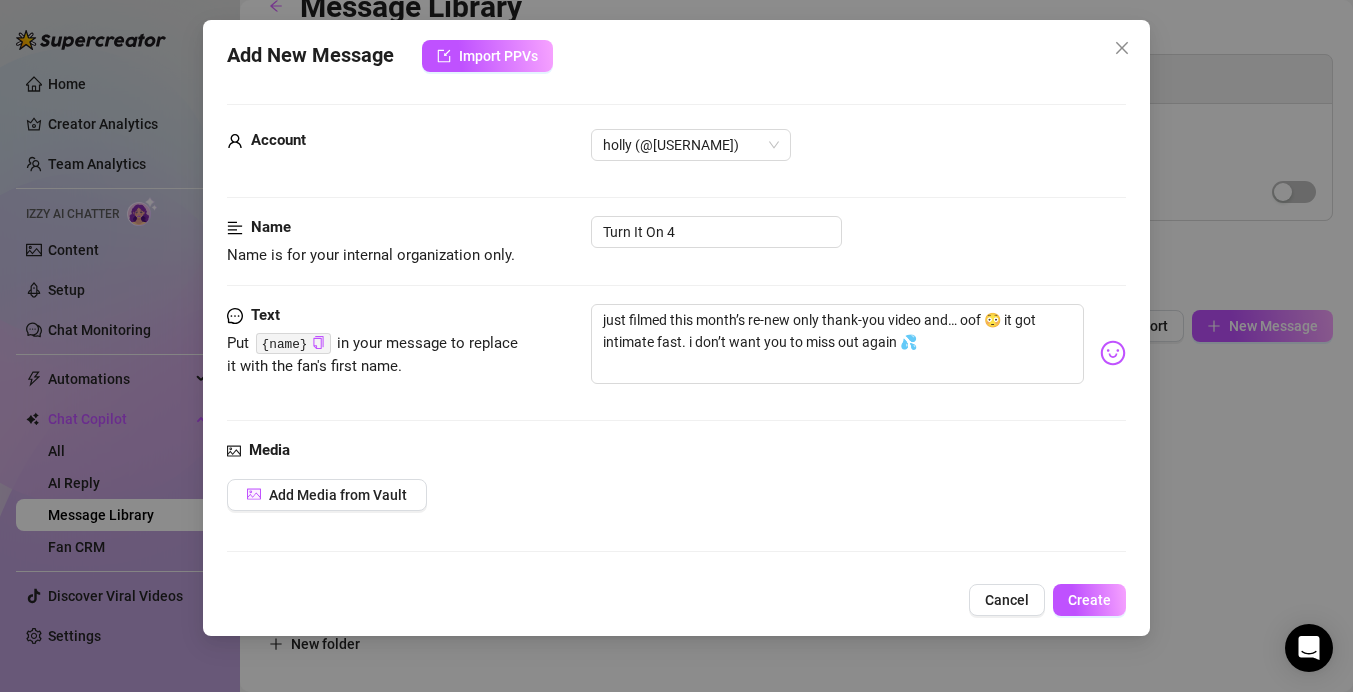 click on "Text Put   {name}   in your message to replace it with the fan's first name. just filmed this month’s re-new only thank-you video and… oof 😳 it got intimate fast. i don’t want you to miss out again 💦" at bounding box center [676, 371] 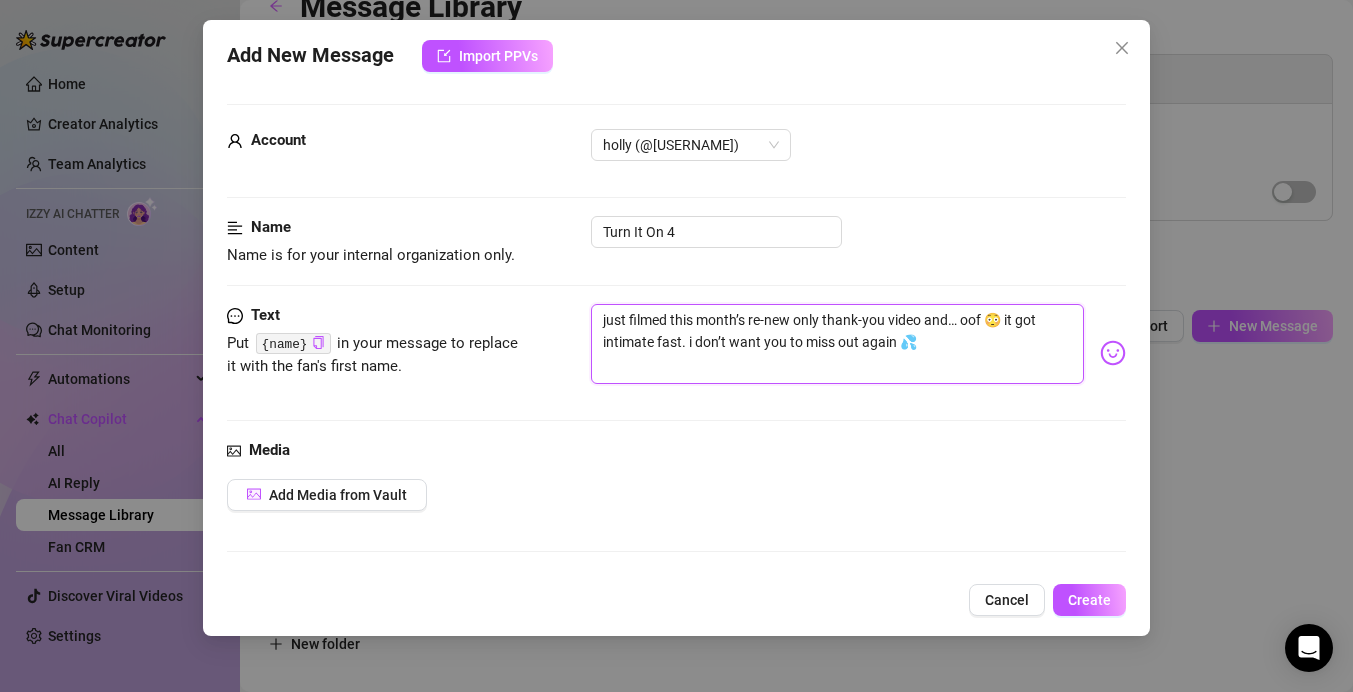 click on "just filmed this month’s re-new only thank-you video and… oof 😳 it got intimate fast. i don’t want you to miss out again 💦" at bounding box center (837, 344) 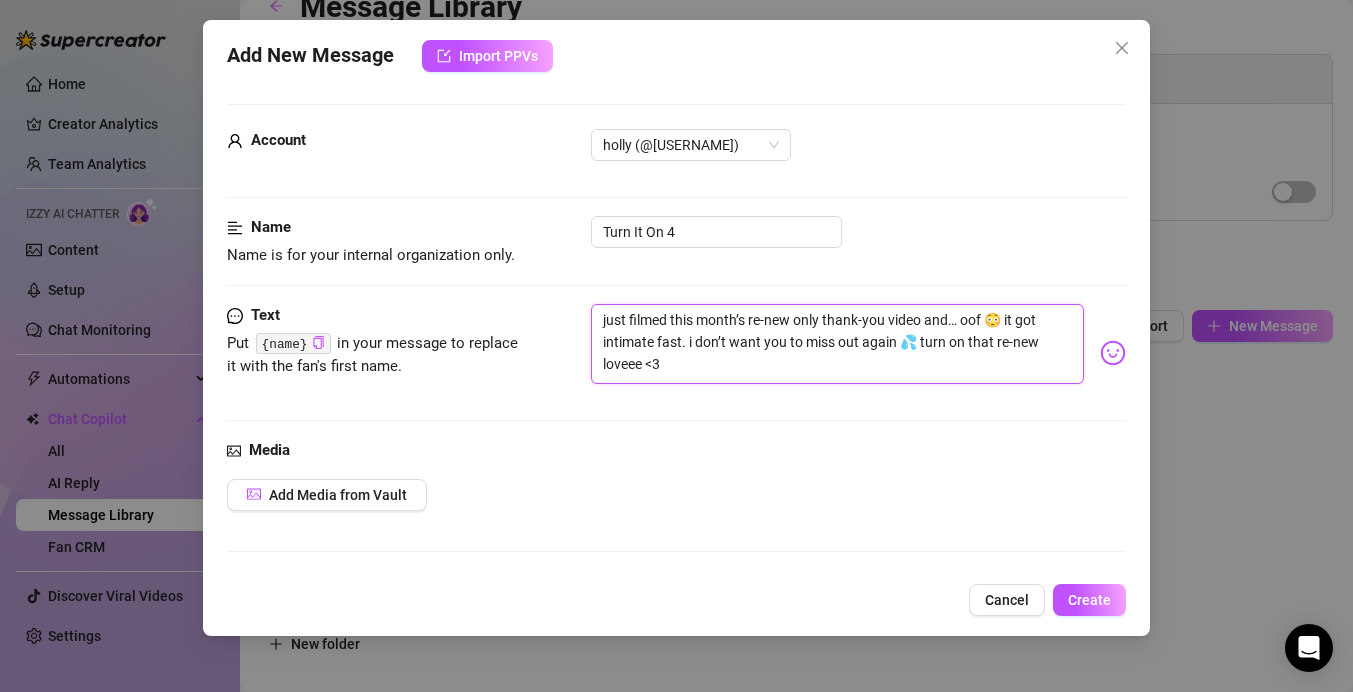 click on "just filmed this month’s re-new only thank-you video and… oof 😳 it got intimate fast. i don’t want you to miss out again 💦 turn on that re-new loveee <3" at bounding box center [837, 344] 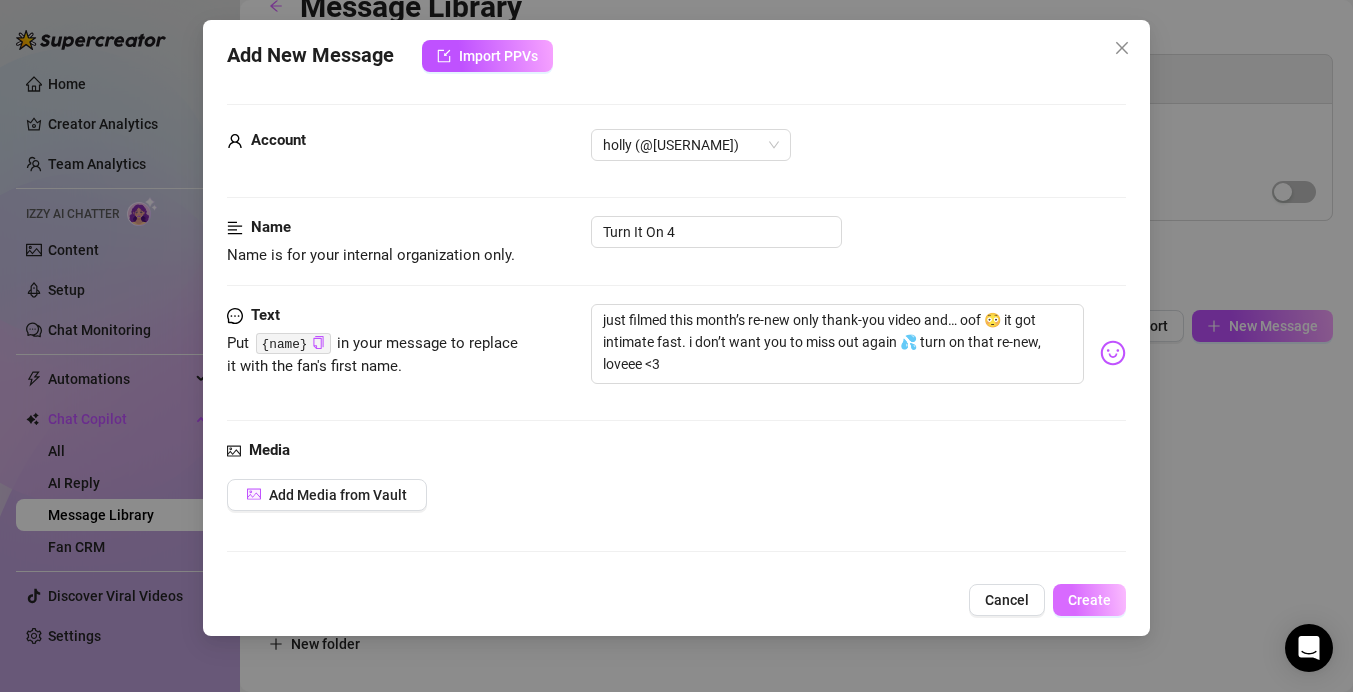 click on "Create" at bounding box center (1089, 600) 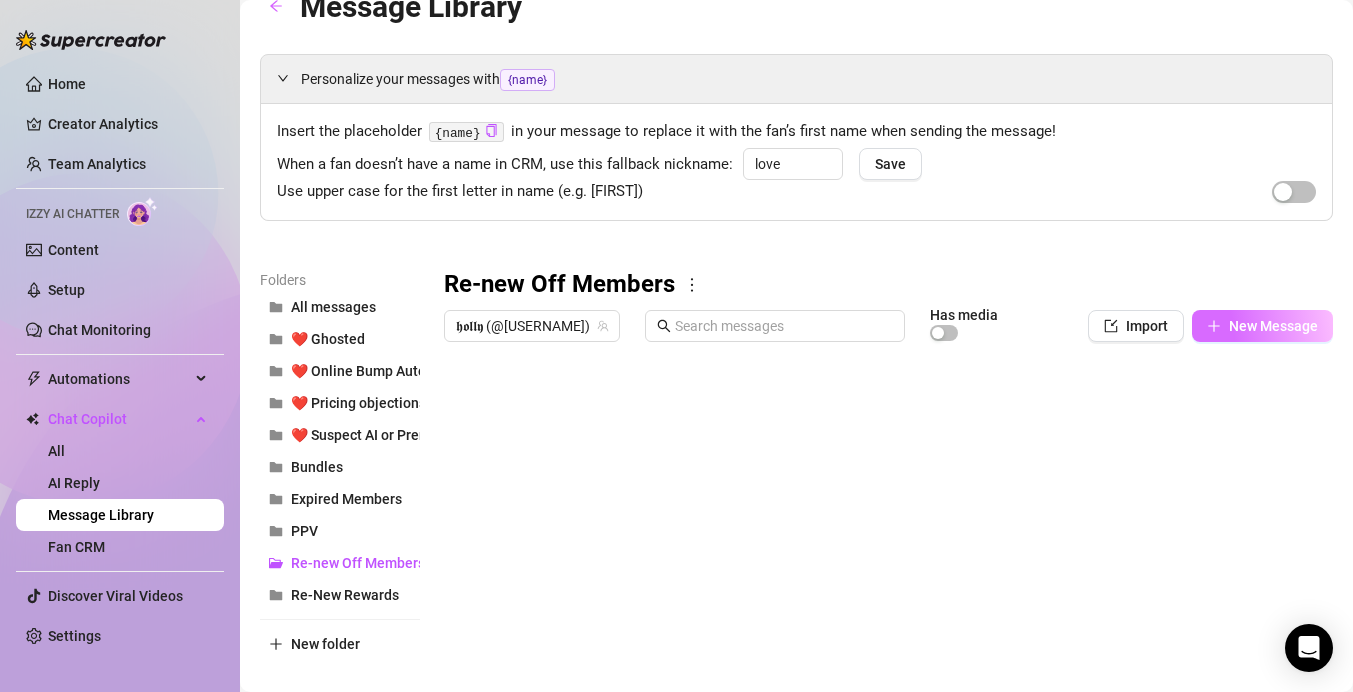 click on "New Message" at bounding box center [1273, 326] 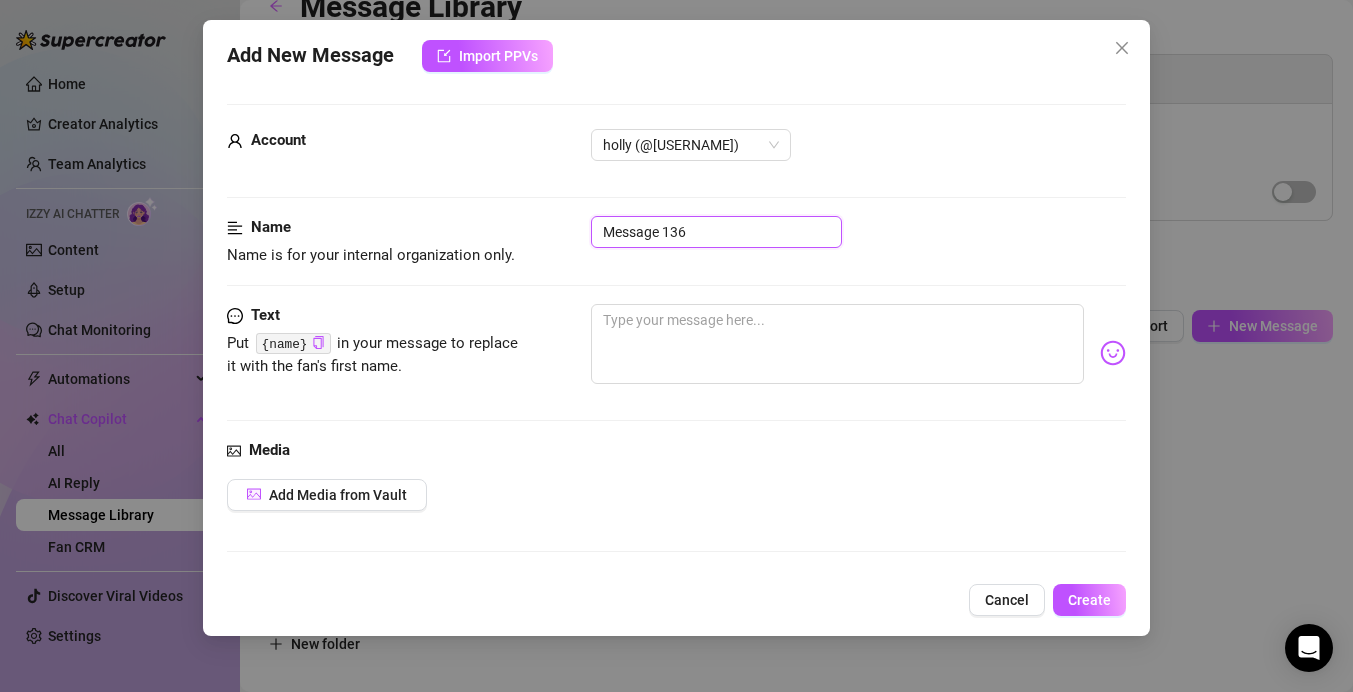 click on "Message 136" at bounding box center [716, 232] 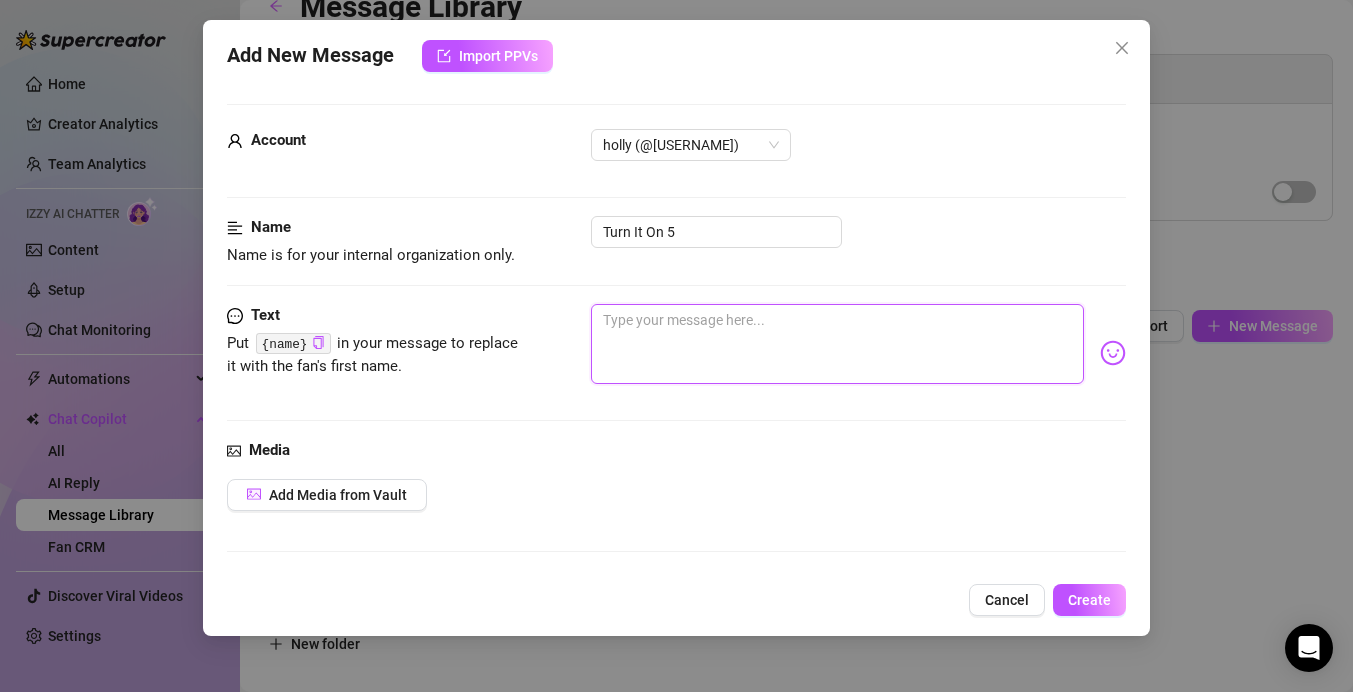 click at bounding box center [837, 344] 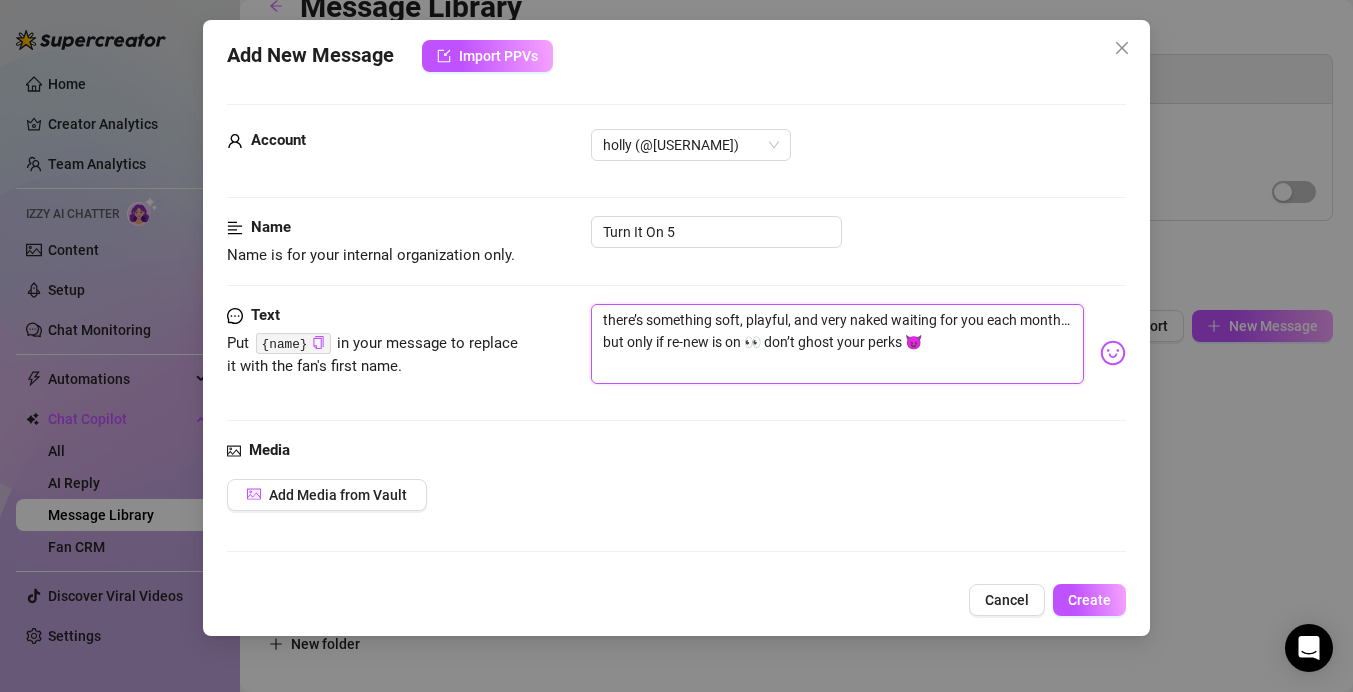 drag, startPoint x: 714, startPoint y: 318, endPoint x: 884, endPoint y: 314, distance: 170.04706 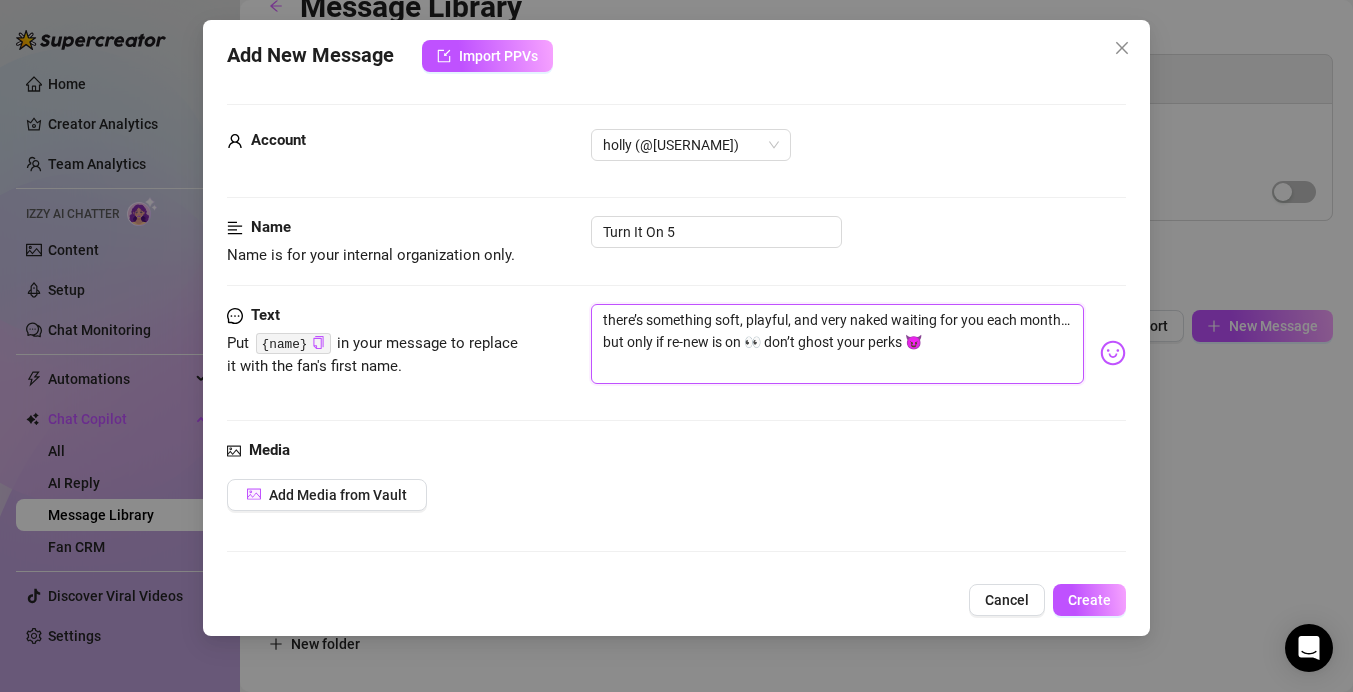 click on "there’s something soft, playful, and very naked waiting for you each month… but only if re-new is on 👀 don’t ghost your perks 😈" at bounding box center (837, 344) 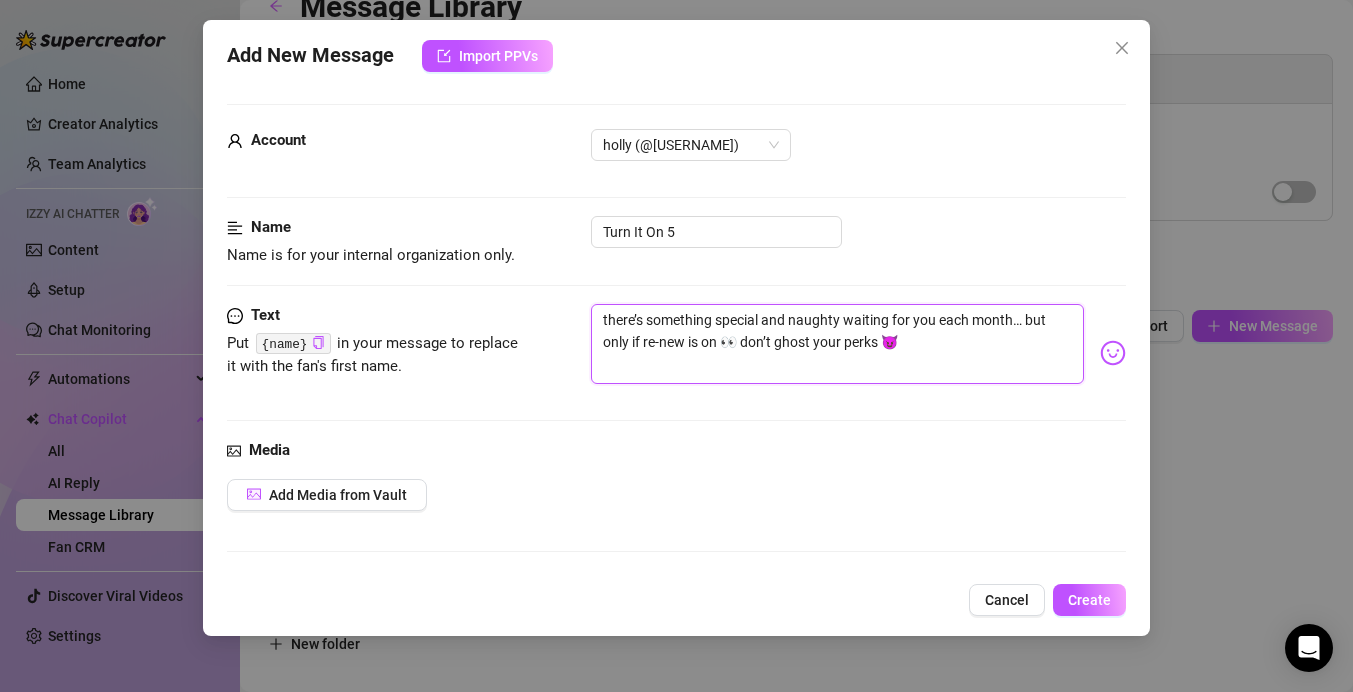click on "there’s something special and naughty waiting for you each month… but only if re-new is on 👀 don’t ghost your perks 😈" at bounding box center [837, 344] 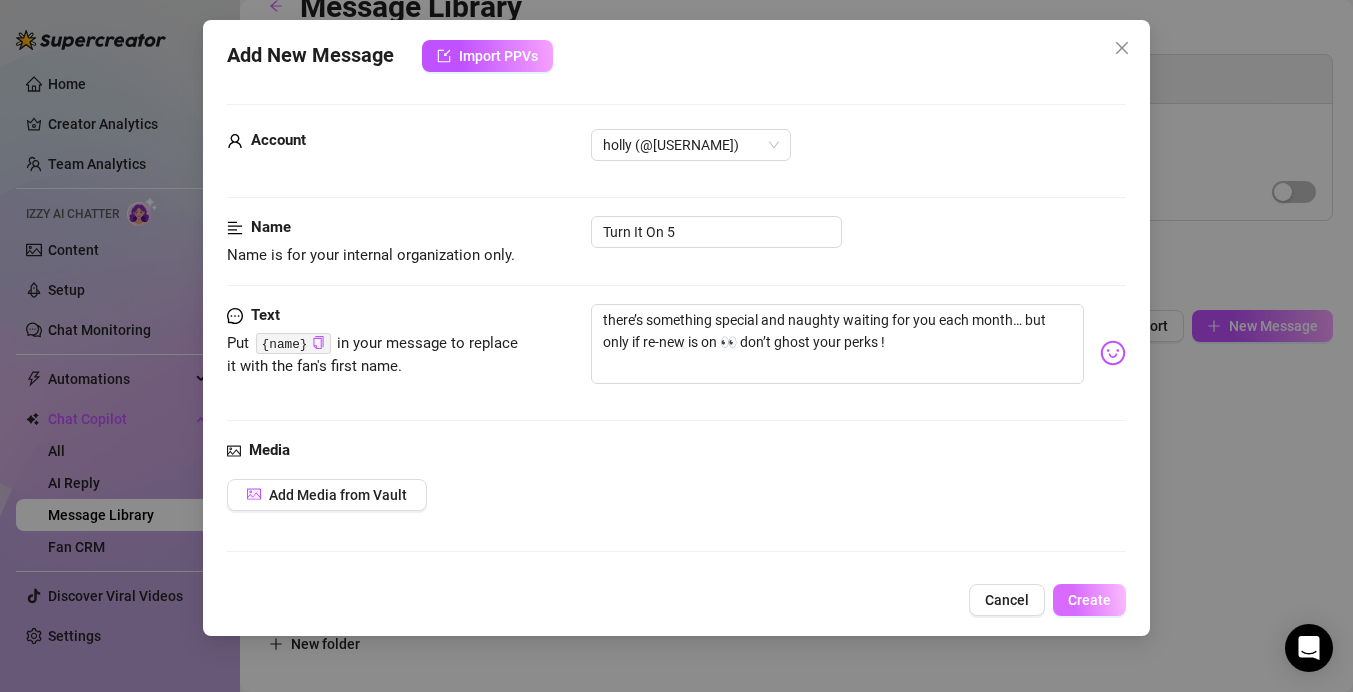 click on "Create" at bounding box center (1089, 600) 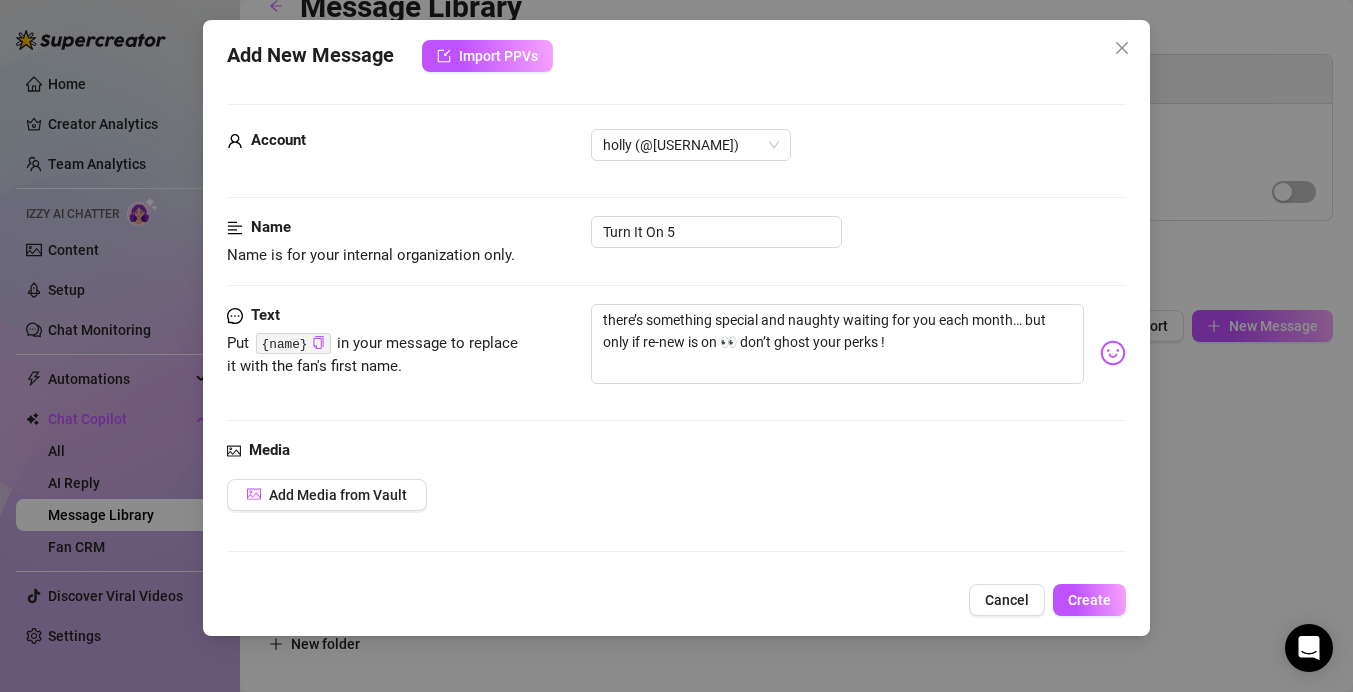 click on "Add New Message Import PPVs Account 𝖍𝖔𝖑𝖑𝖞 (@[USERNAME]) Name Name is for your internal organization only. Turn It On 5 Text Put   {name}   in your message to replace it with the fan's first name. there’s something special and naughty waiting for you each month… but only if re-new is on 👀 don’t ghost your perks ! Media Add Media from Vault Minimum Price Set the minimum price for the bundle. $ 0 Folder Re-new Off Members Cancel Create" at bounding box center (676, 346) 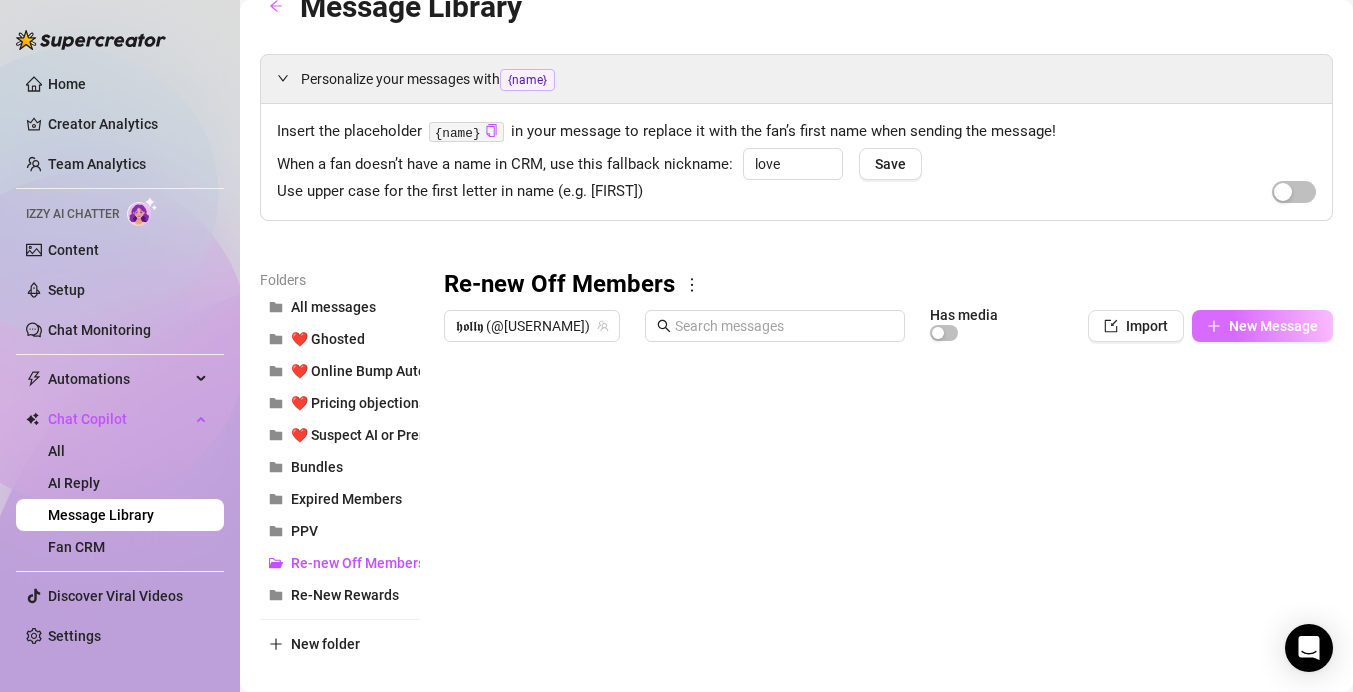 click on "New Message" at bounding box center (1273, 326) 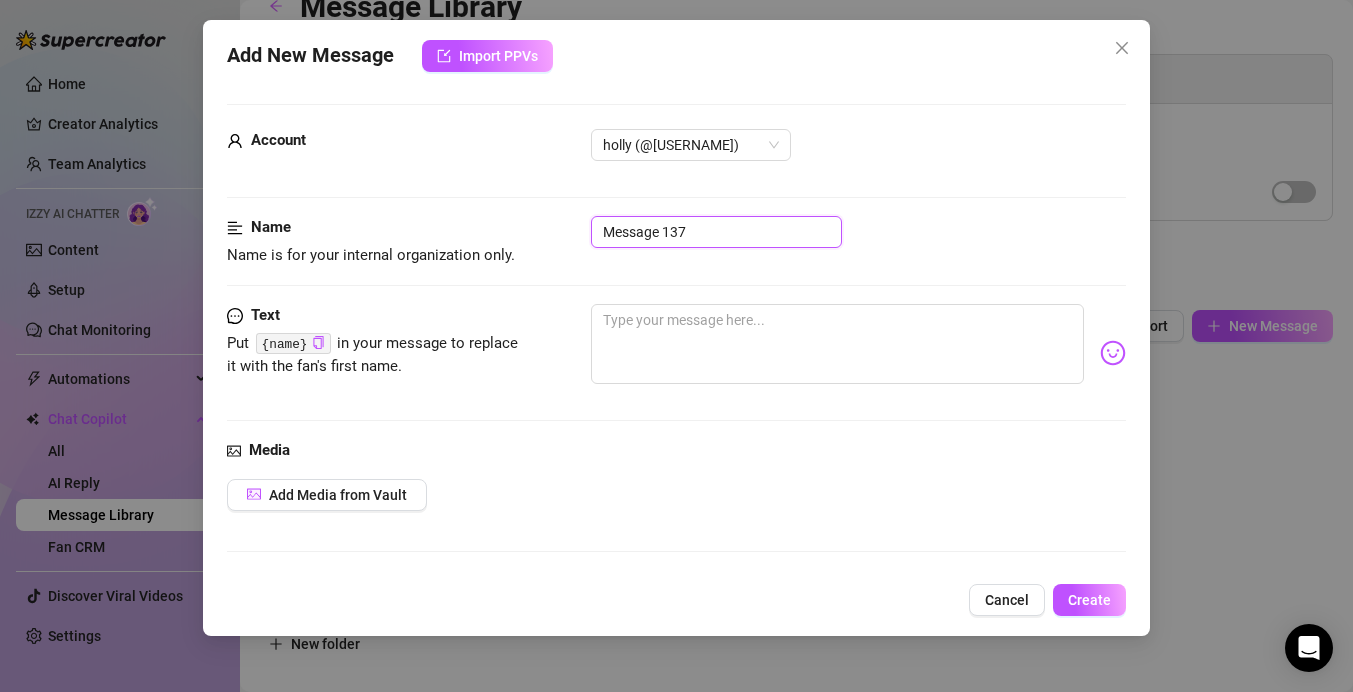 click on "Message 137" at bounding box center (716, 232) 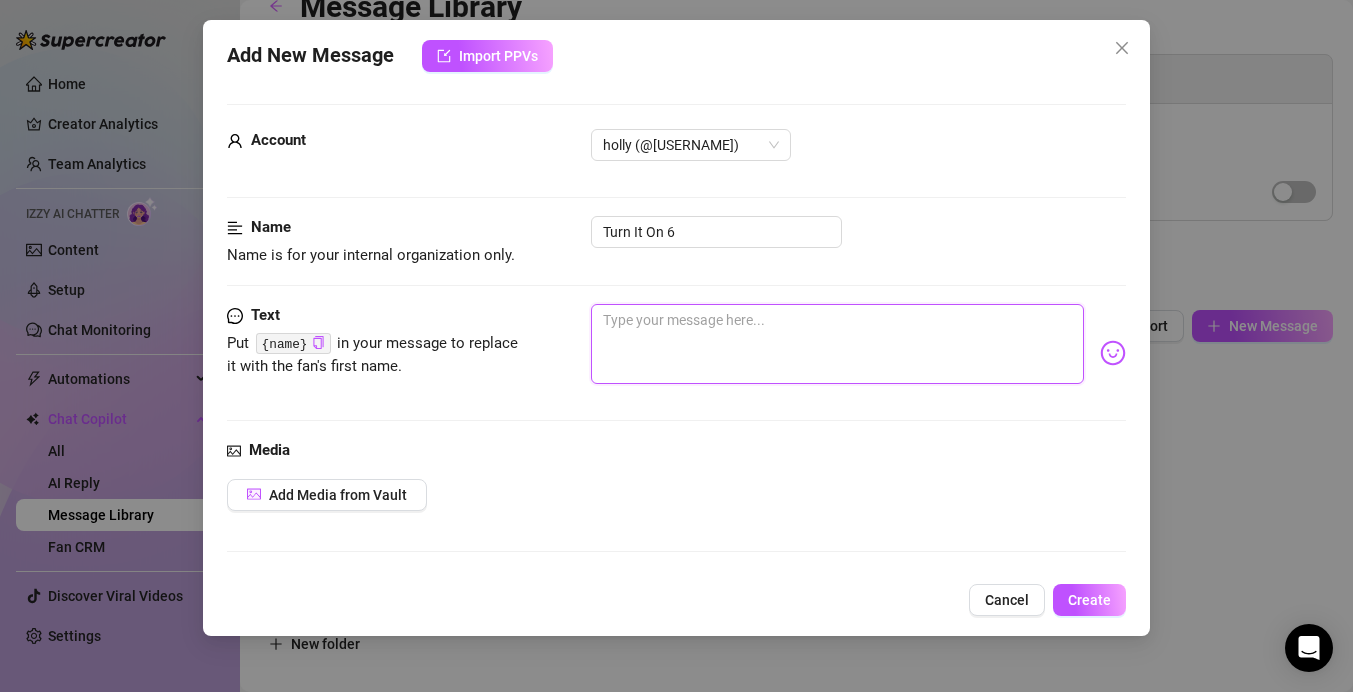 click at bounding box center (837, 344) 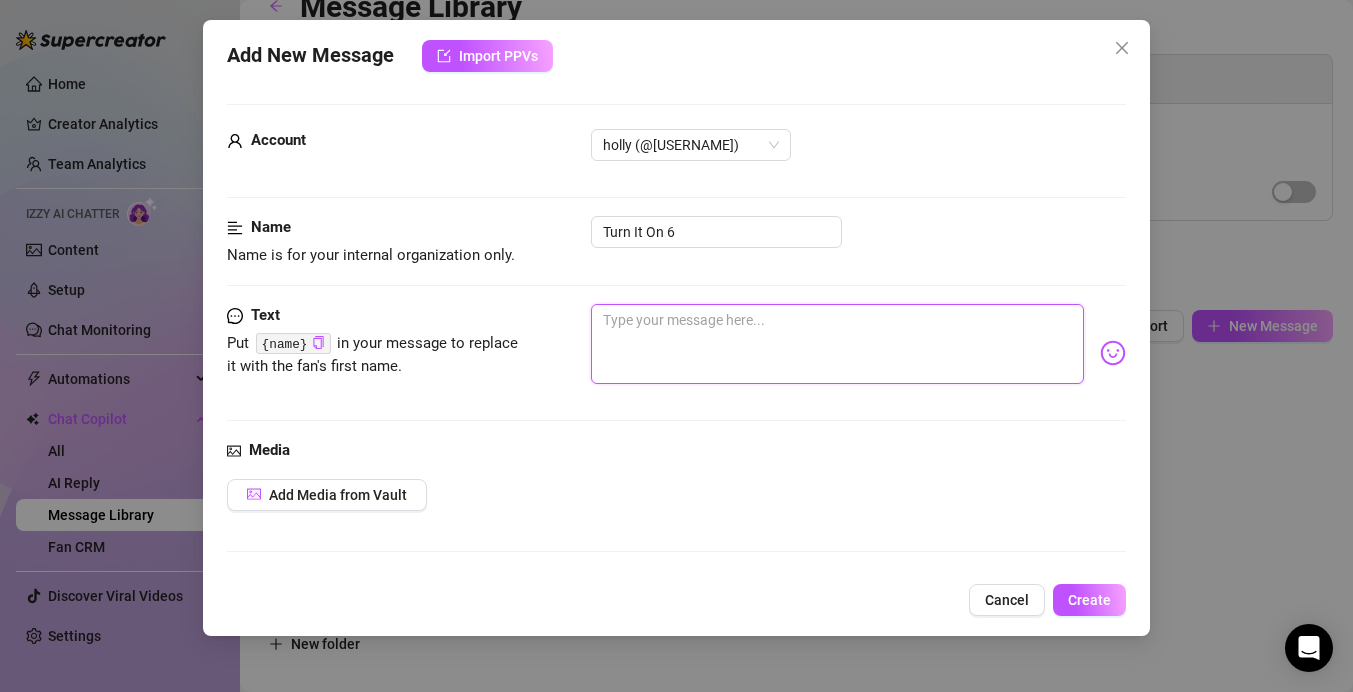 paste on "i like to make my long-term subs feel special 🥰 turn re-new on and i’ll send you my monthly nude thank-you treat just like i do for all my favs 💌" 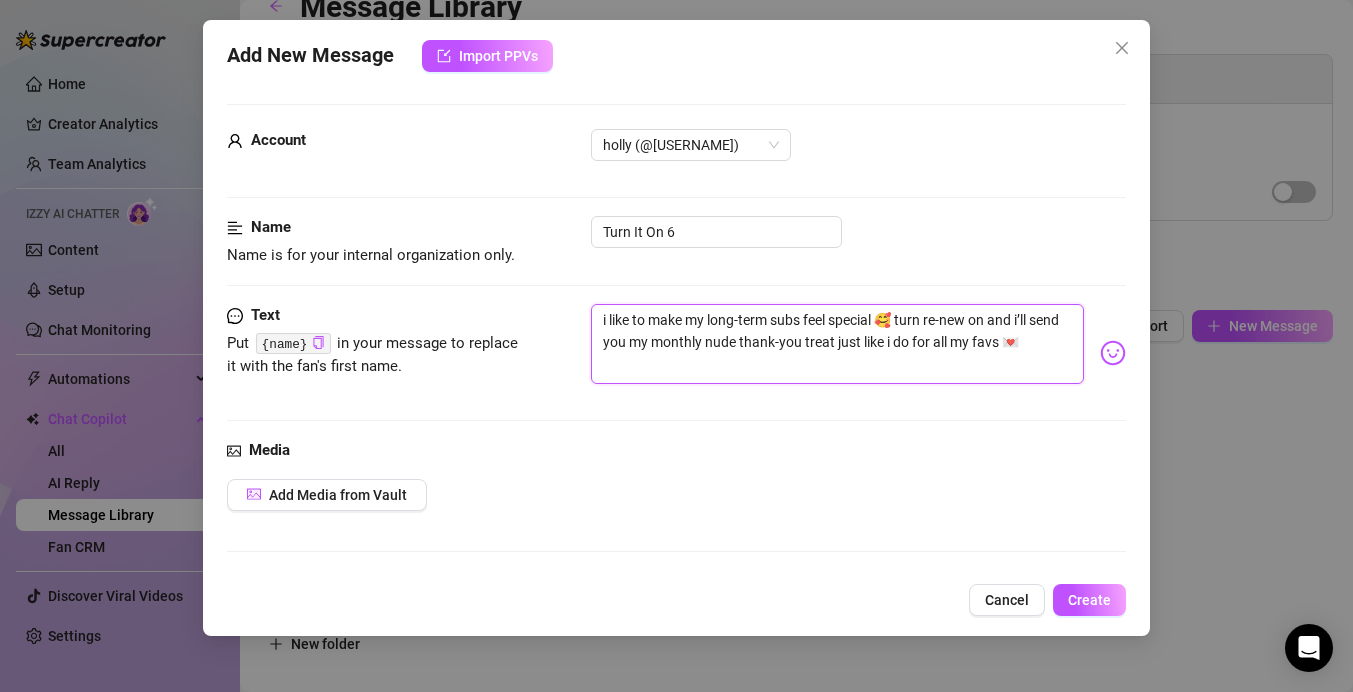 click on "i like to make my long-term subs feel special 🥰 turn re-new on and i’ll send you my monthly nude thank-you treat just like i do for all my favs 💌" at bounding box center [837, 344] 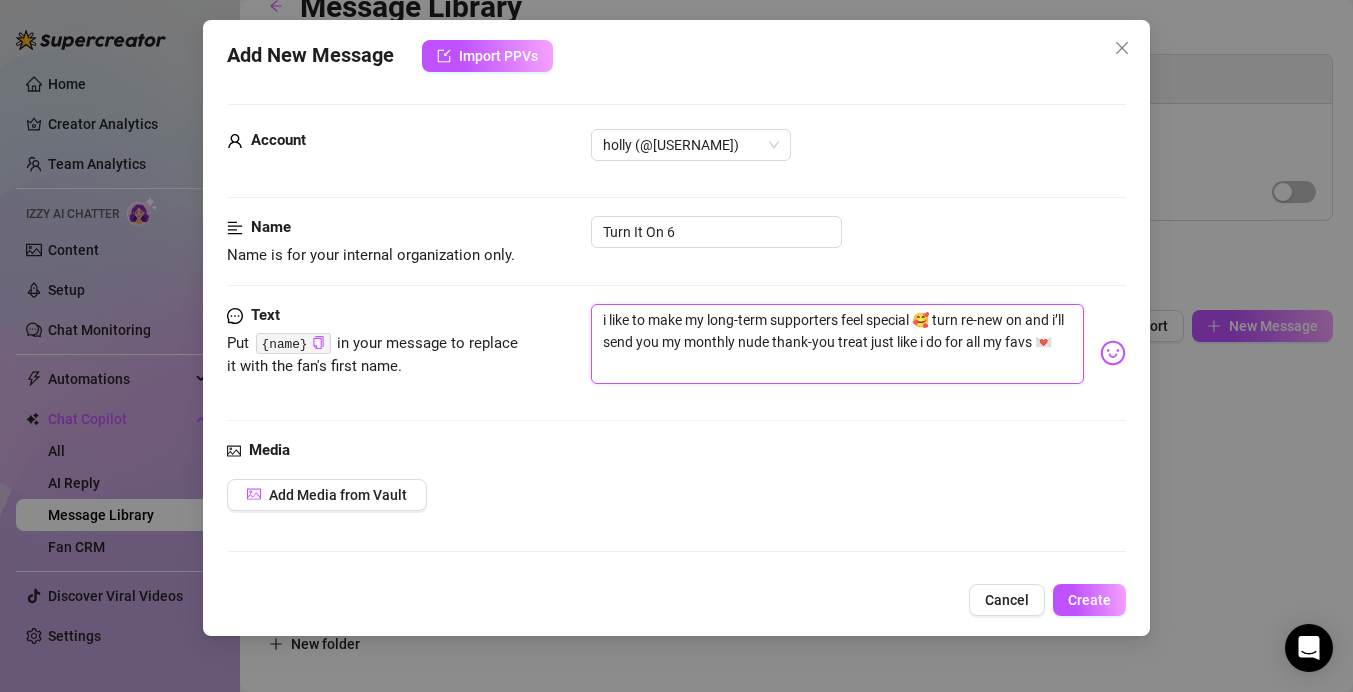 click on "i like to make my long-term supporters feel special 🥰 turn re-new on and i’ll send you my monthly nude thank-you treat just like i do for all my favs 💌" at bounding box center (837, 344) 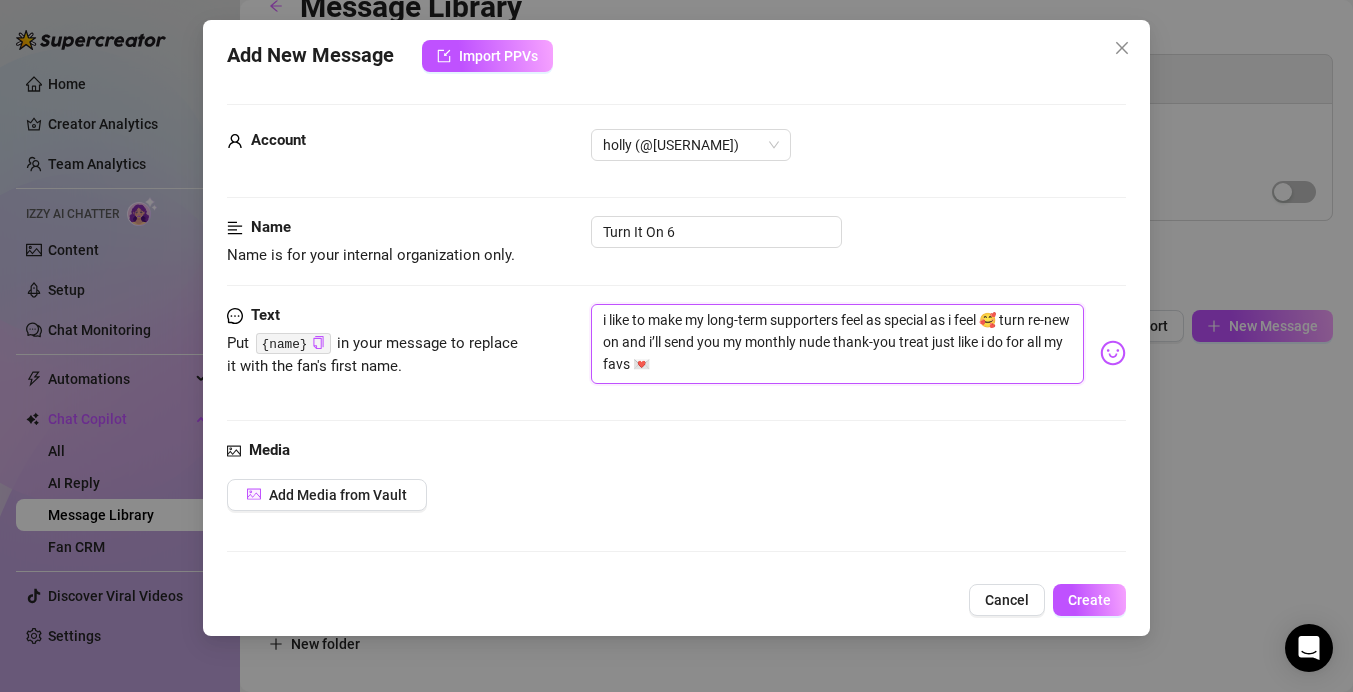 drag, startPoint x: 829, startPoint y: 344, endPoint x: 862, endPoint y: 334, distance: 34.48188 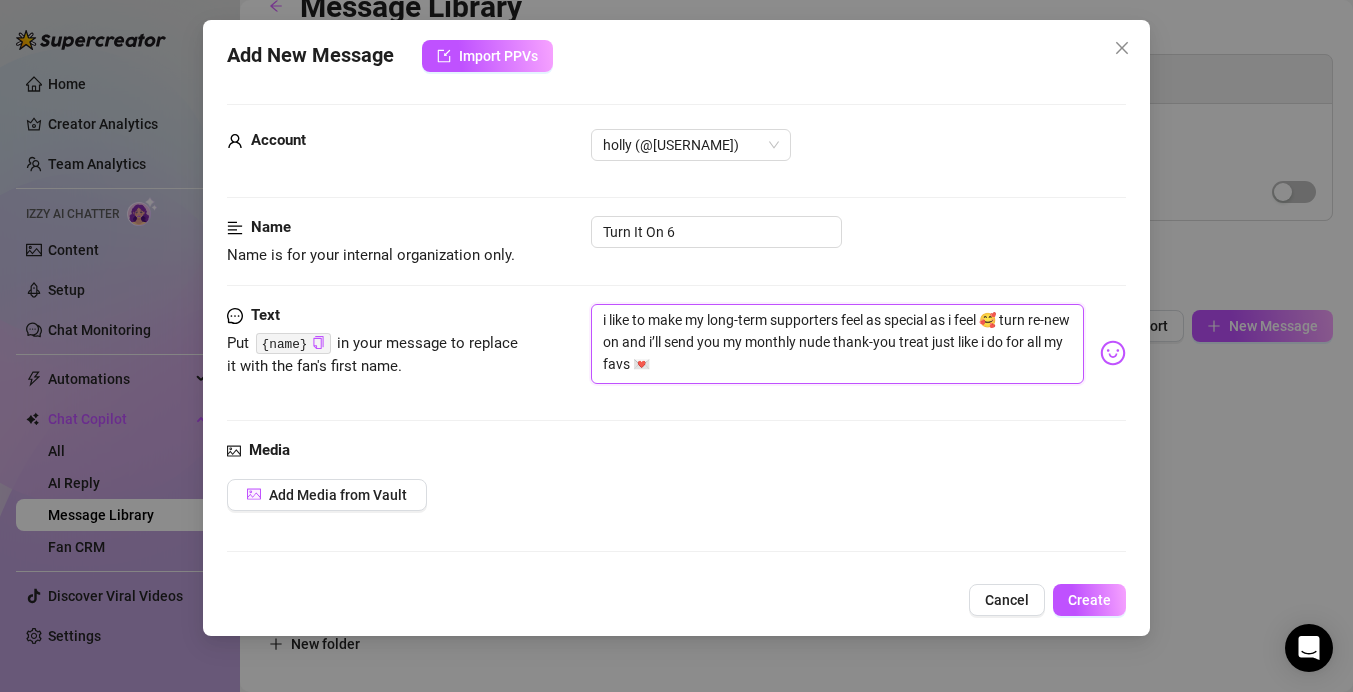 click on "i like to make my long-term supporters feel as special as i feel 🥰 turn re-new on and i’ll send you my monthly nude thank-you treat just like i do for all my favs 💌" at bounding box center [837, 344] 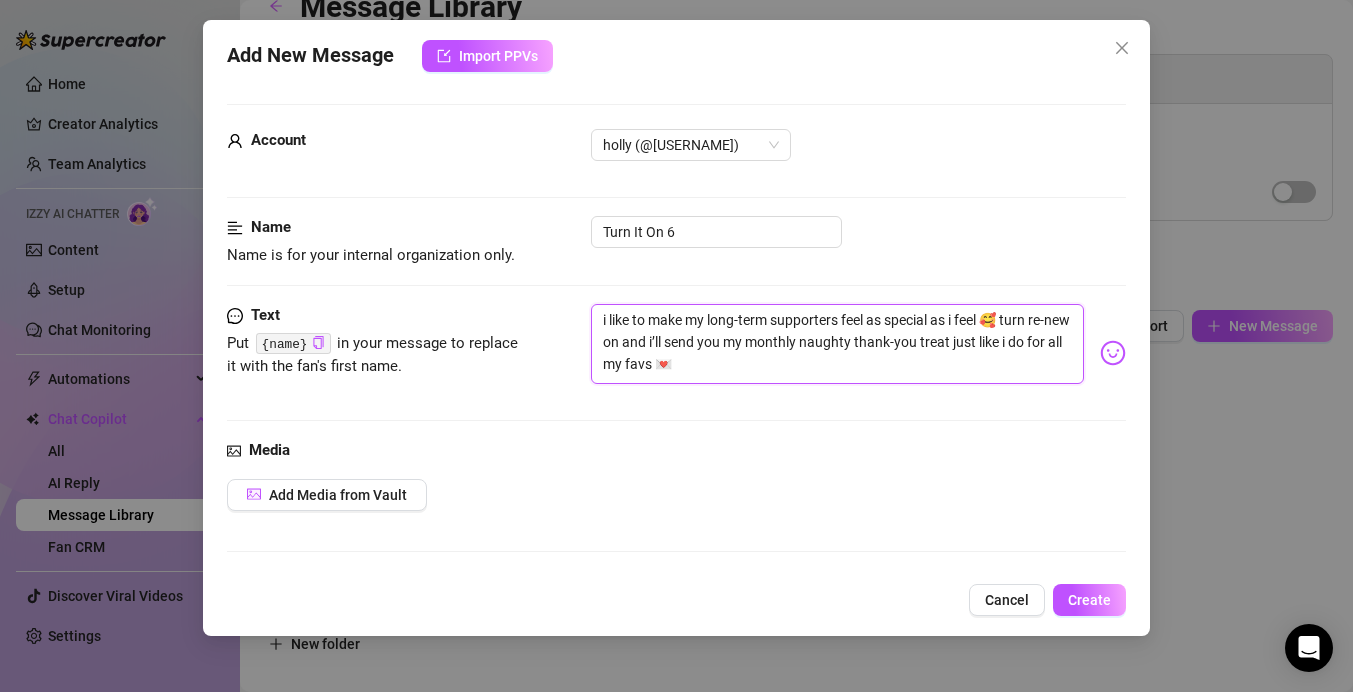 drag, startPoint x: 970, startPoint y: 368, endPoint x: 686, endPoint y: 353, distance: 284.39584 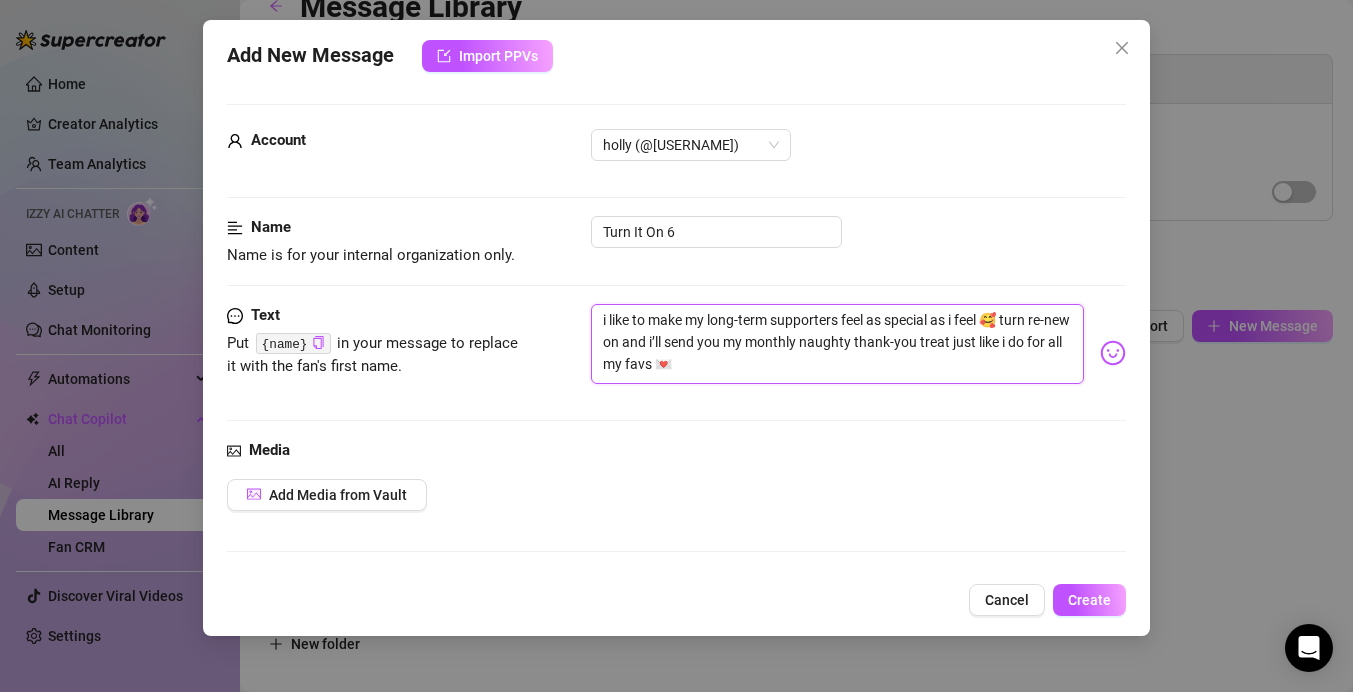 click on "i like to make my long-term supporters feel as special as i feel 🥰 turn re-new on and i’ll send you my monthly naughty thank-you treat just like i do for all my favs 💌" at bounding box center [837, 344] 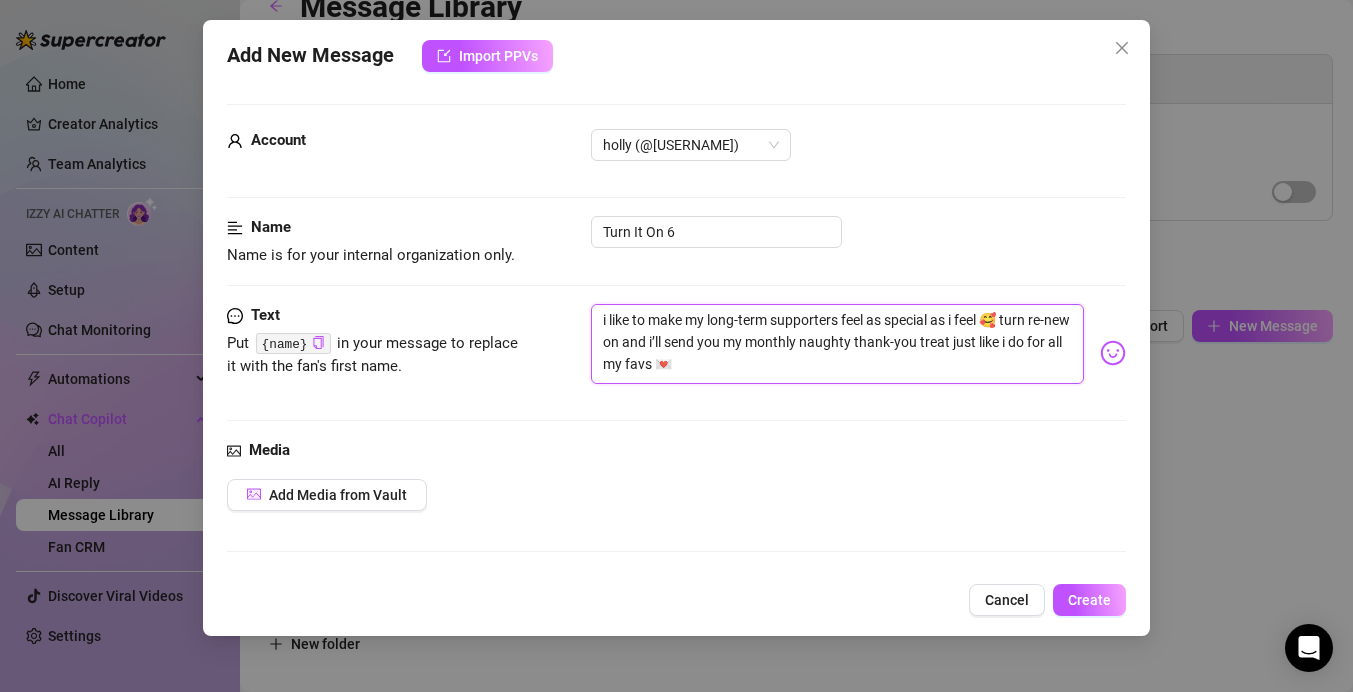 drag, startPoint x: 686, startPoint y: 361, endPoint x: 769, endPoint y: 358, distance: 83.0542 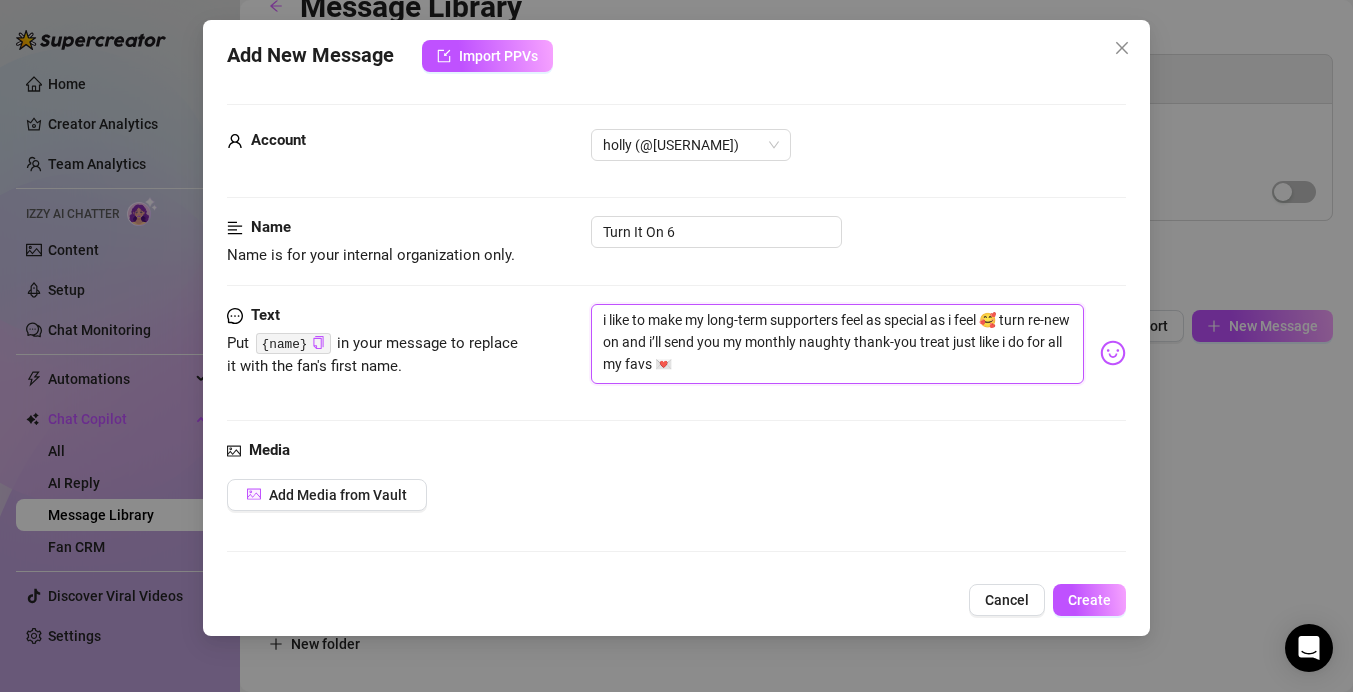 click on "i like to make my long-term supporters feel as special as i feel 🥰 turn re-new on and i’ll send you my monthly naughty thank-you treat just like i do for all my favs 💌" at bounding box center [837, 344] 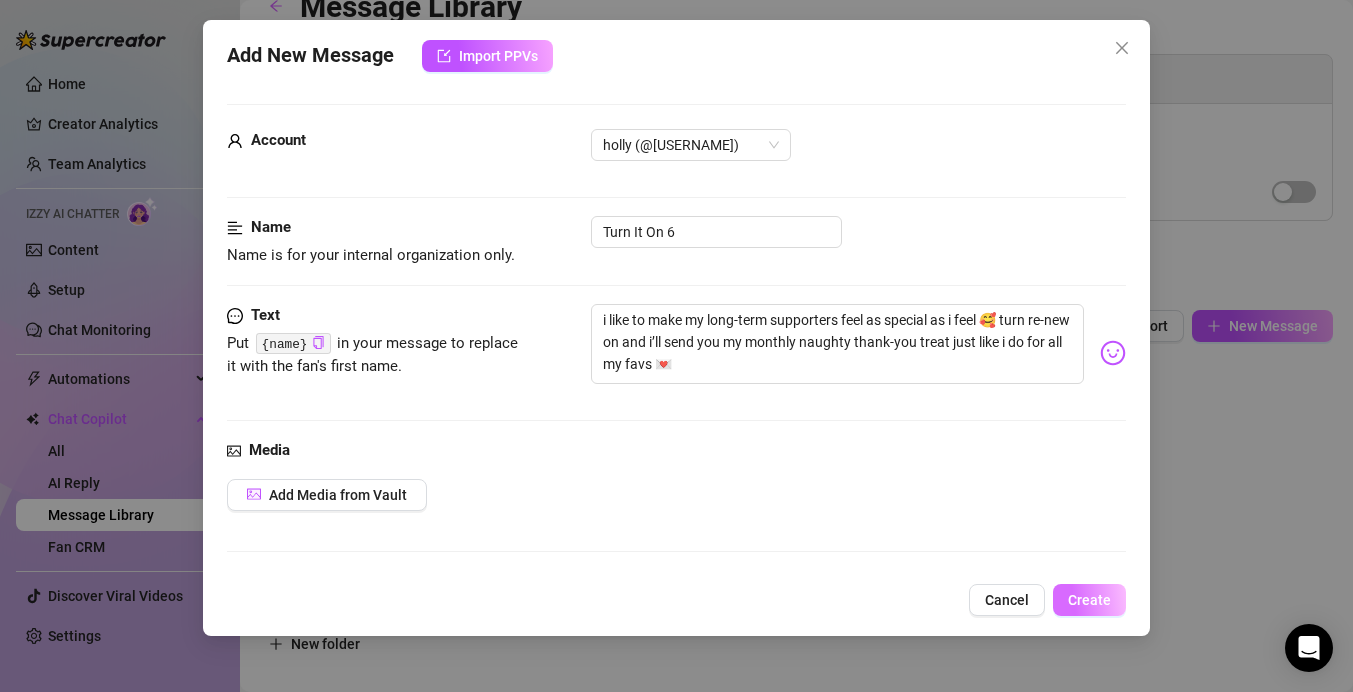 click on "Create" at bounding box center [1089, 600] 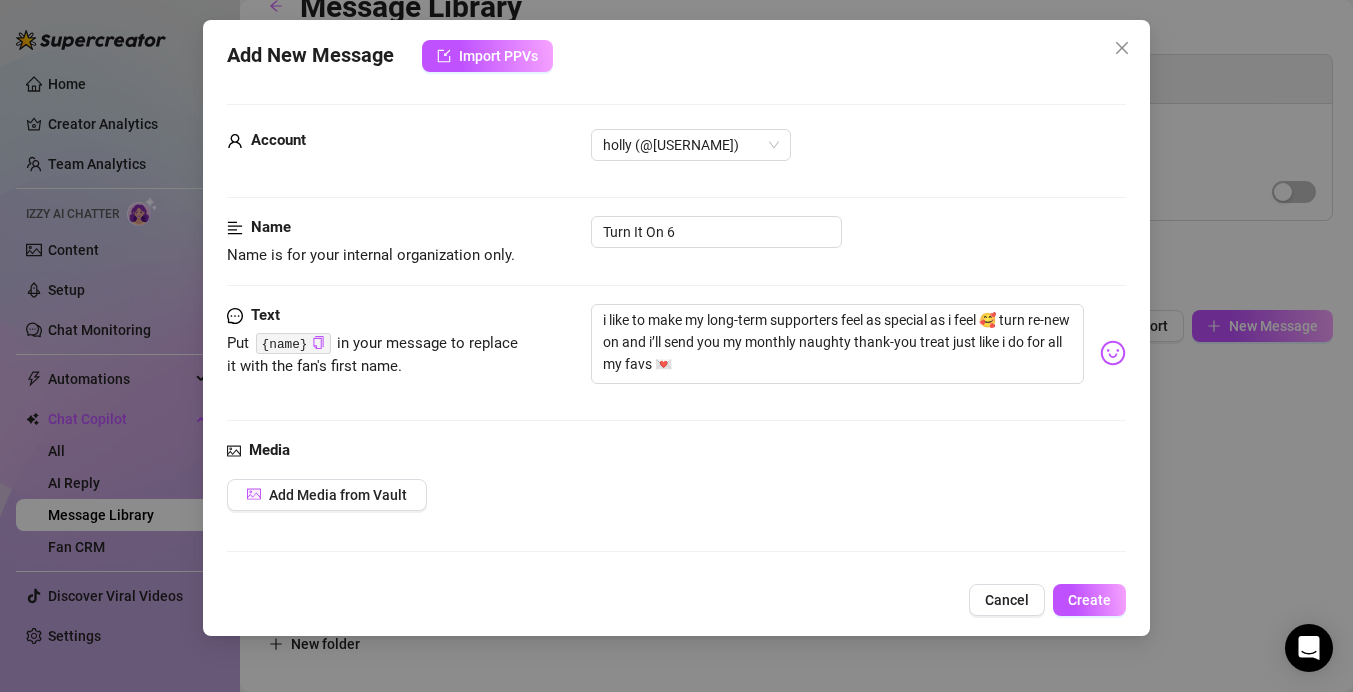 click on "Add New Message Import PPVs Account 𝖍𝖔𝖑𝖑𝖞 (@[USERNAME]) Name Name is for your internal organization only. Turn It On 6 Text Put   {name}   in your message to replace it with the fan's first name. i like to make my long-term supporters feel as special as i feel 🥰 turn re-new on and i’ll send you my monthly naughty thank-you treat just like i do for all my favs 💌 Media Add Media from Vault Minimum Price Set the minimum price for the bundle. $ 0 Folder Re-new Off Members Cancel Create" at bounding box center [676, 346] 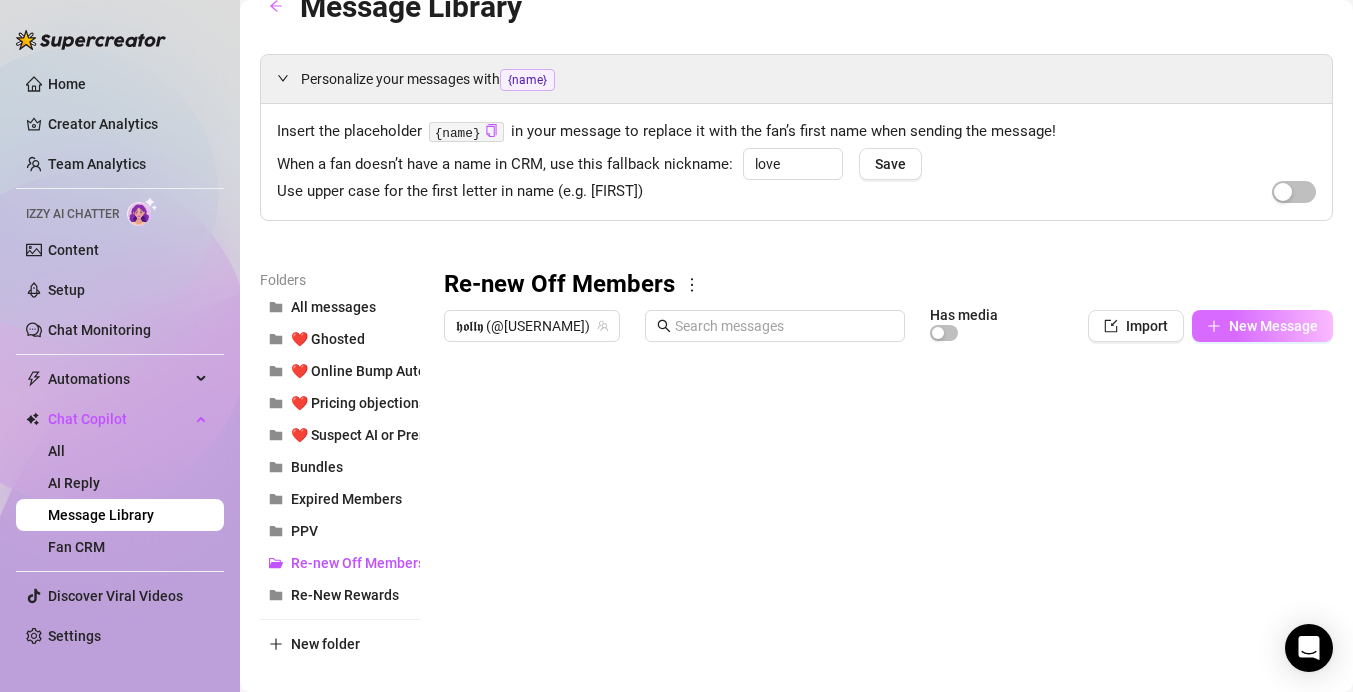 click on "New Message" at bounding box center [1262, 326] 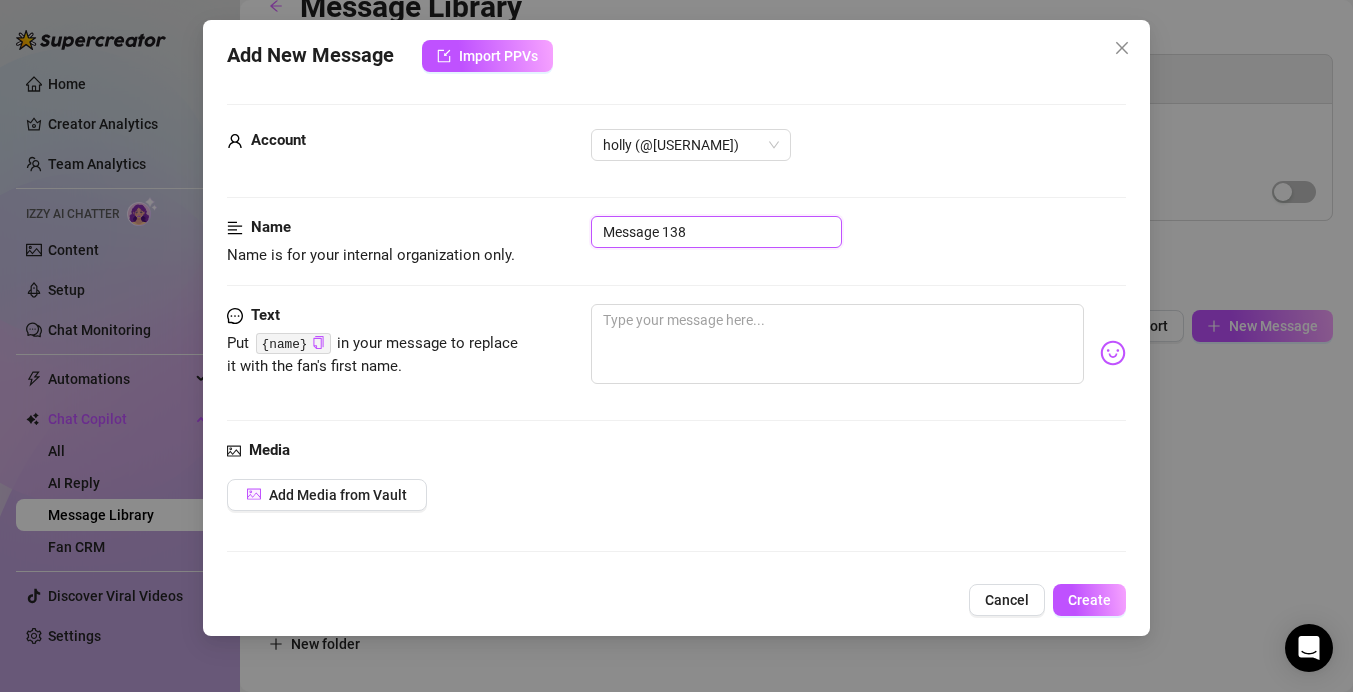 click on "Message 138" at bounding box center (716, 232) 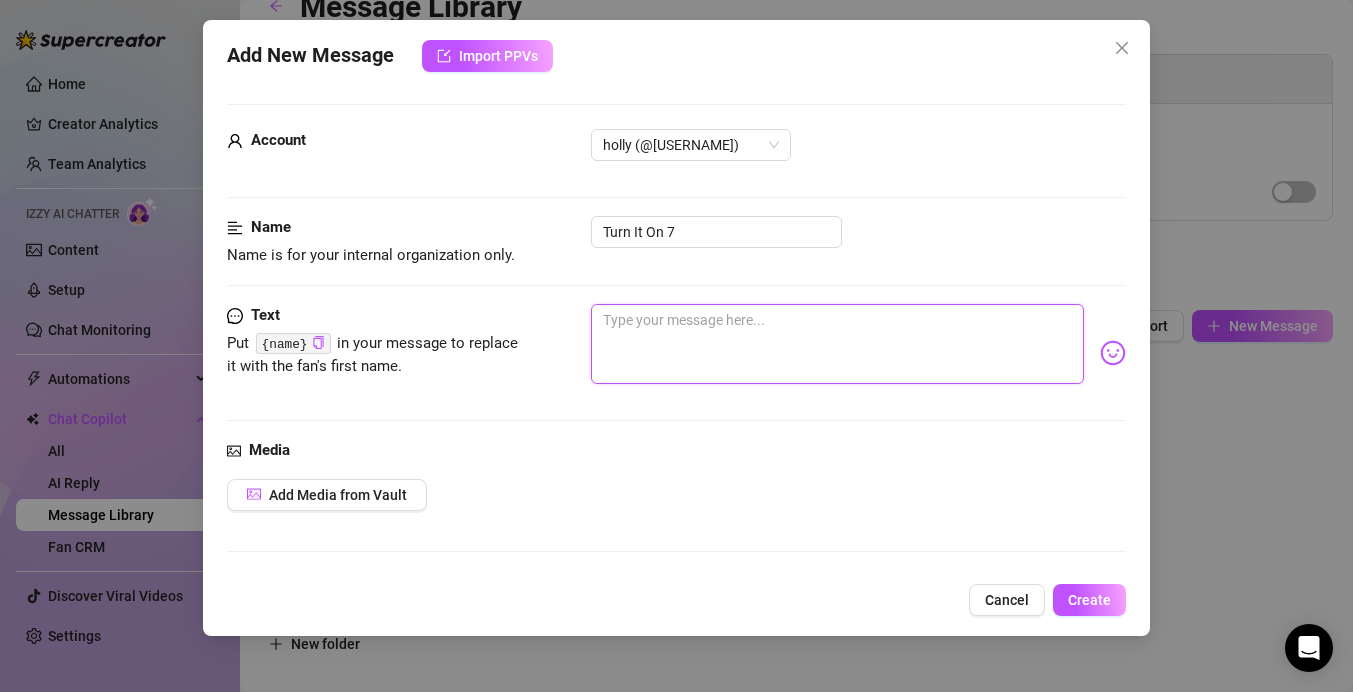 click at bounding box center [837, 344] 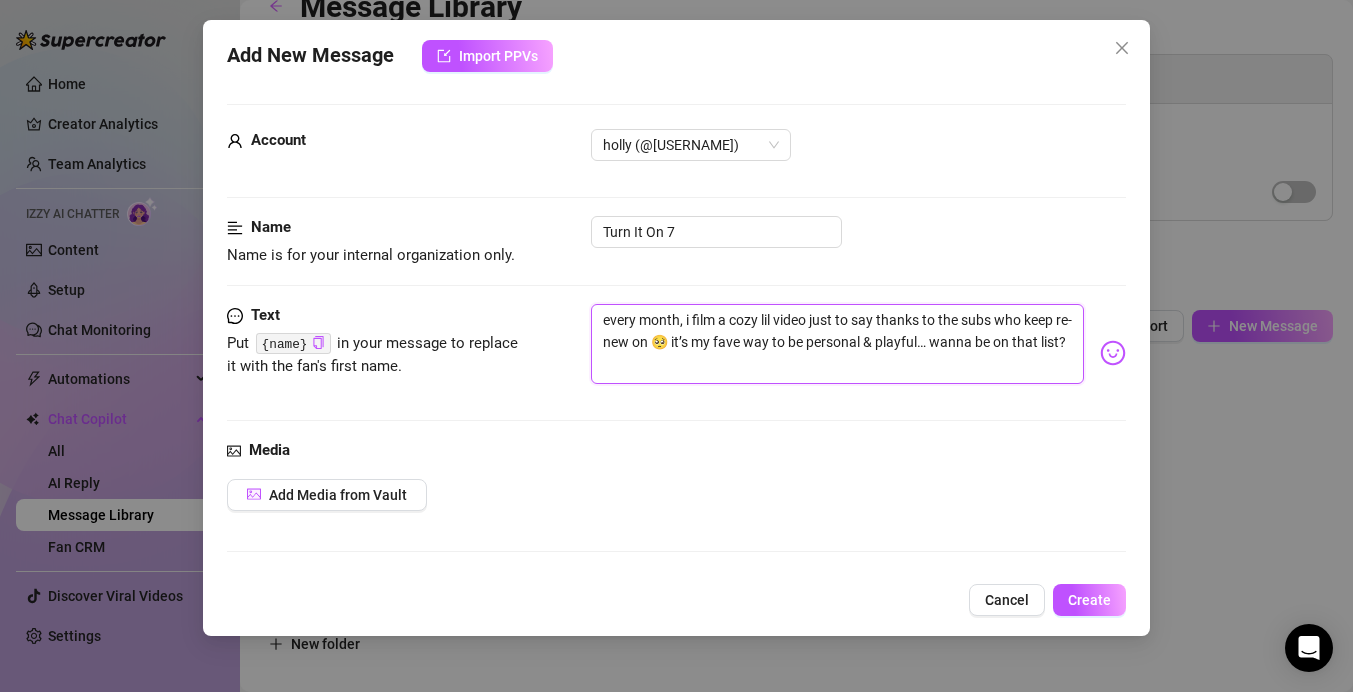 drag, startPoint x: 776, startPoint y: 319, endPoint x: 794, endPoint y: 318, distance: 18.027756 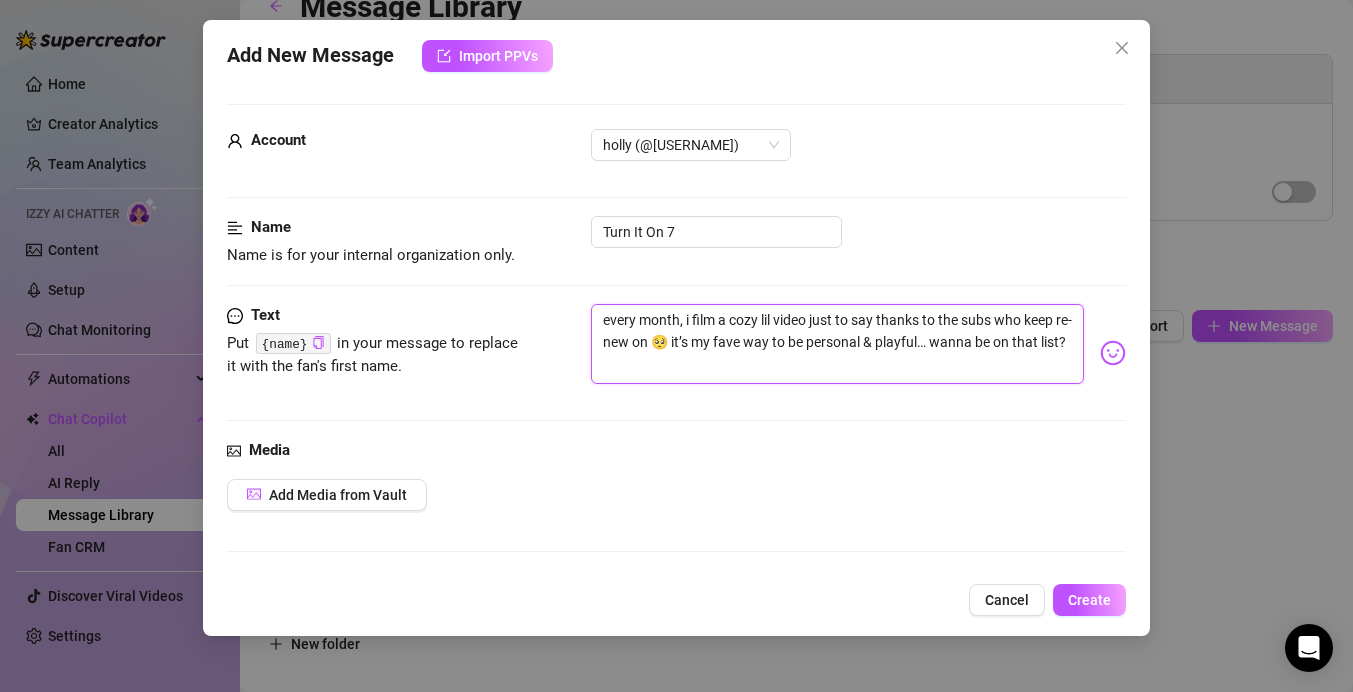 click on "every month, i film a cozy lil video just to say thanks to the subs who keep re-new on 🥺 it’s my fave way to be personal & playful… wanna be on that list?" at bounding box center (837, 344) 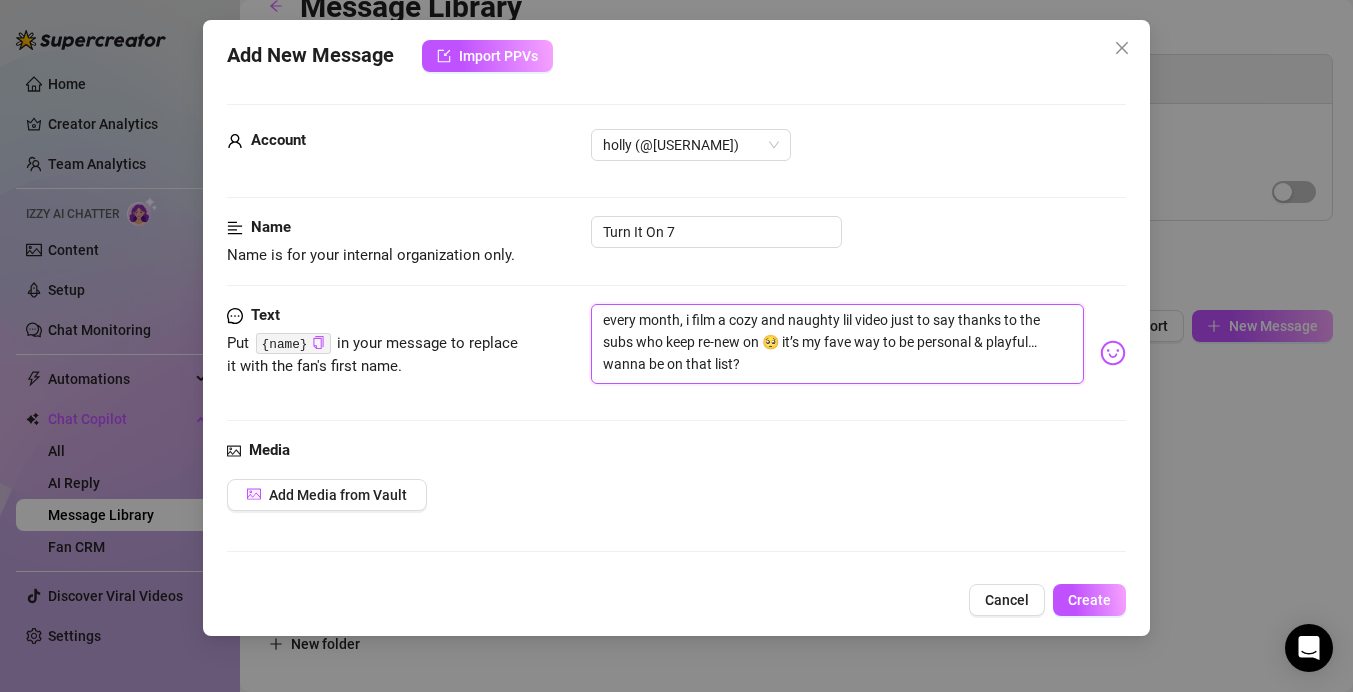 click on "every month, i film a cozy and naughty lil video just to say thanks to the subs who keep re-new on 🥺 it’s my fave way to be personal & playful… wanna be on that list?" at bounding box center (837, 344) 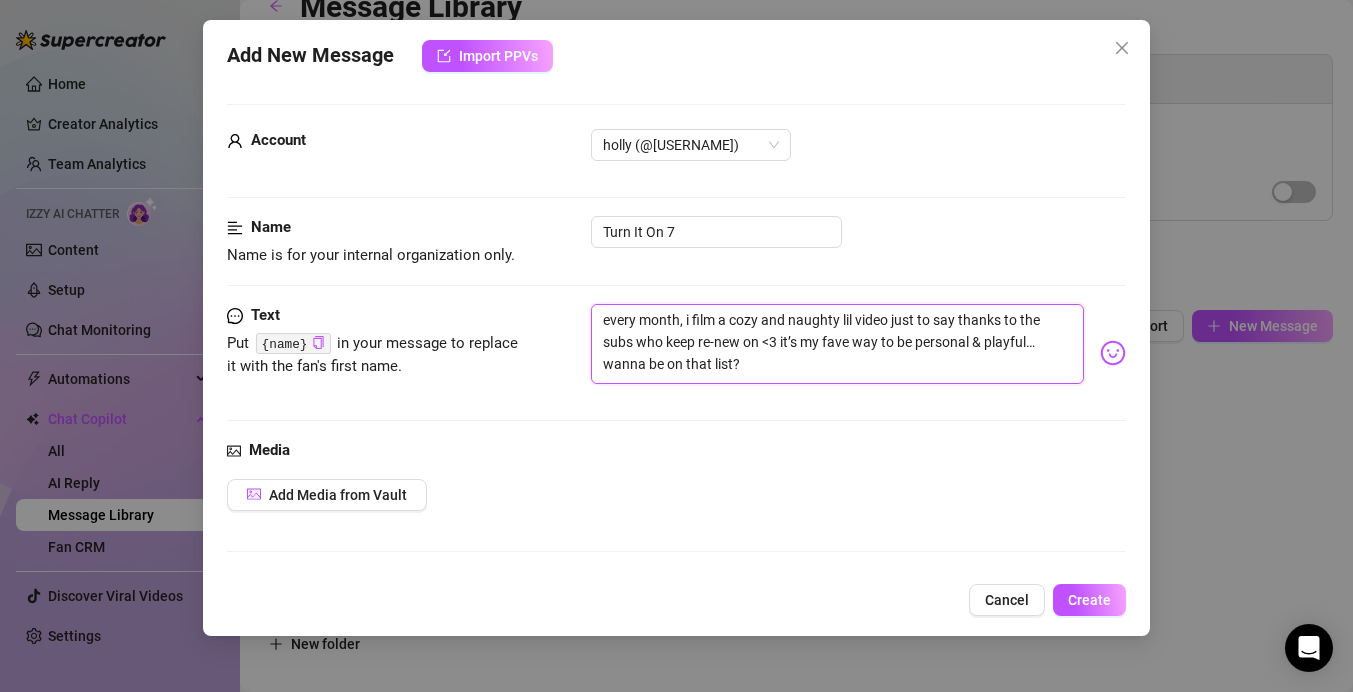 click on "every month, i film a cozy and naughty lil video just to say thanks to the subs who keep re-new on <3 it’s my fave way to be personal & playful… wanna be on that list?" at bounding box center [837, 344] 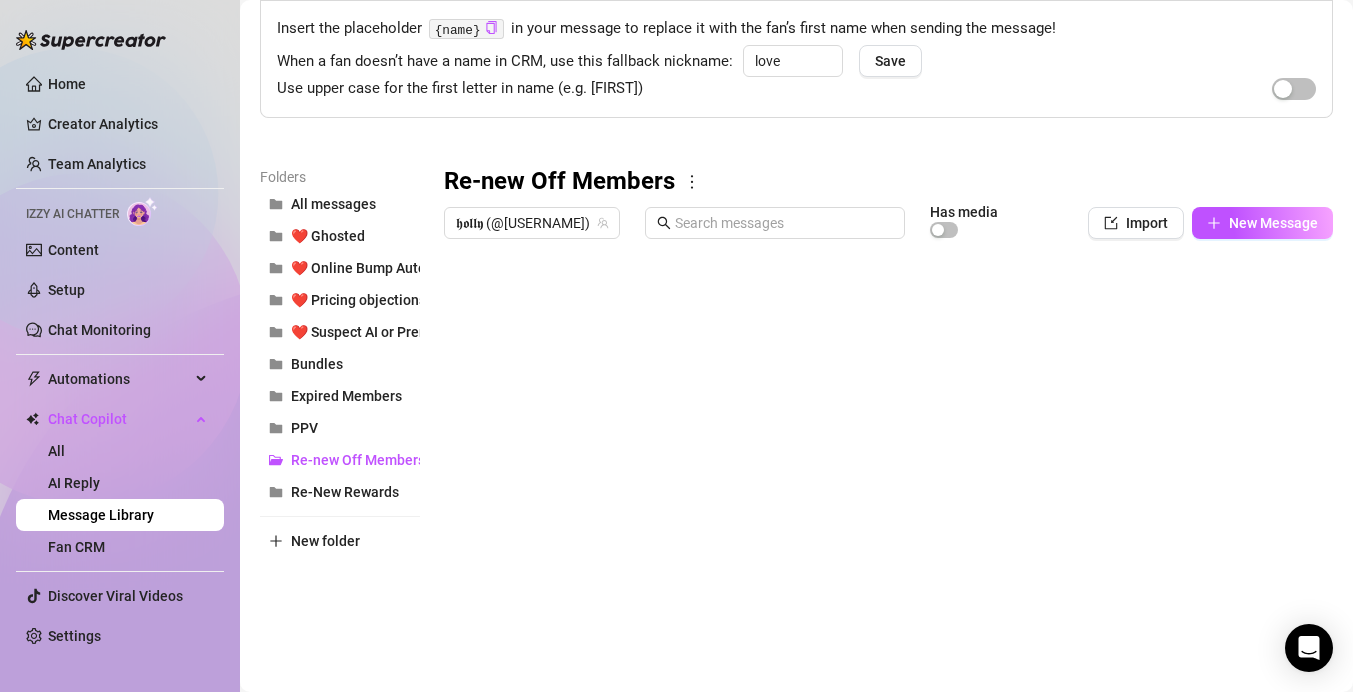 scroll, scrollTop: 196, scrollLeft: 0, axis: vertical 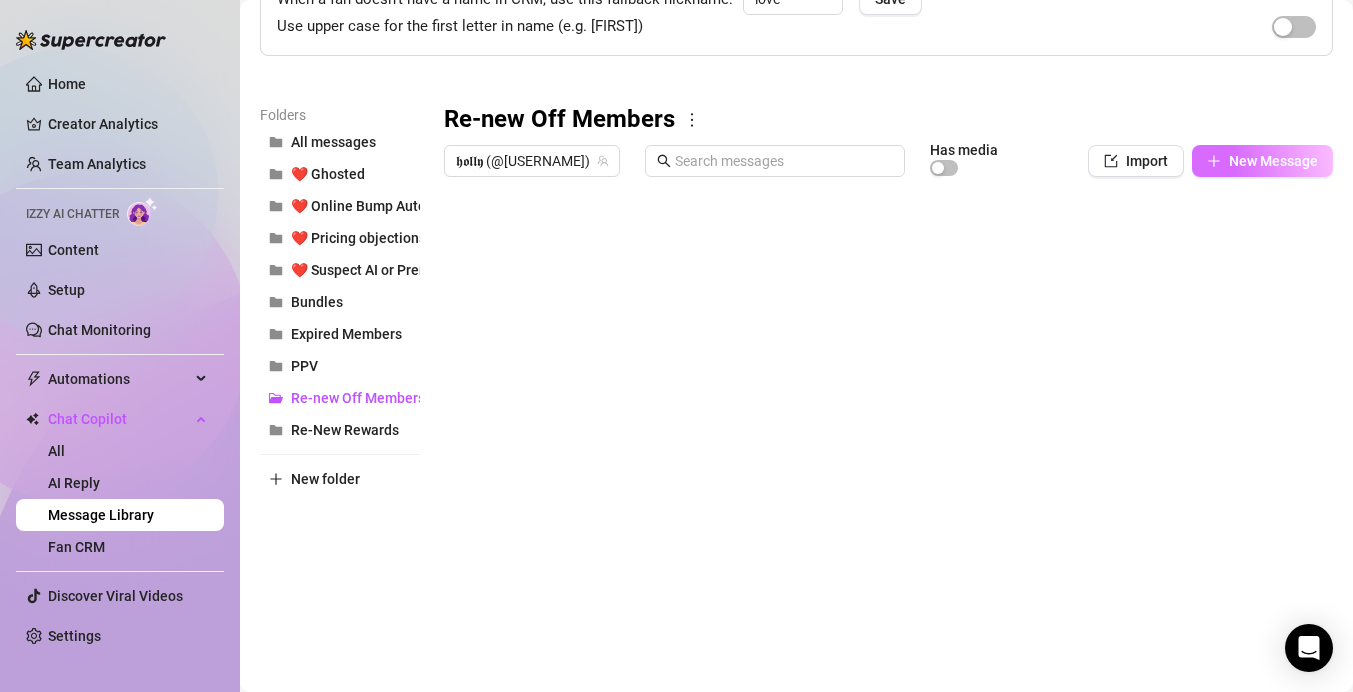 click on "New Message" at bounding box center (1273, 161) 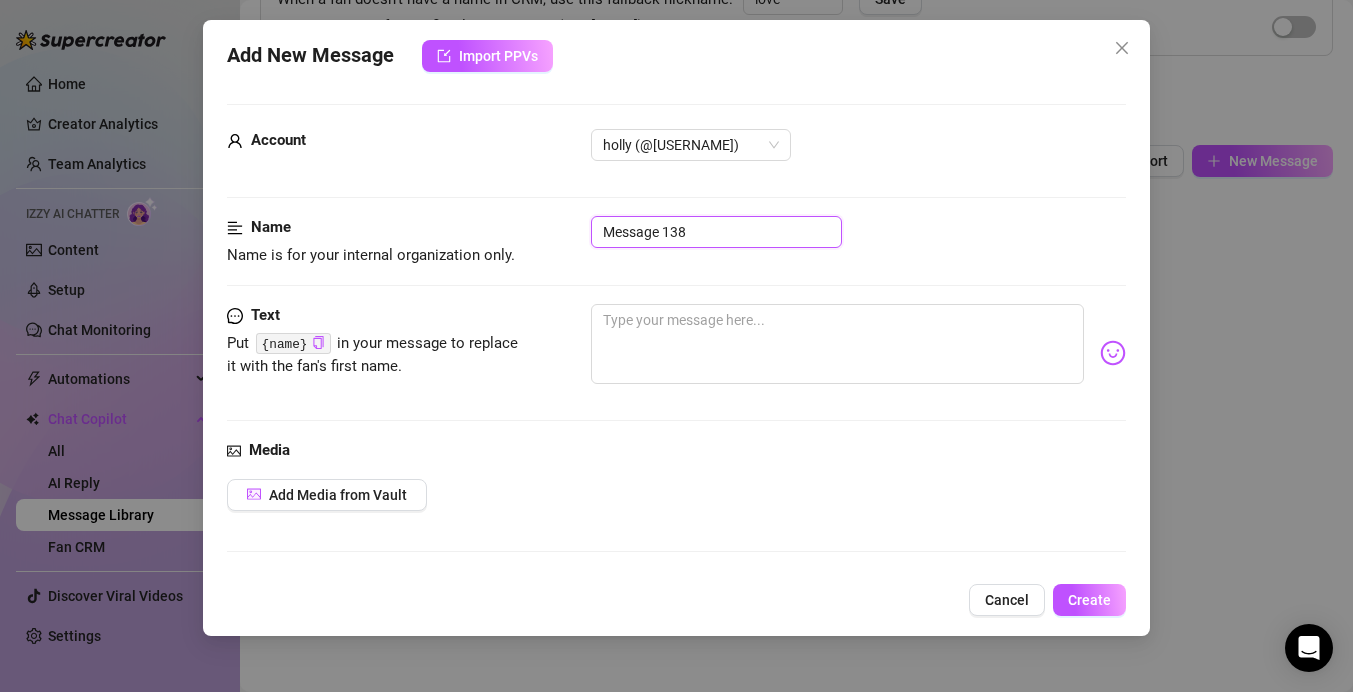 click on "Message 138" at bounding box center (716, 232) 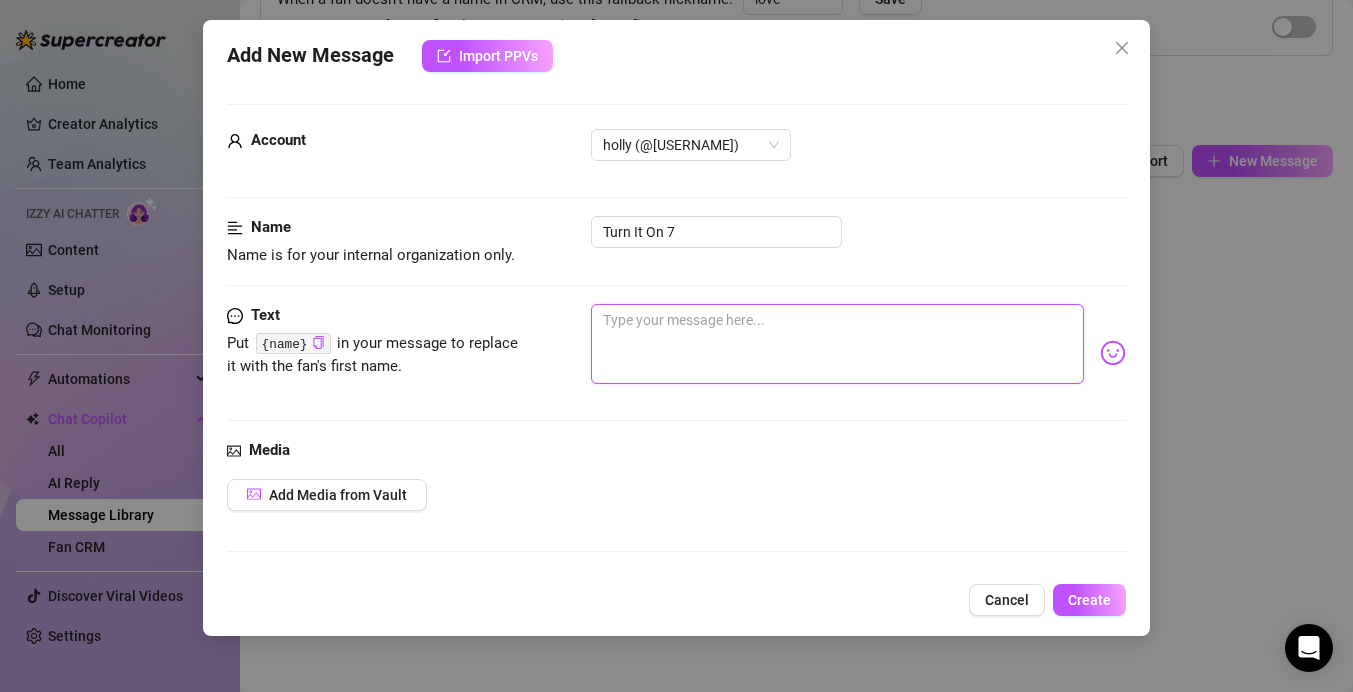 click at bounding box center [837, 344] 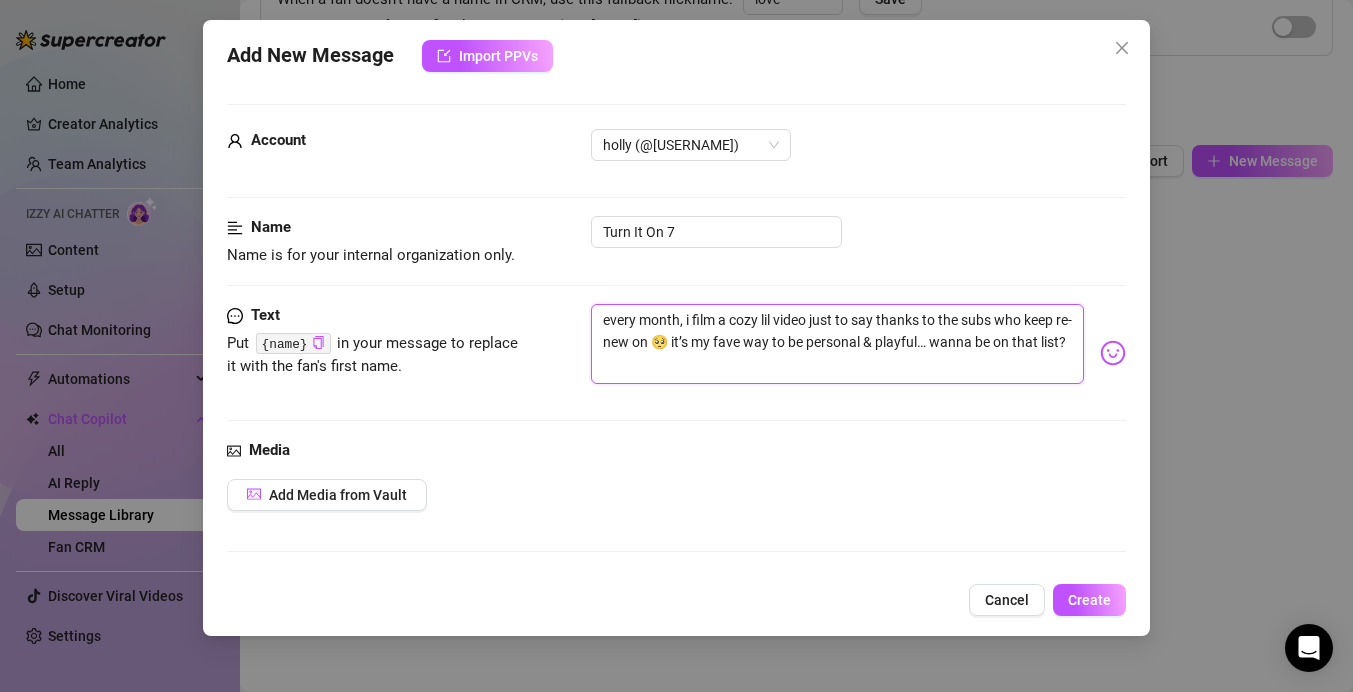 click on "every month, i film a cozy lil video just to say thanks to the subs who keep re-new on 🥺 it’s my fave way to be personal & playful… wanna be on that list?" at bounding box center (837, 344) 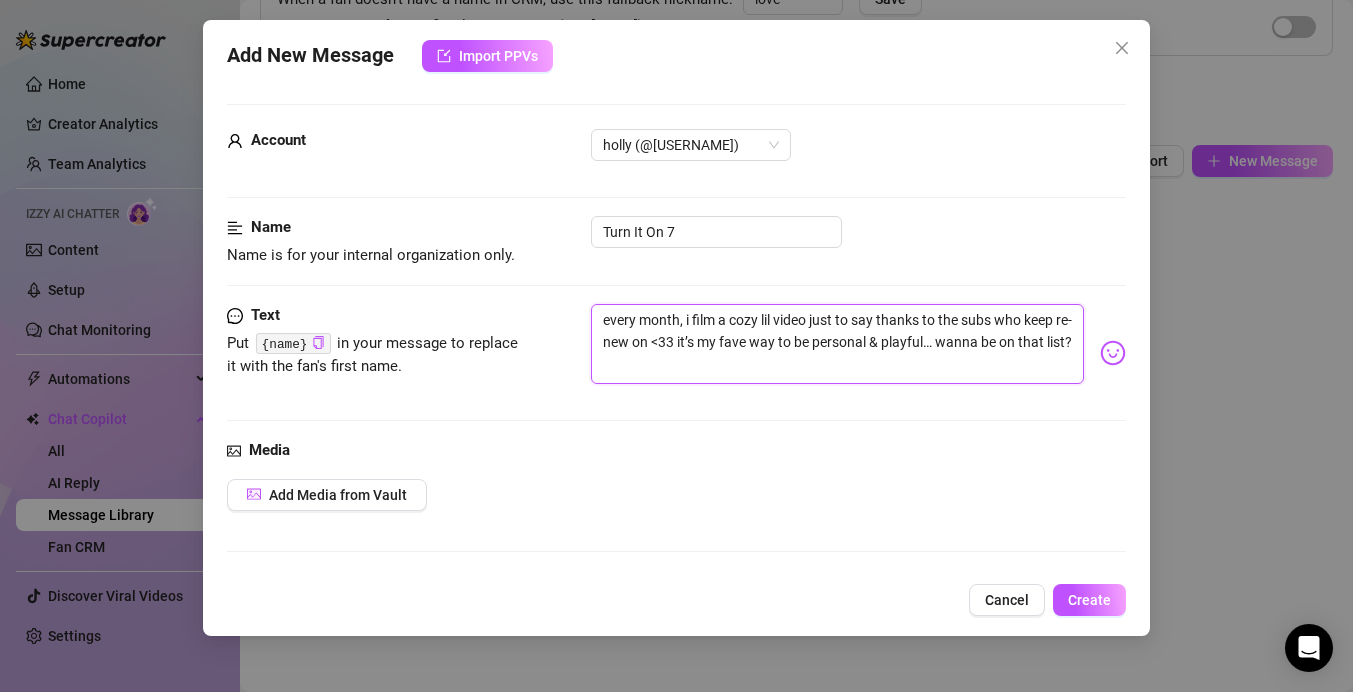 click on "every month, i film a cozy lil video just to say thanks to the subs who keep re-new on <33 it’s my fave way to be personal & playful… wanna be on that list?" at bounding box center (837, 344) 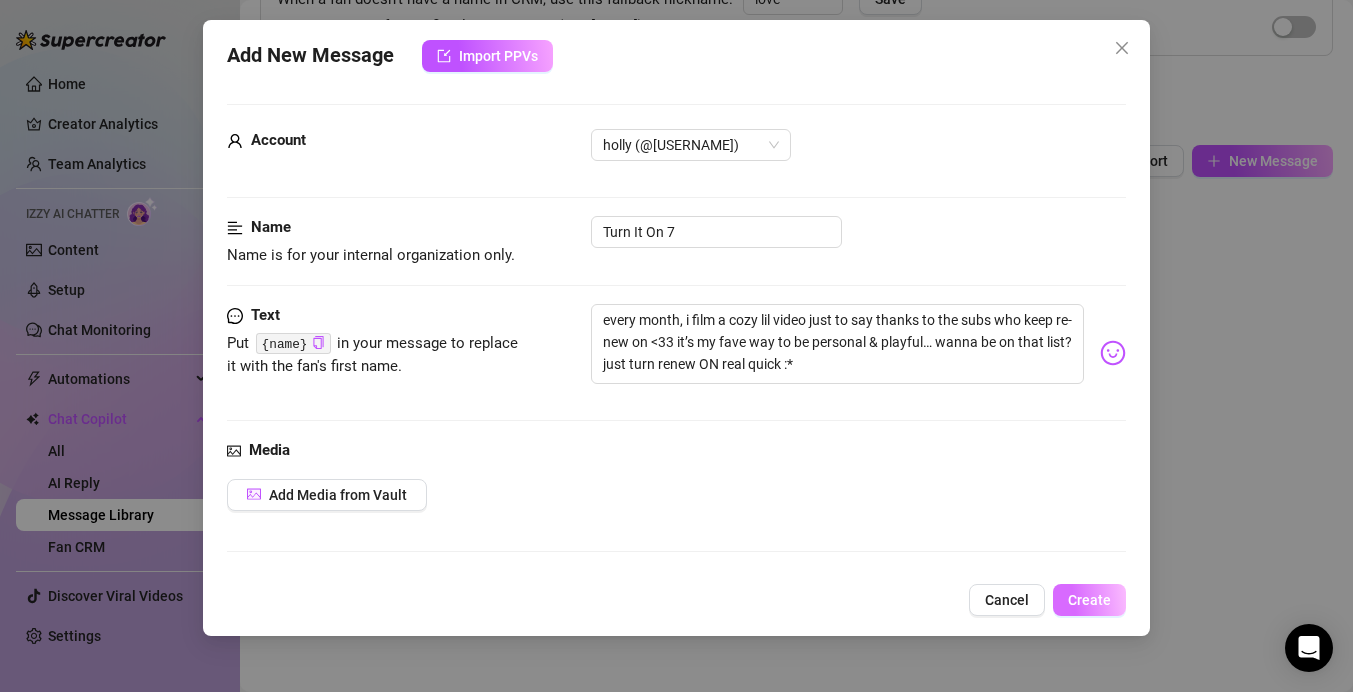 click on "Create" at bounding box center [1089, 600] 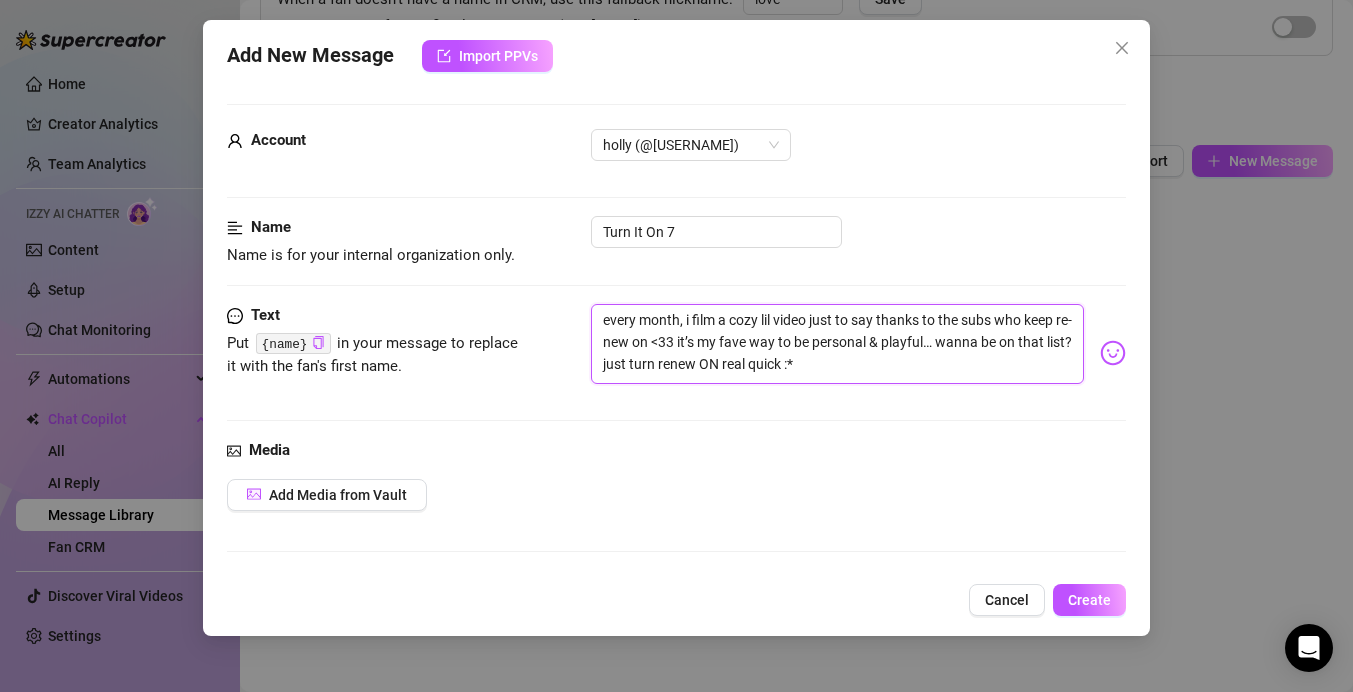 click on "every month, i film a cozy lil video just to say thanks to the subs who keep re-new on <33 it’s my fave way to be personal & playful… wanna be on that list? just turn renew ON real quick :*" at bounding box center (837, 344) 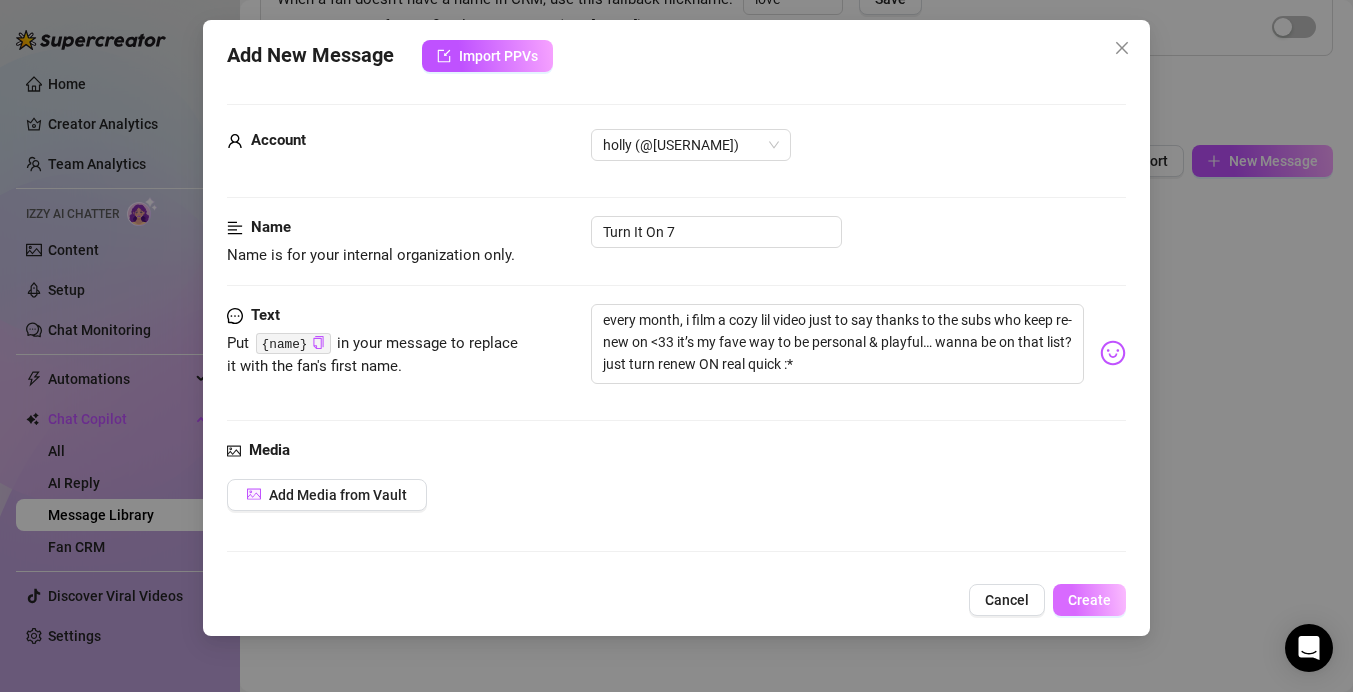 drag, startPoint x: 1102, startPoint y: 599, endPoint x: 1225, endPoint y: 391, distance: 241.64644 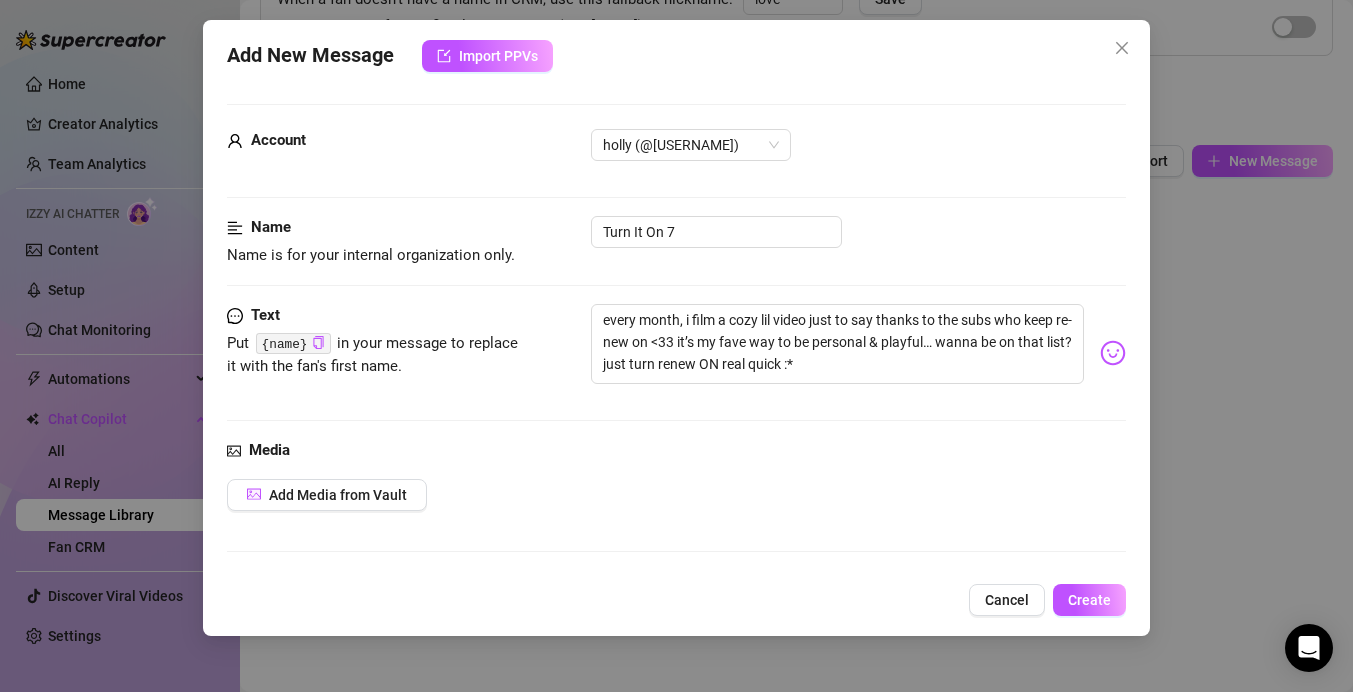 click on "Create" at bounding box center (1089, 600) 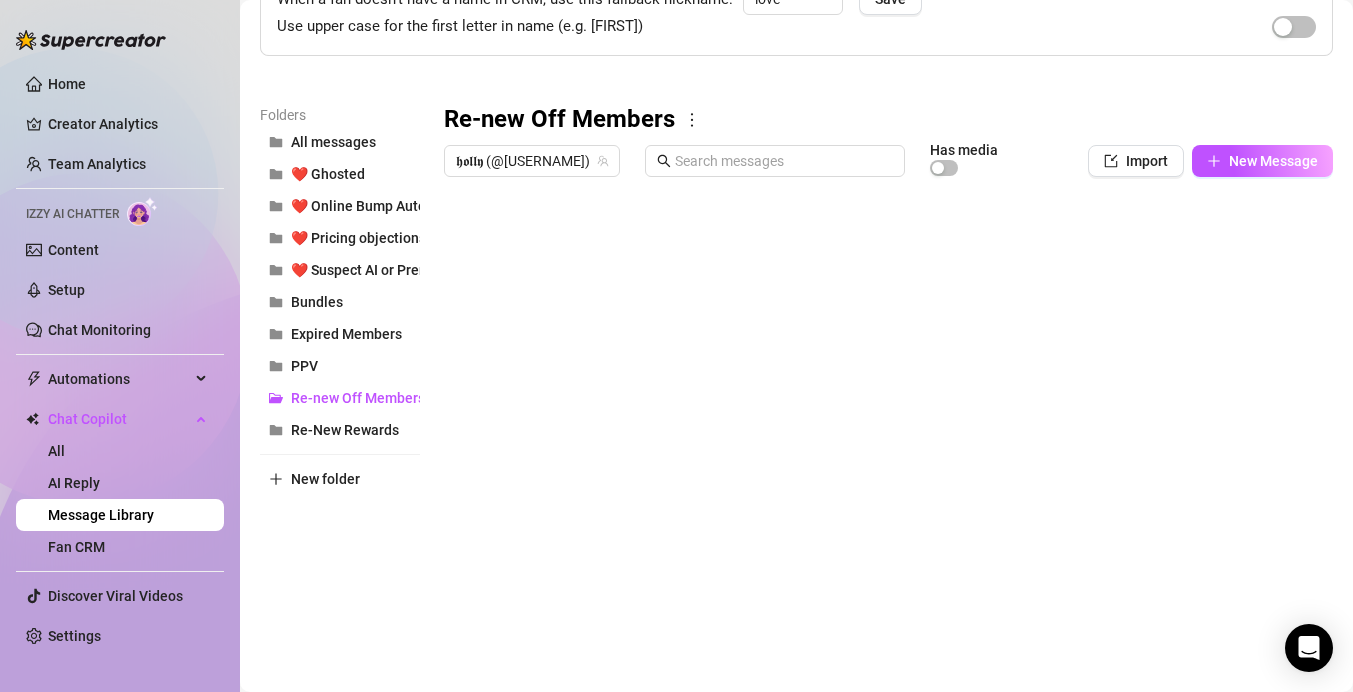 click at bounding box center (888, 409) 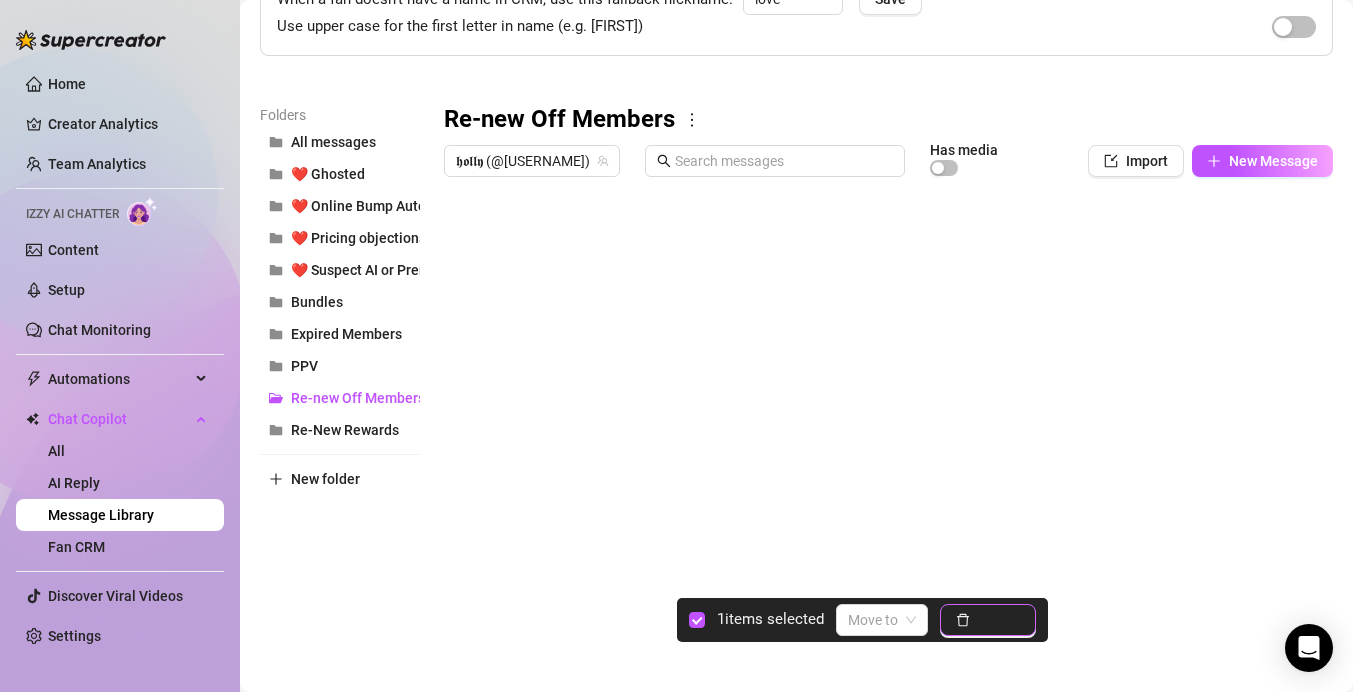 click on "Delete" at bounding box center (999, 620) 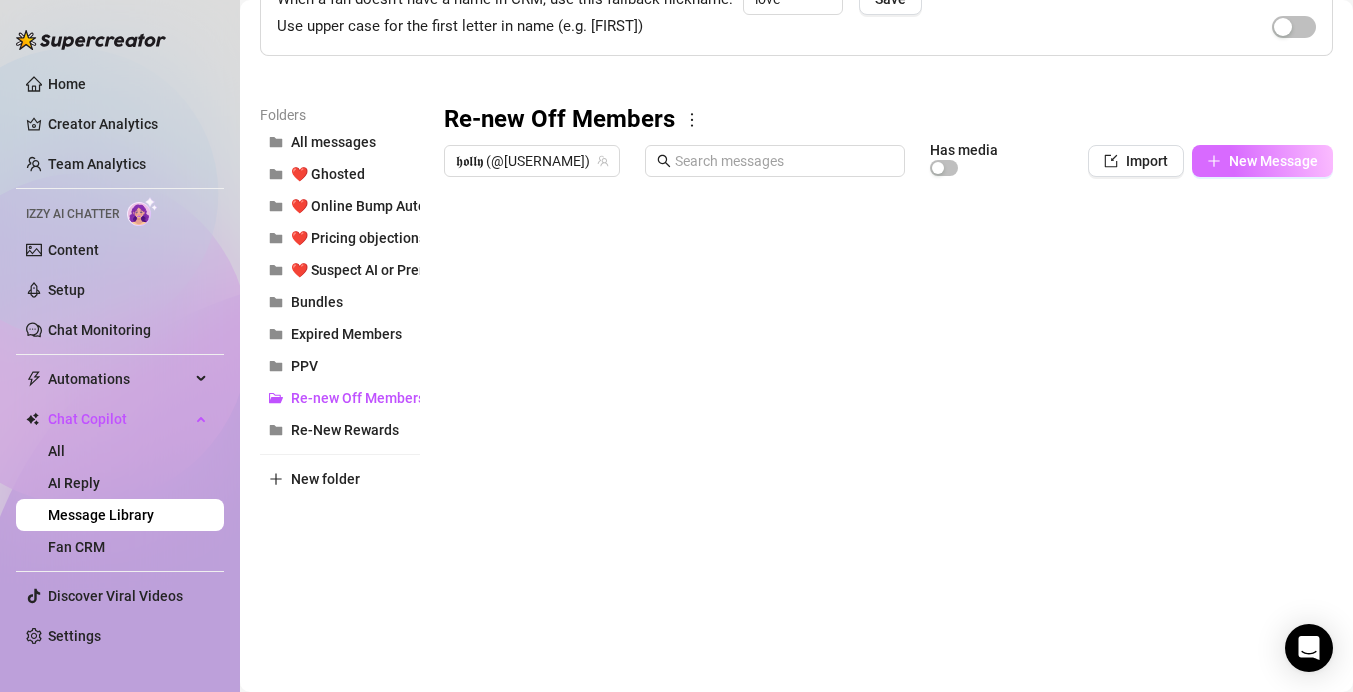 click on "New Message" at bounding box center (1273, 161) 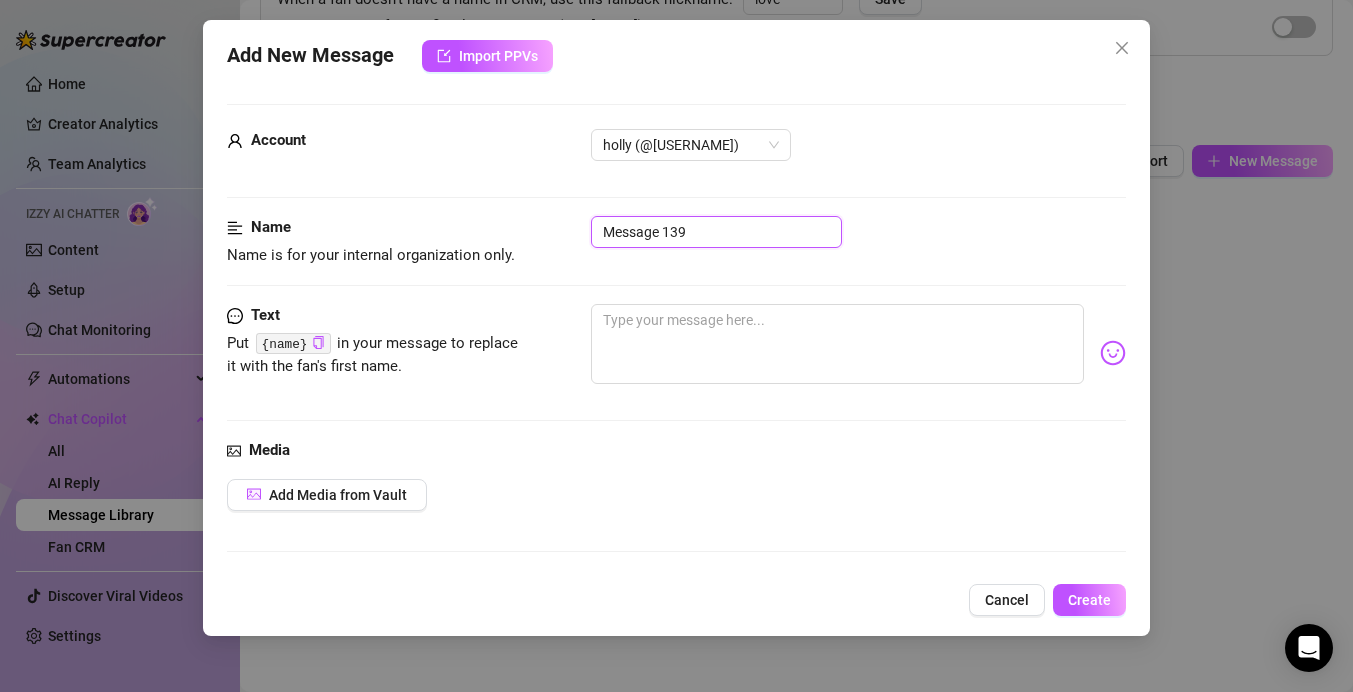 click on "Message 139" at bounding box center [716, 232] 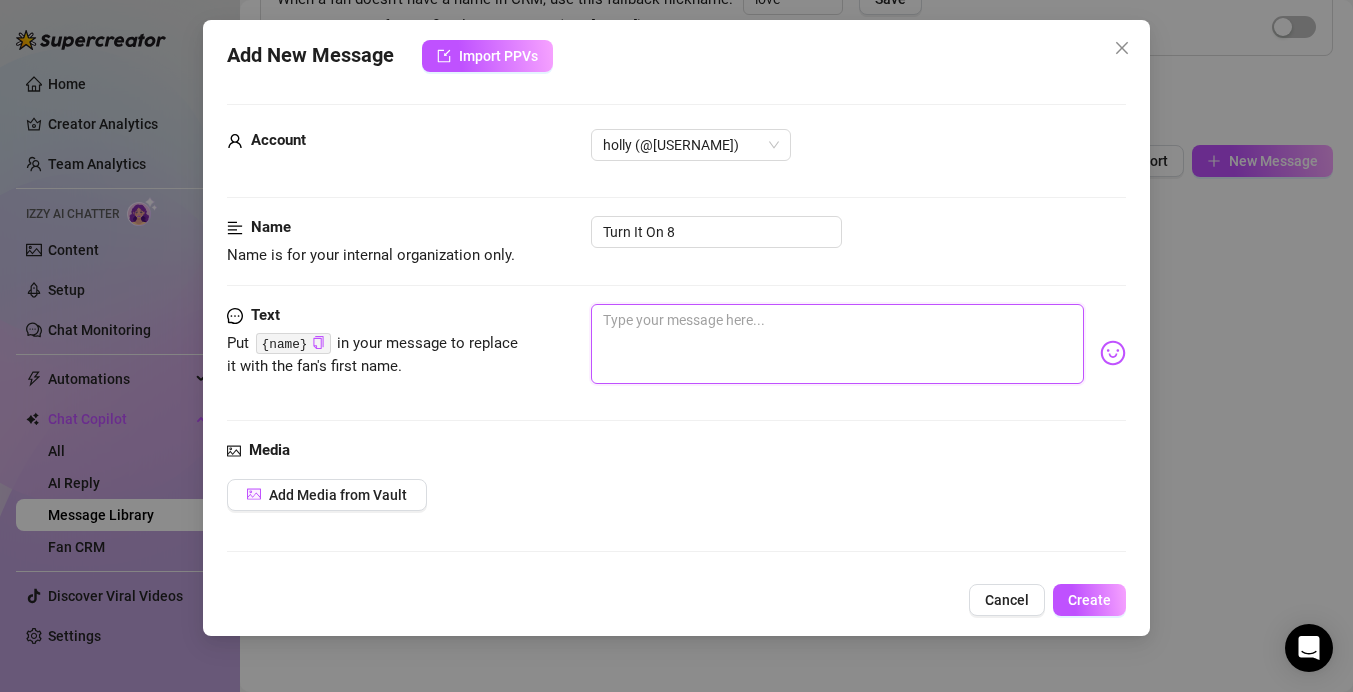 click at bounding box center [837, 344] 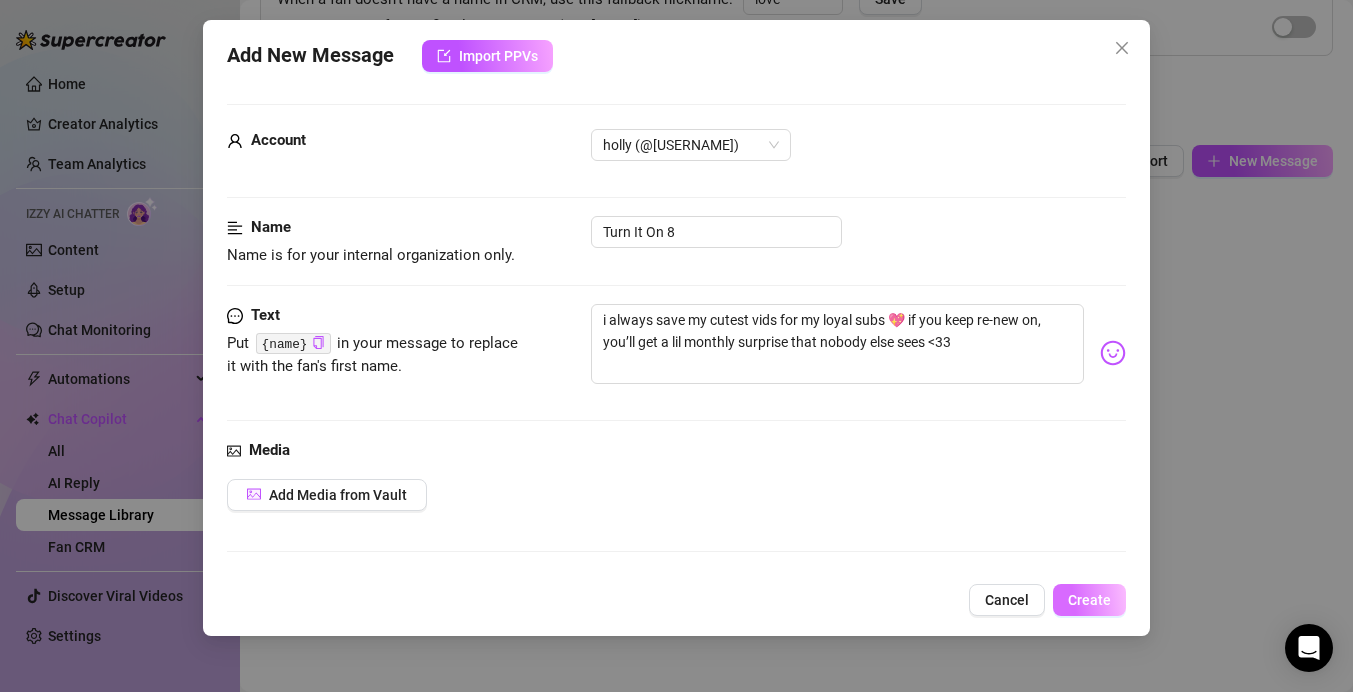 click on "Create" at bounding box center (1089, 600) 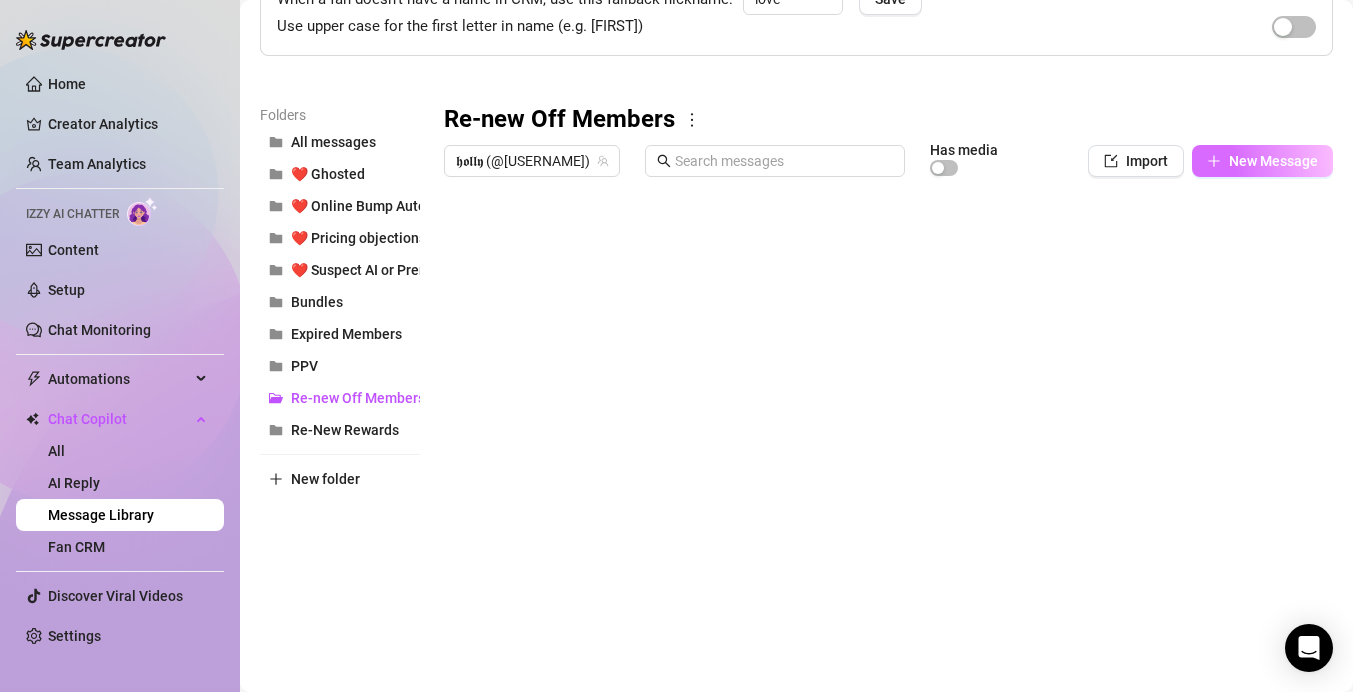 click on "New Message" at bounding box center (1273, 161) 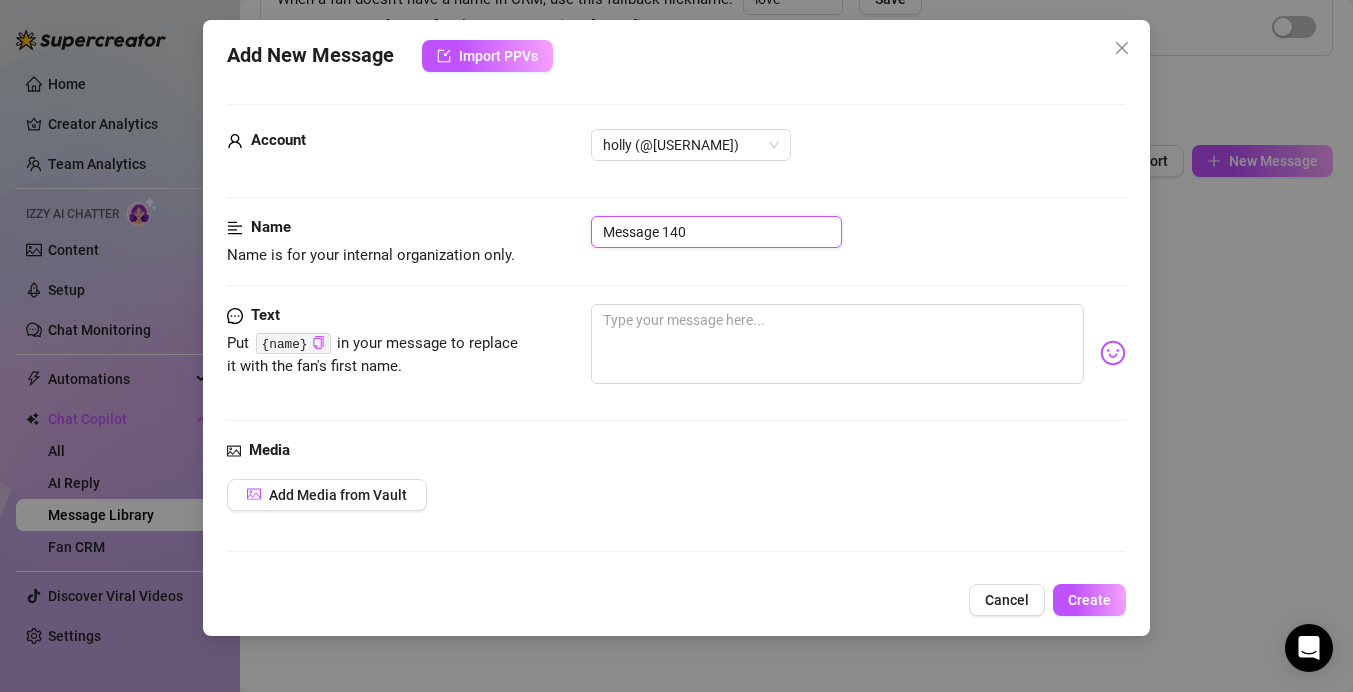 click on "Message 140" at bounding box center (716, 232) 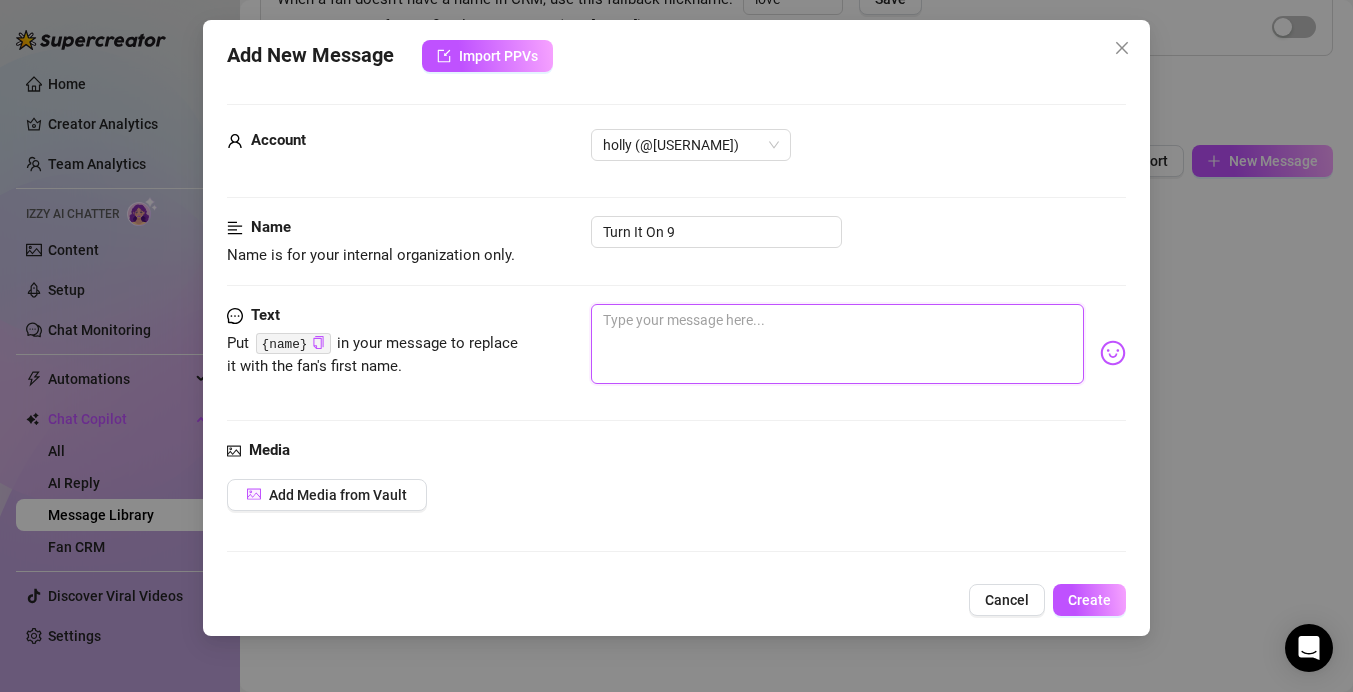 click at bounding box center (837, 344) 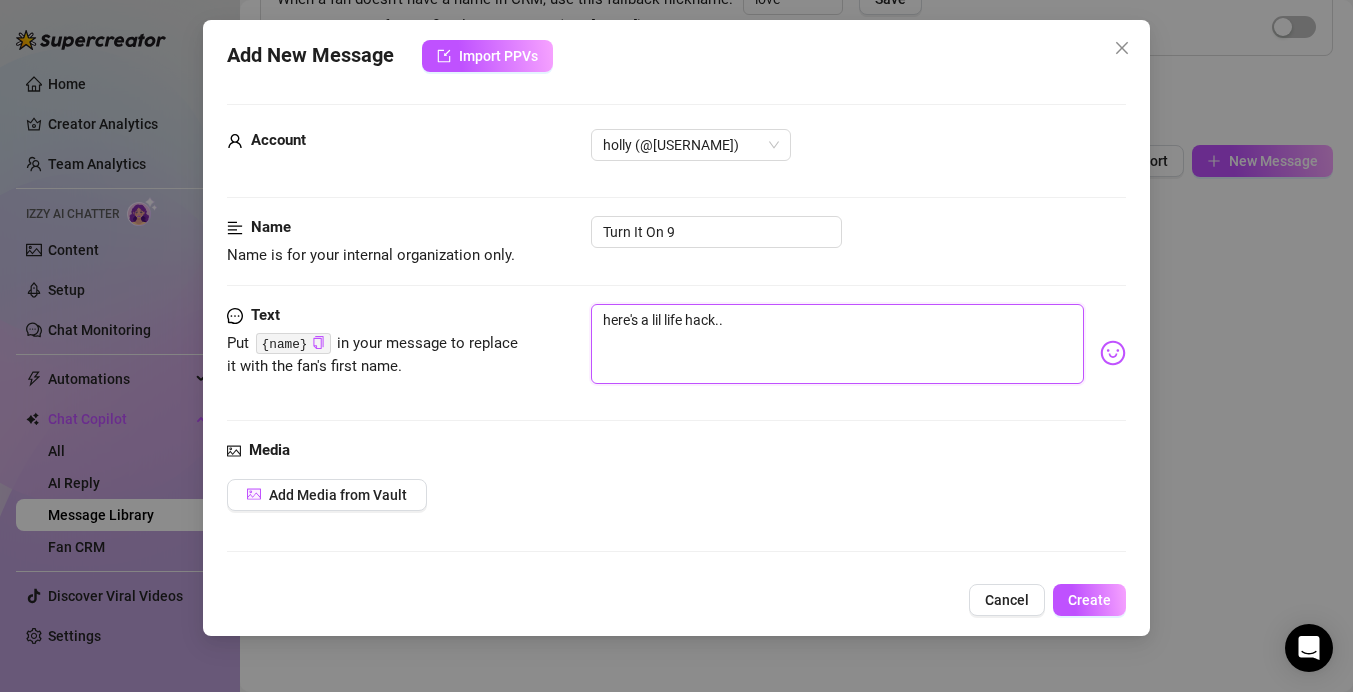 paste on "i like to reward the ones who stick around 🥰 renew on = sexy surprise once a month 💕" 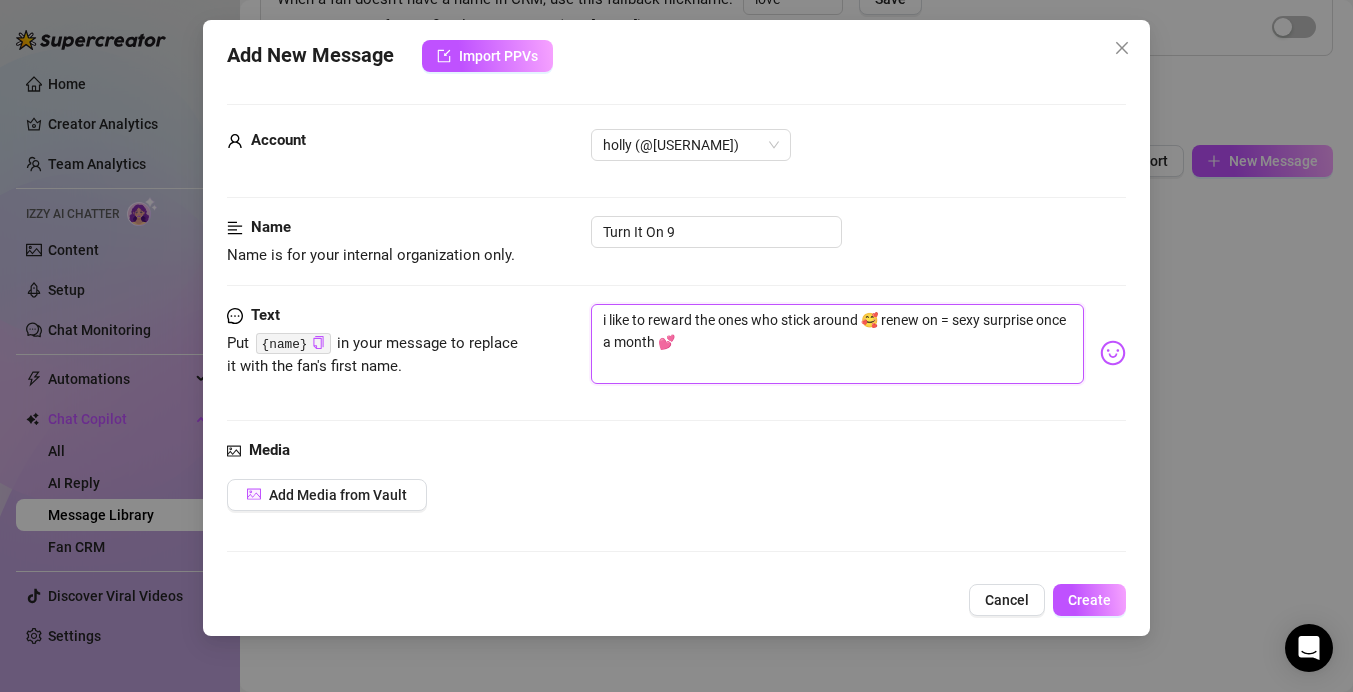 drag, startPoint x: 724, startPoint y: 322, endPoint x: 328, endPoint y: 313, distance: 396.10226 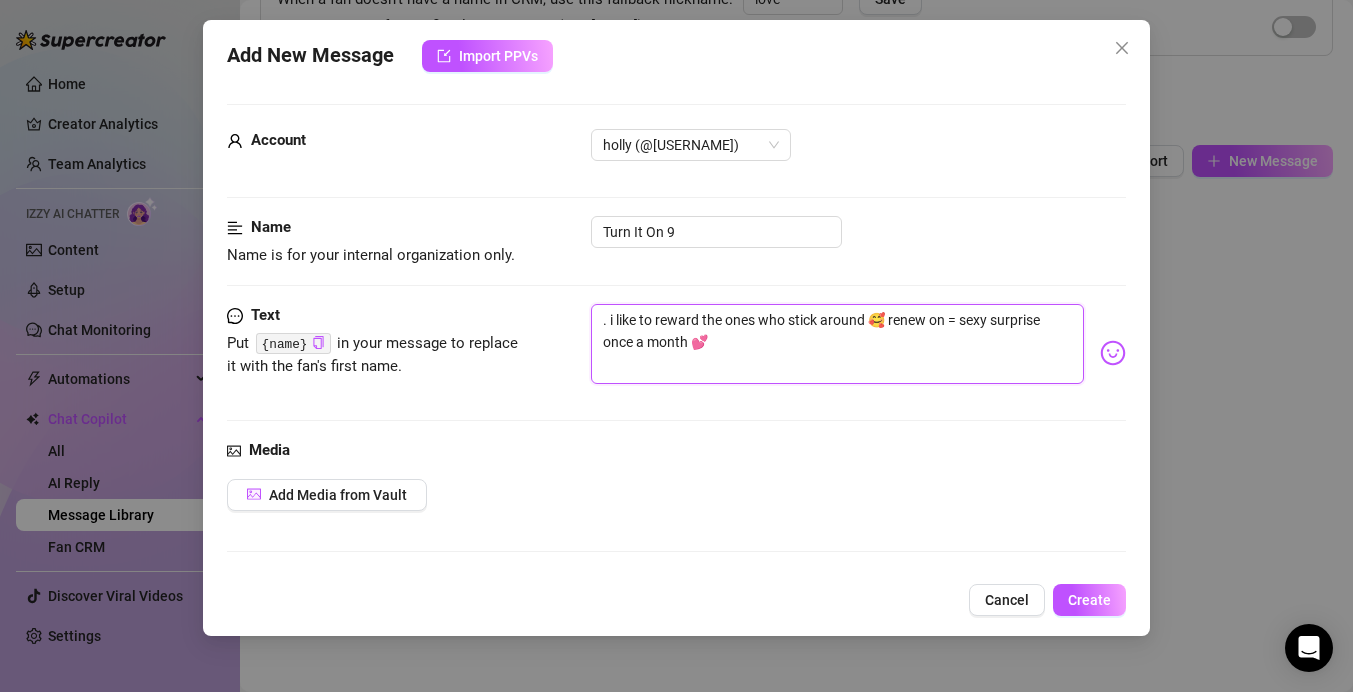 click on ". i like to reward the ones who stick around 🥰 renew on = sexy surprise once a month 💕" at bounding box center (837, 344) 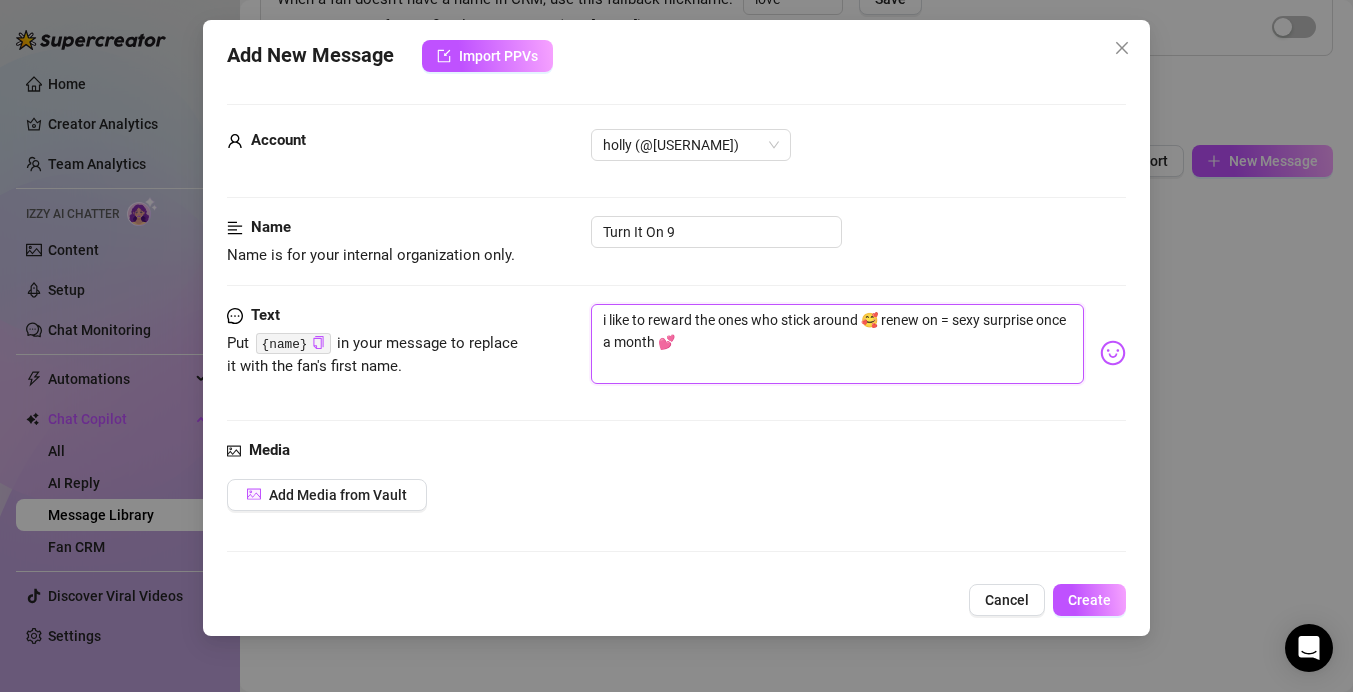 click on "i like to reward the ones who stick around 🥰 renew on = sexy surprise once a month 💕" at bounding box center (837, 344) 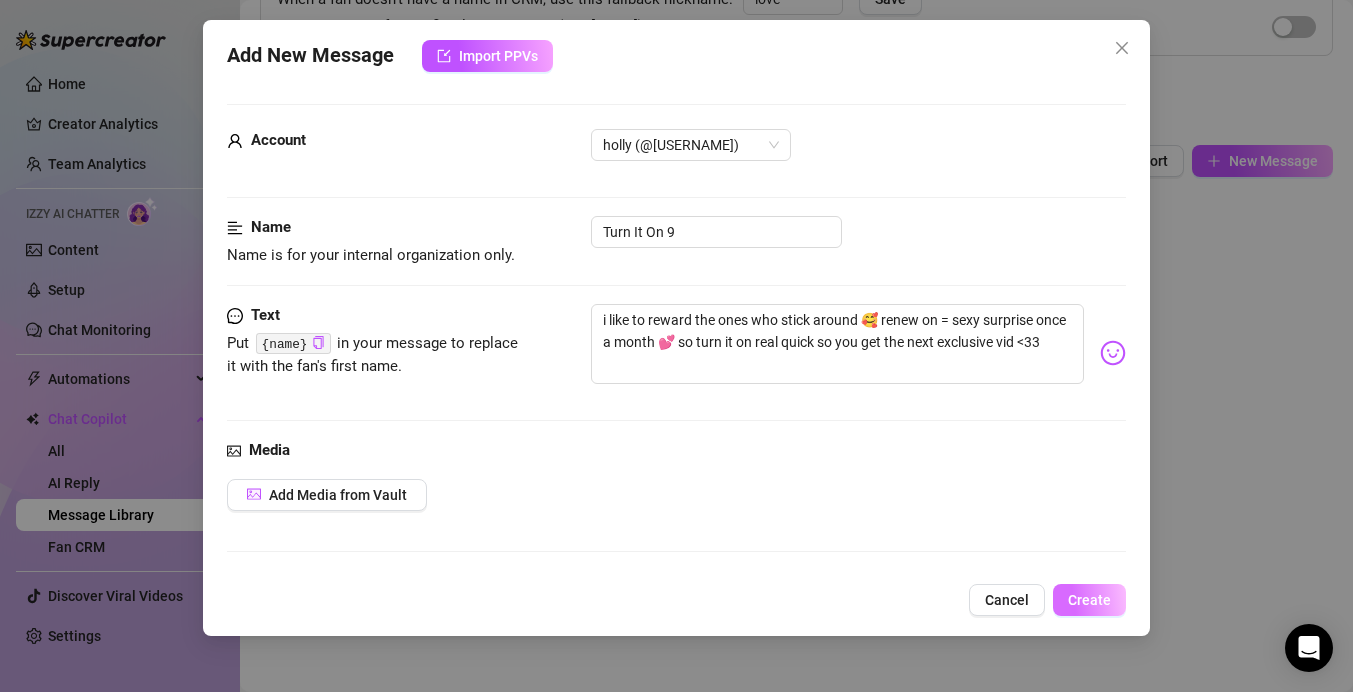 click on "Create" at bounding box center [1089, 600] 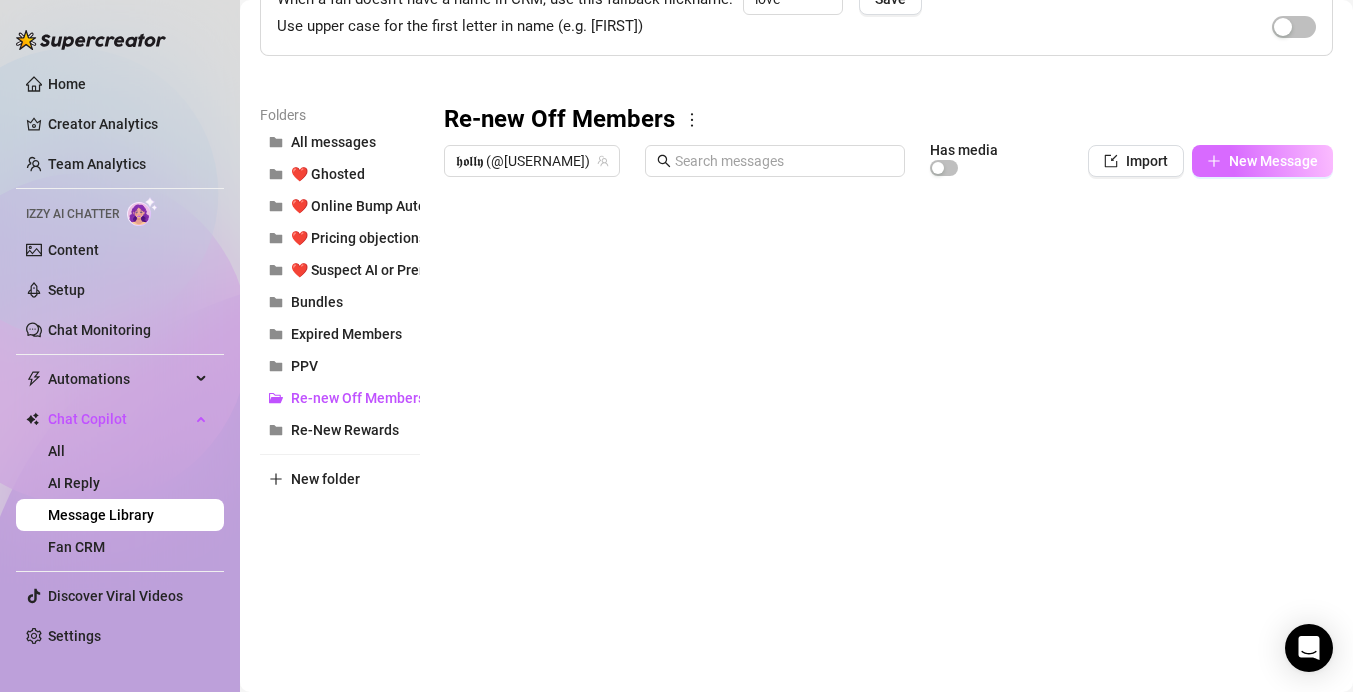 click on "New Message" at bounding box center [1262, 161] 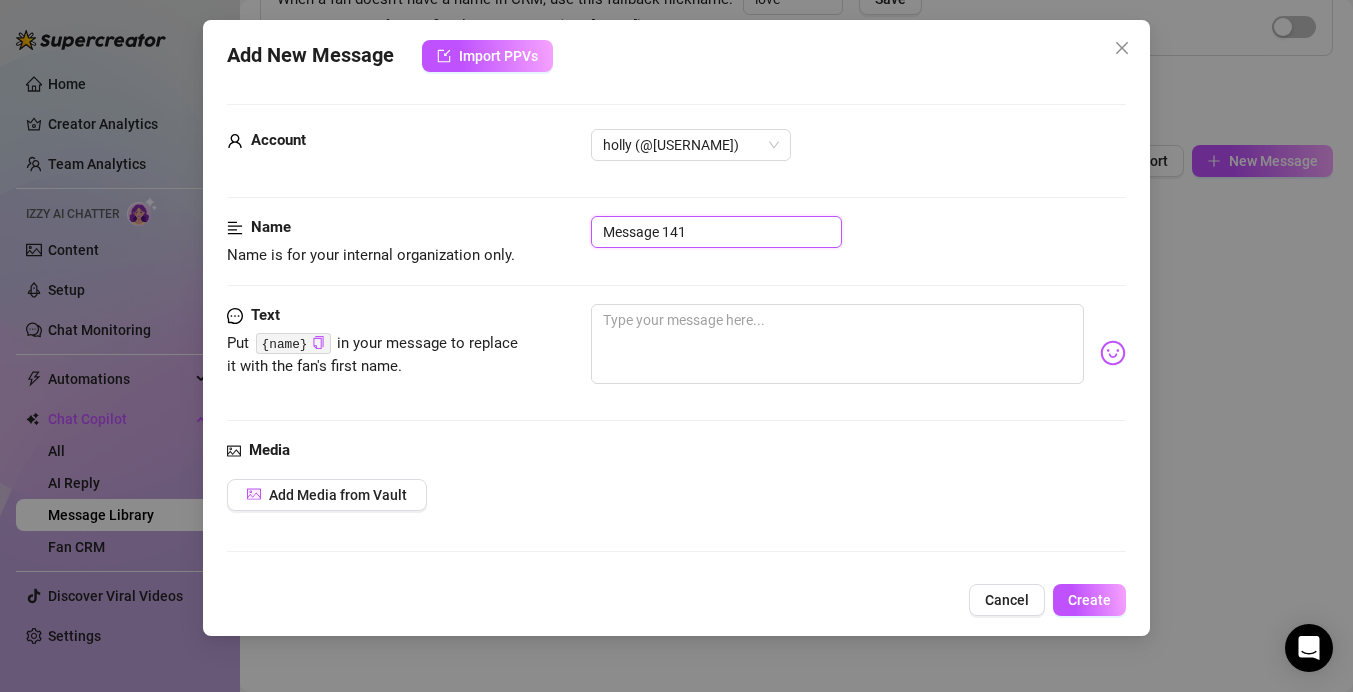 click on "Message 141" at bounding box center [716, 232] 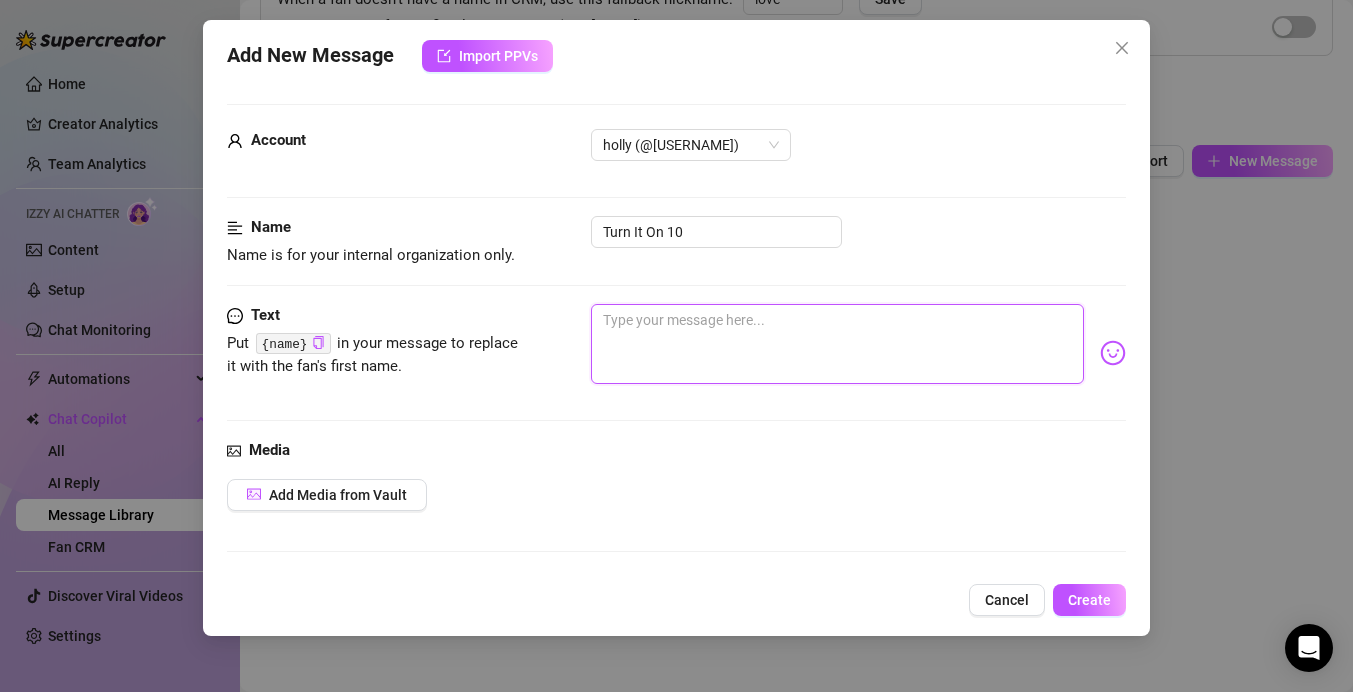click at bounding box center [837, 344] 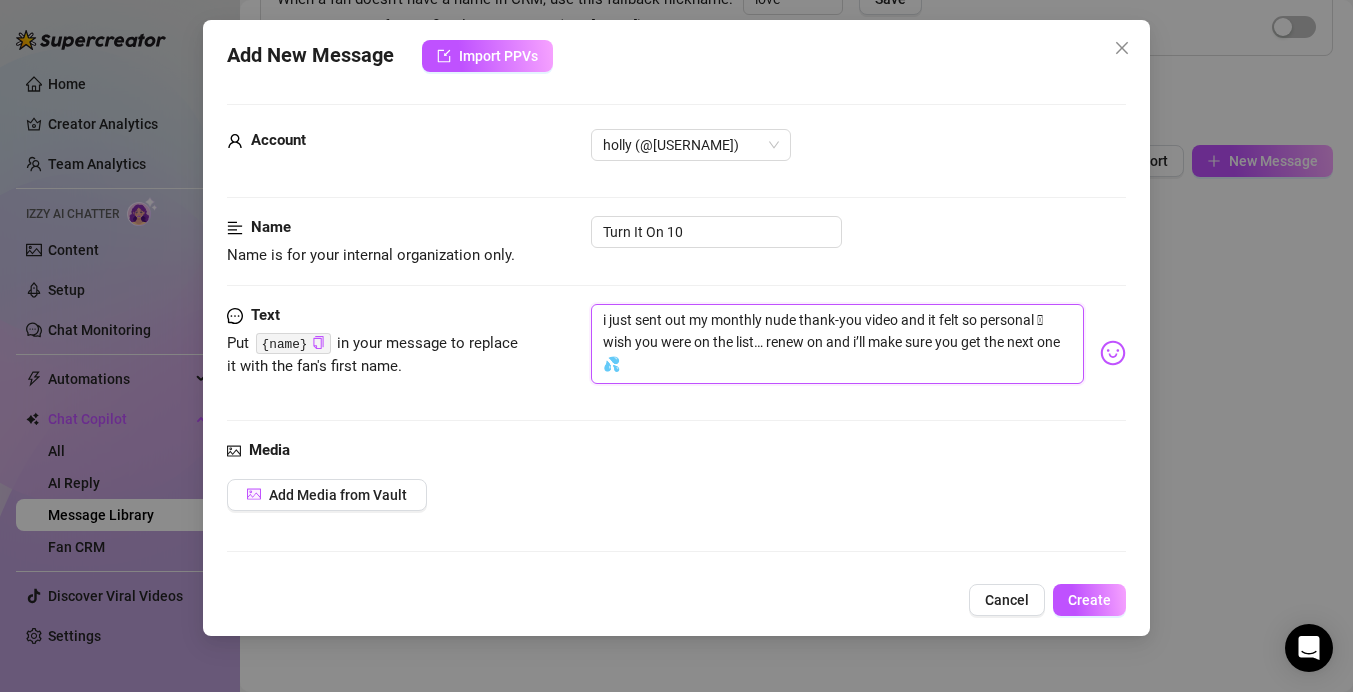click on "i just sent out my monthly nude thank-you video and it felt so personal 🥹 wish you were on the list… renew on and i’ll make sure you get the next one 💦" at bounding box center [837, 344] 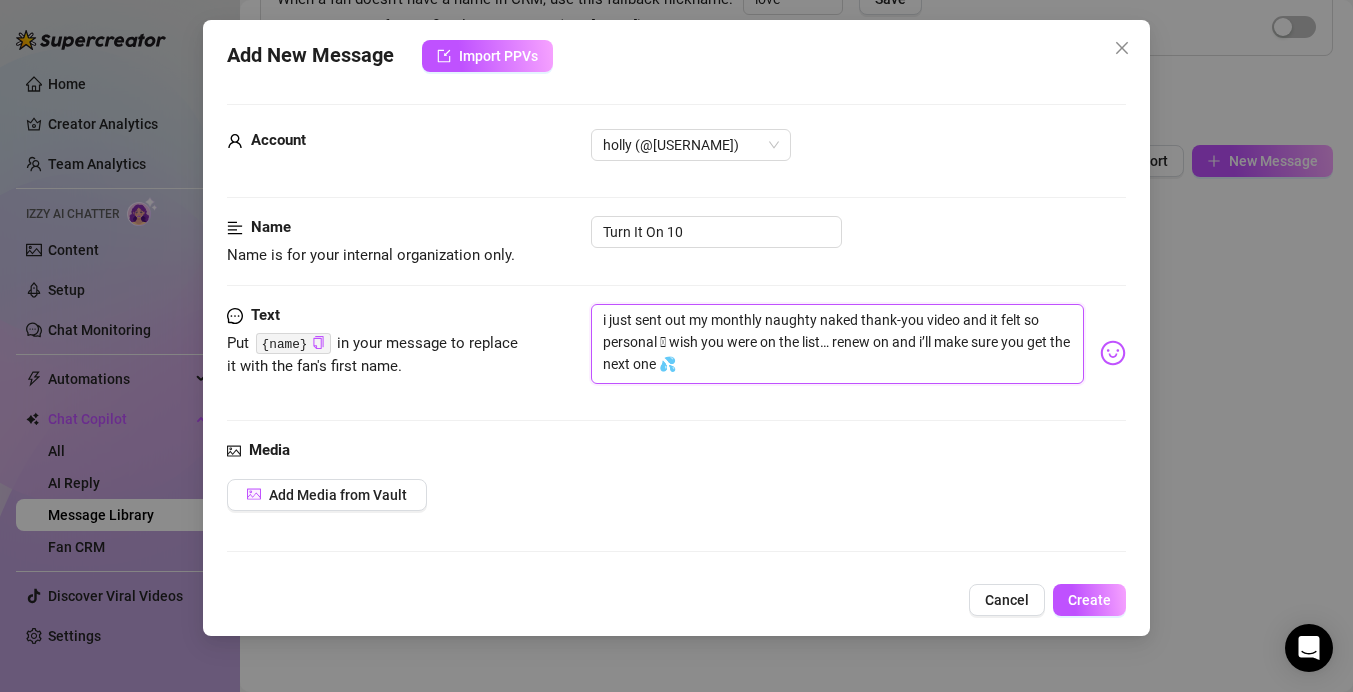 click on "i just sent out my monthly naughty naked thank-you video and it felt so personal 🥹 wish you were on the list… renew on and i’ll make sure you get the next one 💦" at bounding box center [837, 344] 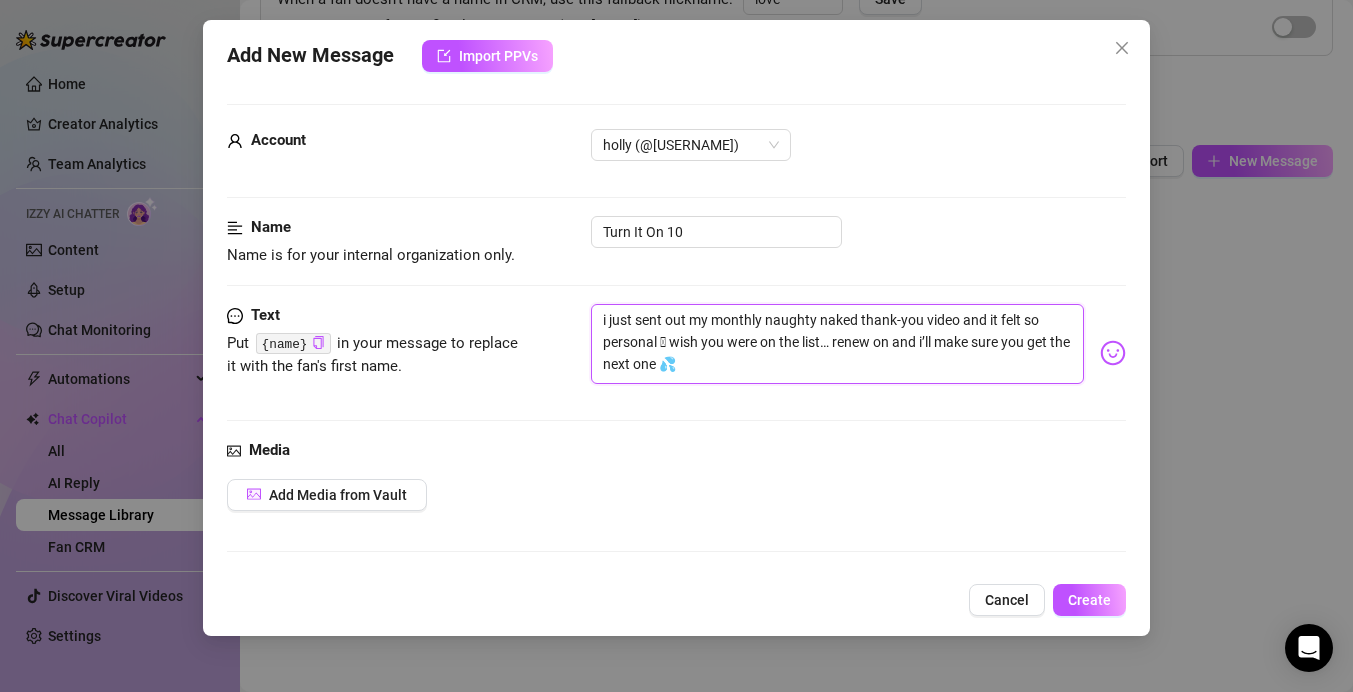 scroll, scrollTop: 179, scrollLeft: 0, axis: vertical 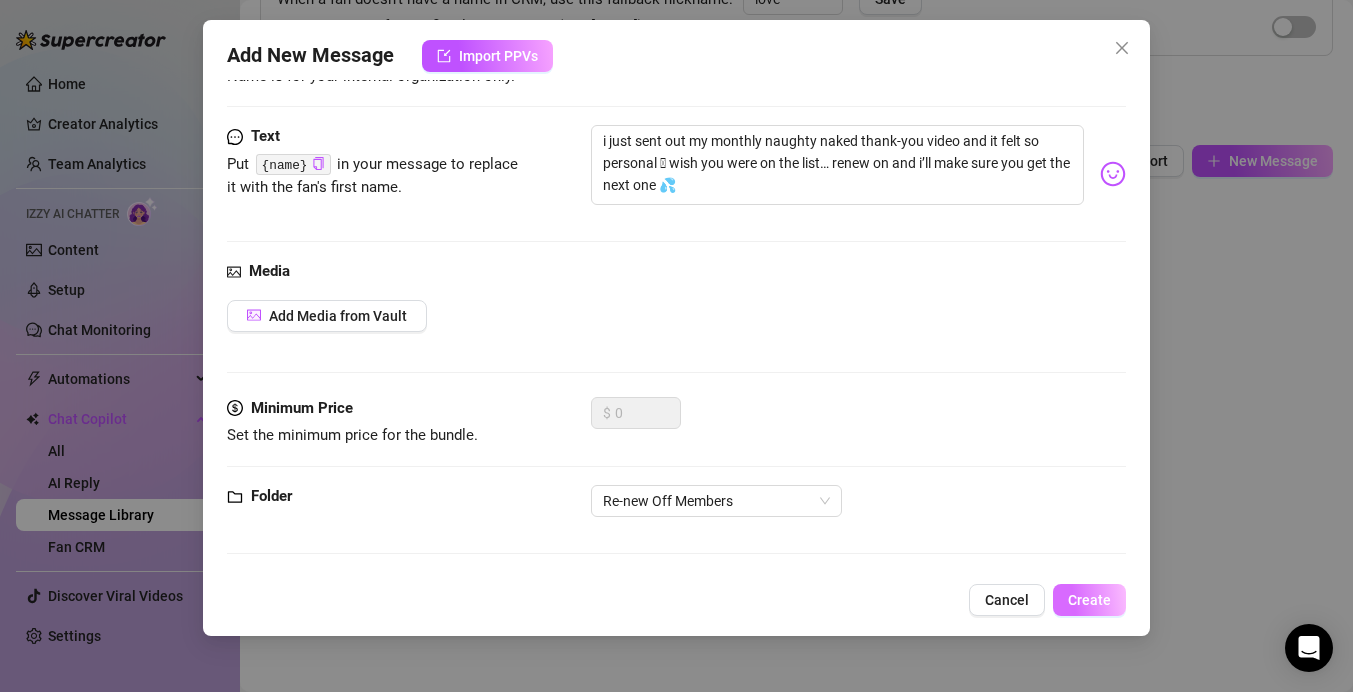 click on "Create" at bounding box center [1089, 600] 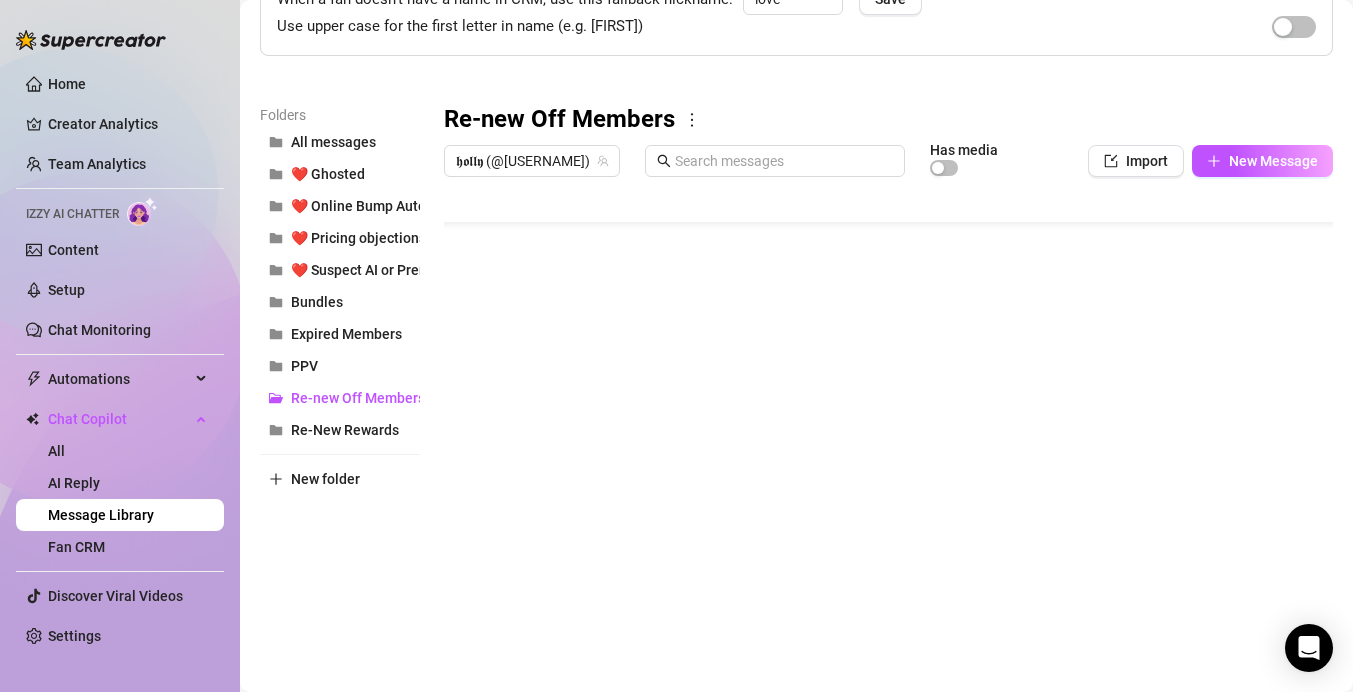 scroll, scrollTop: 80, scrollLeft: 0, axis: vertical 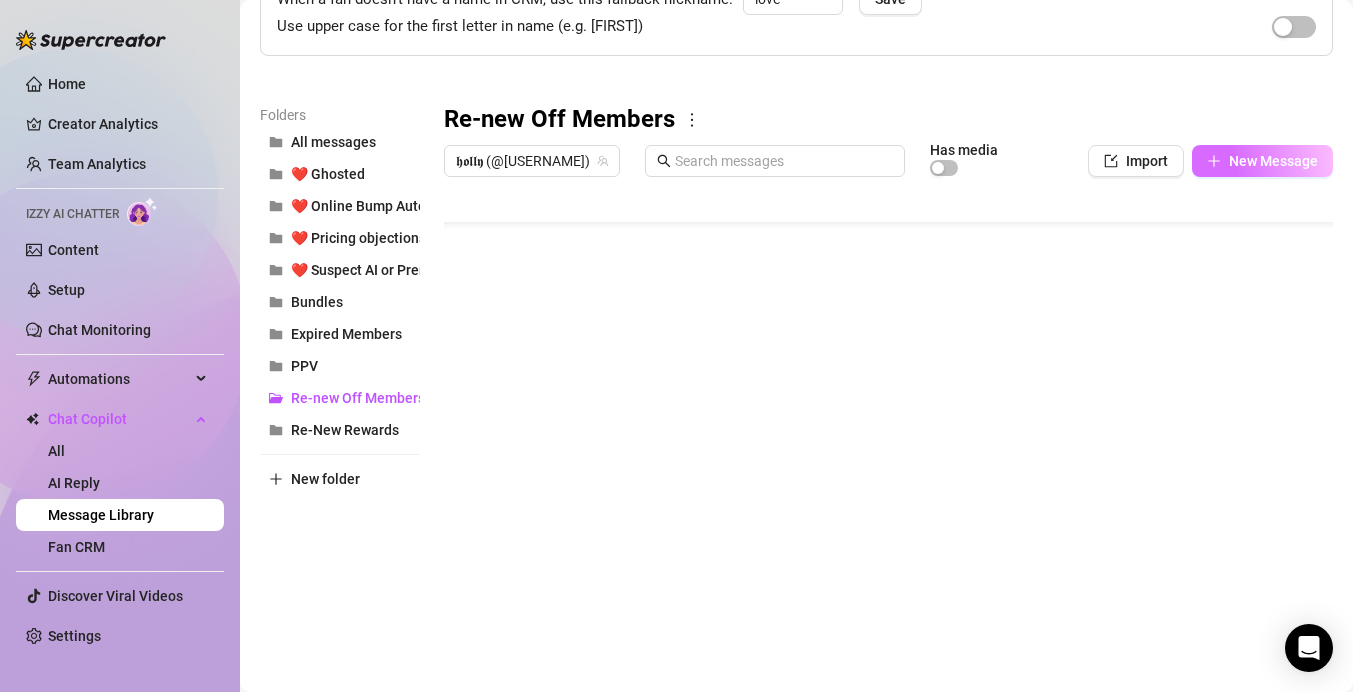 click 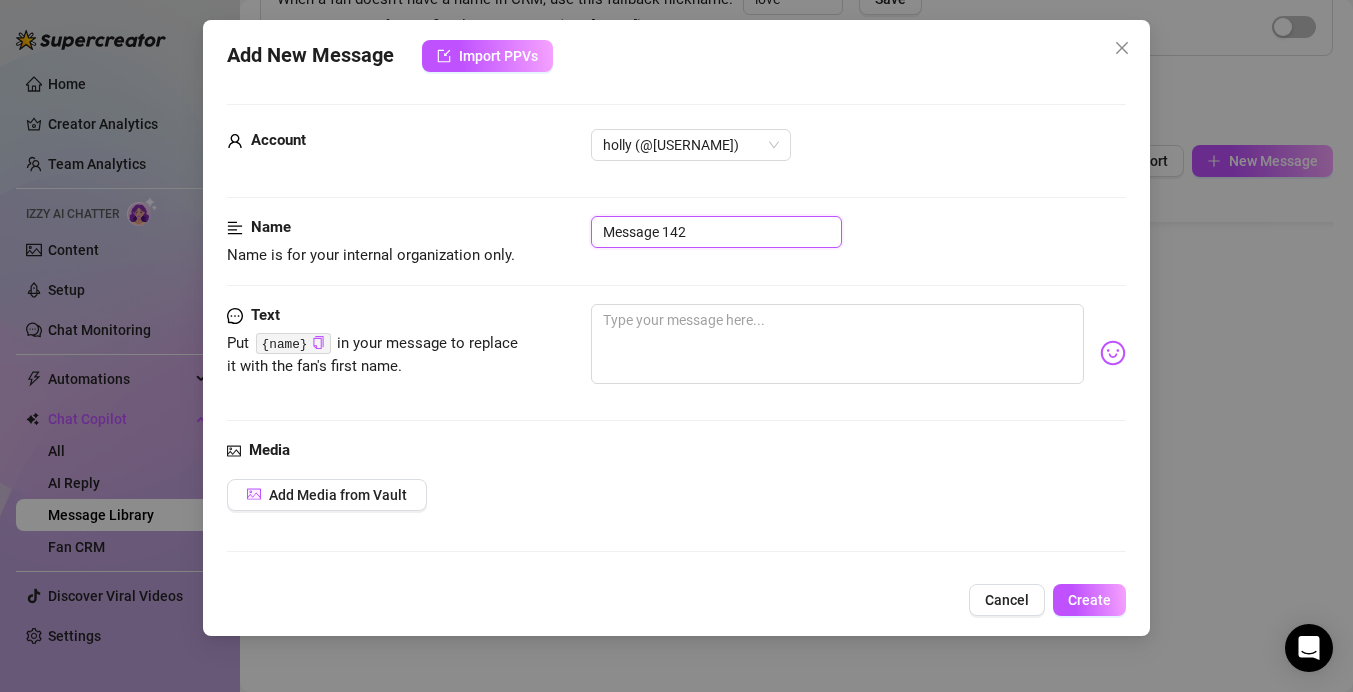 click on "Message 142" at bounding box center [716, 232] 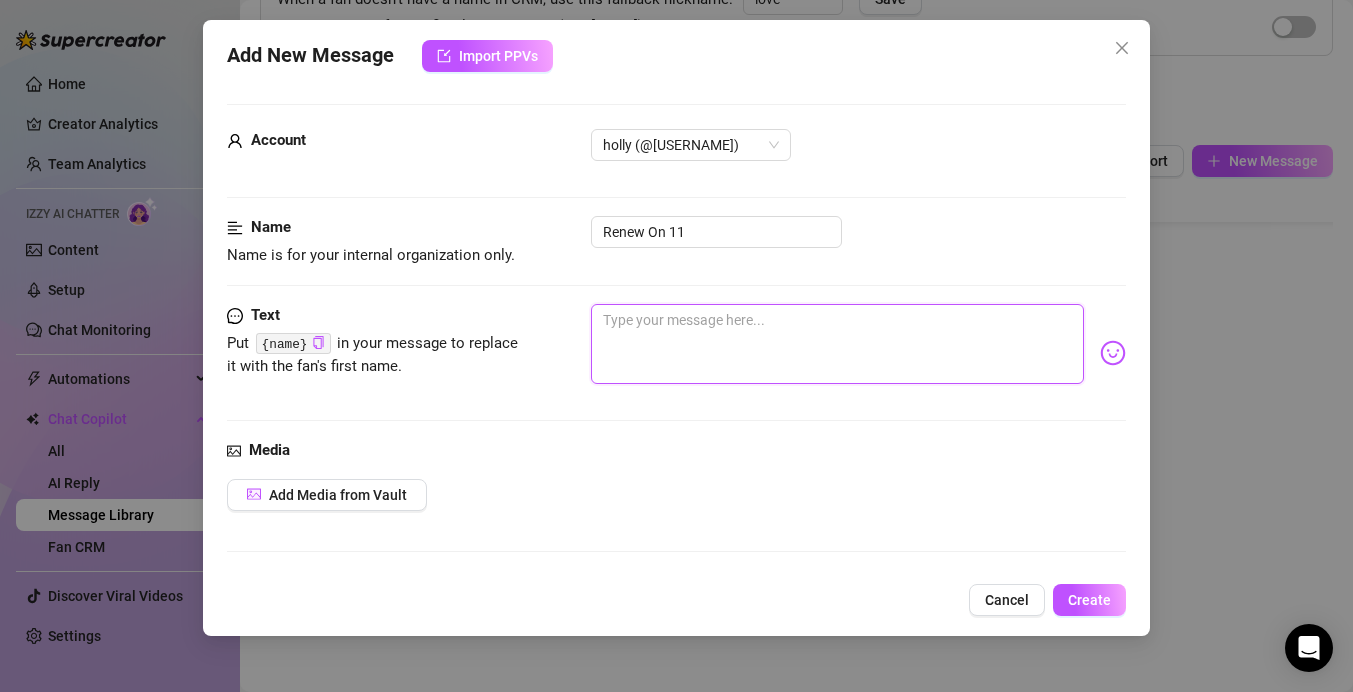 click at bounding box center (837, 344) 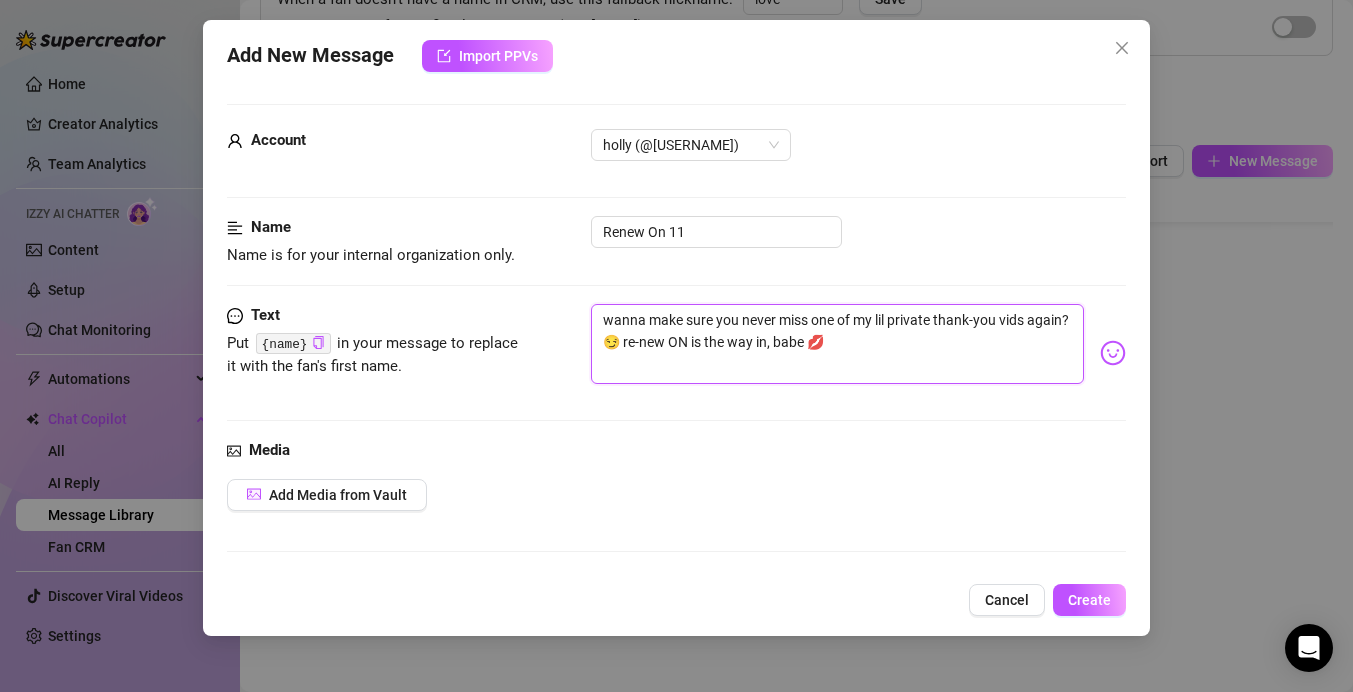click on "wanna make sure you never miss one of my lil private thank-you vids again? 😏 re-new ON is the way in, babe 💋" at bounding box center [837, 344] 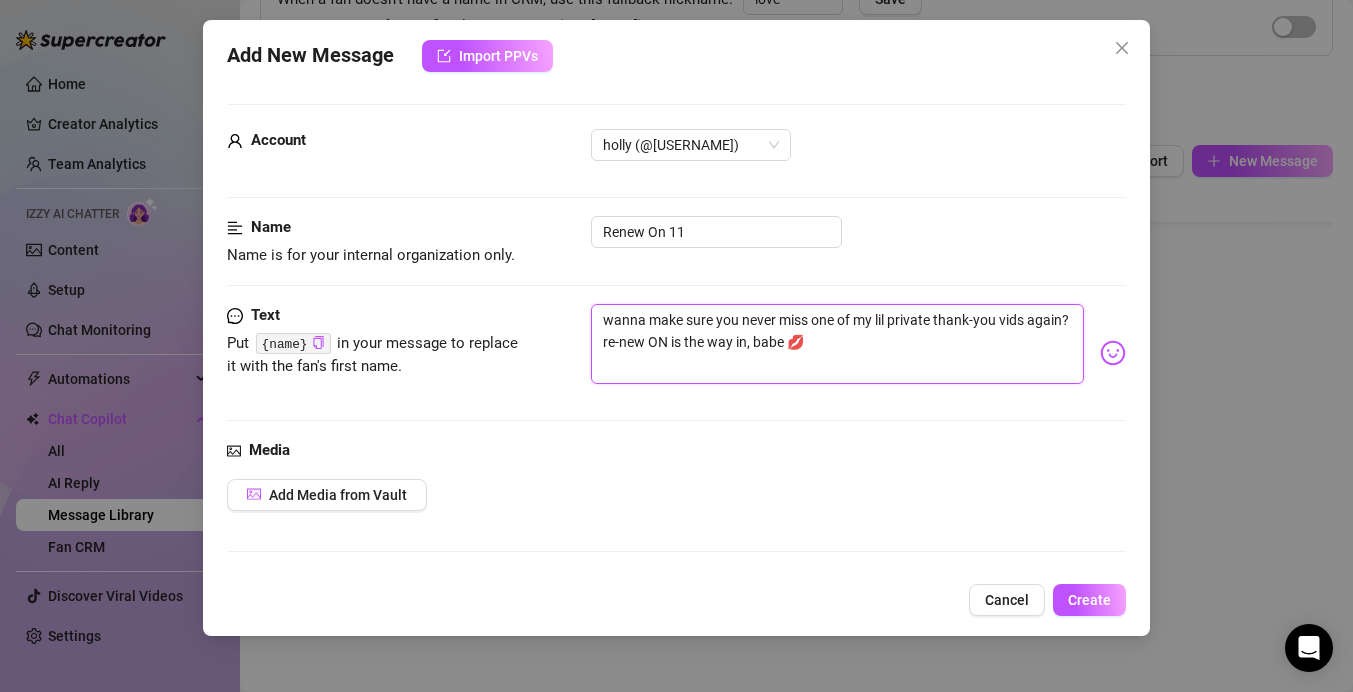 drag, startPoint x: 785, startPoint y: 340, endPoint x: 750, endPoint y: 335, distance: 35.35534 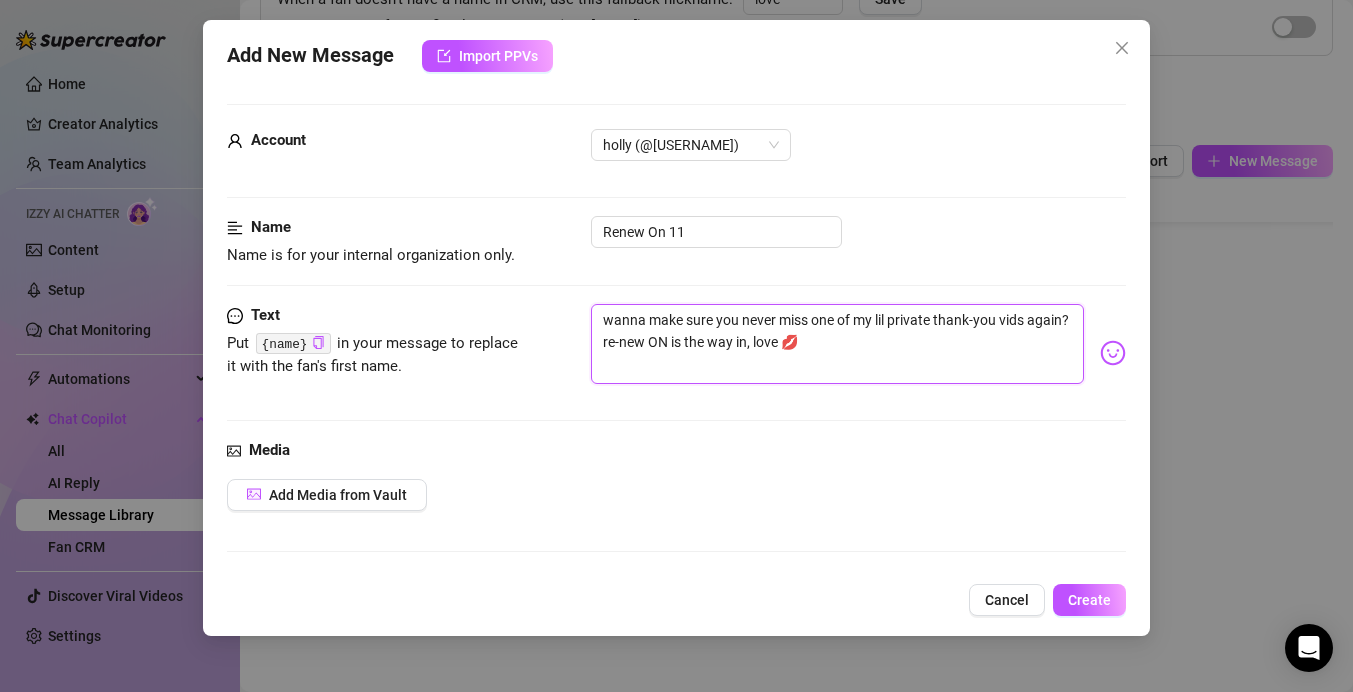 click on "wanna make sure you never miss one of my lil private thank-you vids again? re-new ON is the way in, love 💋" at bounding box center [837, 344] 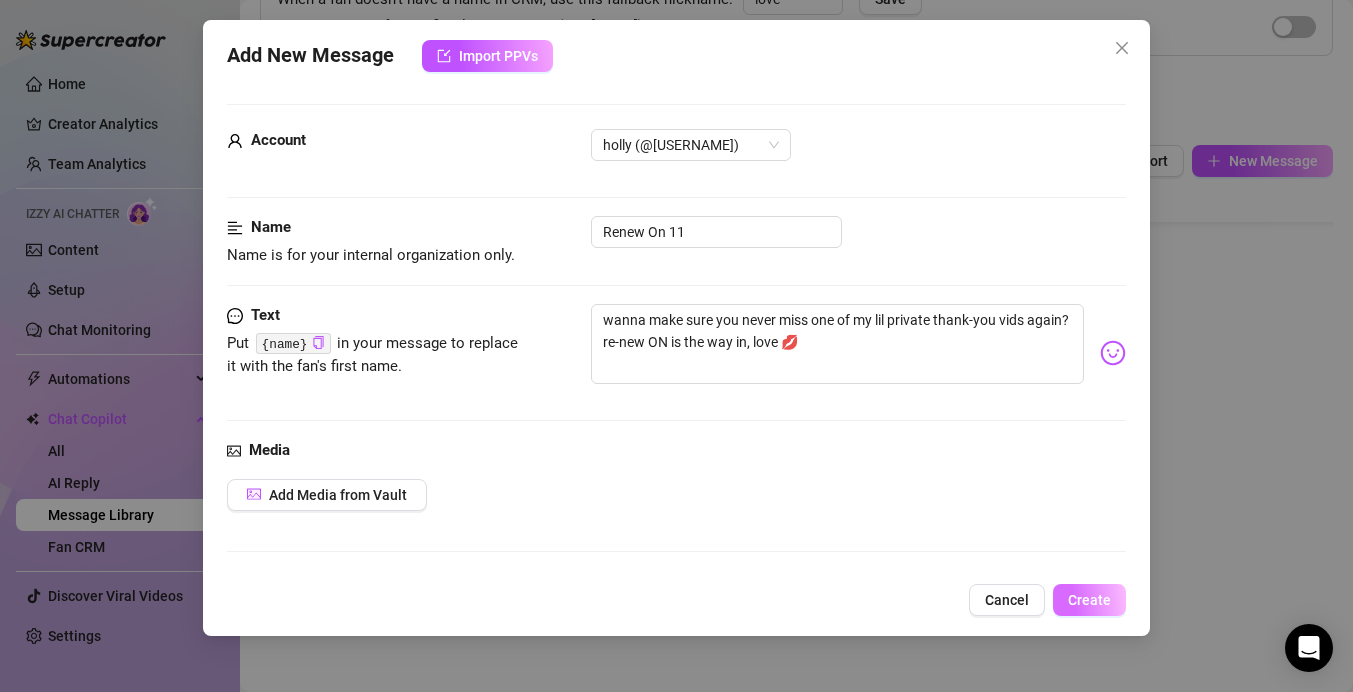 click on "Create" at bounding box center (1089, 600) 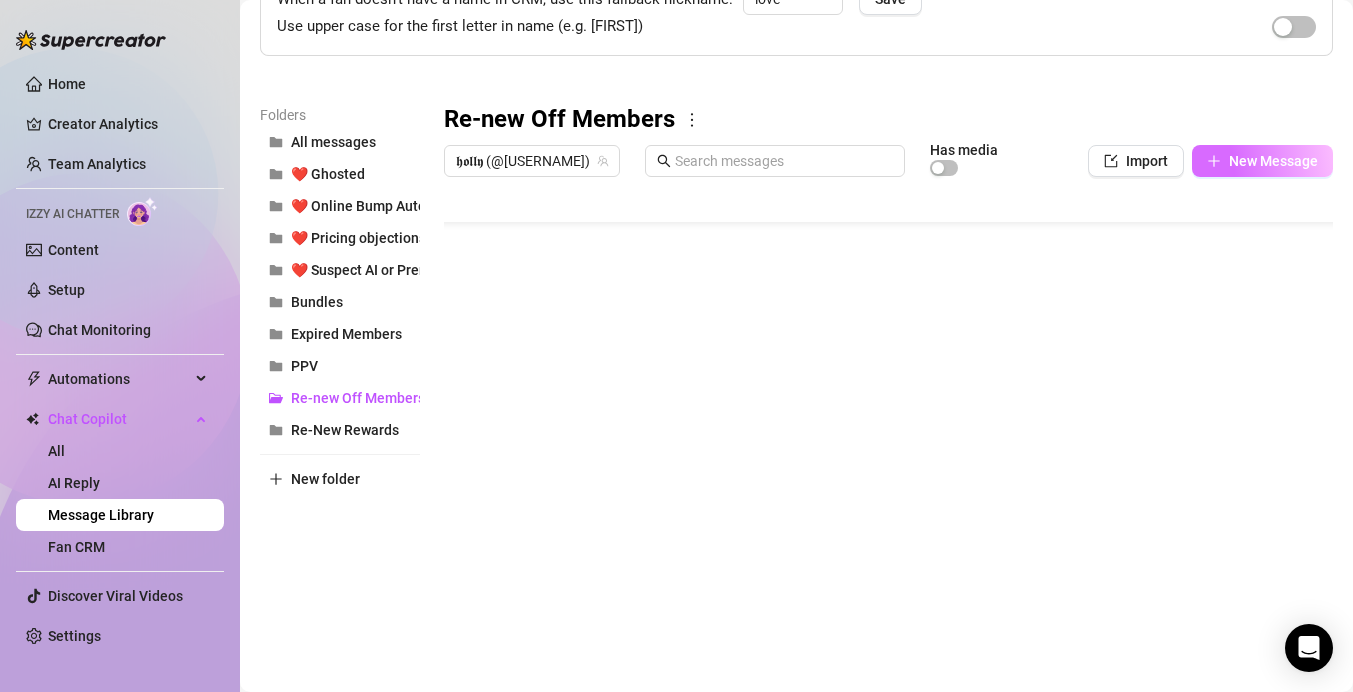 click on "New Message" at bounding box center [1273, 161] 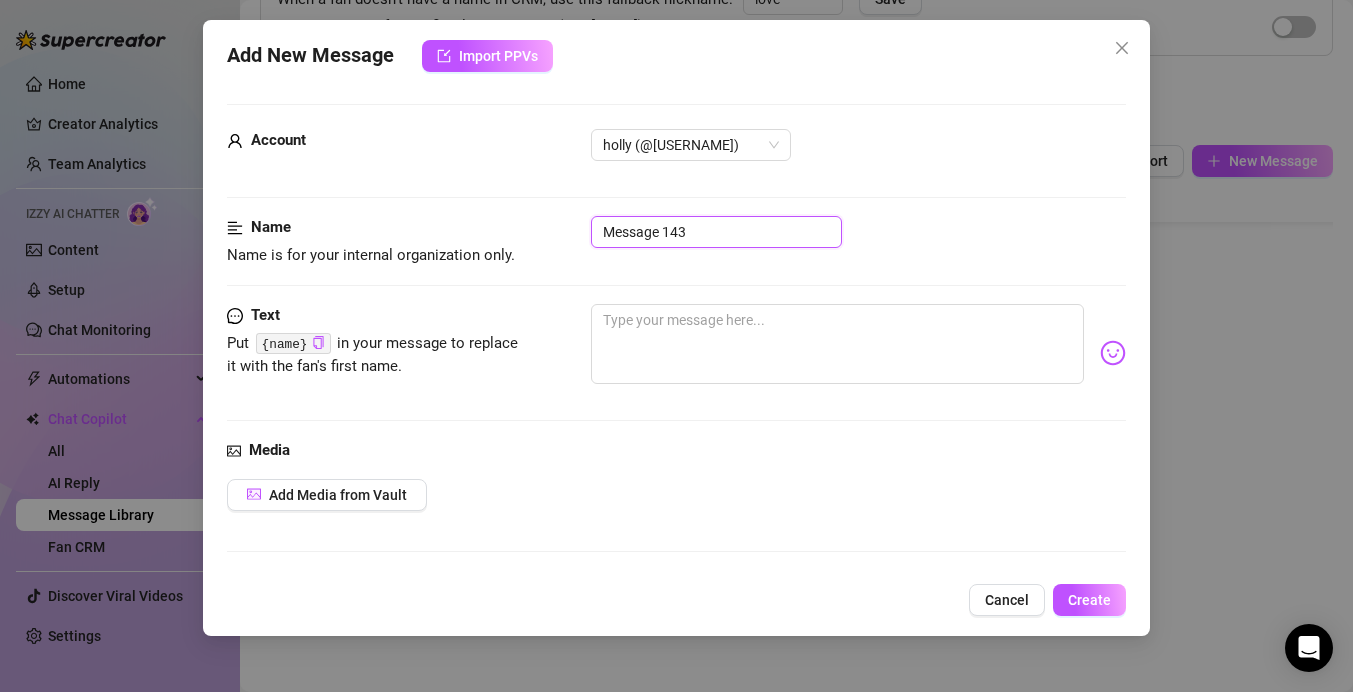 click on "Message 143" at bounding box center (716, 232) 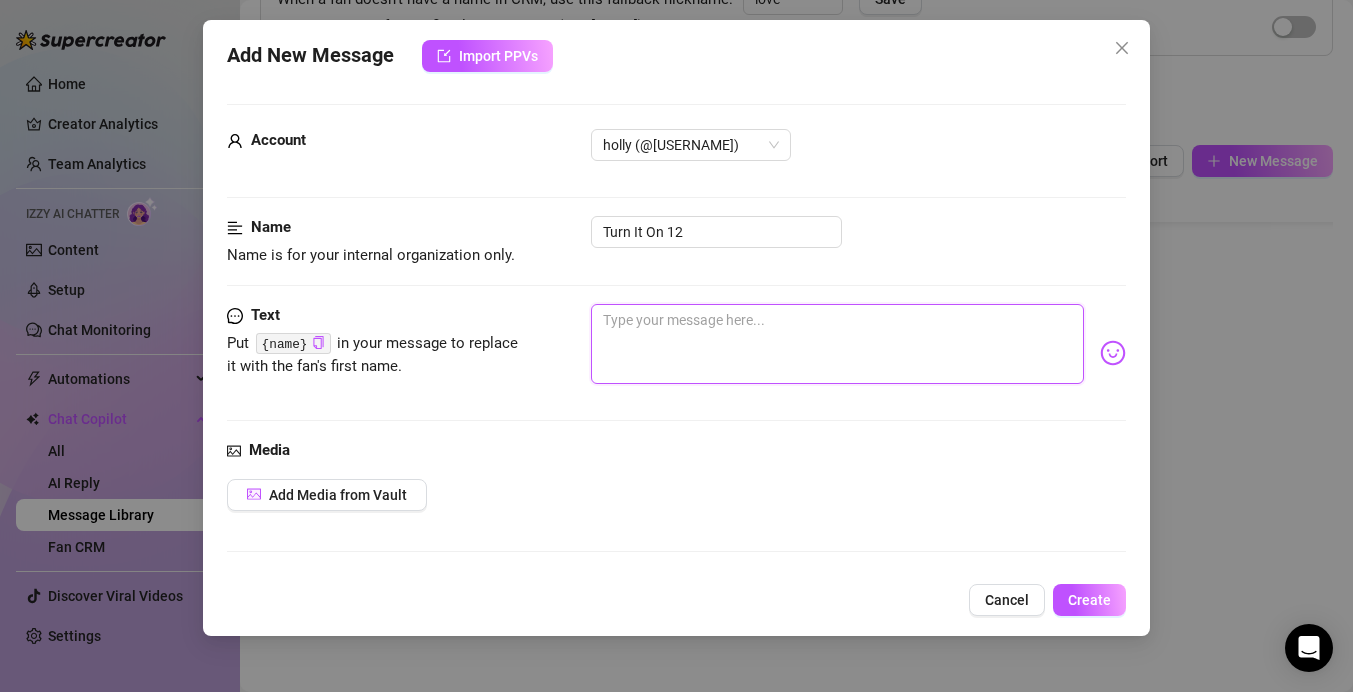 click at bounding box center [837, 344] 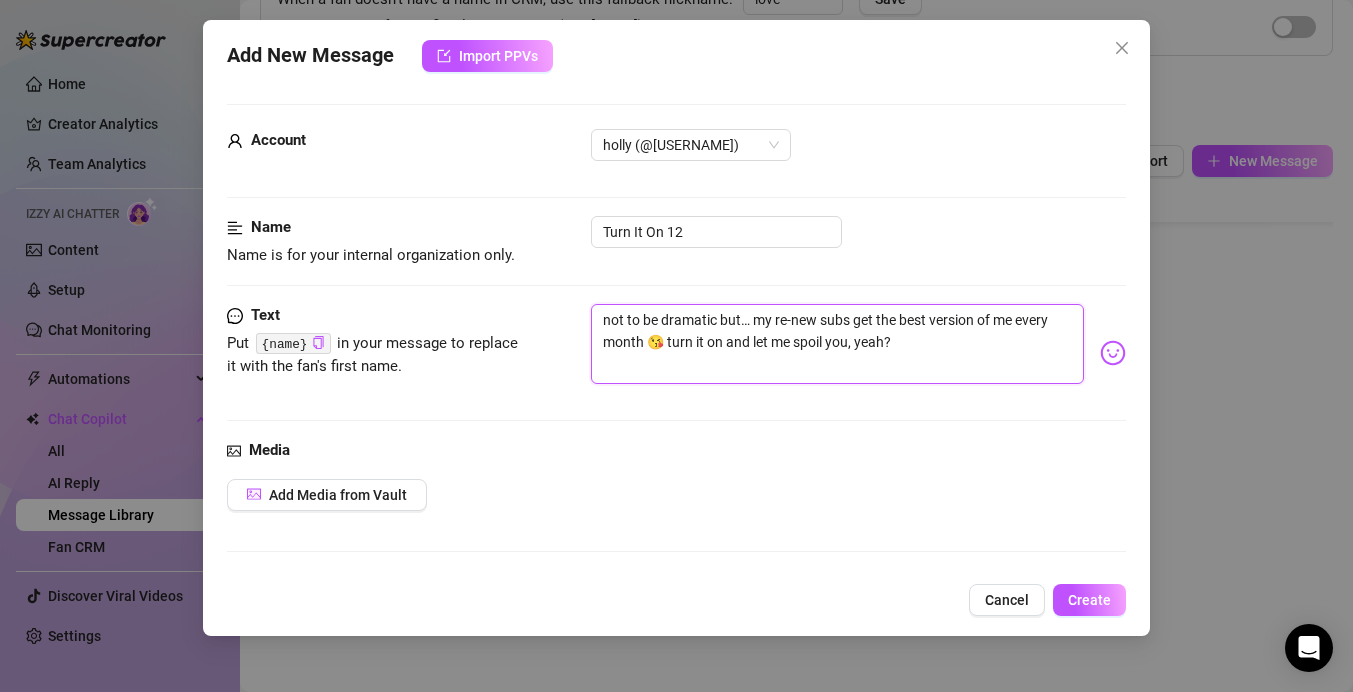 click on "not to be dramatic but… my re-new subs get the best version of me every month 😘 turn it on and let me spoil you, yeah?" at bounding box center (837, 344) 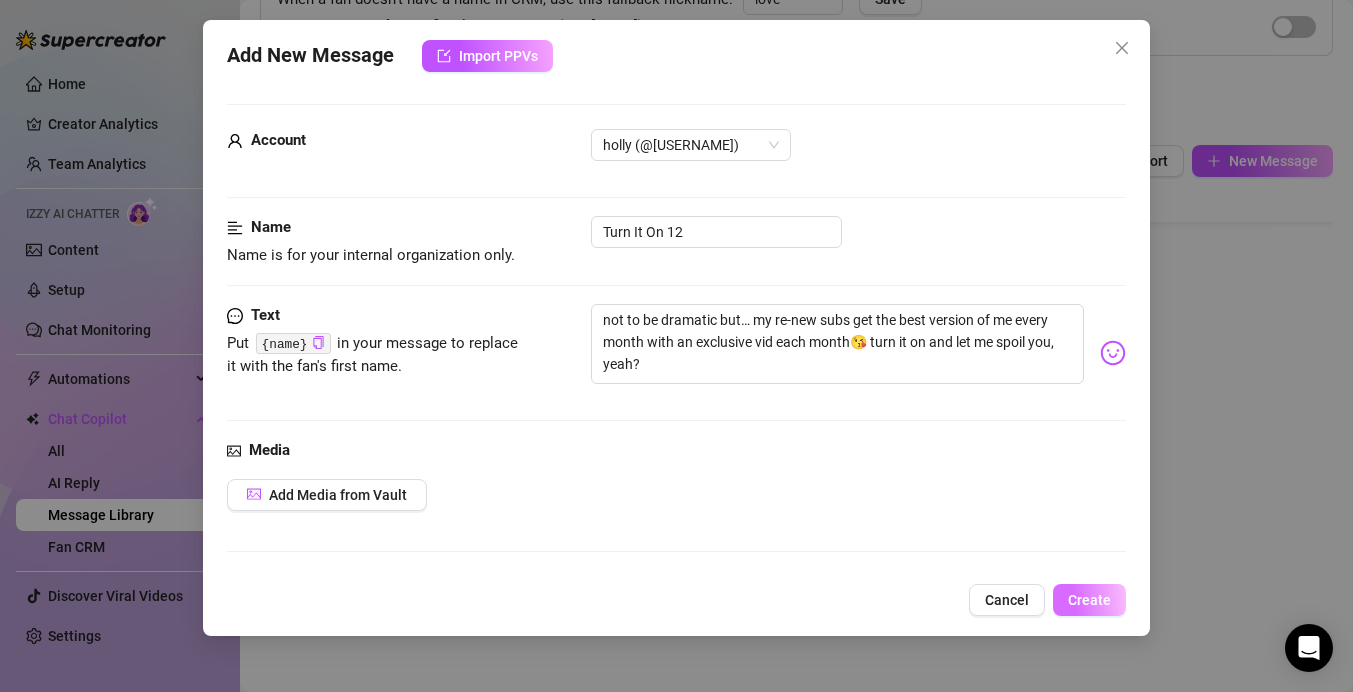 click on "Create" at bounding box center [1089, 600] 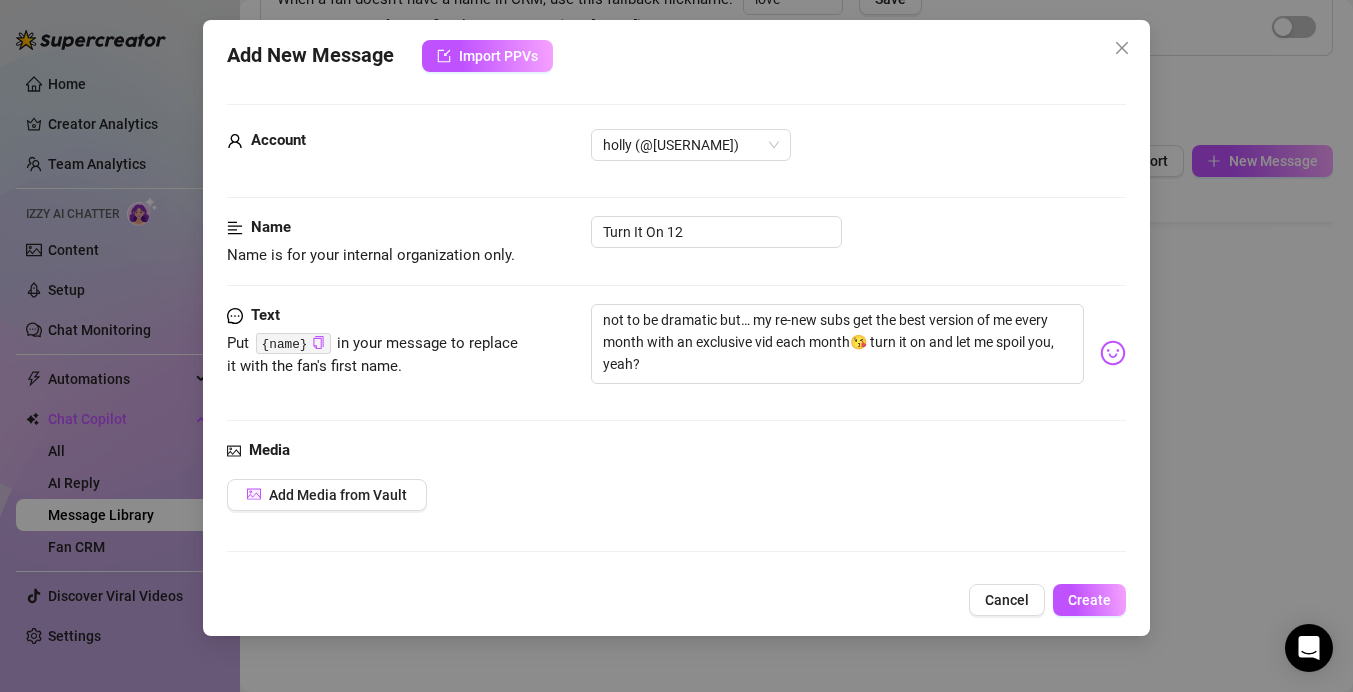 click on "Add New Message Import PPVs Account 𝖍𝖔𝖑𝖑𝖞 (@[USERNAME]) Name Name is for your internal organization only. Turn It On 12 Text Put   {name}   in your message to replace it with the fan's first name. not to be dramatic but… my re-new subs get the best version of me every month with an exclusive vid each month😘 turn it on and let me spoil you, yeah? Media Add Media from Vault Minimum Price Set the minimum price for the bundle. $ 0 Folder Re-new Off Members Cancel Create" at bounding box center [676, 346] 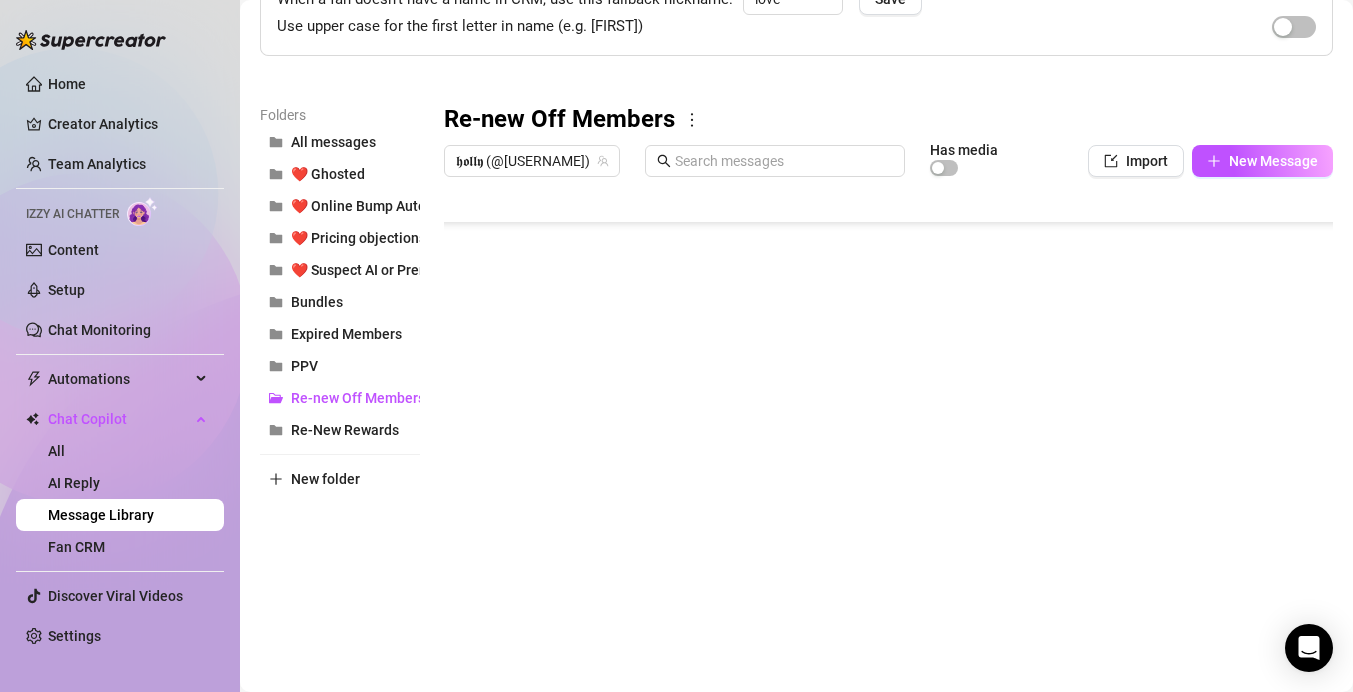 scroll, scrollTop: 0, scrollLeft: 0, axis: both 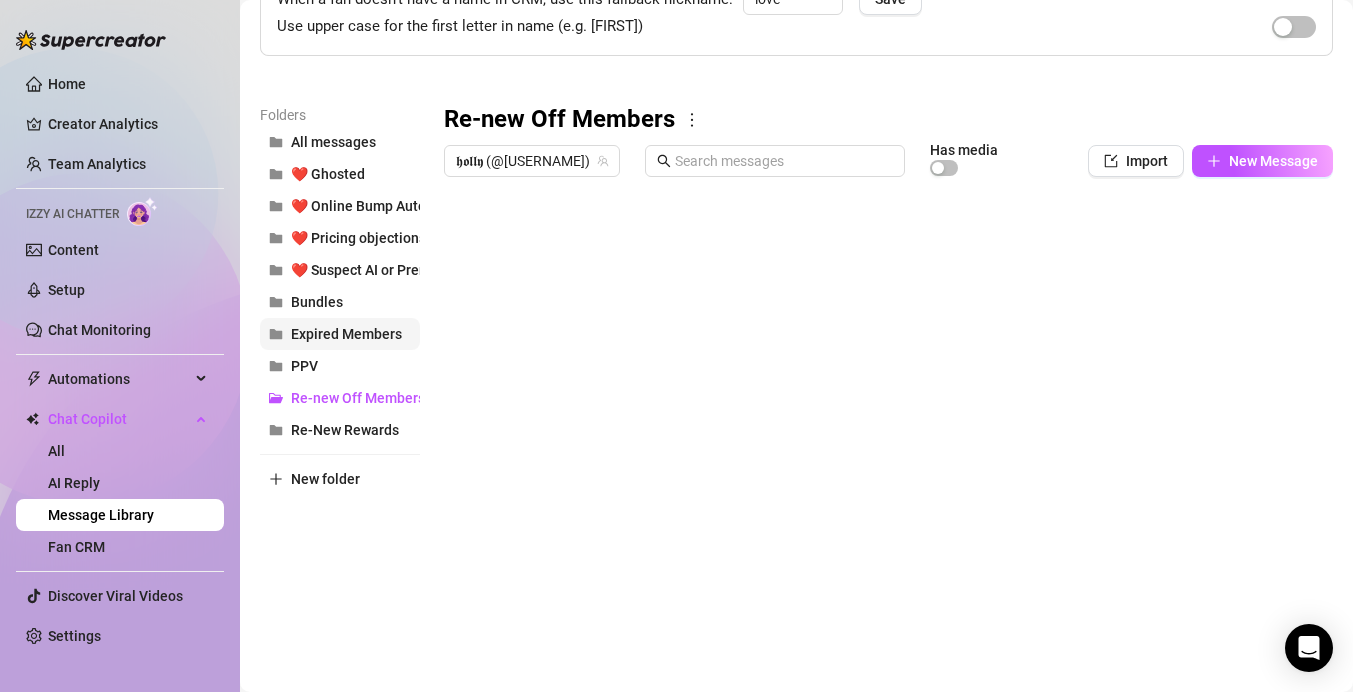 click on "Expired Members" at bounding box center [346, 334] 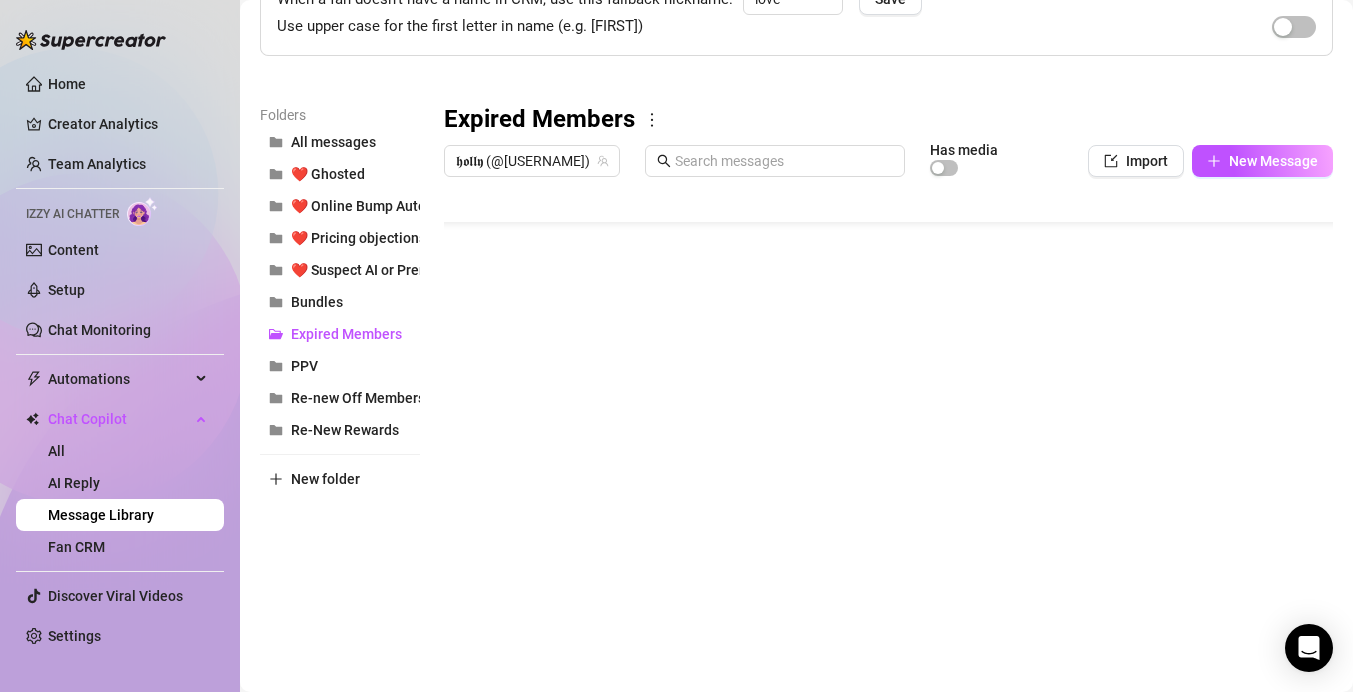 scroll, scrollTop: 0, scrollLeft: 0, axis: both 